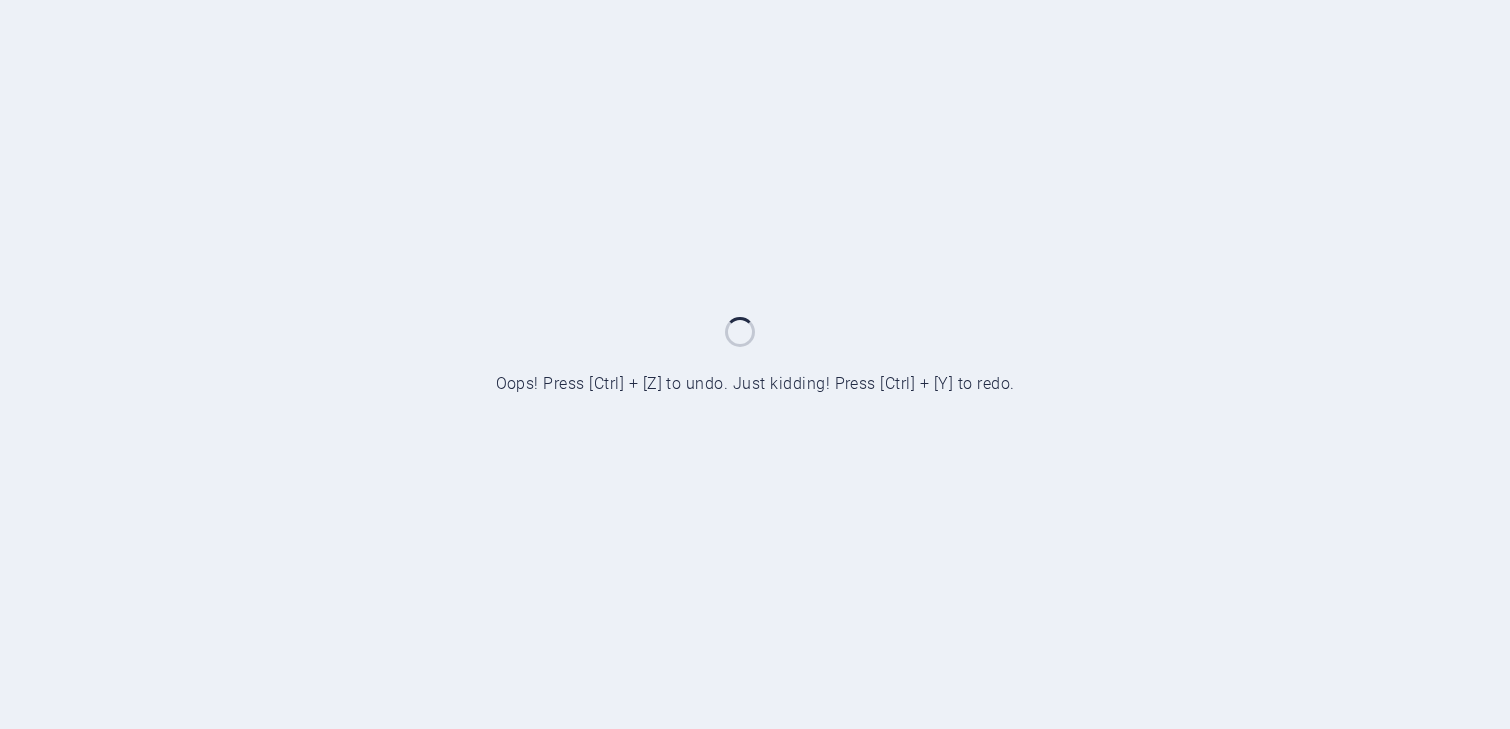 scroll, scrollTop: 0, scrollLeft: 0, axis: both 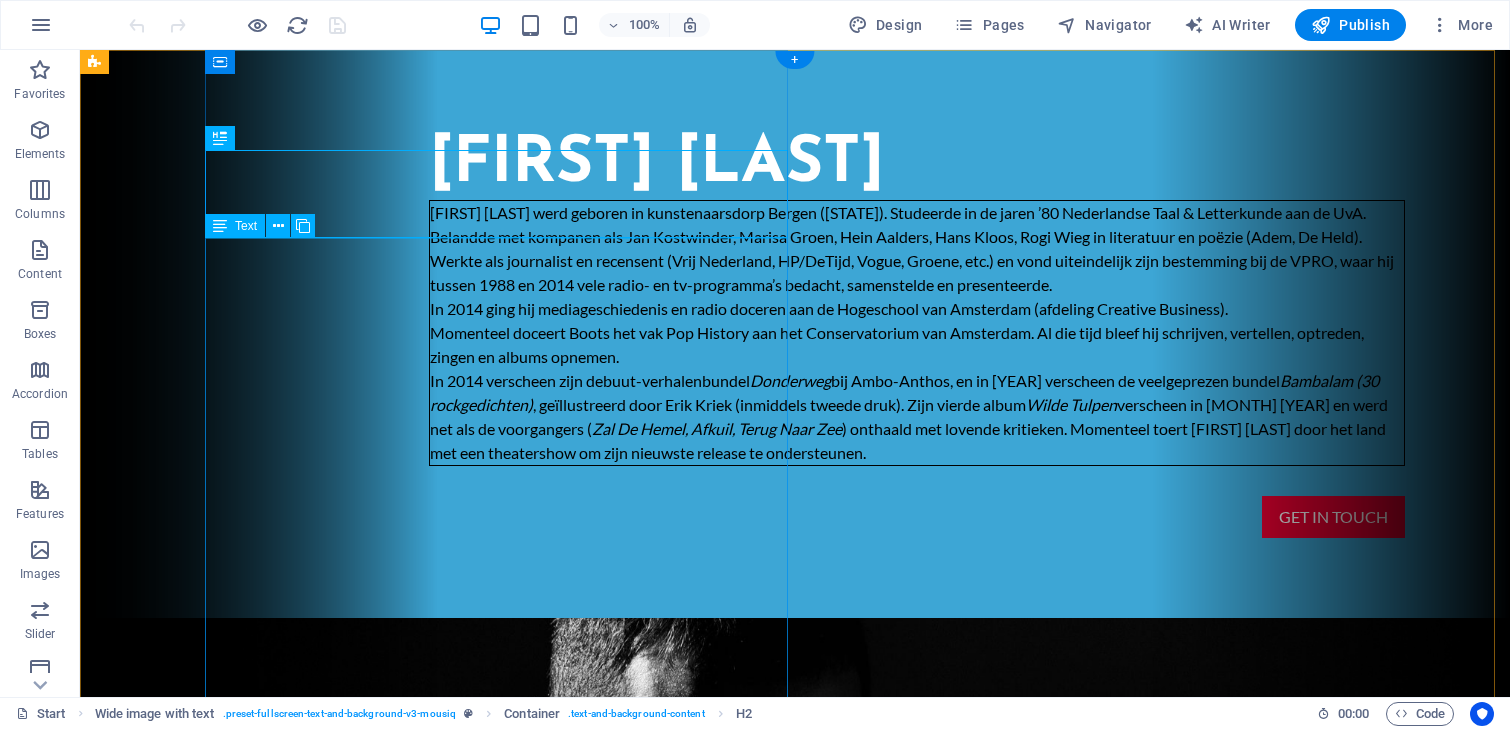 click on "[PERSON] [LAST NAME] werd geboren in kunstenaarsdorp [CITY] ([PROVINCE]). Studeerde in de jaren ’80 Nederlandse Taal & Letterkunde aan de [ORGANIZATION]. Belandde met kompanen als [PERSON] [LAST NAME], [PERSON] [LAST NAME], [PERSON] [LAST NAME], [PERSON] [LAST NAME], [PERSON] [LAST NAME] in literatuur en poëzie (Adem, De Held). Werkte als journalist en recensent (Vrij Nederland, HP/DeTijd, Vogue, Groene, etc.) en vond uiteindelijk zijn bestemming bij de [ORGANIZATION], waar hij tussen 1988 en 2014 vele radio- en tv-programma’s bedacht, samenstelde en presenteerde. In 2014 ging hij mediageschiedenis en radio doceren aan de Hogeschool van Amsterdam (afdeling Creative Business). Momenteel doceert Boots het vak Pop History aan het Conservatorium van Amsterdam. Al die tijd bleef hij schrijven, vertellen, optreden, zingen en albums opnemen. In 2014 verscheen zijn debuut-verhalenbundel Donderweg bij Ambo-Anthos, en in 2022 verscheen de veelgeprezen bundel Bambalam (30 rockgedichten) , geïllustreerd door Erik Kriek (inmiddels tweede druk). Zijn vierde album Wilde Tulpen" at bounding box center (917, 333) 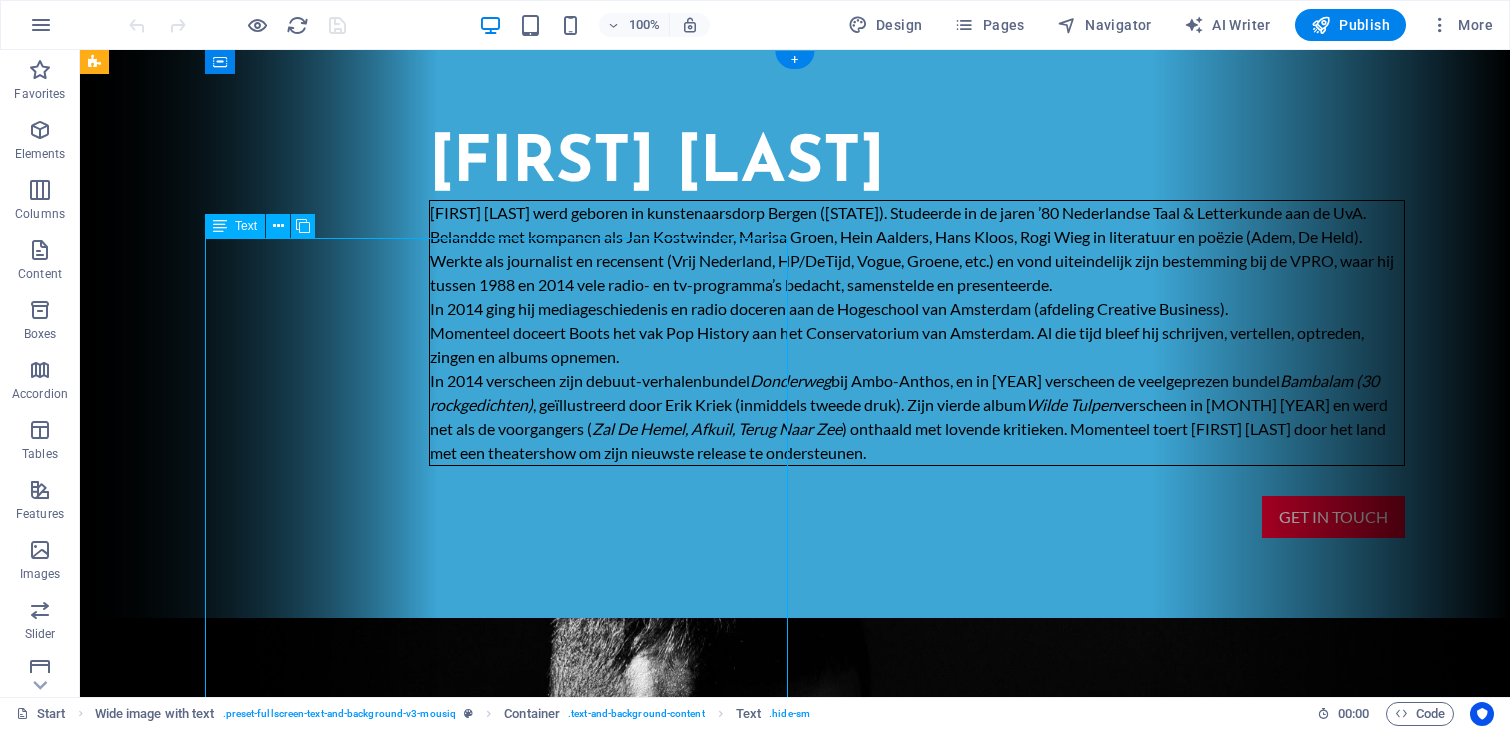 click on "[PERSON] [LAST NAME] werd geboren in kunstenaarsdorp [CITY] ([PROVINCE]). Studeerde in de jaren ’80 Nederlandse Taal & Letterkunde aan de [ORGANIZATION]. Belandde met kompanen als [PERSON] [LAST NAME], [PERSON] [LAST NAME], [PERSON] [LAST NAME], [PERSON] [LAST NAME], [PERSON] [LAST NAME] in literatuur en poëzie (Adem, De Held). Werkte als journalist en recensent (Vrij Nederland, HP/DeTijd, Vogue, Groene, etc.) en vond uiteindelijk zijn bestemming bij de [ORGANIZATION], waar hij tussen 1988 en 2014 vele radio- en tv-programma’s bedacht, samenstelde en presenteerde. In 2014 ging hij mediageschiedenis en radio doceren aan de Hogeschool van Amsterdam (afdeling Creative Business). Momenteel doceert Boots het vak Pop History aan het Conservatorium van Amsterdam. Al die tijd bleef hij schrijven, vertellen, optreden, zingen en albums opnemen. In 2014 verscheen zijn debuut-verhalenbundel Donderweg bij Ambo-Anthos, en in 2022 verscheen de veelgeprezen bundel Bambalam (30 rockgedichten) , geïllustreerd door Erik Kriek (inmiddels tweede druk). Zijn vierde album Wilde Tulpen" at bounding box center [917, 333] 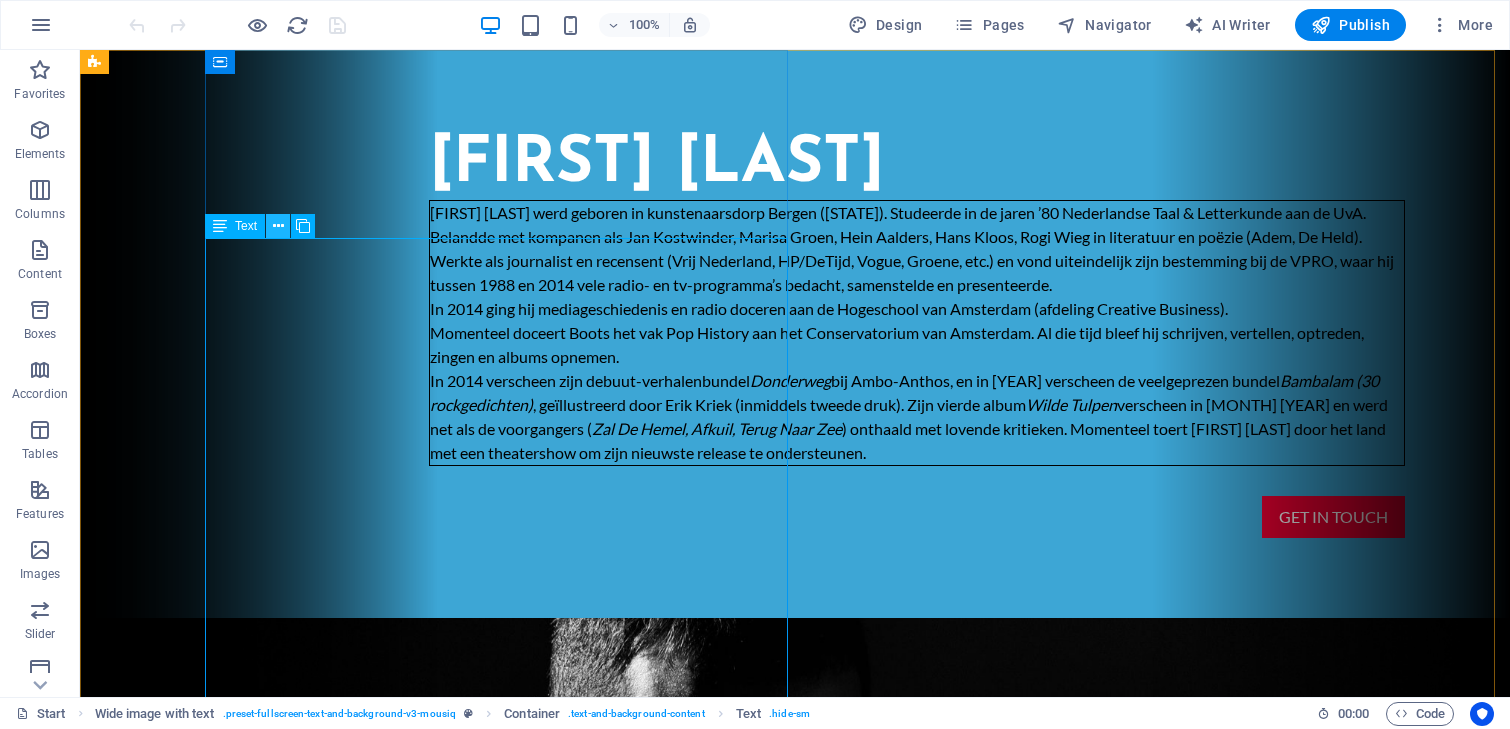 click at bounding box center (278, 226) 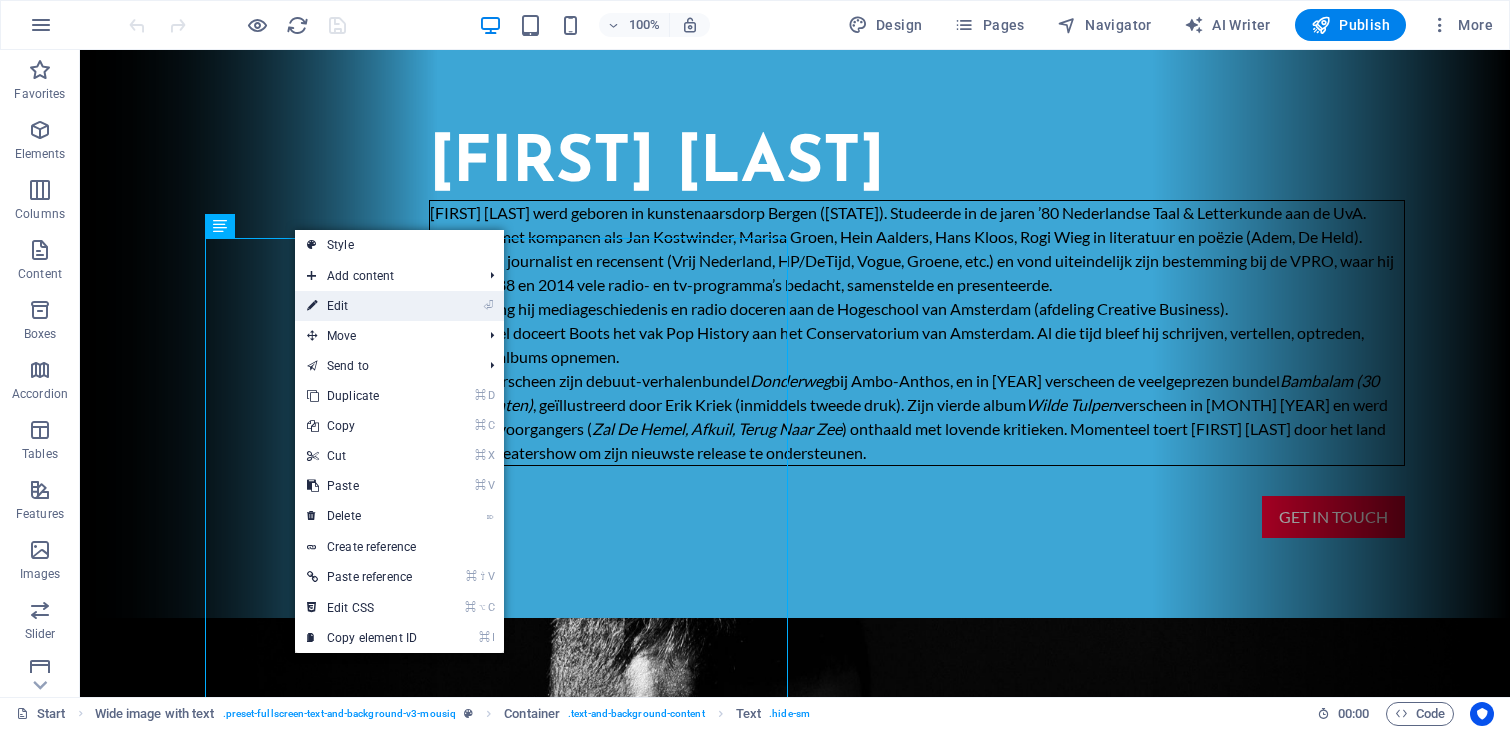 click on "⏎  Edit" at bounding box center (362, 306) 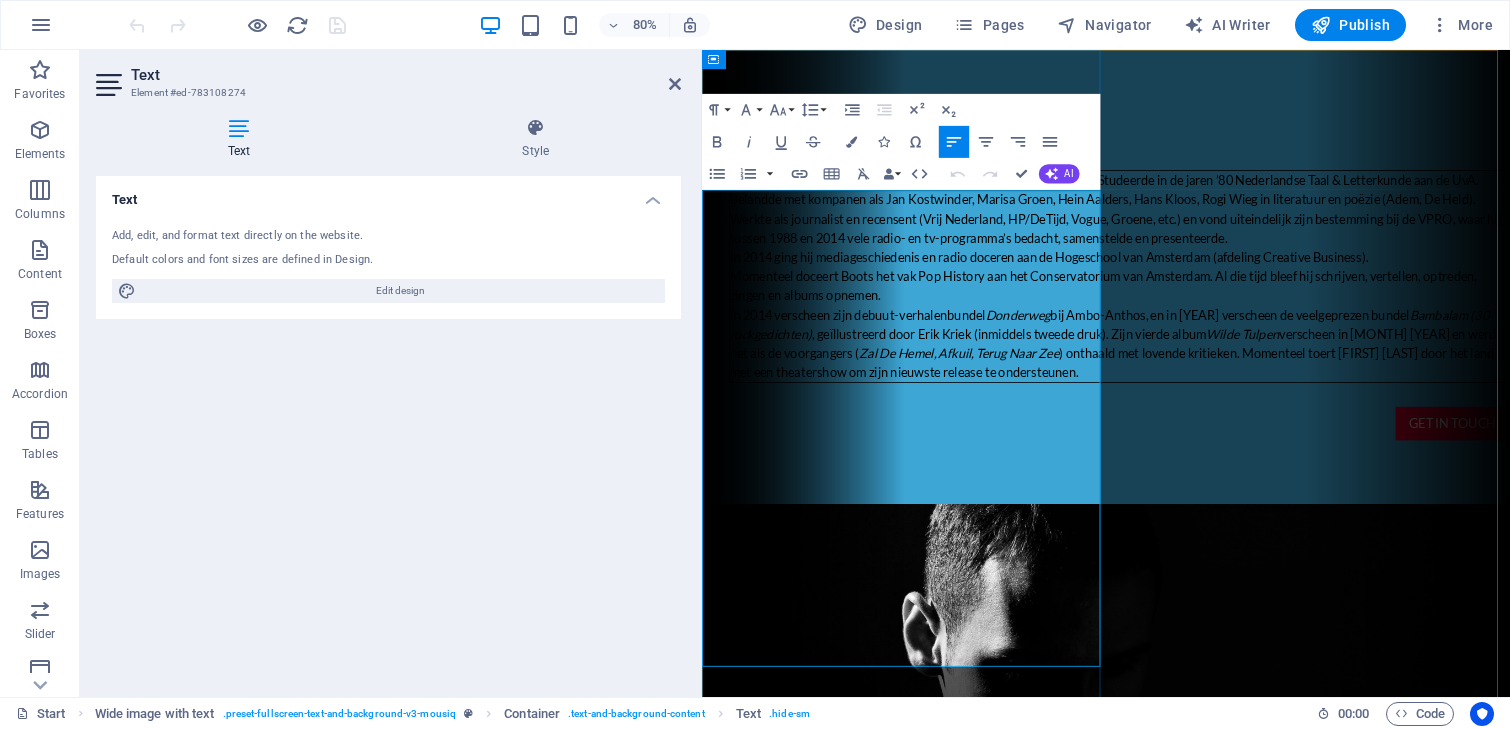 click on "[FULL_NAME] werd geboren in kunstenaarsdorp [CITY] ([STATE]). Studeerde in de jaren ’80 Nederlandse Taal & Letterkunde aan de [UNIVERSITY]. Belandde met kompanen als [NAME], [NAME], [NAME], [NAME], [NAME] in literatuur en poëzie (Adem, De Held). Werkte als journalist en recensent ([PUBLICATION], [PUBLICATION], [PUBLICATION], [PUBLICATION], etc.) en vond uiteindelijk zijn bestemming bij de [COMPANY], waar hij tussen [YEAR] en [YEAR] vele radio- en tv-programma’s bedacht, samenstelde en presenteerde." at bounding box center [1224, 249] 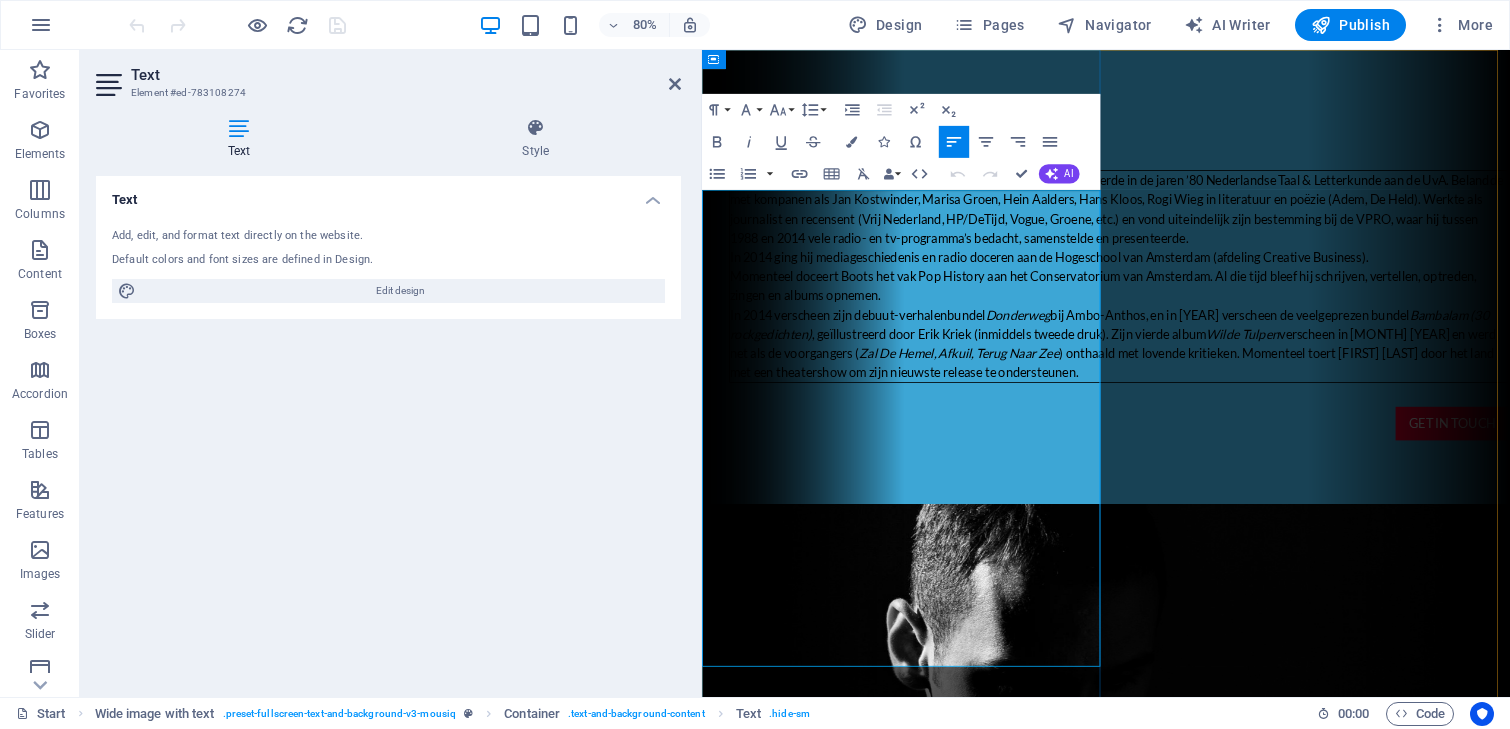 type 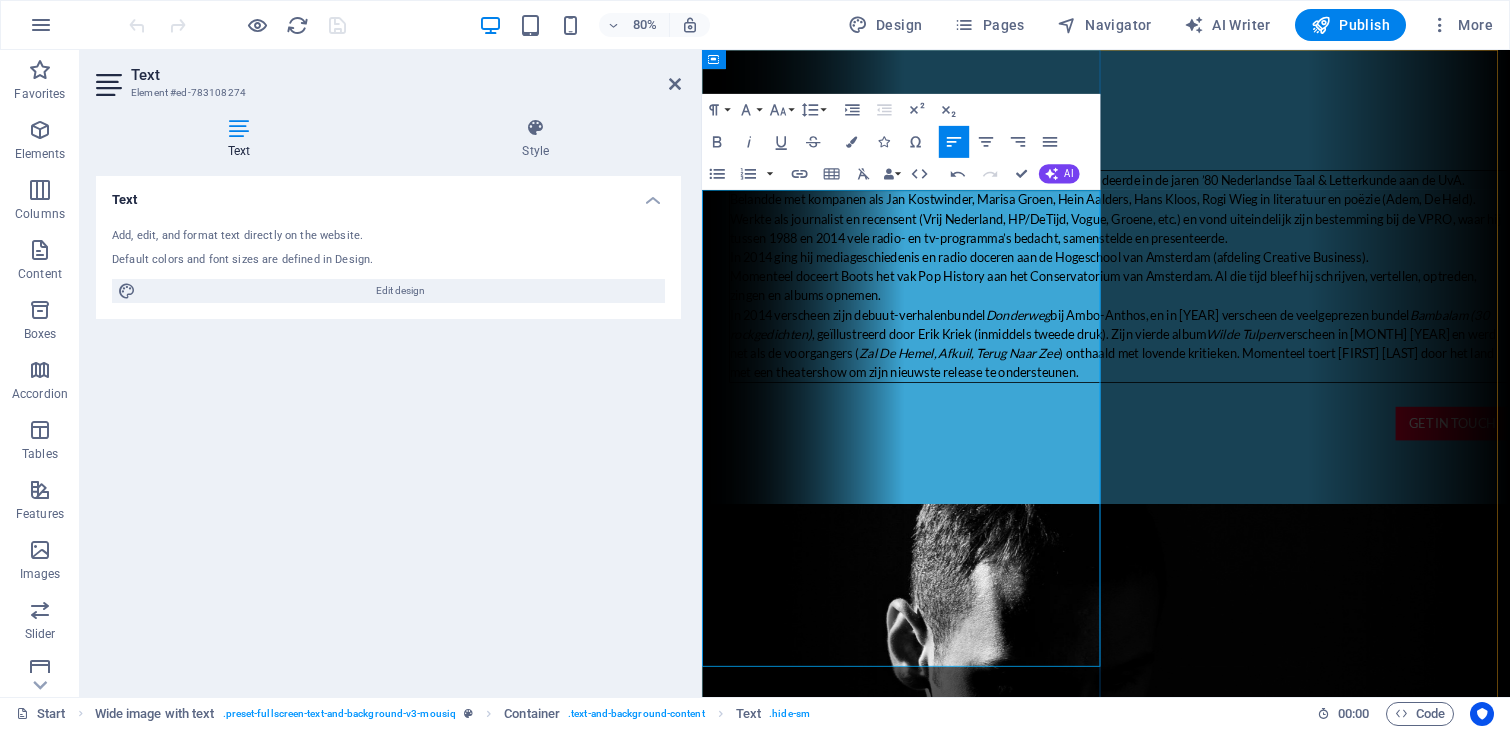 click on "Jaap Boots werd geboren in kunstenaarsdorp Bergen (NH) en studeerde in de jaren ’80 Nederlandse Taal & Letterkunde aan de UvA. Belandde met kompanen als Jan Kostwinder, Marisa Groen, Hein Aalders, Hans Kloos, Rogi Wieg in literatuur en poëzie (Adem, De Held). Werkte als journalist en recensent (Vrij Nederland, HP/DeTijd, Vogue, Groene, etc.) en vond uiteindelijk zijn bestemming bij de VPRO, waar hij tussen 1988 en 2014 vele radio- en tv-programma’s bedacht, samenstelde en presenteerde." at bounding box center [1224, 249] 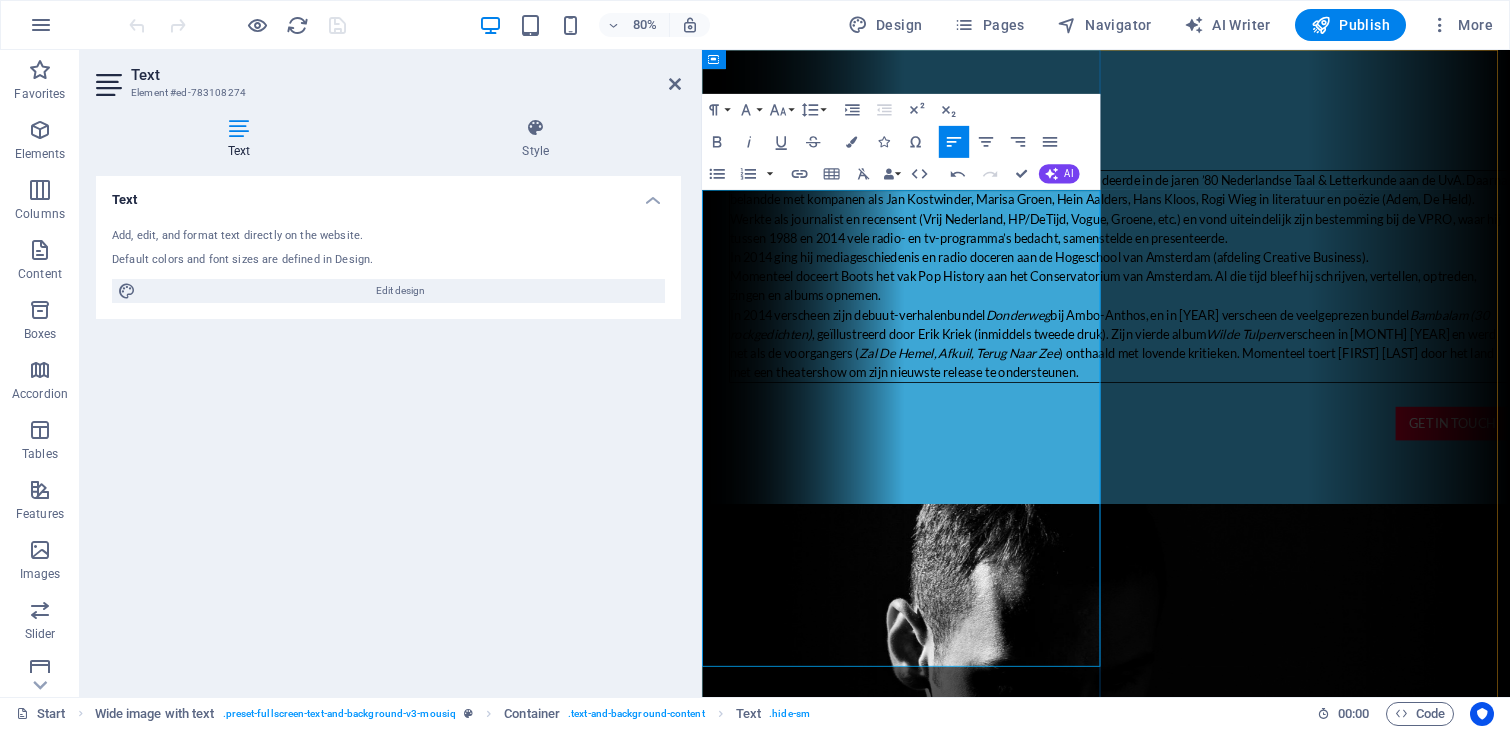 drag, startPoint x: 1060, startPoint y: 349, endPoint x: 1076, endPoint y: 348, distance: 16.03122 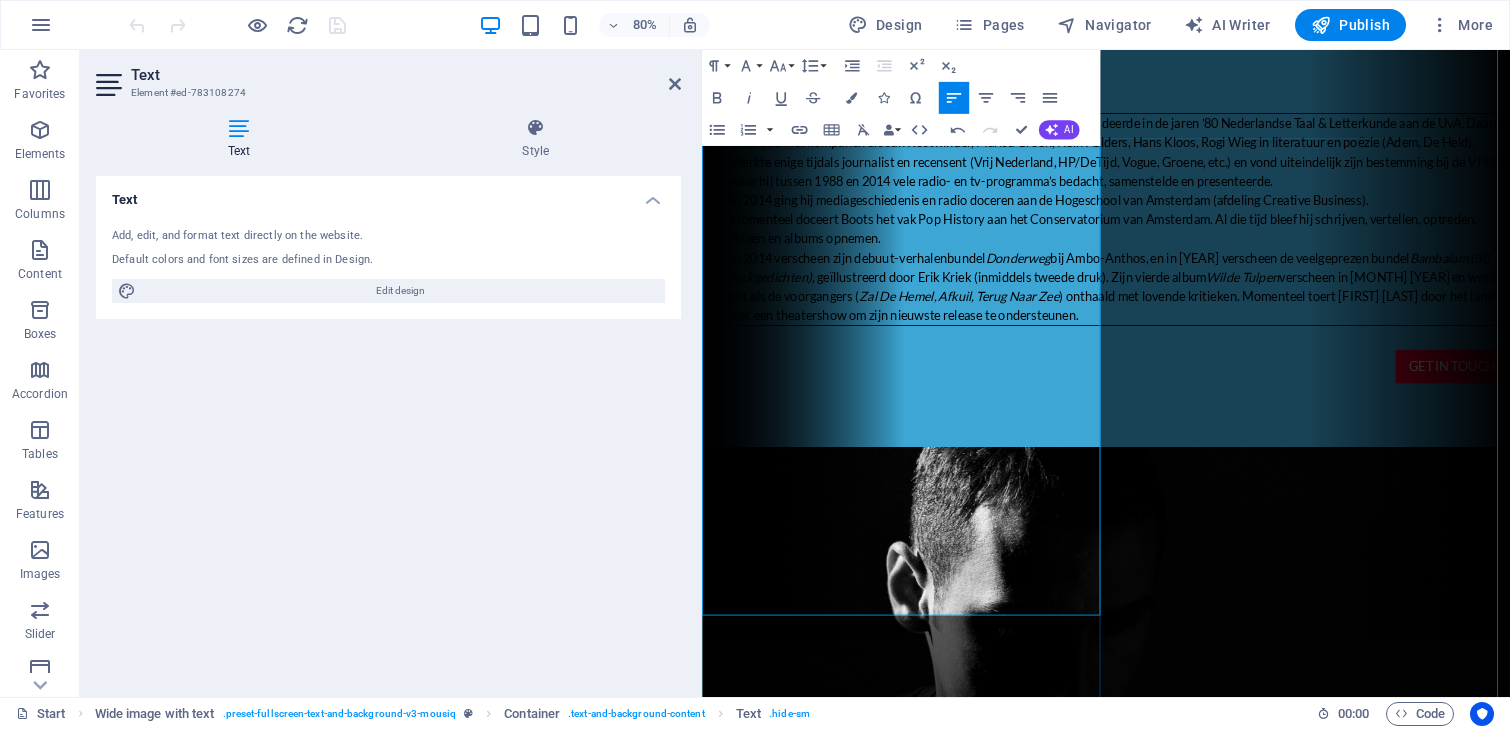 scroll, scrollTop: 84, scrollLeft: 0, axis: vertical 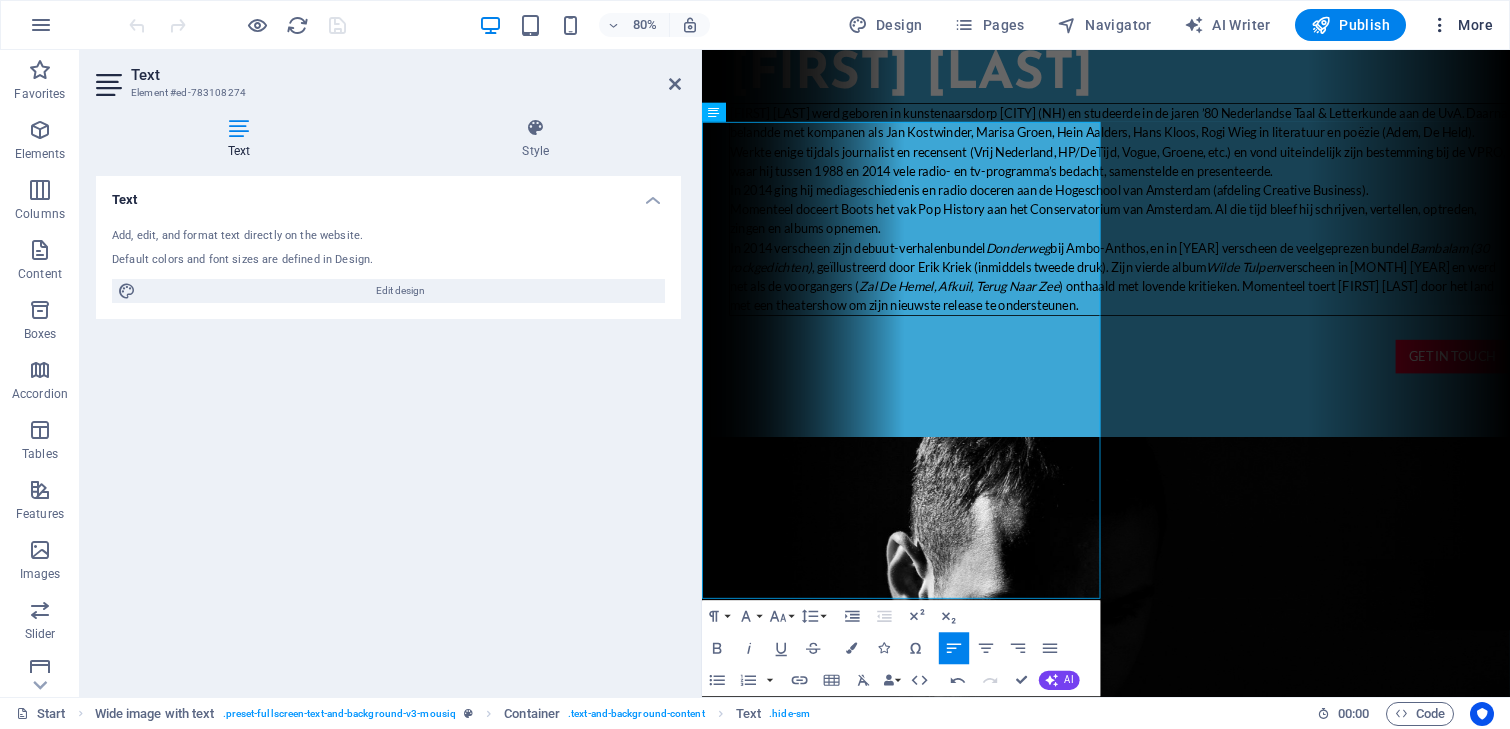click at bounding box center [1440, 25] 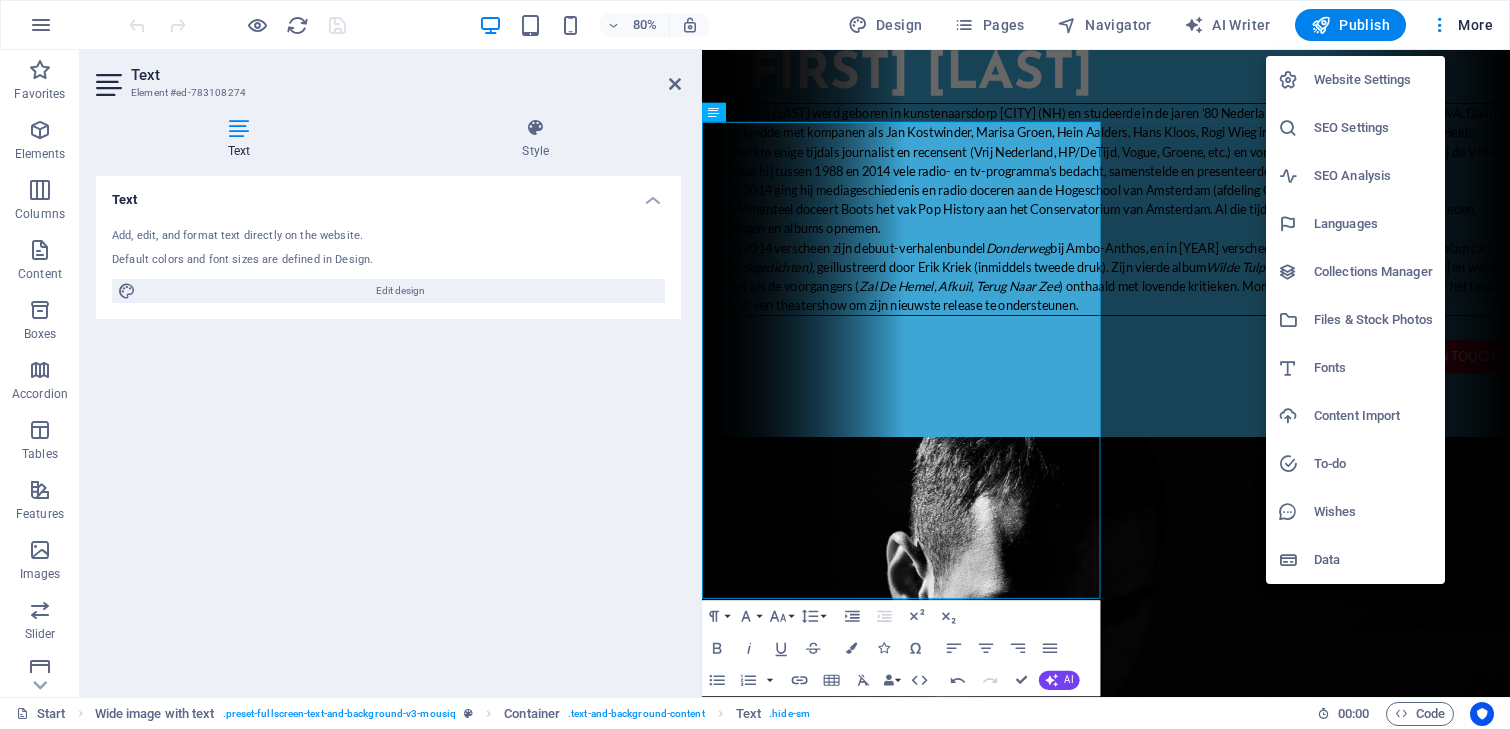 click at bounding box center [755, 364] 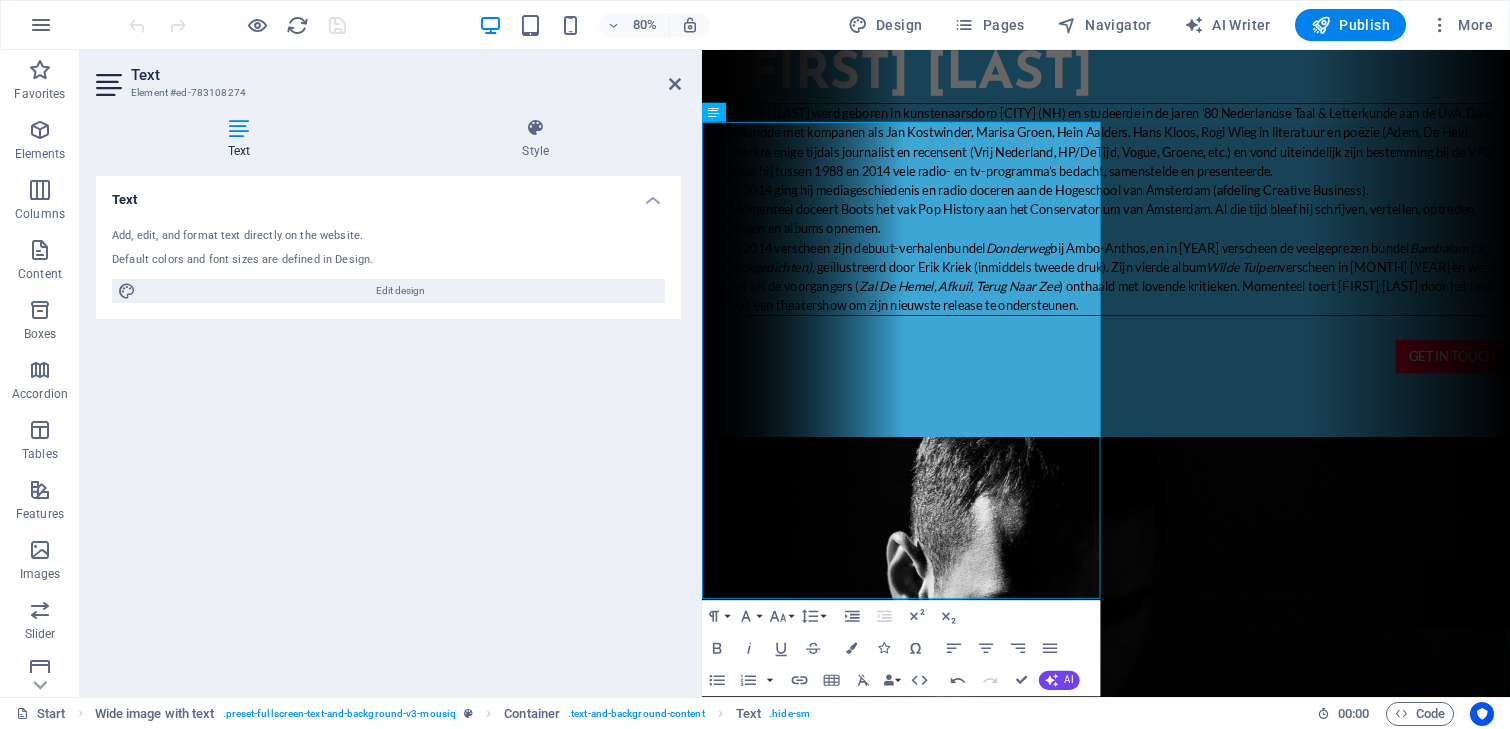 click at bounding box center (1207, 1009) 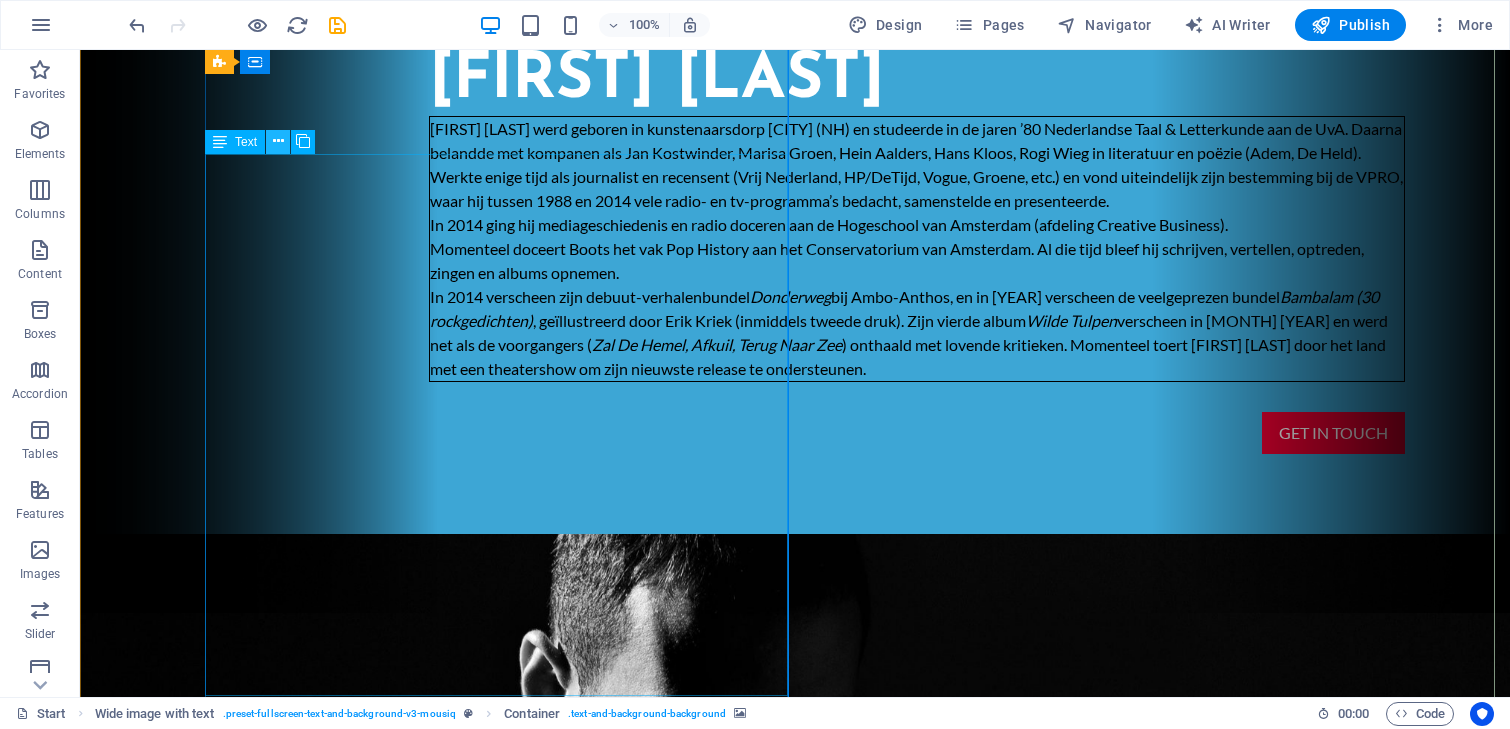 click at bounding box center [278, 141] 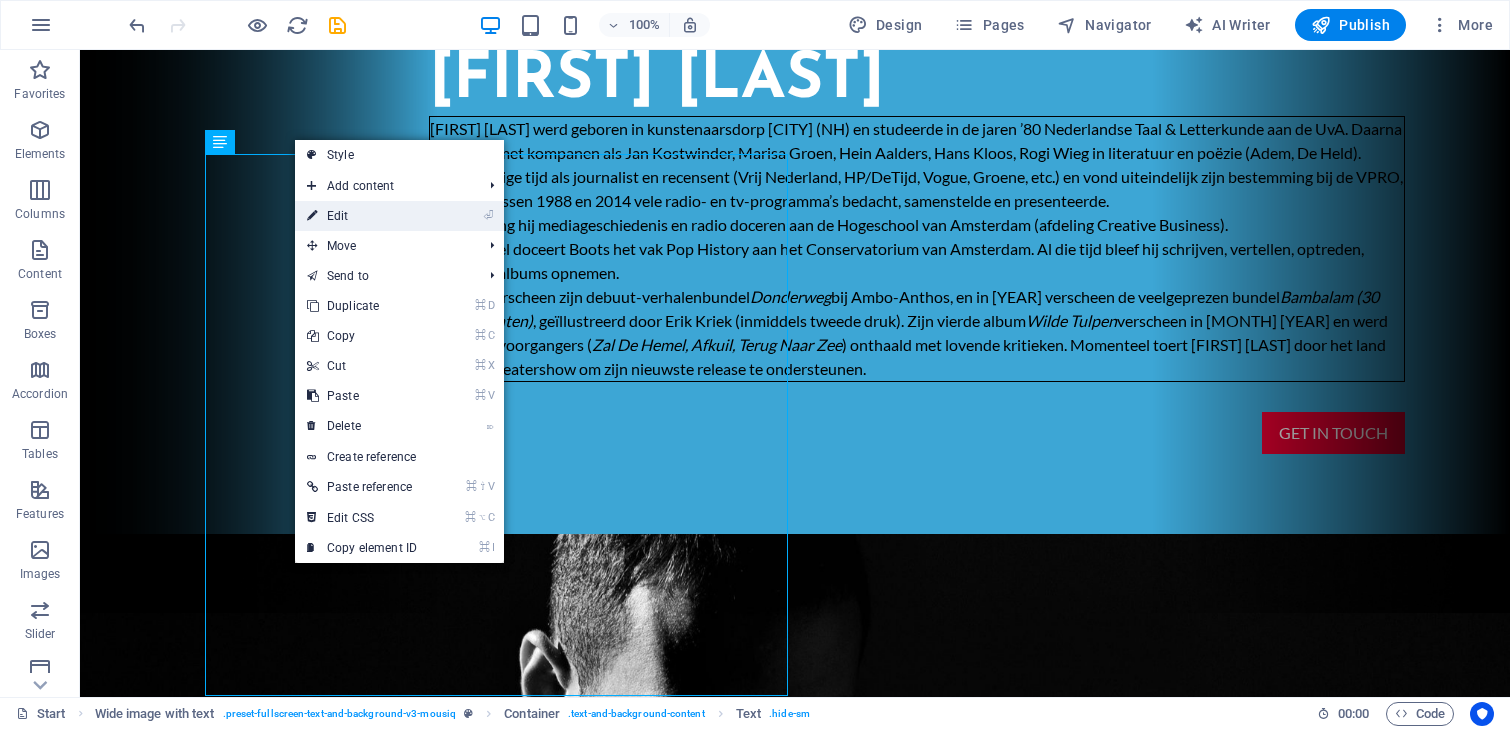 click on "⏎  Edit" at bounding box center [362, 216] 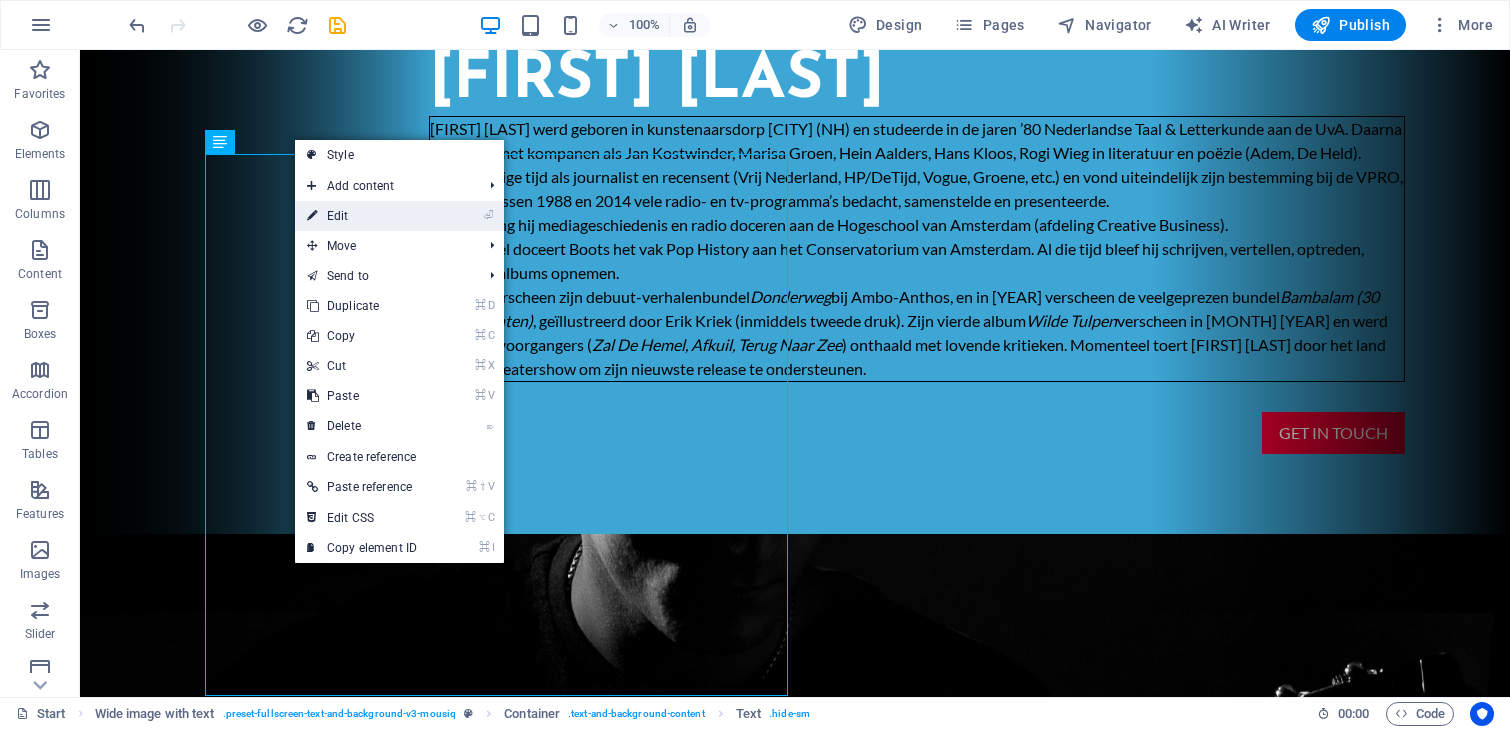 scroll, scrollTop: 136, scrollLeft: 0, axis: vertical 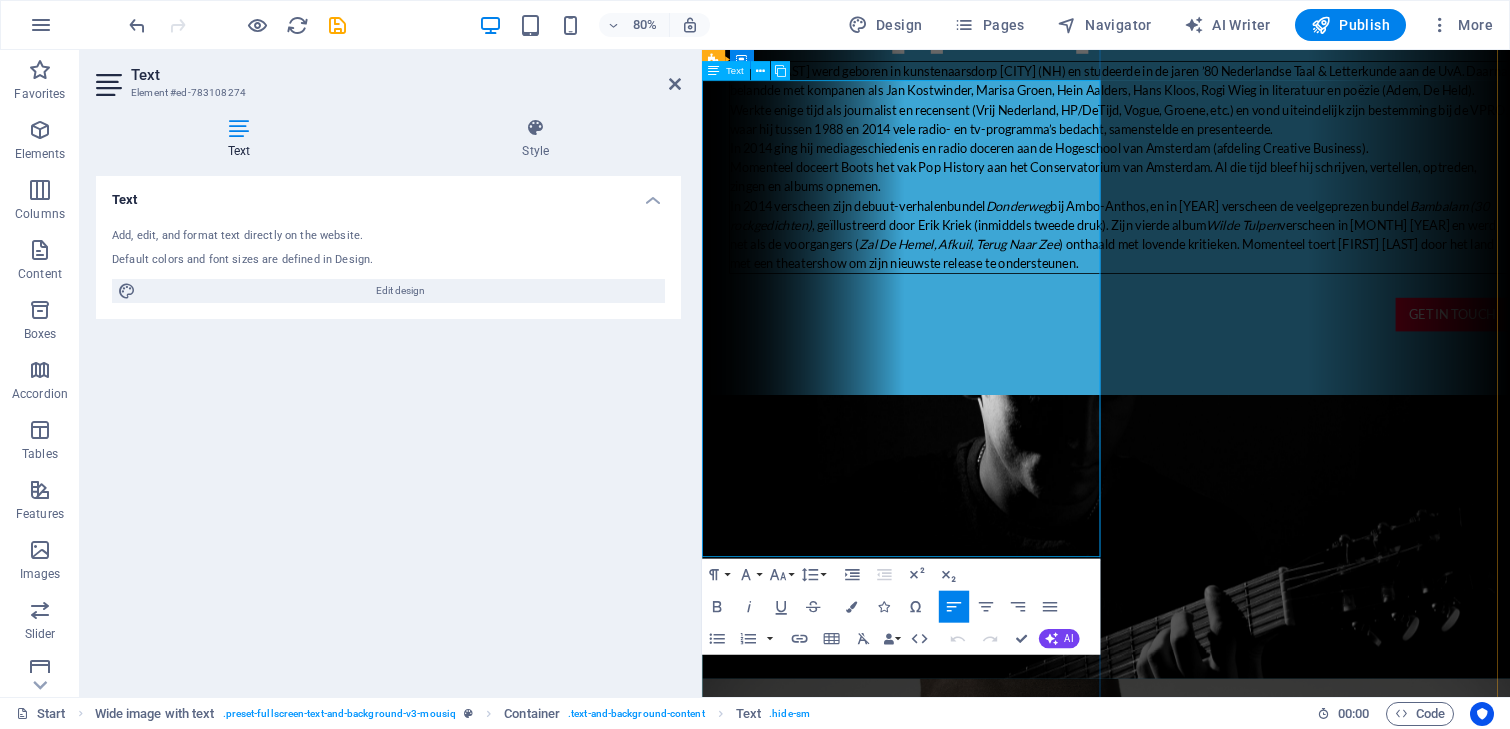 click on "Jaap Boots werd geboren in kunstenaarsdorp Bergen (NH) en studeerde in de jaren ’80 Nederlandse Taal & Letterkunde aan de UvA. Daarna belandde met kompanen als Jan Kostwinder, Marisa Groen, Hein Aalders, Hans Kloos, Rogi Wieg in literatuur en poëzie (Adem, De Held). Werkte enige tijd als journalist en recensent (Vrij Nederland, HP/DeTijd, Vogue, Groene, etc.) en vond uiteindelijk zijn bestemming bij de VPRO, waar hij tussen 1988 en 2014 vele radio- en tv-programma’s bedacht, samenstelde en presenteerde." at bounding box center (1224, 113) 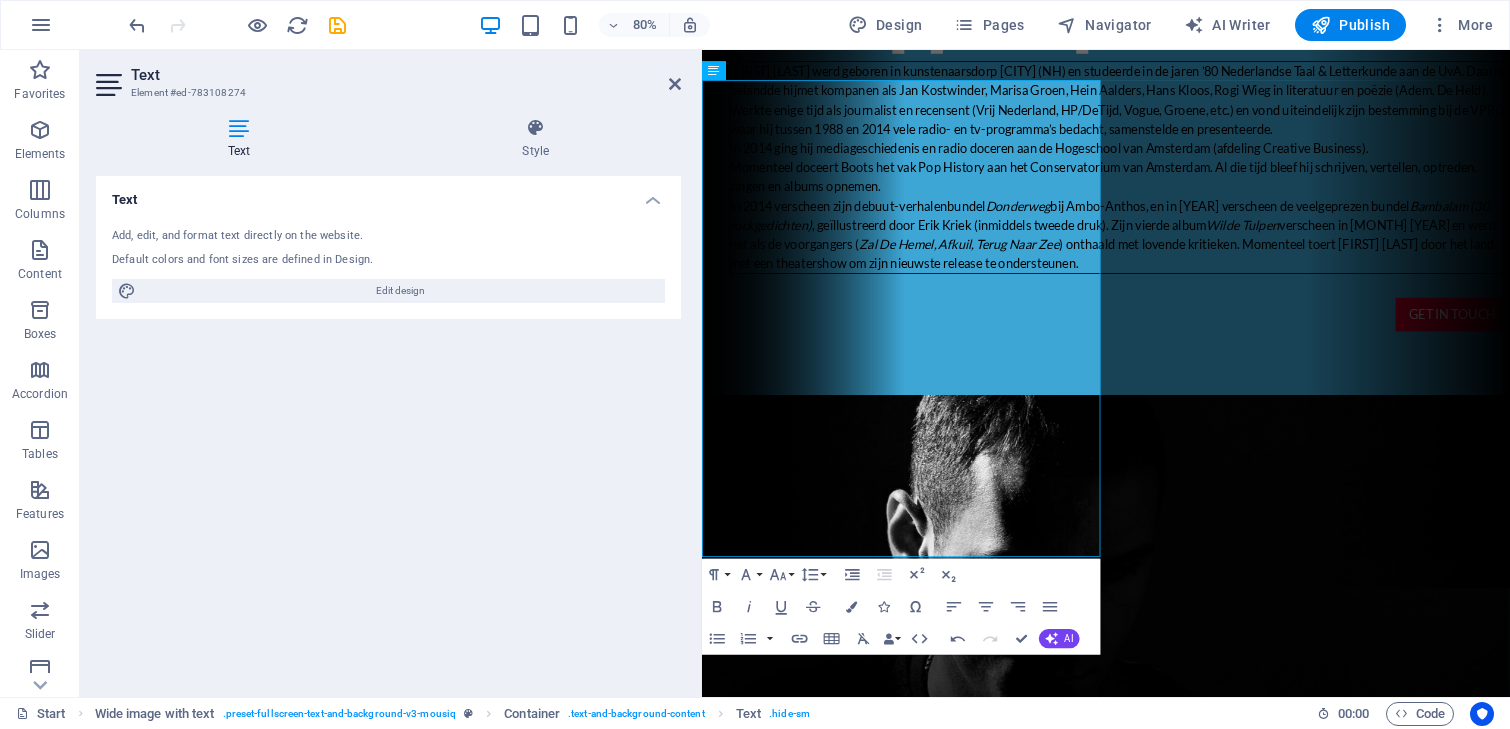 click on "Text Add, edit, and format text directly on the website. Default colors and font sizes are defined in Design. Edit design Alignment Left aligned Centered Right aligned" at bounding box center [388, 428] 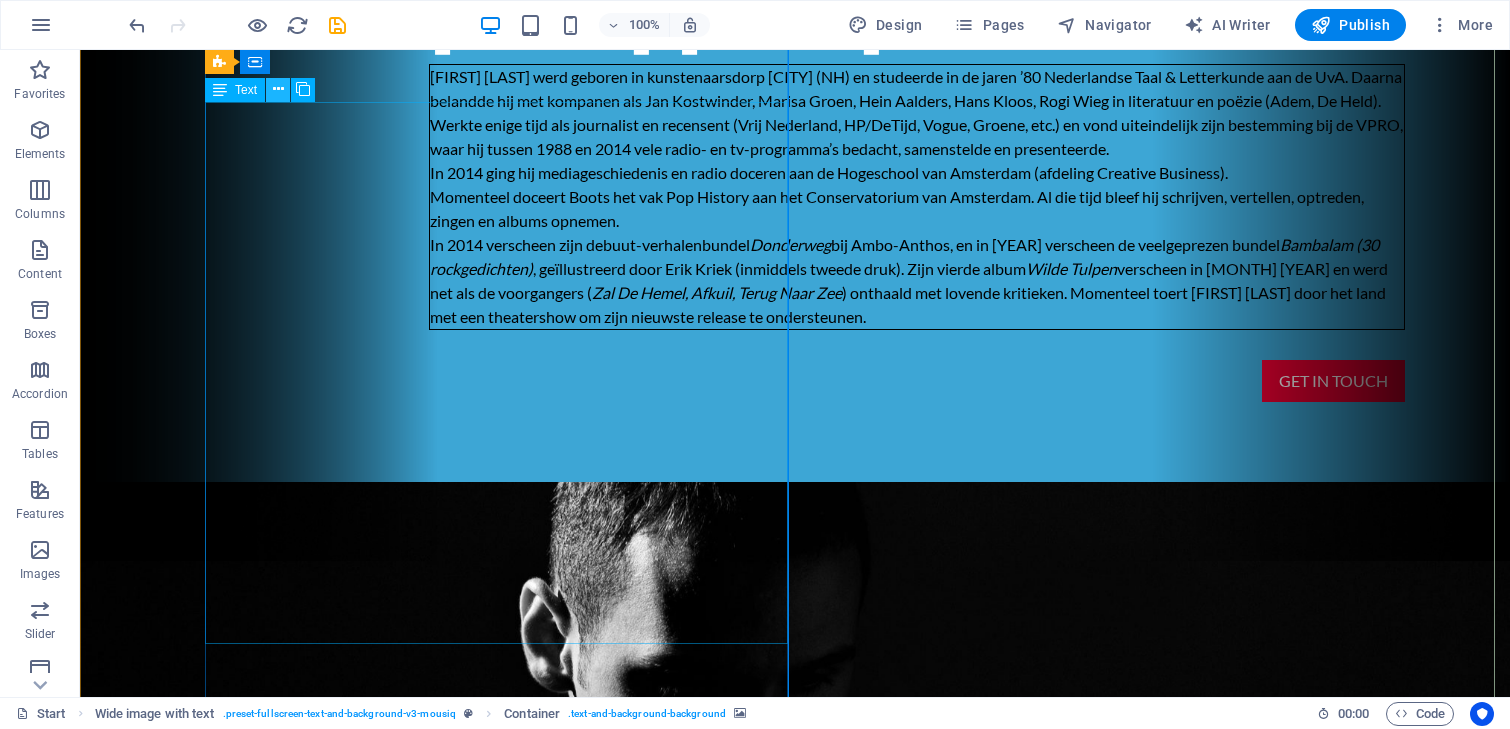 click at bounding box center [278, 89] 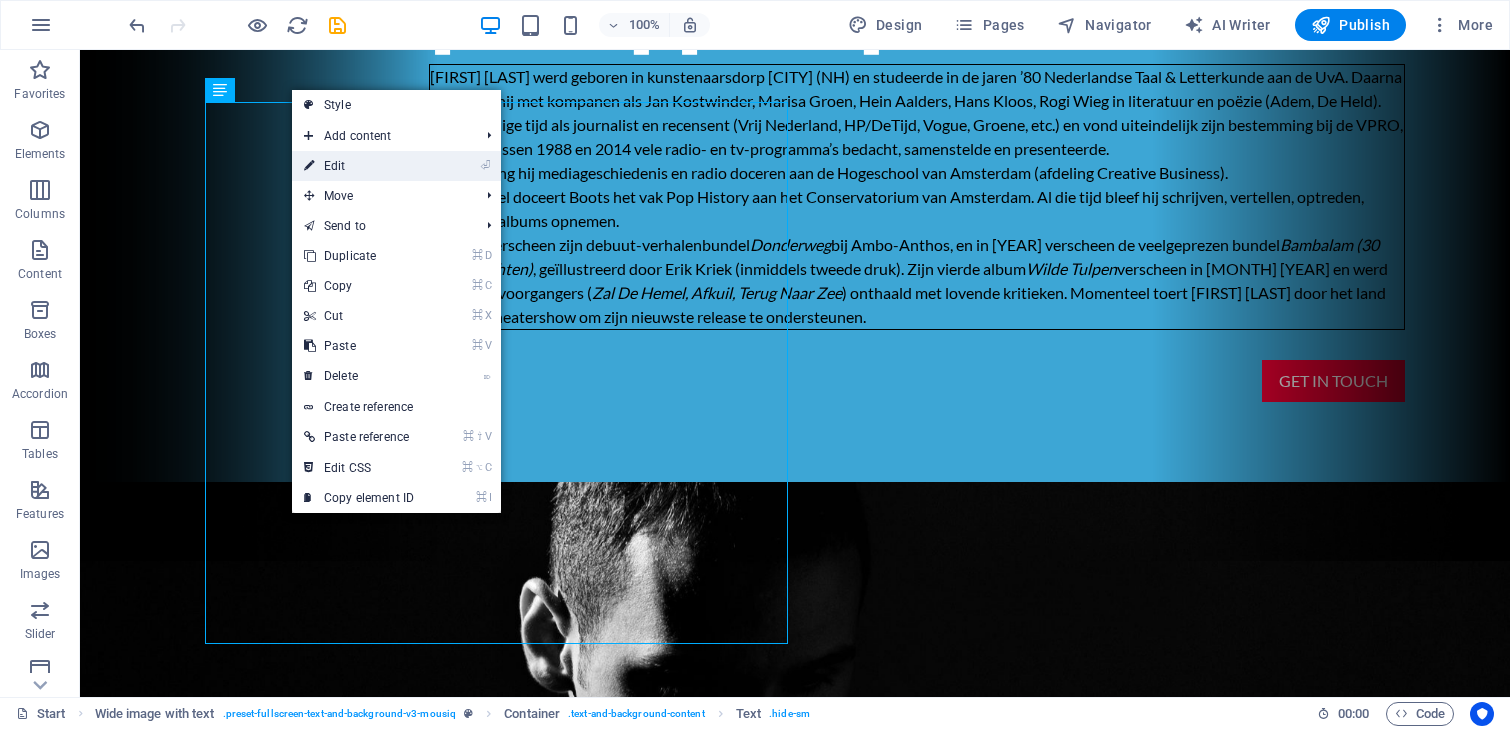 click on "⏎  Edit" at bounding box center [359, 166] 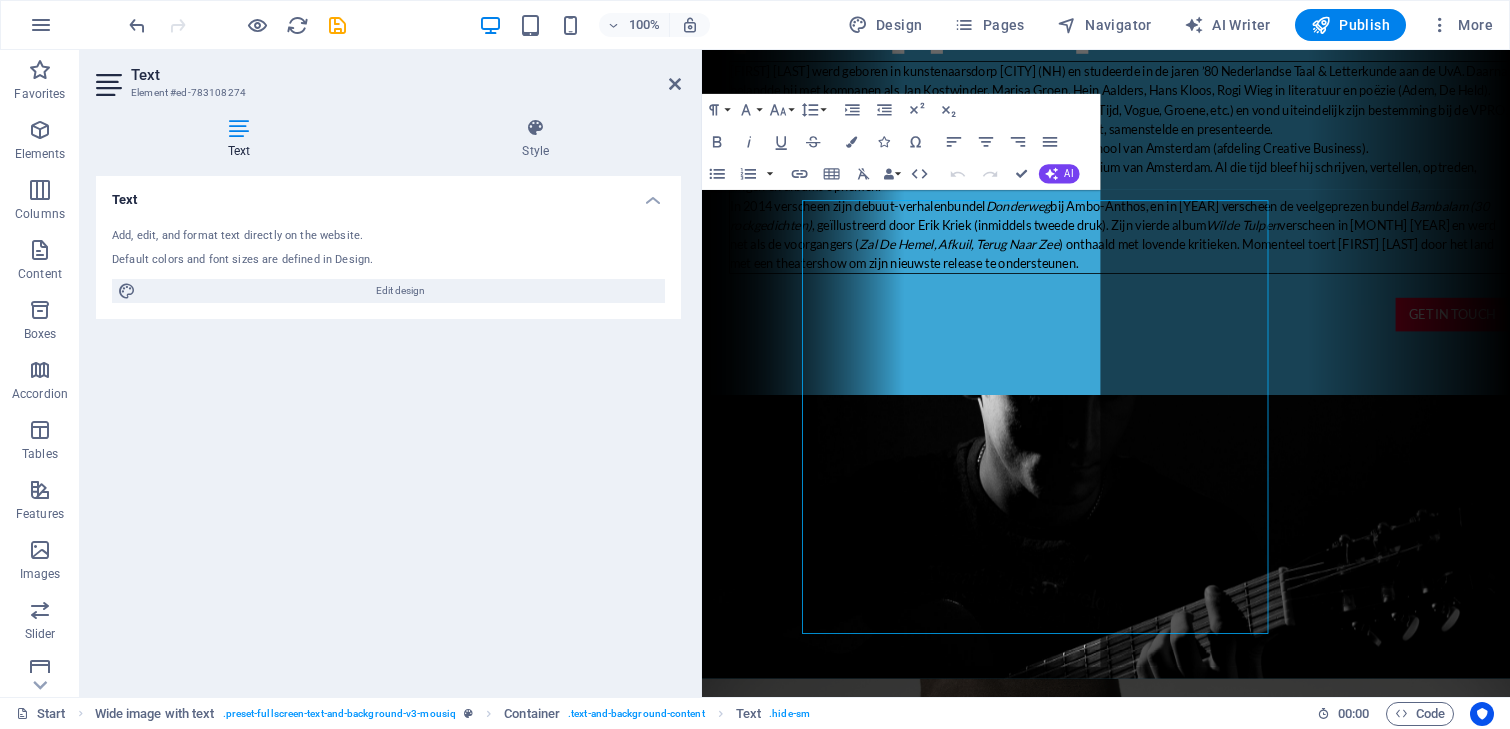 scroll, scrollTop: 0, scrollLeft: 0, axis: both 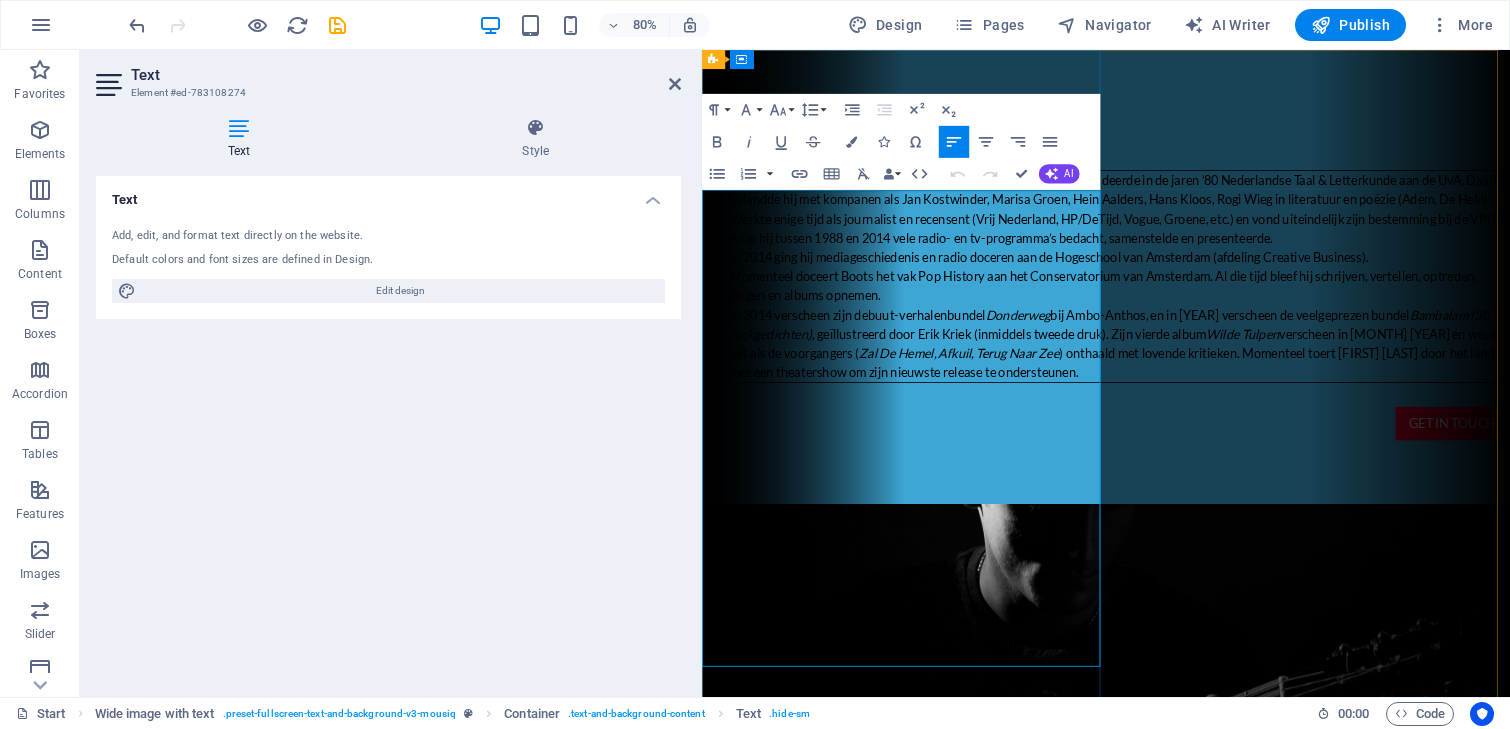 drag, startPoint x: 1027, startPoint y: 327, endPoint x: 1039, endPoint y: 323, distance: 12.649111 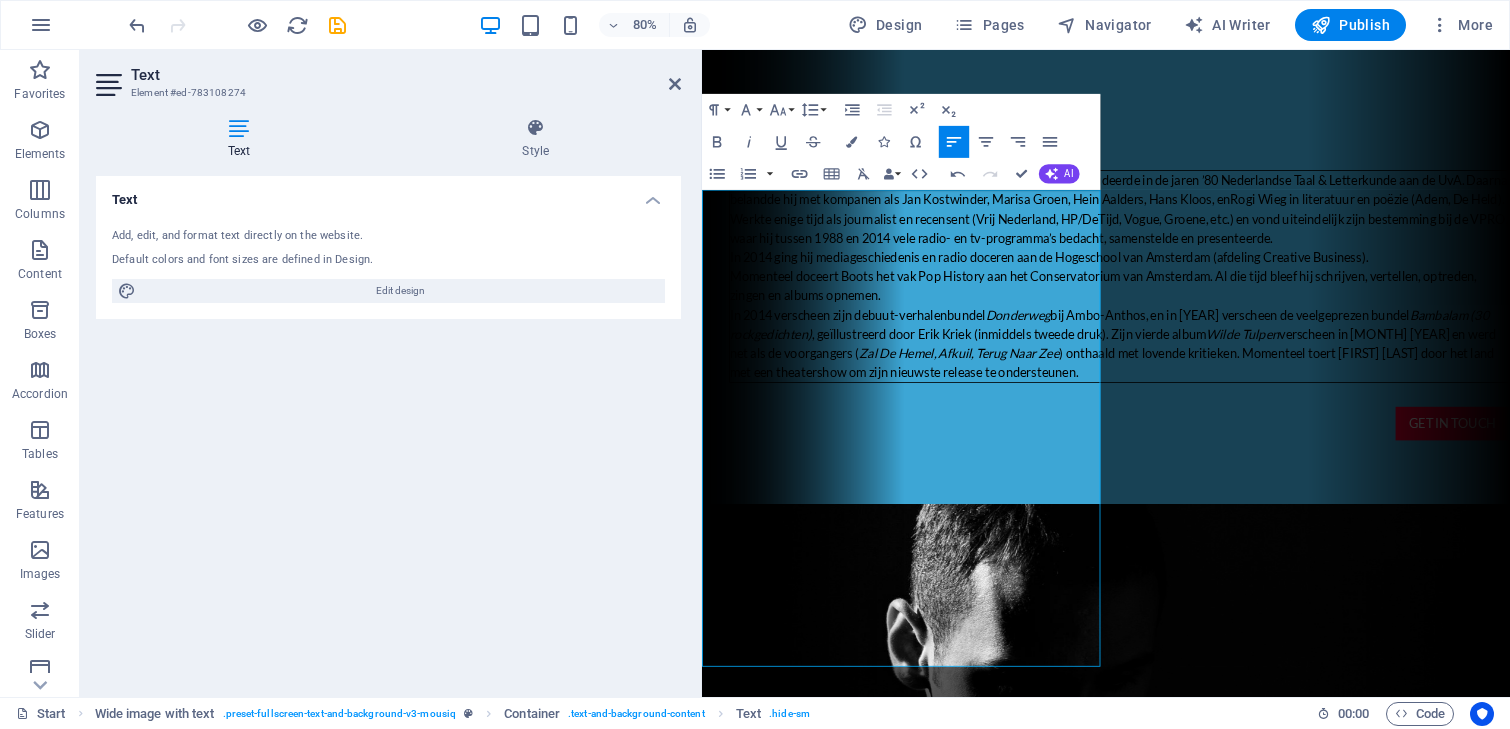 click at bounding box center (1207, 1093) 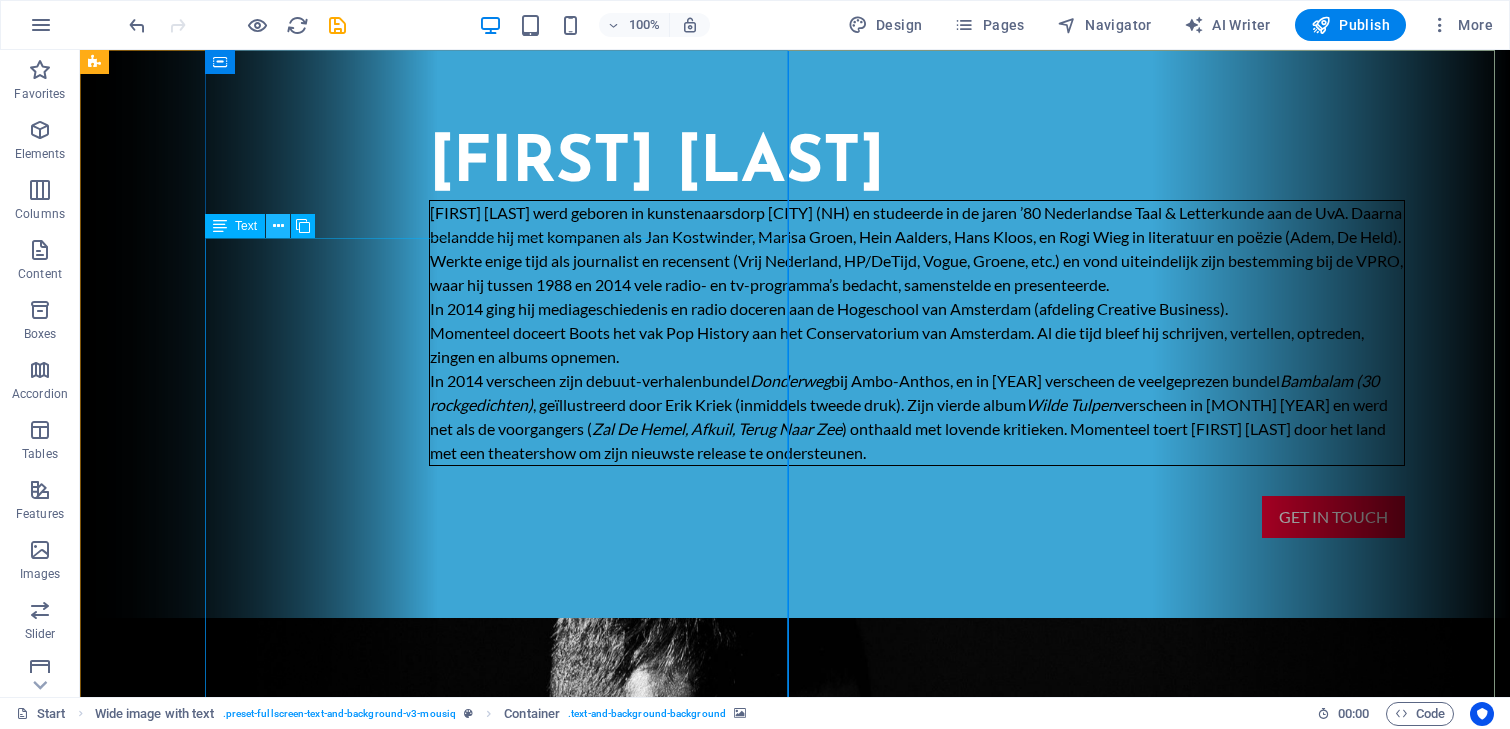 click at bounding box center [278, 226] 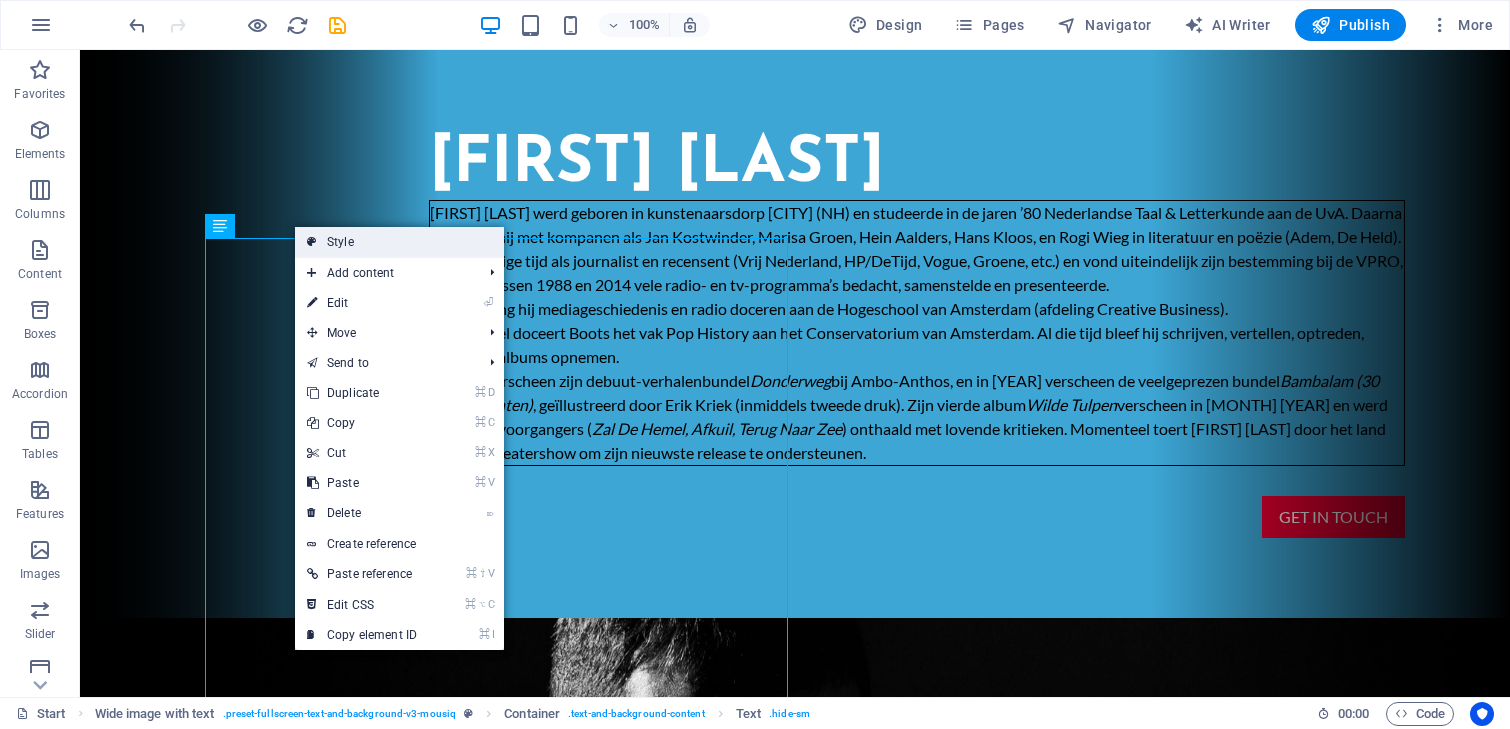 click on "Style" at bounding box center [399, 242] 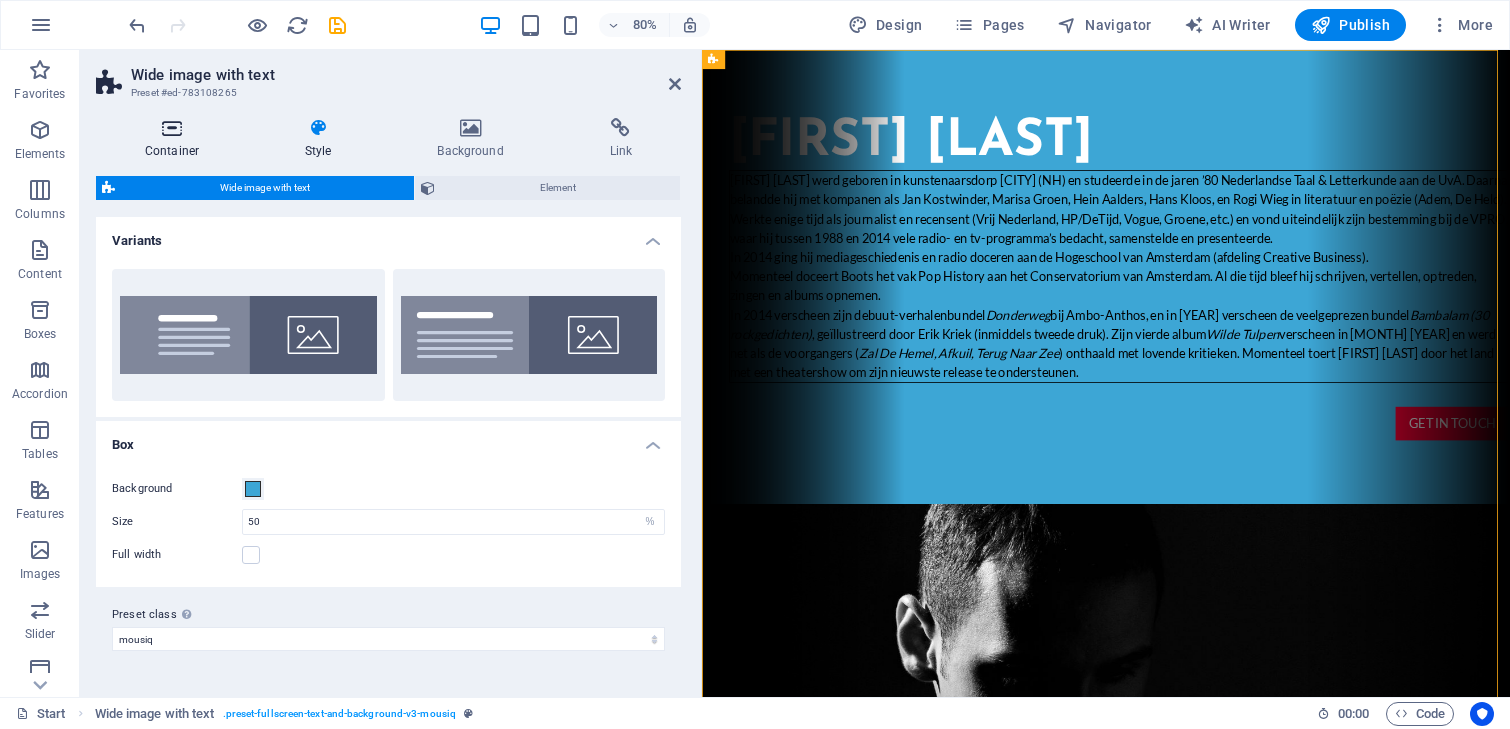 click at bounding box center [172, 128] 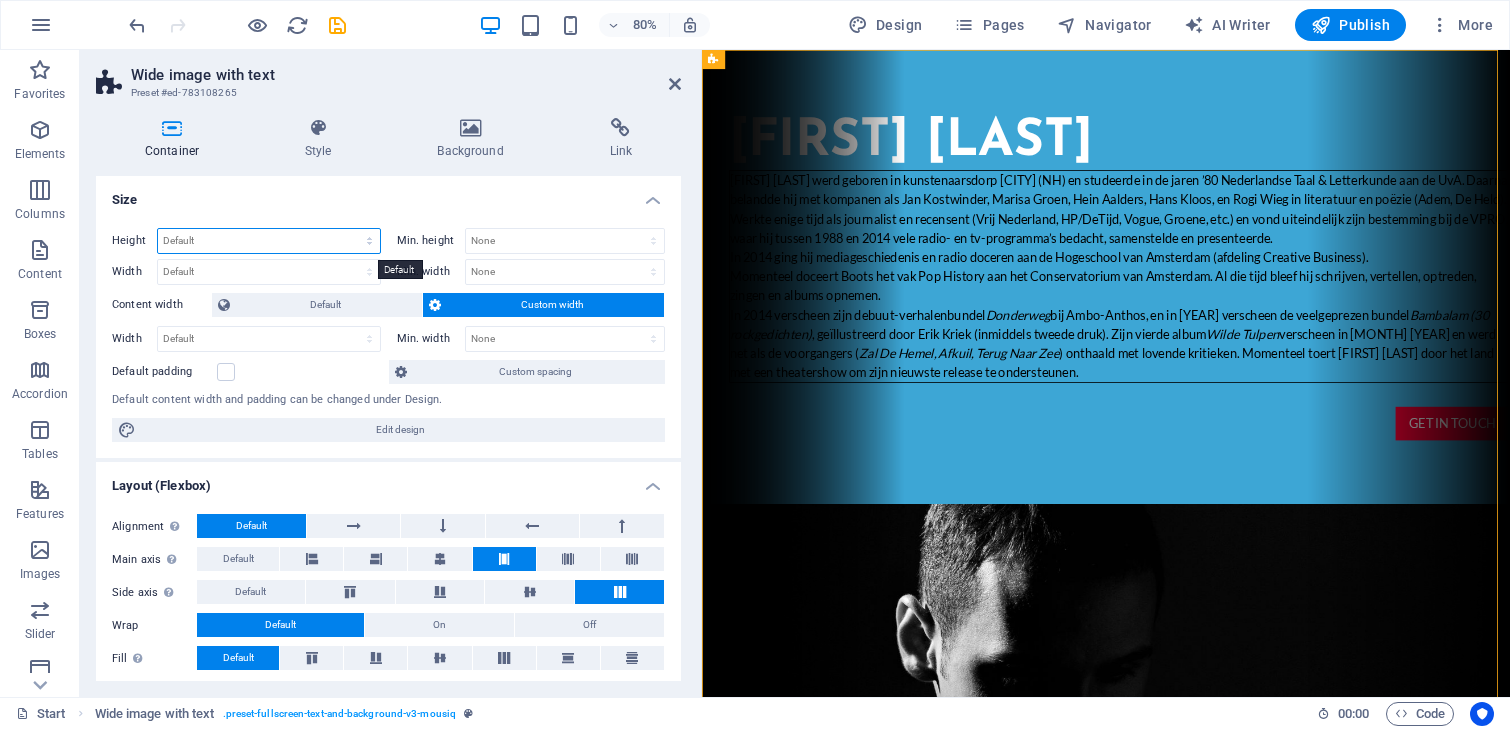 click on "Default px rem % vh vw" at bounding box center (269, 241) 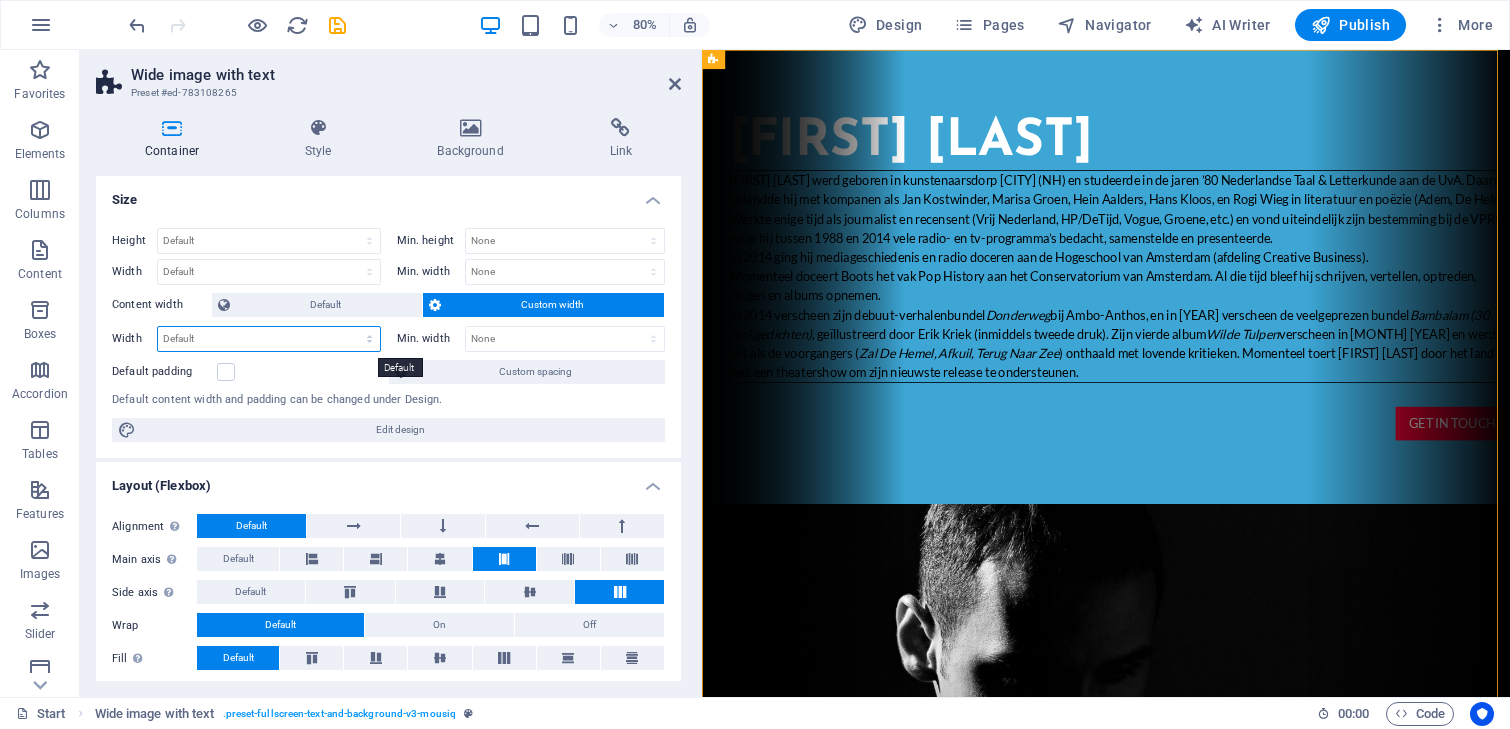 click on "Default px rem % em vh vw" at bounding box center [269, 339] 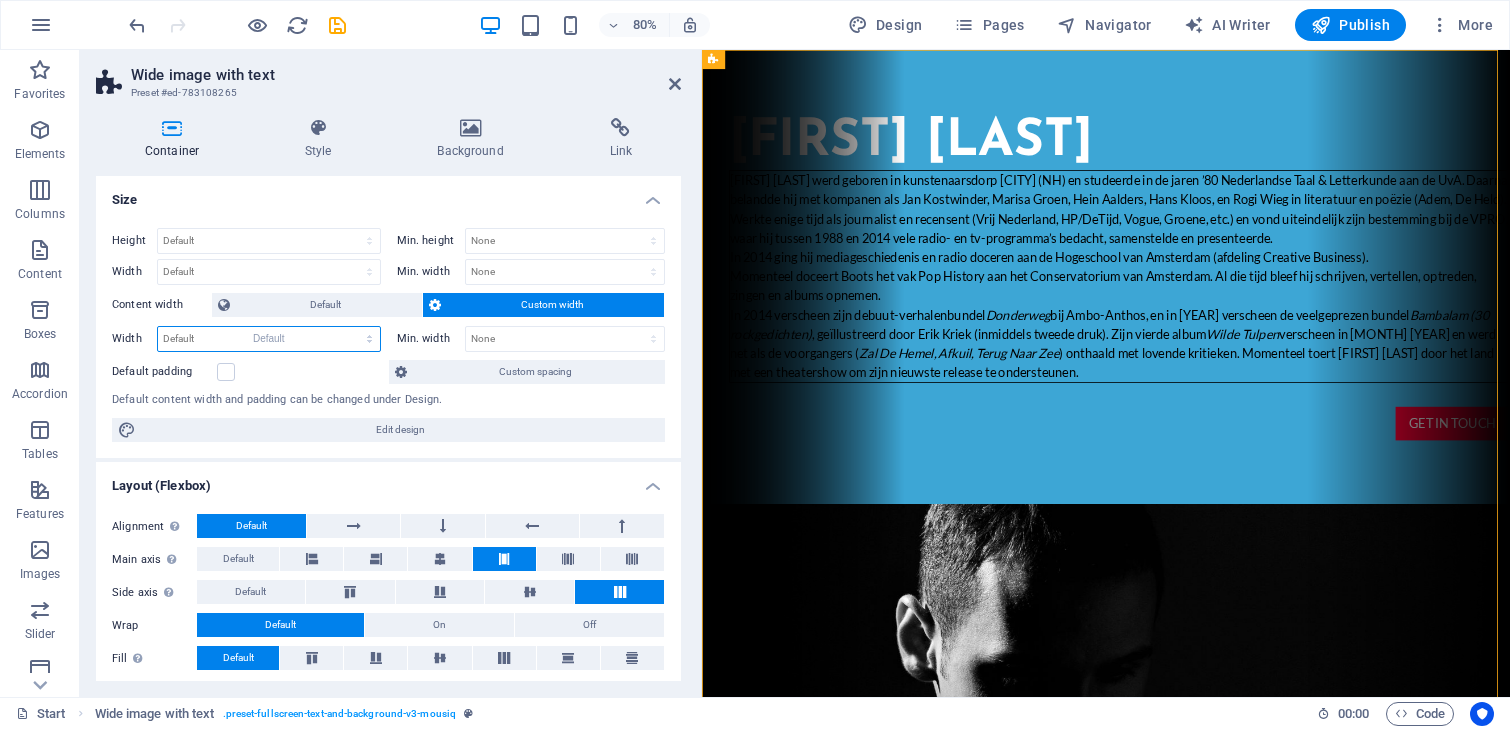 select on "DISABLED_OPTION_VALUE" 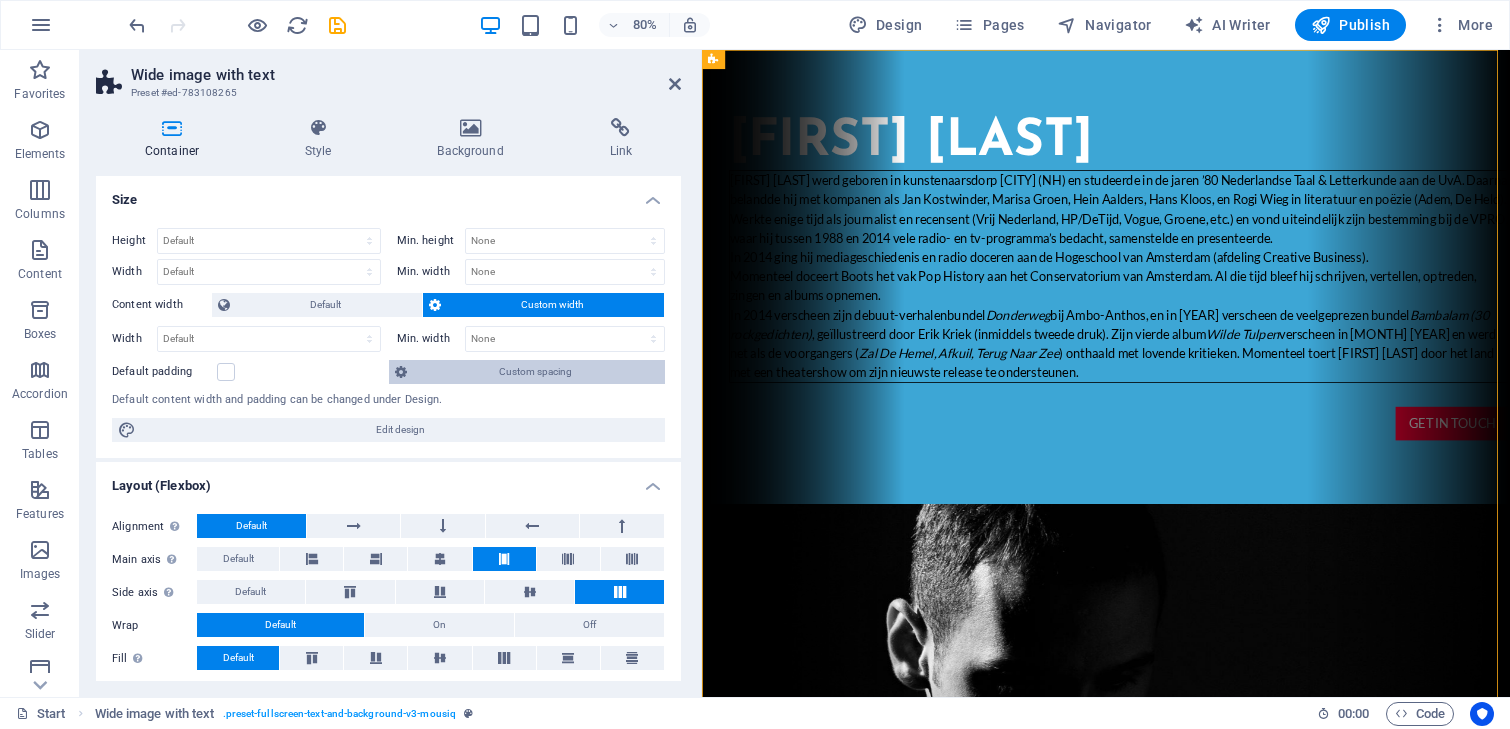 click on "Custom spacing" at bounding box center [536, 372] 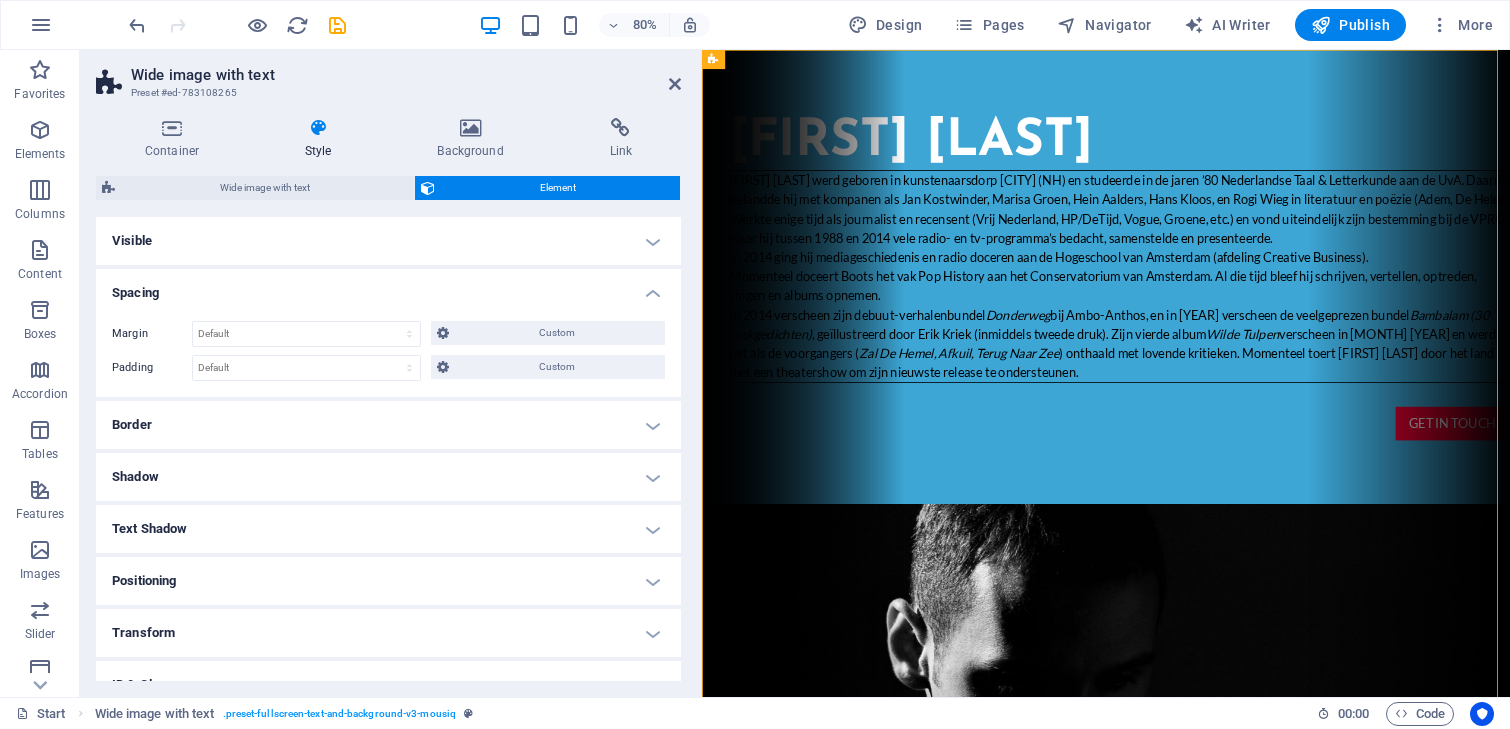 click on "Border" at bounding box center [388, 425] 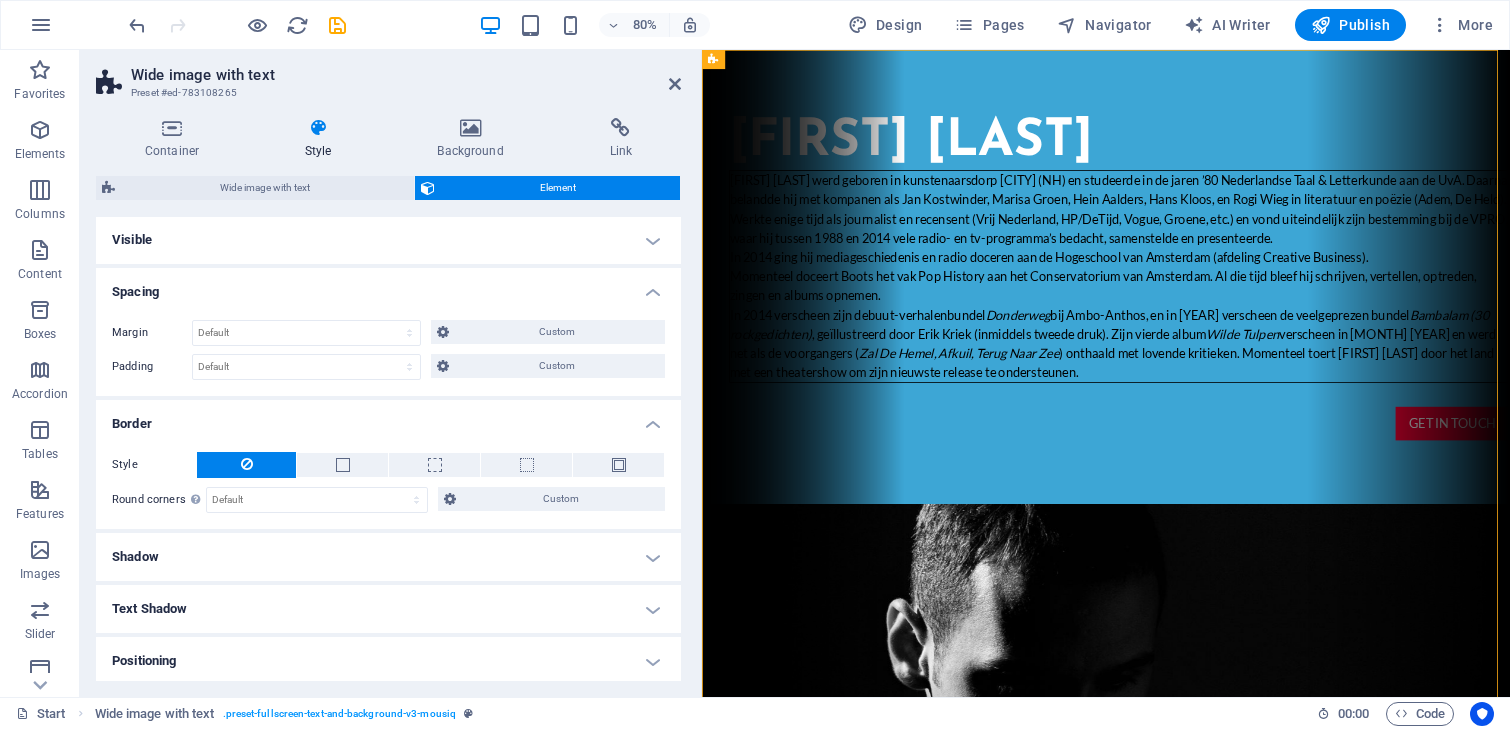 scroll, scrollTop: 0, scrollLeft: 0, axis: both 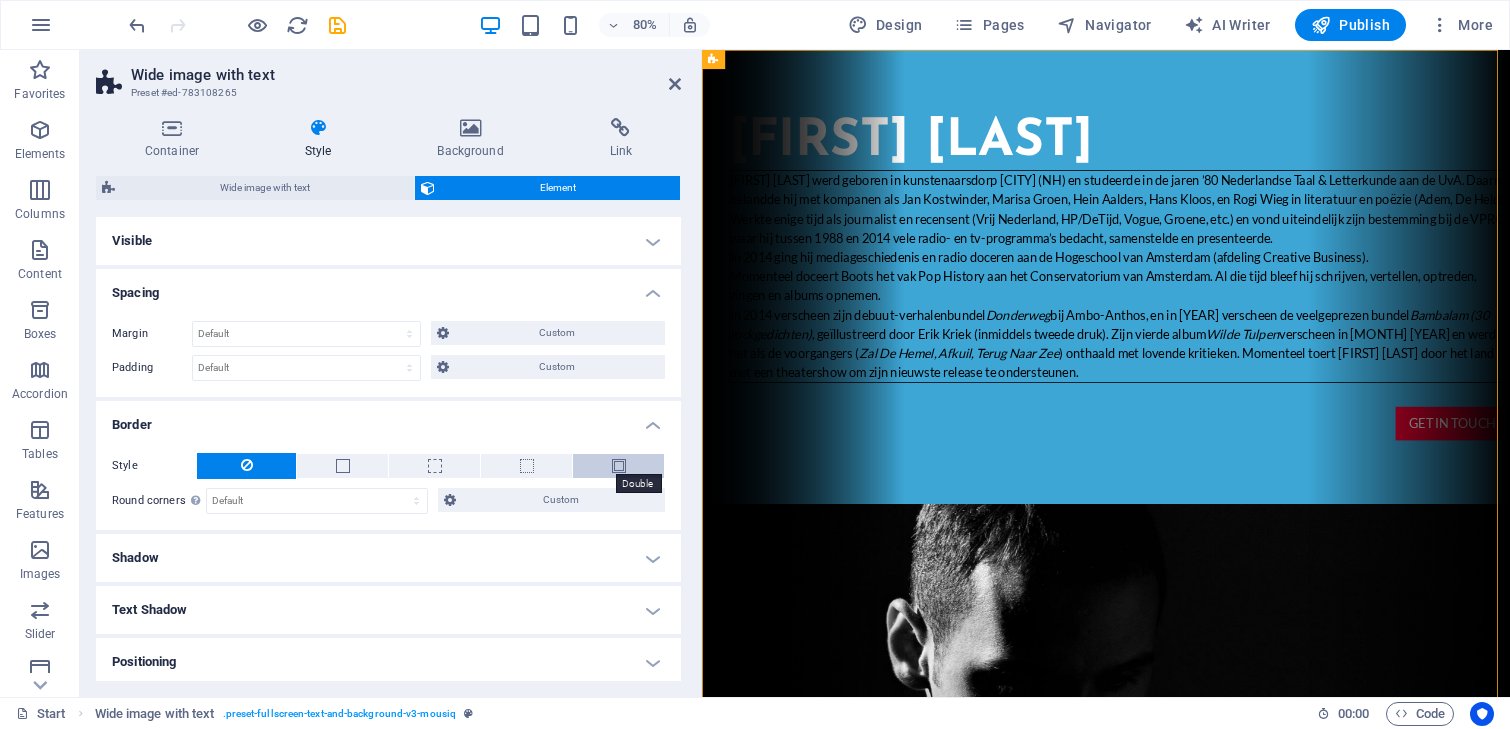 click at bounding box center [619, 466] 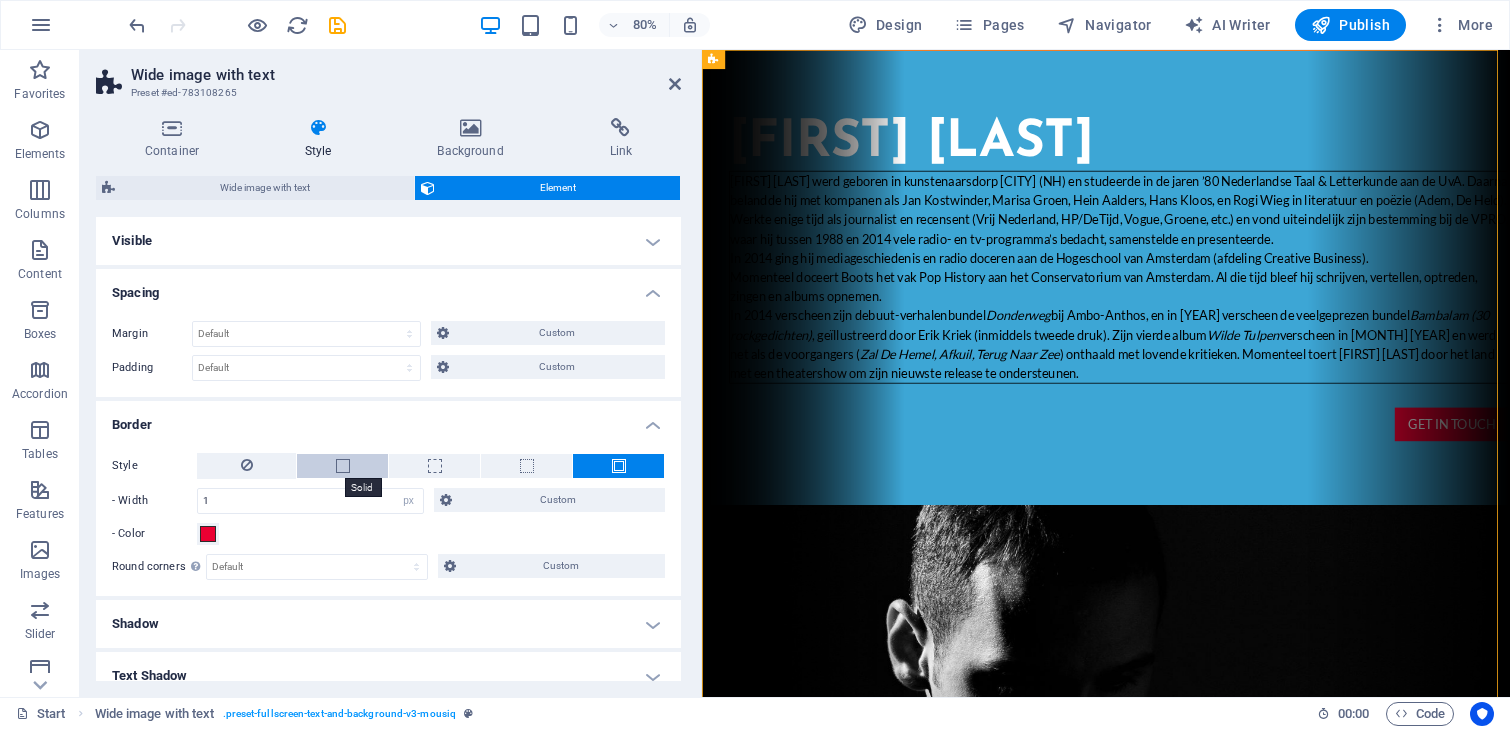 click at bounding box center [343, 466] 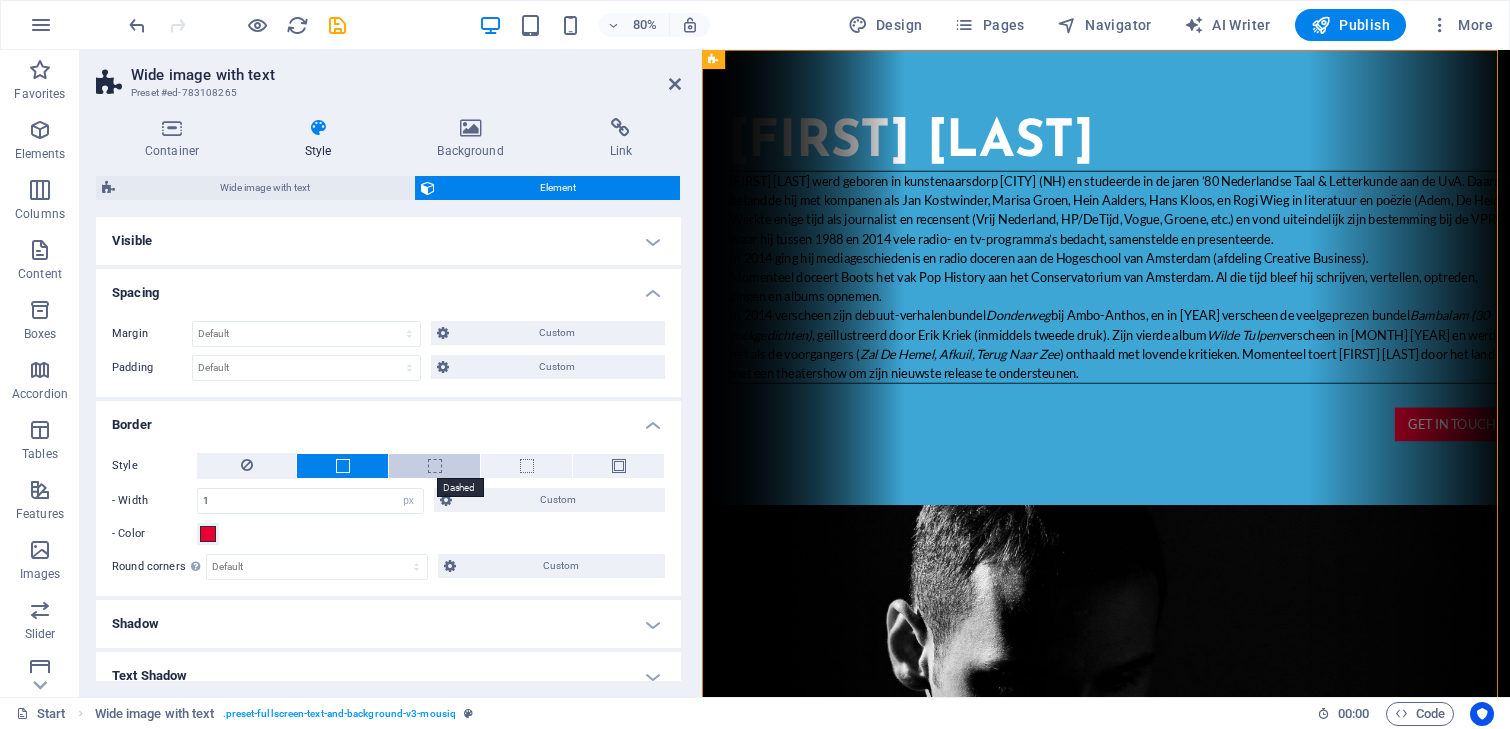 click at bounding box center [435, 466] 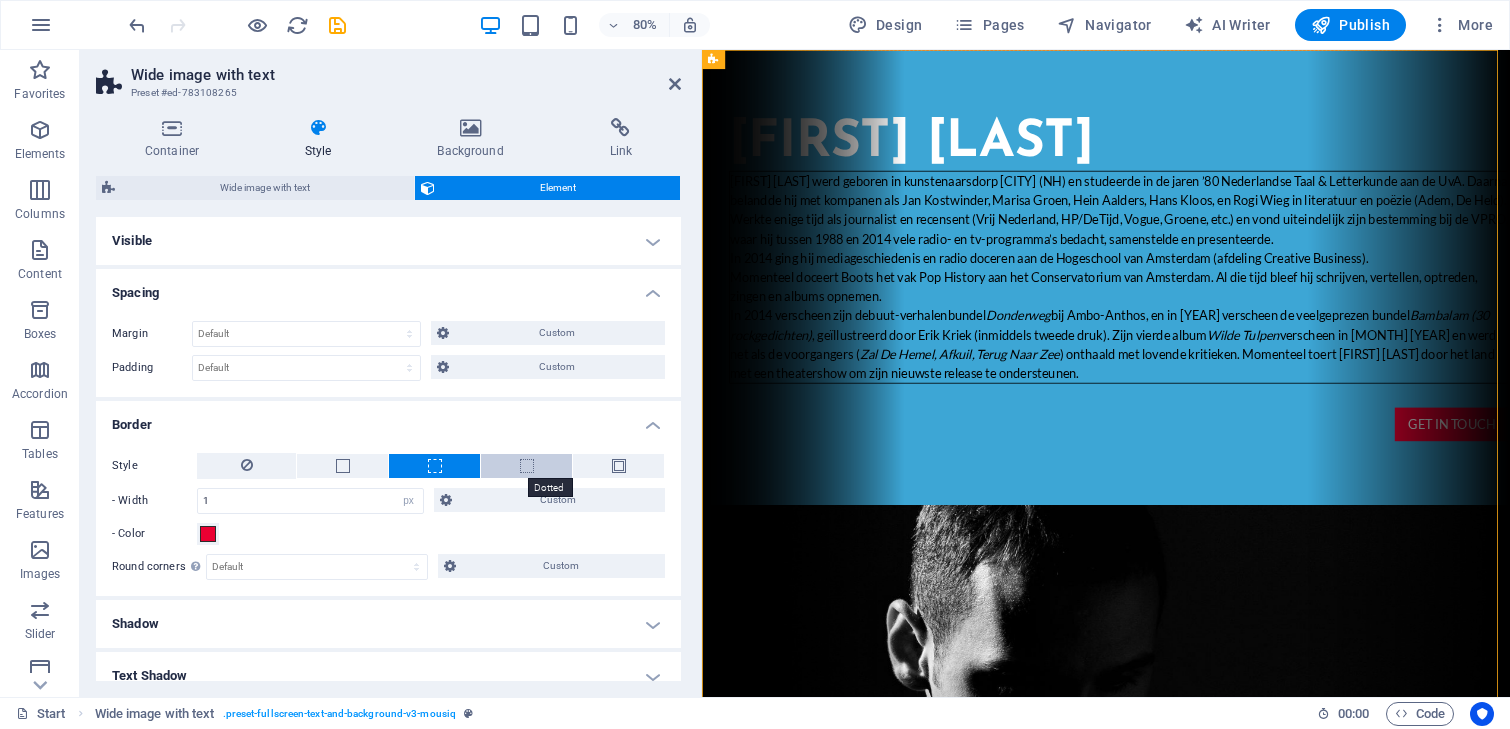 click at bounding box center [527, 466] 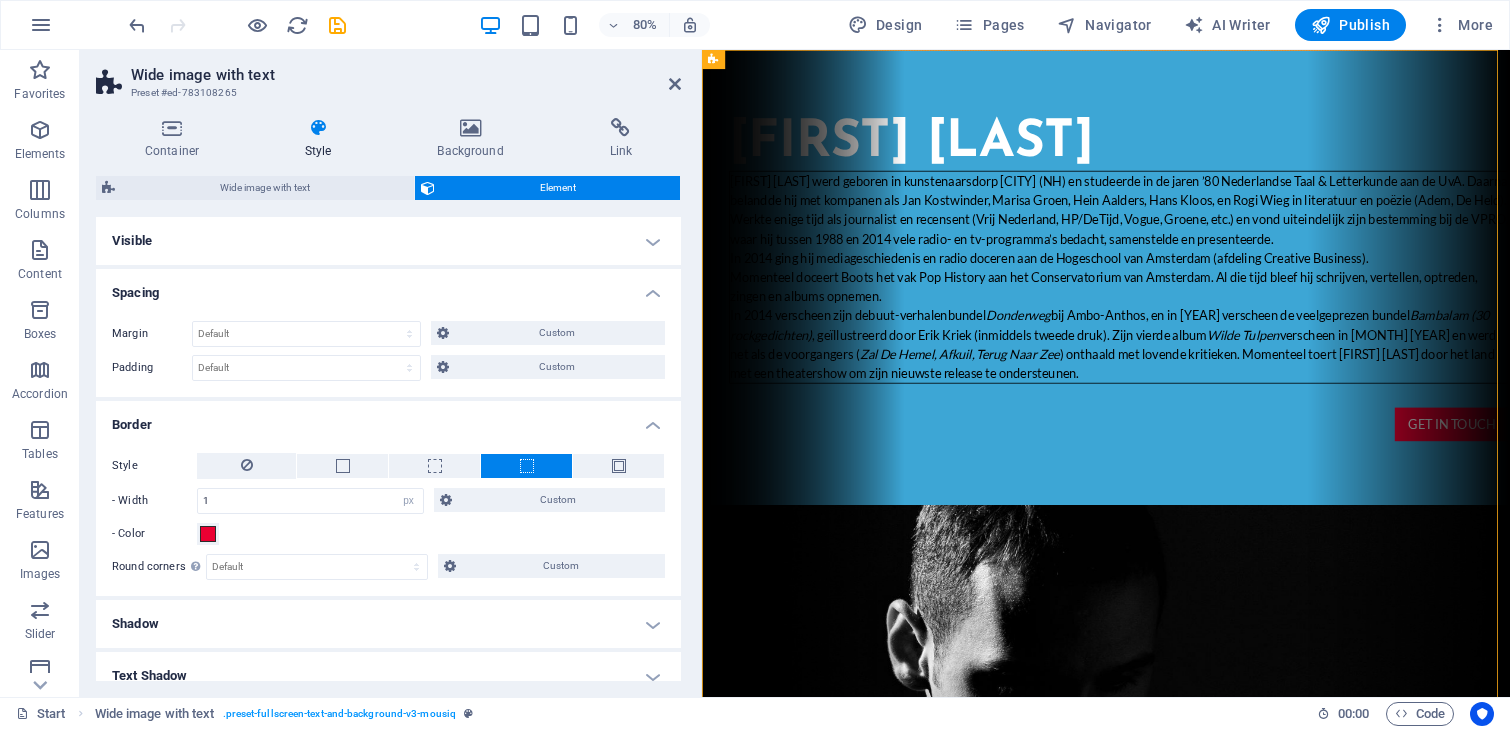 click at bounding box center (1207, 1094) 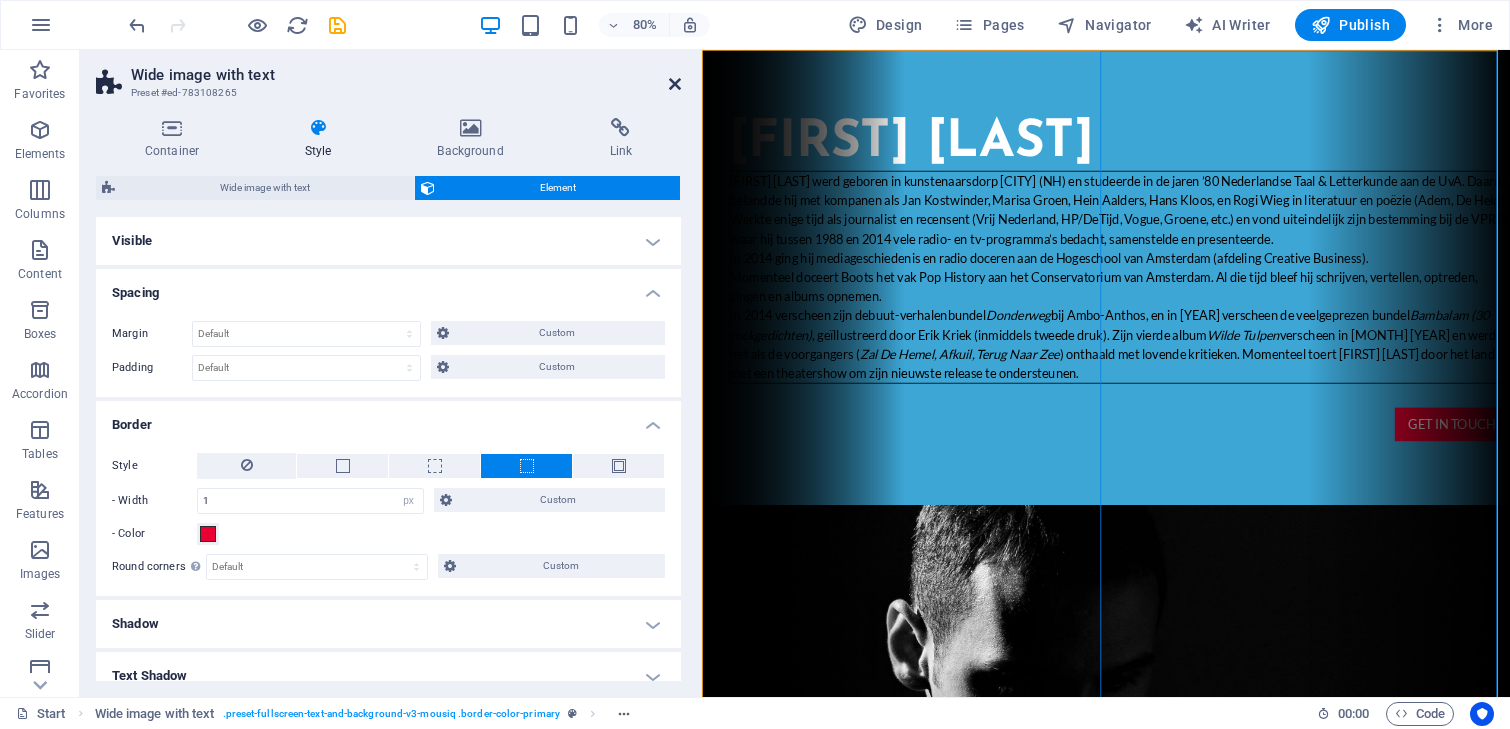 click at bounding box center (675, 84) 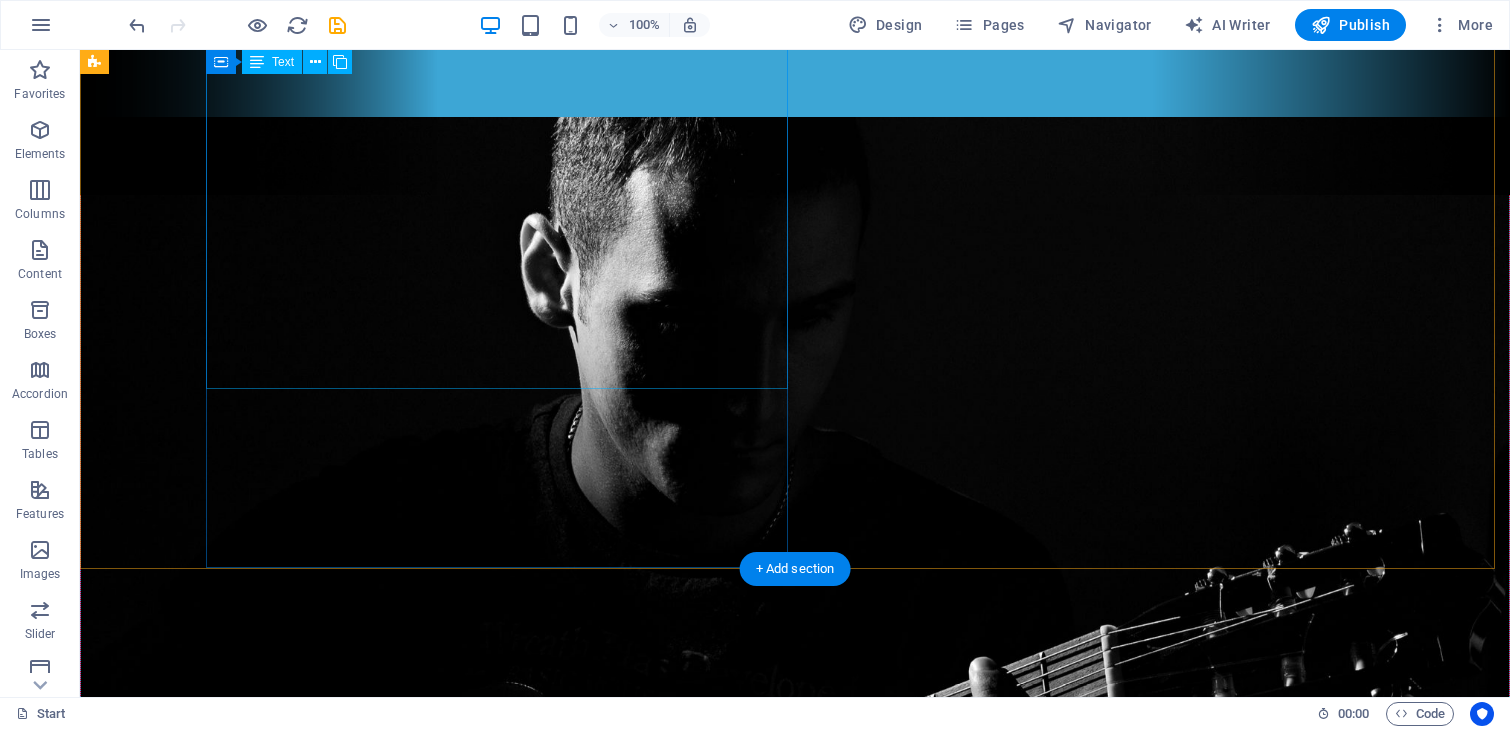 scroll, scrollTop: 874, scrollLeft: 0, axis: vertical 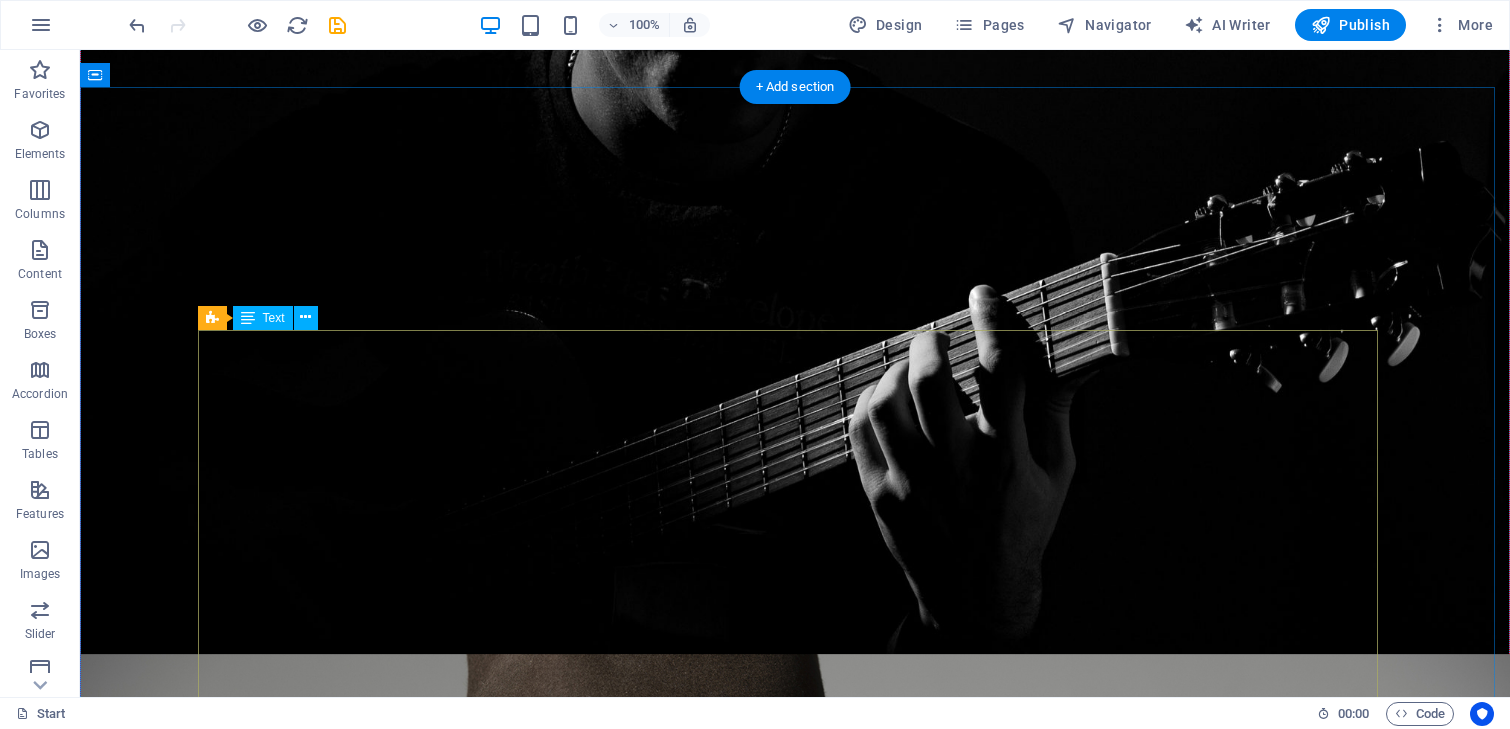 click on "?? [DATE] [CITY] [VENUE] [TYPE] [DATE] [CITY] [VENUE] [TYPE] [DATE] [CITY] [VENUE] [EVENT] BUY TICKETS Buy tickets Buy tickets" at bounding box center [795, 2068] 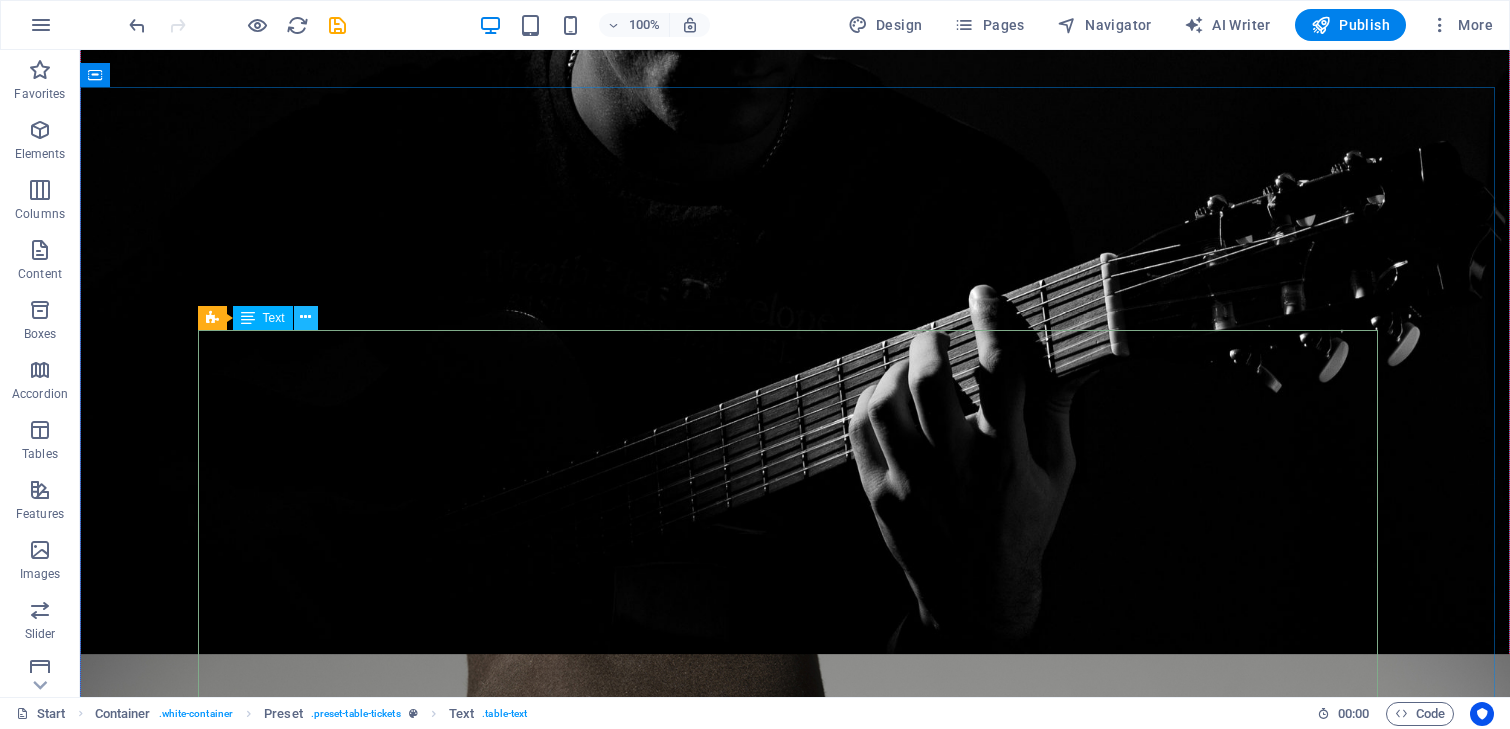 click at bounding box center (305, 317) 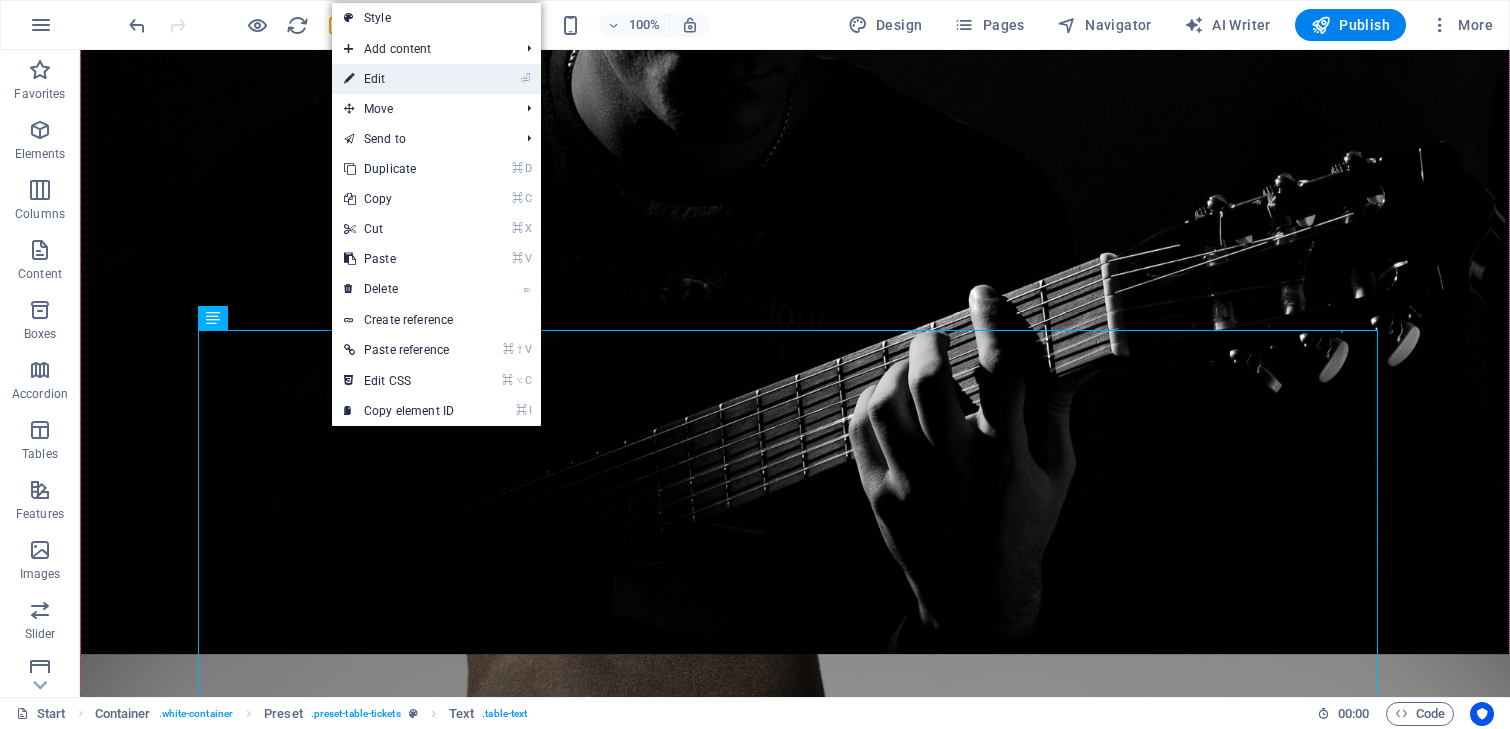 click on "⏎  Edit" at bounding box center (436, 79) 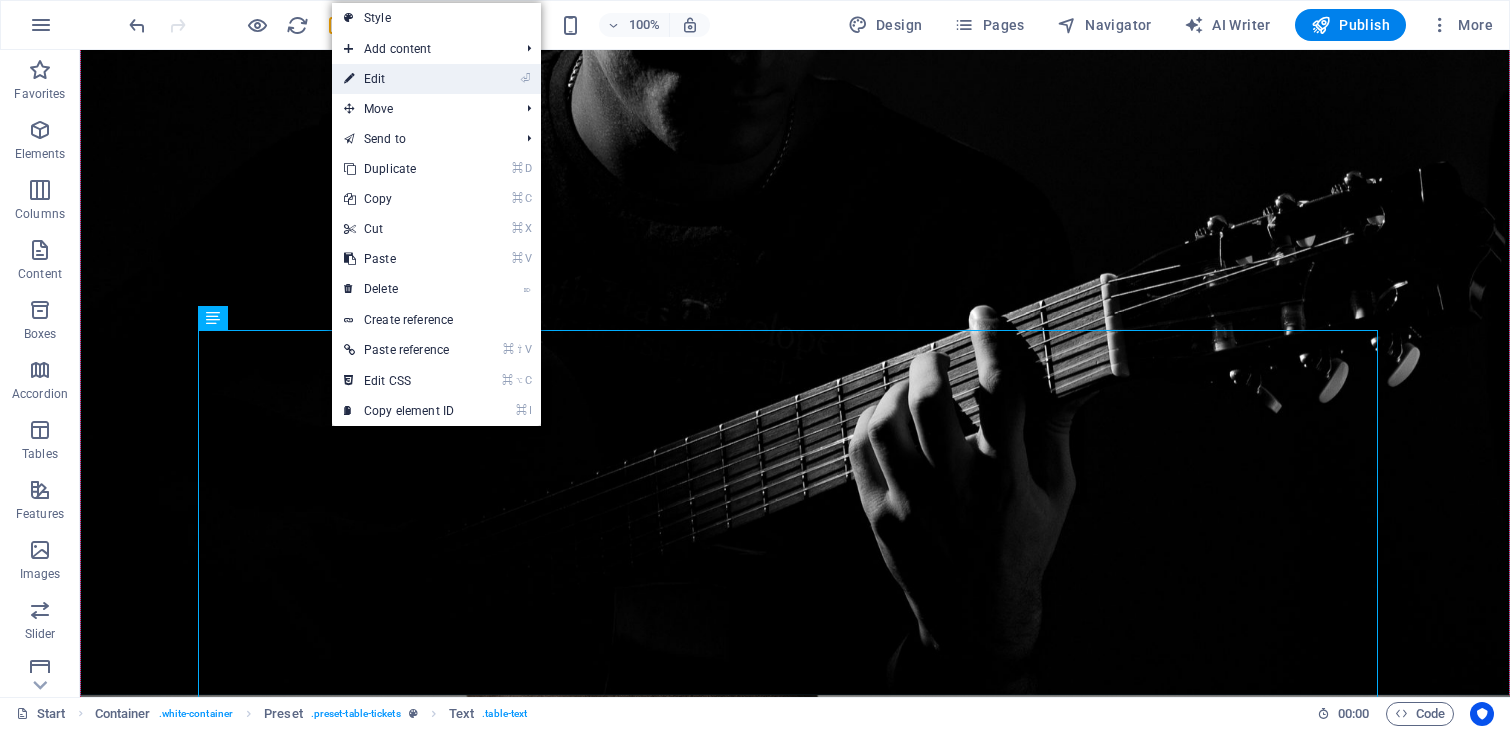 scroll, scrollTop: 890, scrollLeft: 0, axis: vertical 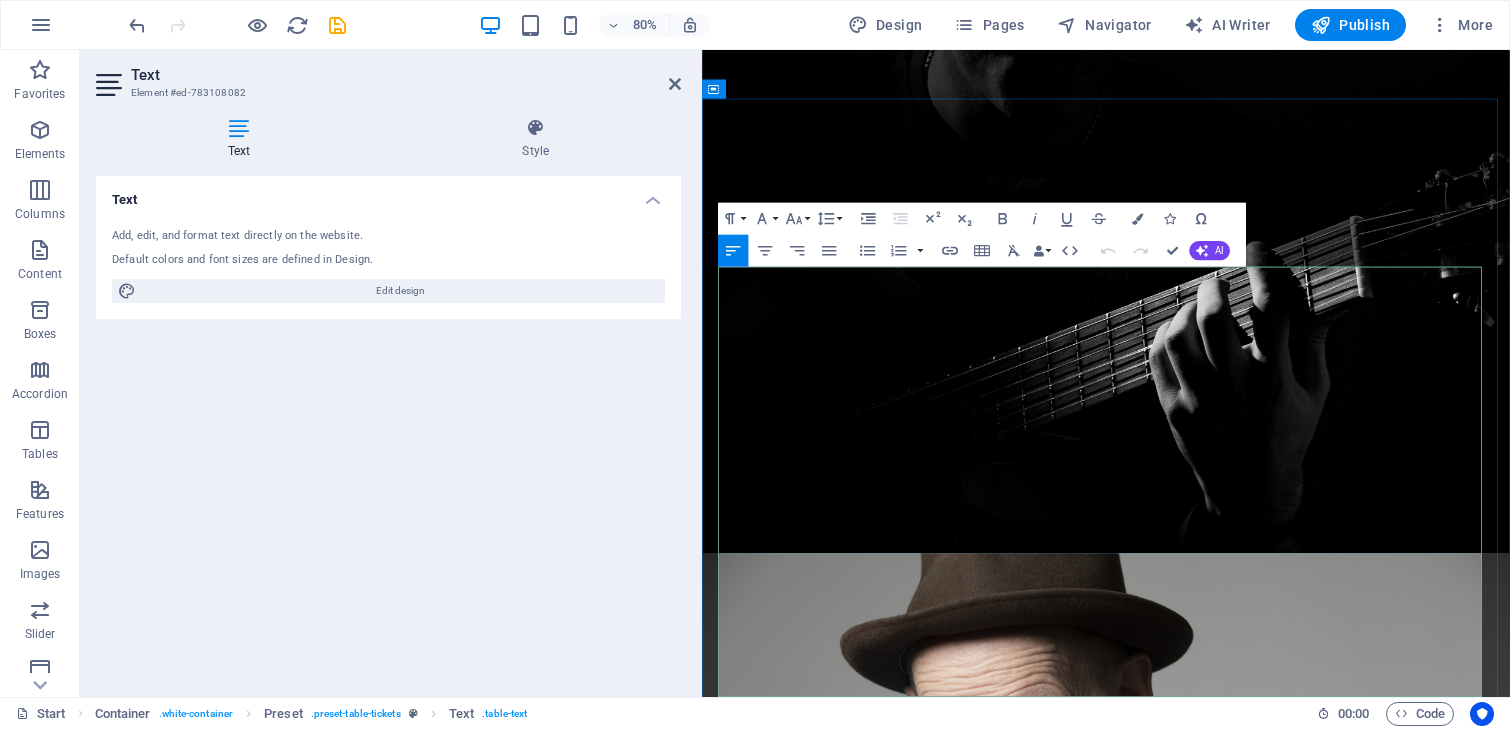 drag, startPoint x: 758, startPoint y: 366, endPoint x: 769, endPoint y: 362, distance: 11.7046995 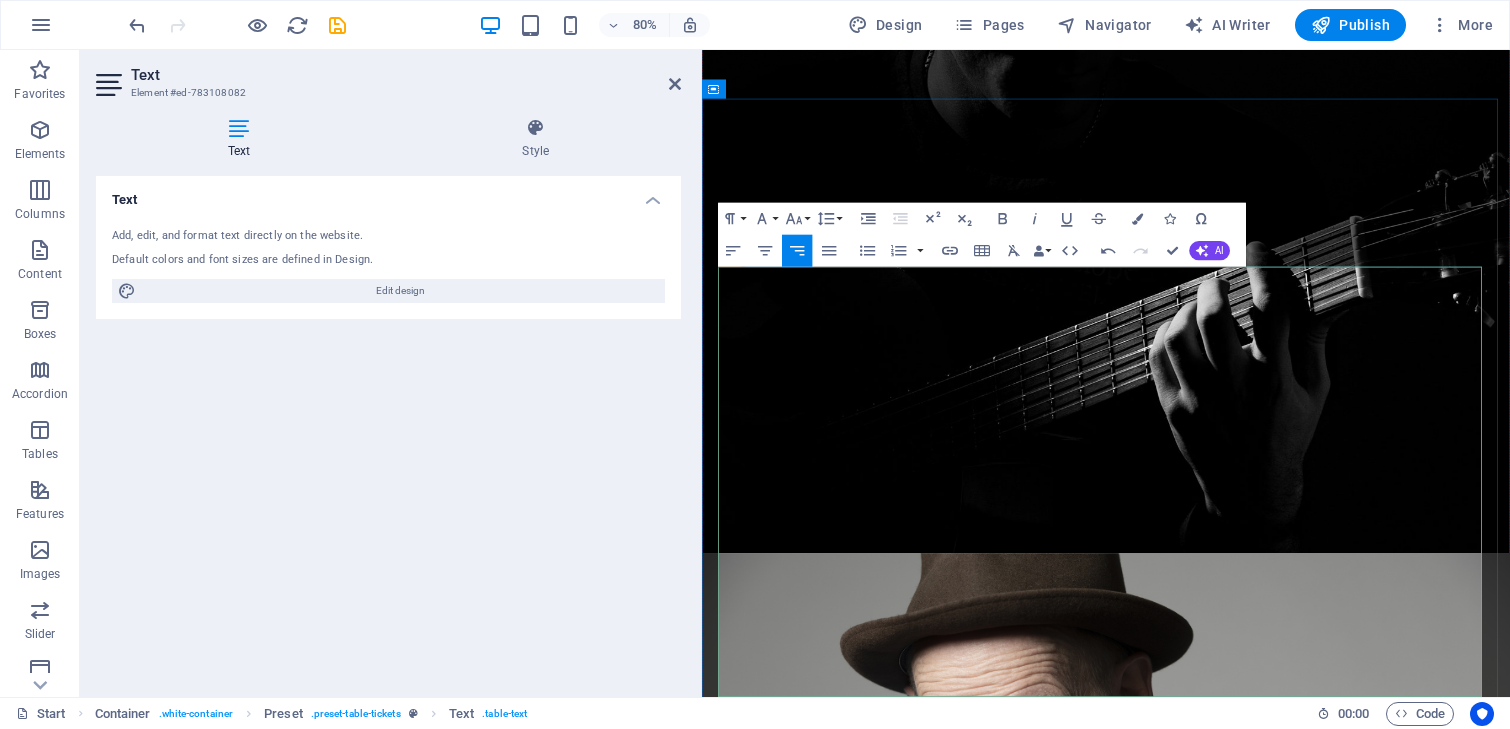 click on "sept 2025" at bounding box center [834, 1586] 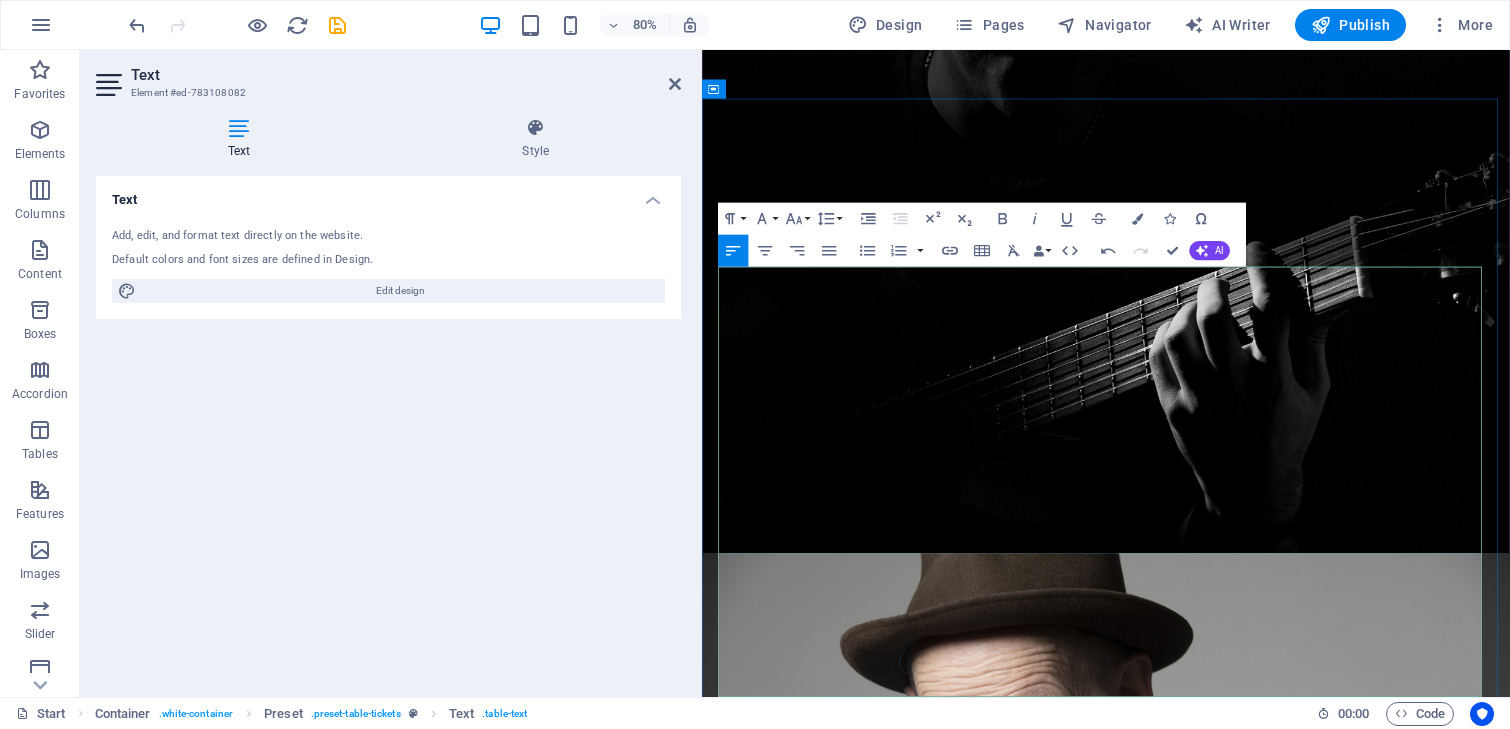drag, startPoint x: 850, startPoint y: 366, endPoint x: 738, endPoint y: 356, distance: 112.44554 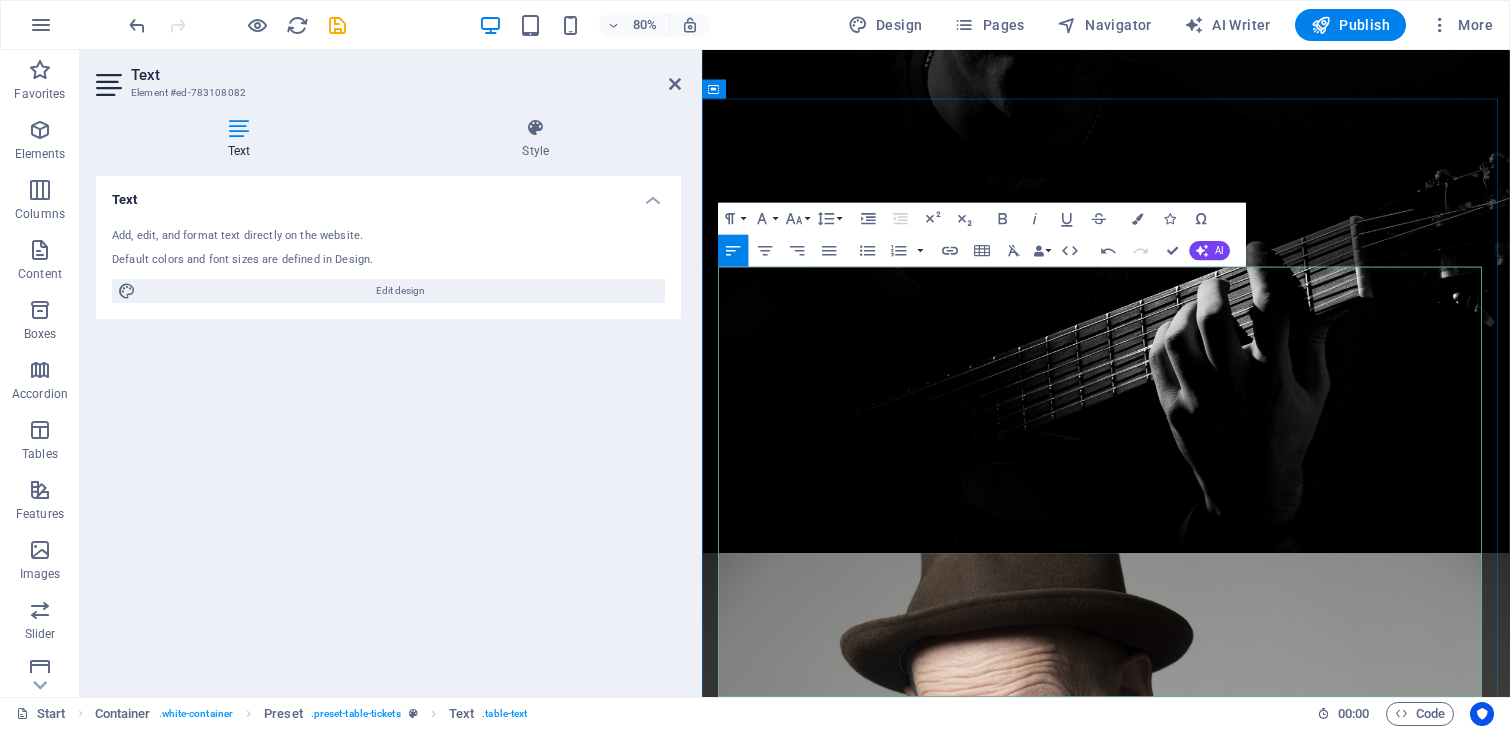 drag, startPoint x: 1053, startPoint y: 358, endPoint x: 926, endPoint y: 358, distance: 127 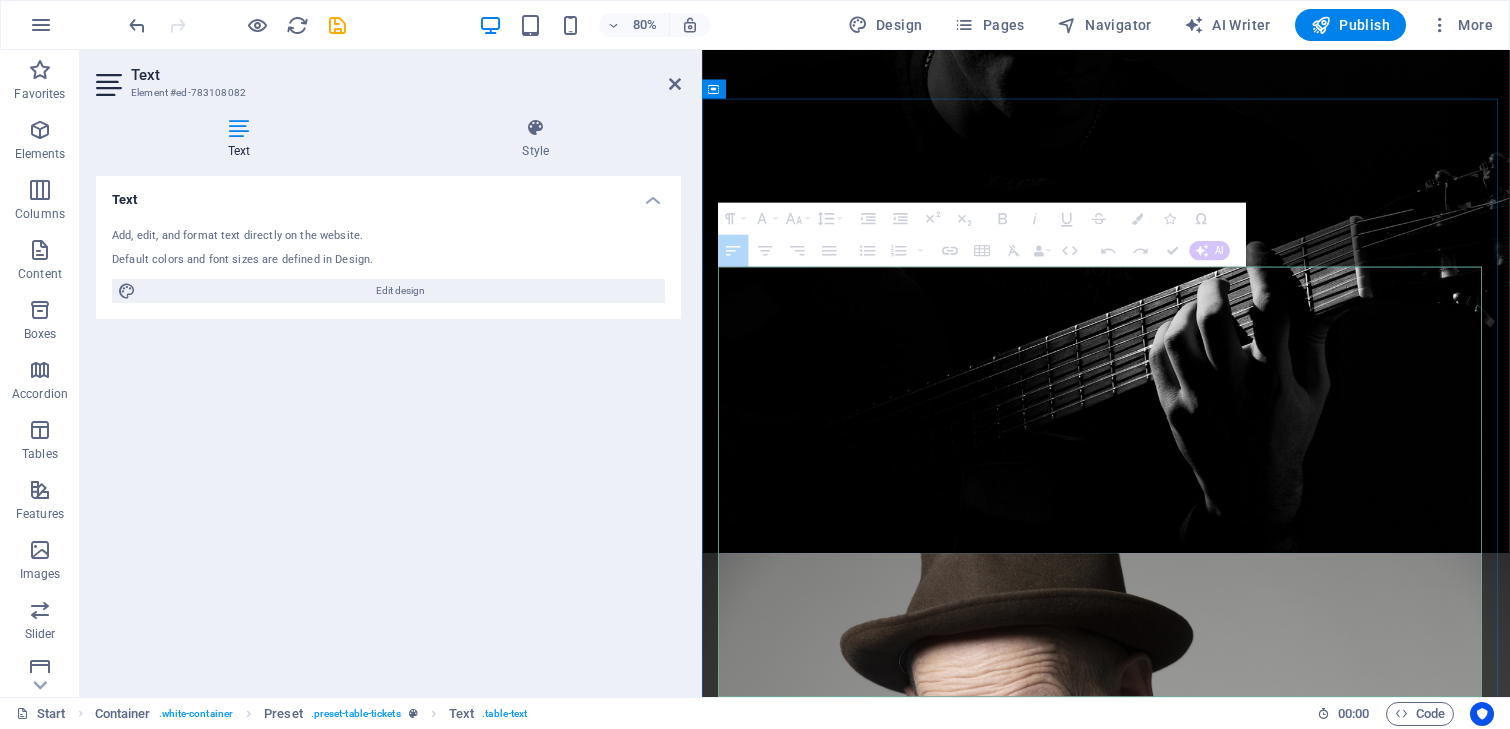 drag, startPoint x: 1397, startPoint y: 357, endPoint x: 1221, endPoint y: 360, distance: 176.02557 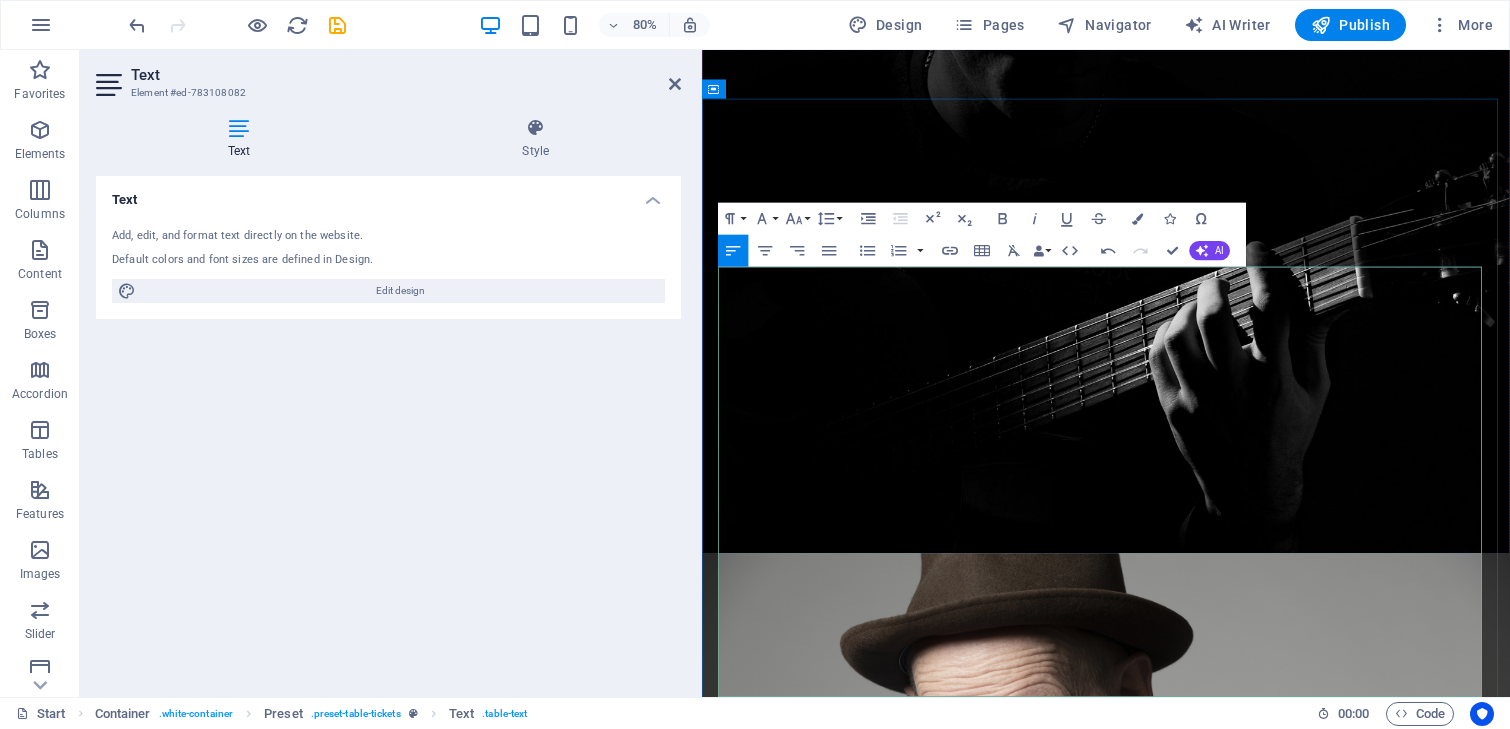 drag, startPoint x: 867, startPoint y: 434, endPoint x: 730, endPoint y: 431, distance: 137.03284 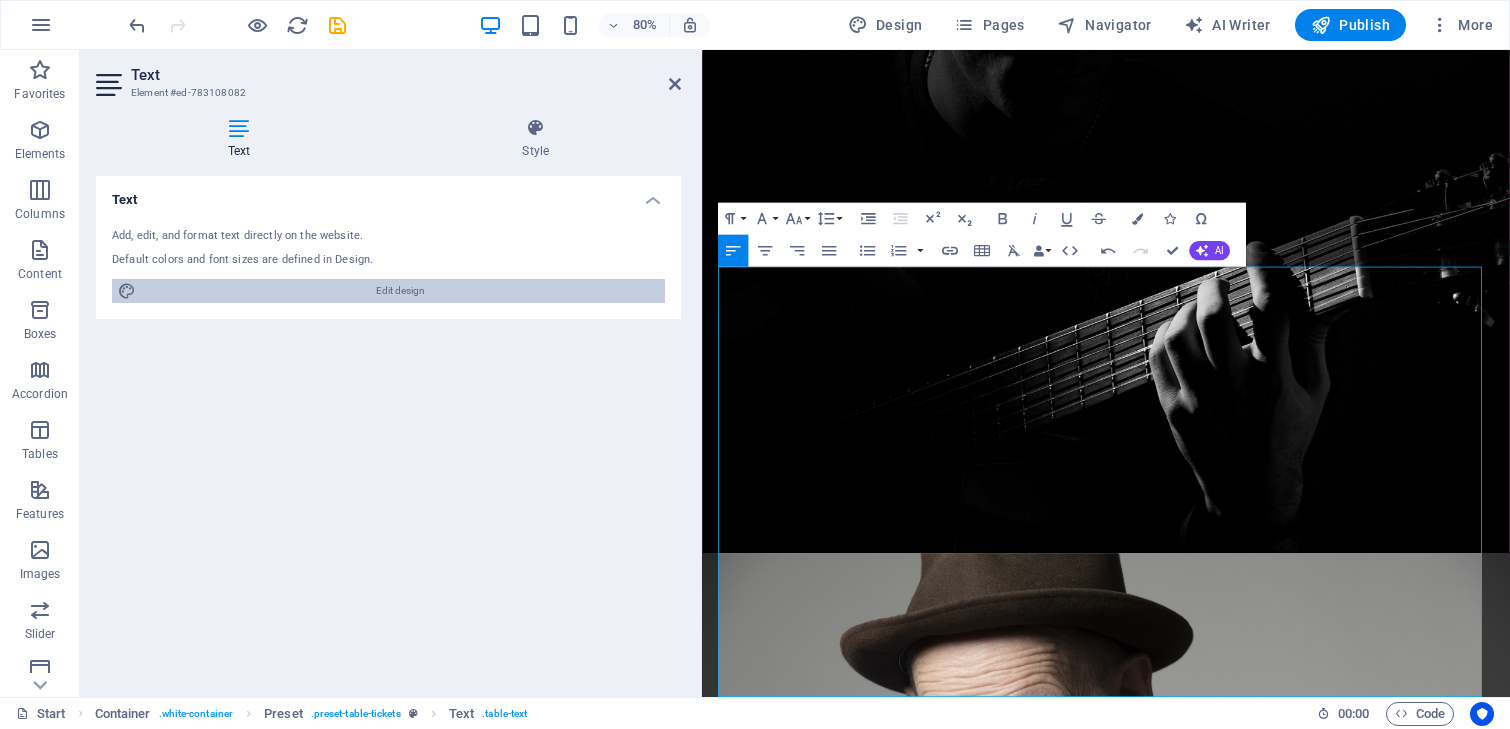 click on "Edit design" at bounding box center [400, 291] 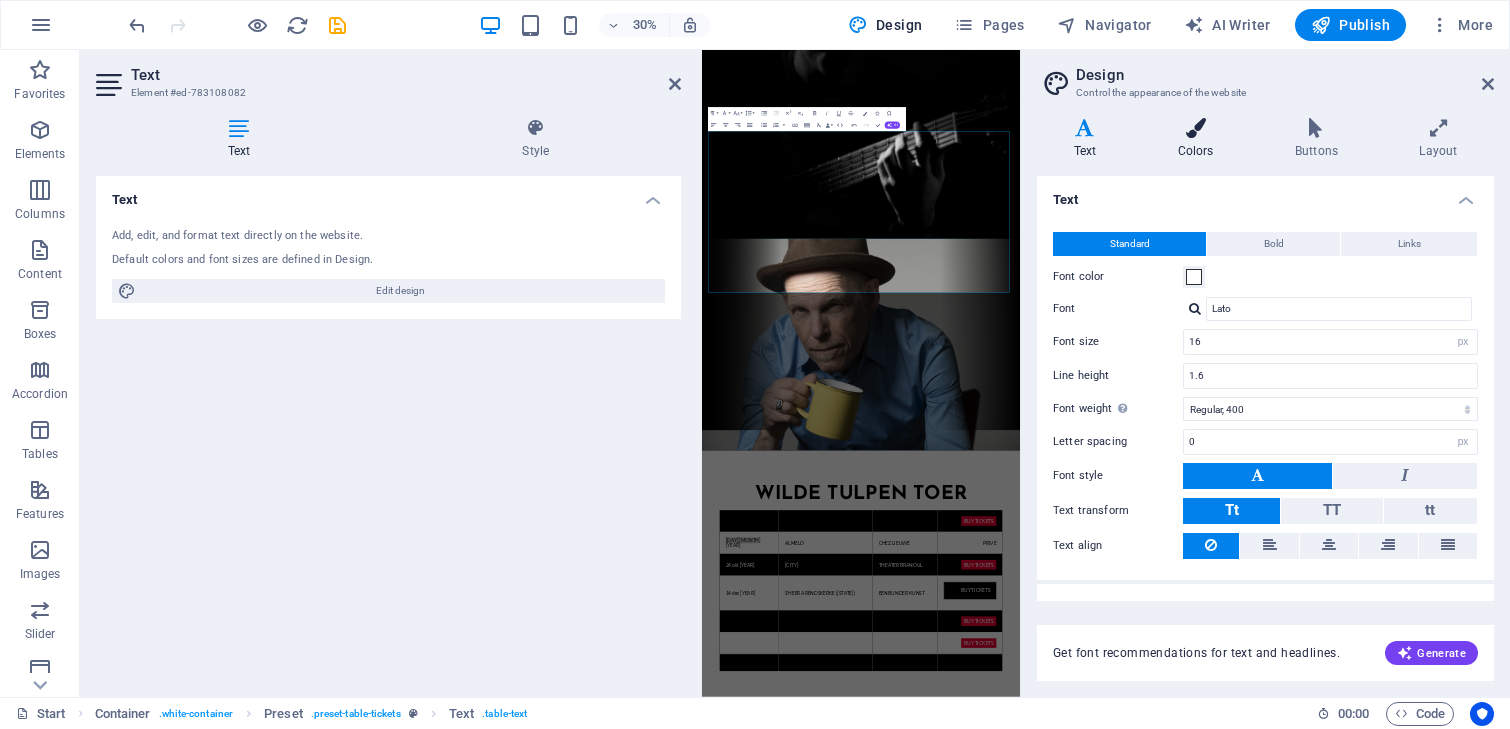 click at bounding box center [1195, 128] 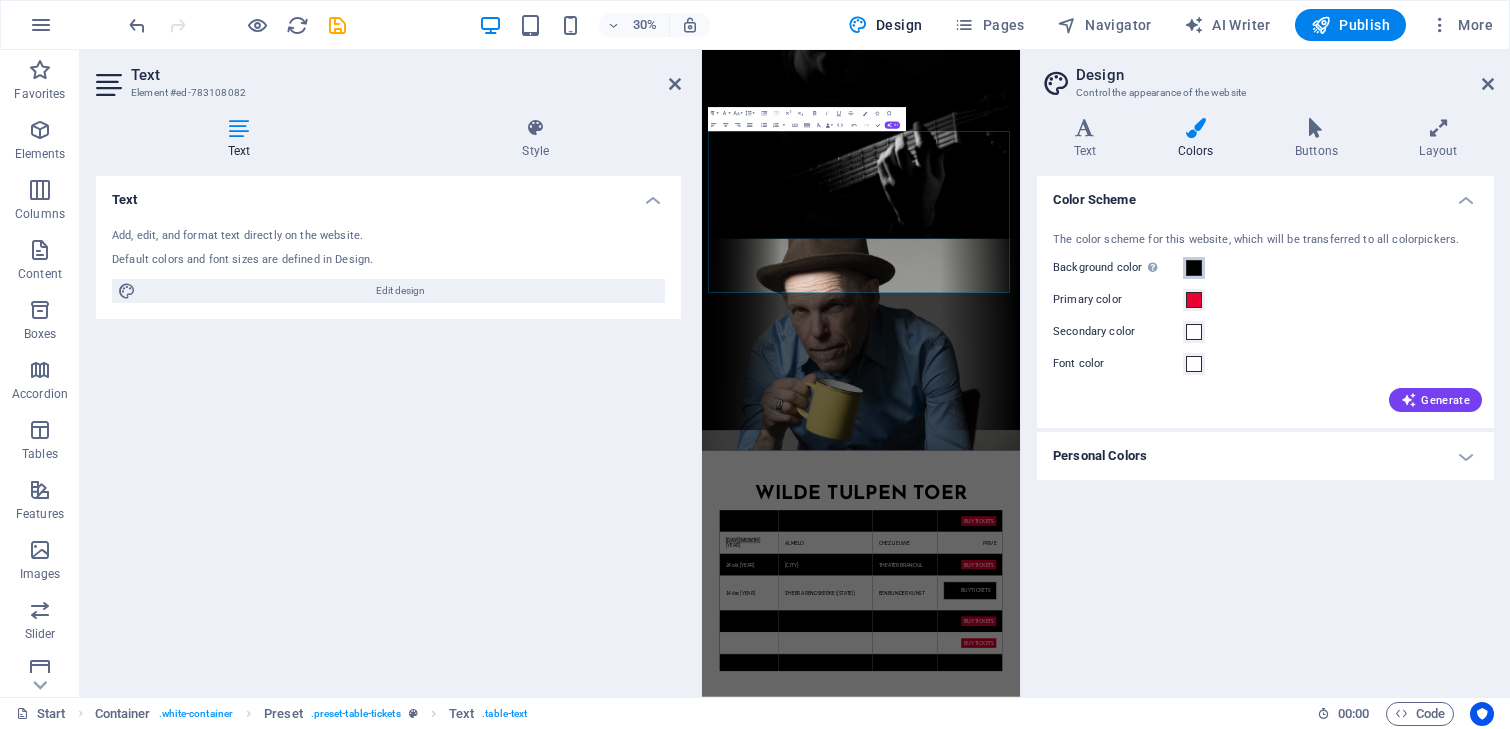 click at bounding box center [1194, 268] 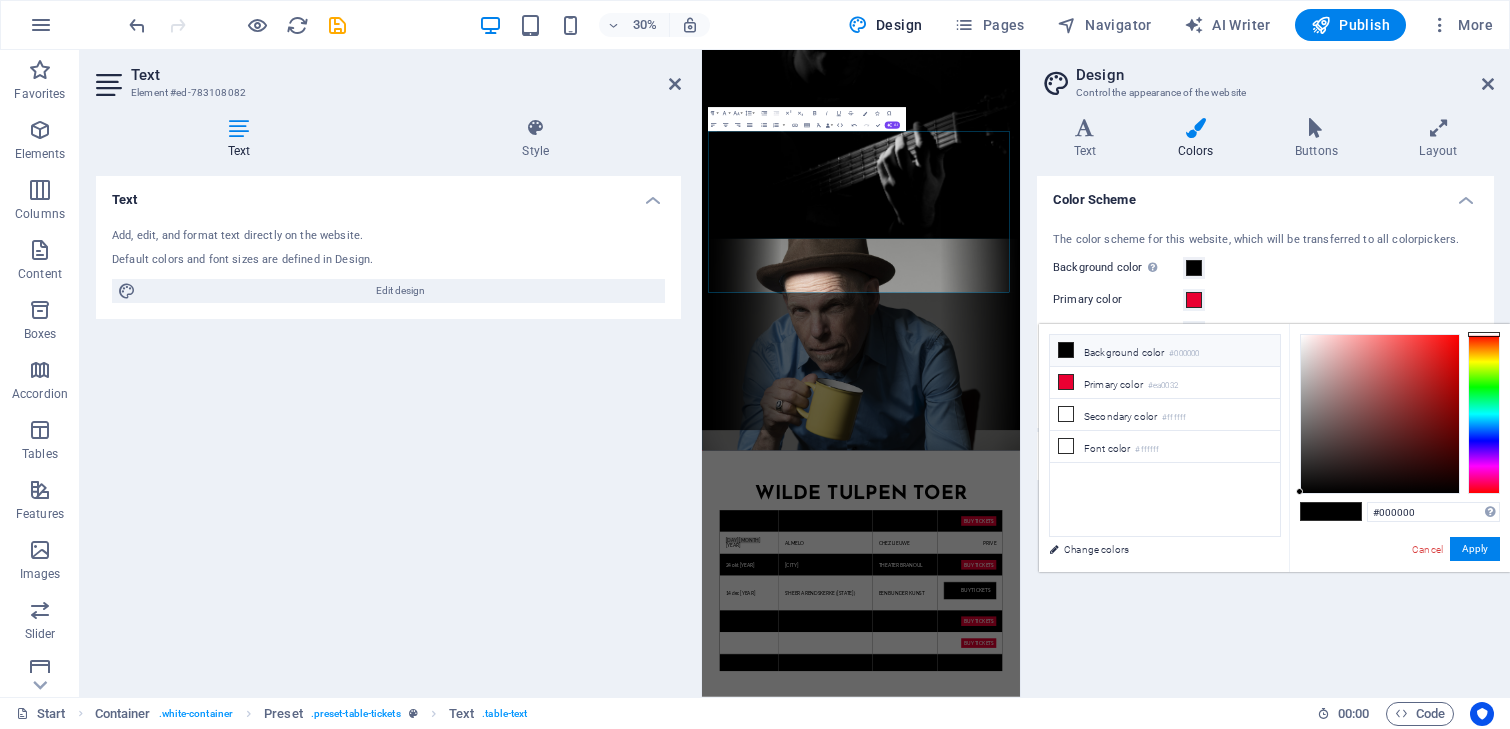 click on "Background color
#000000" at bounding box center (1165, 351) 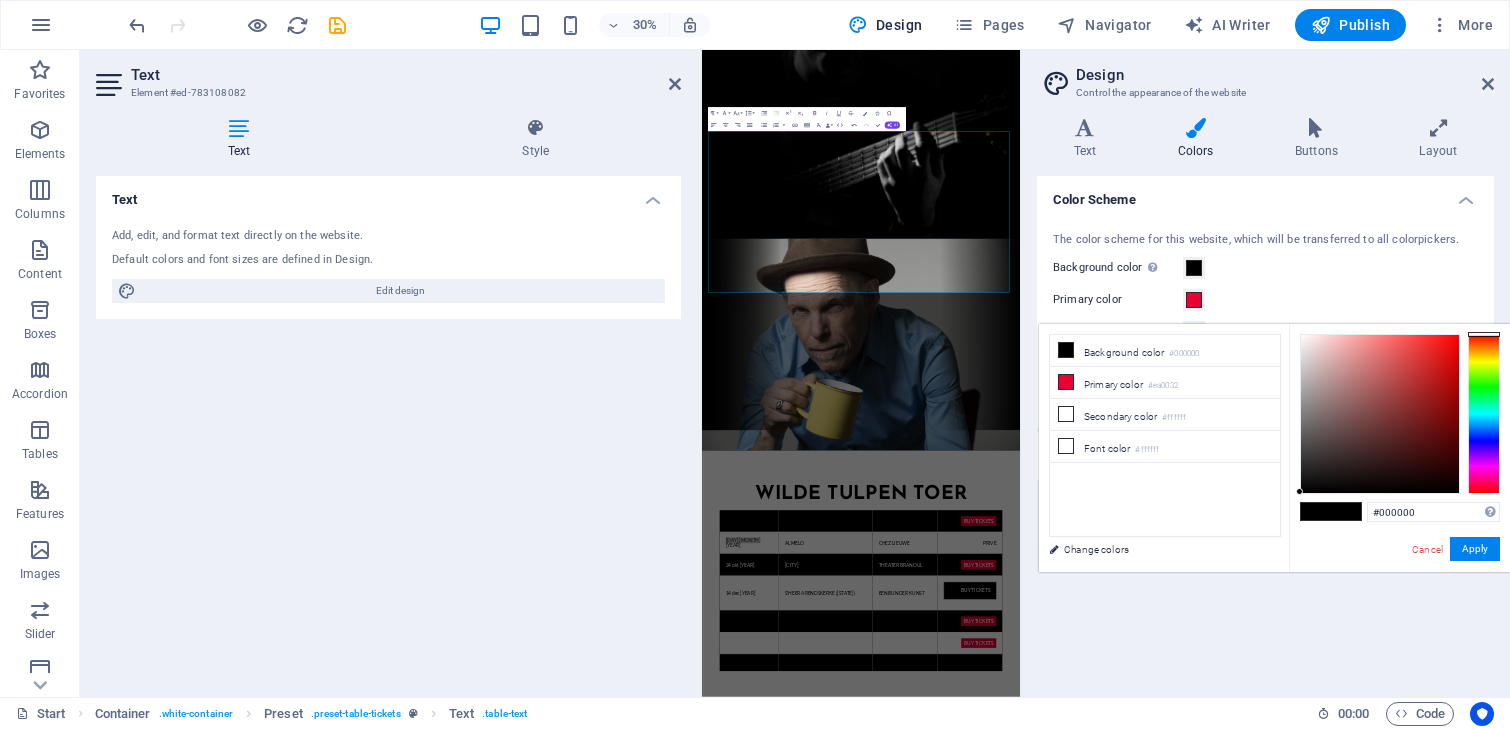 click at bounding box center (1194, 268) 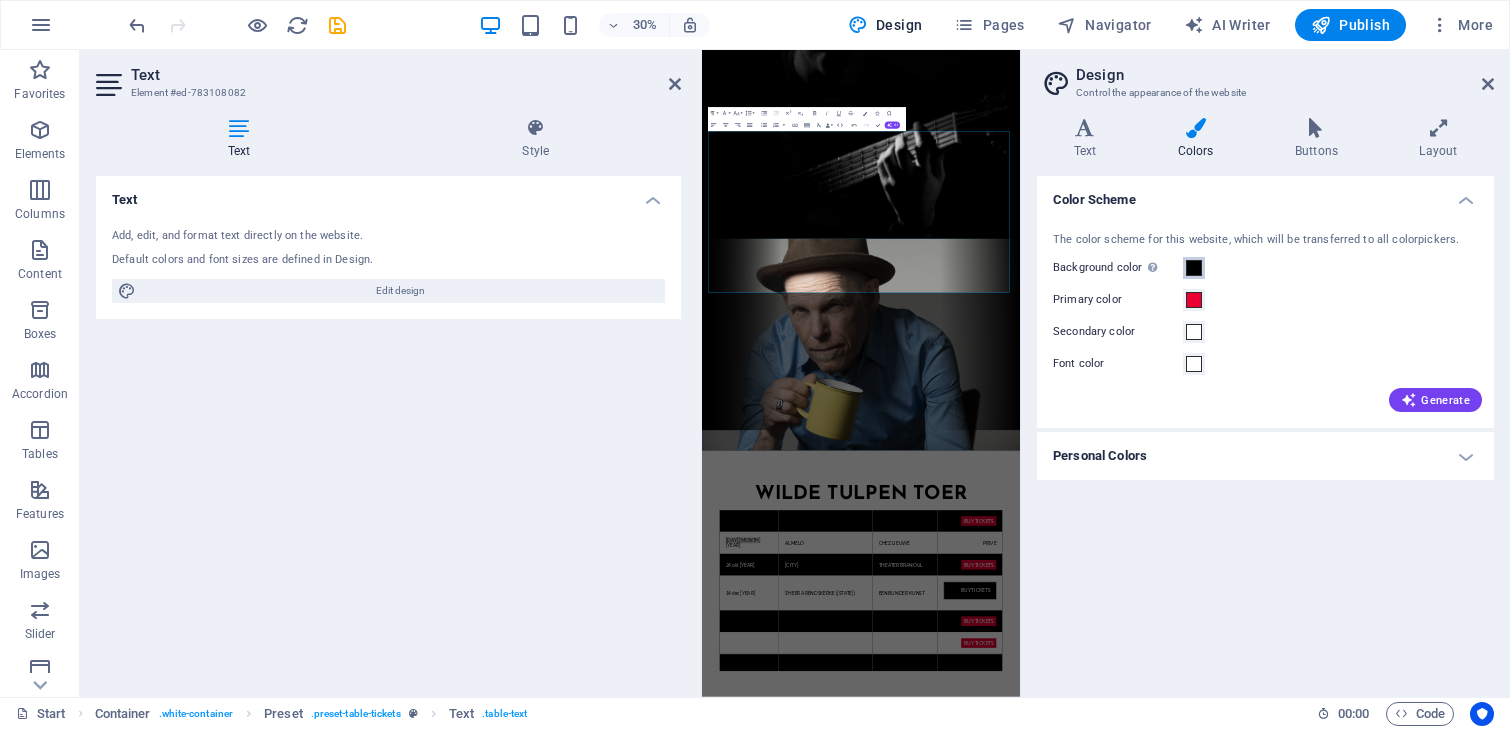 click at bounding box center [1194, 268] 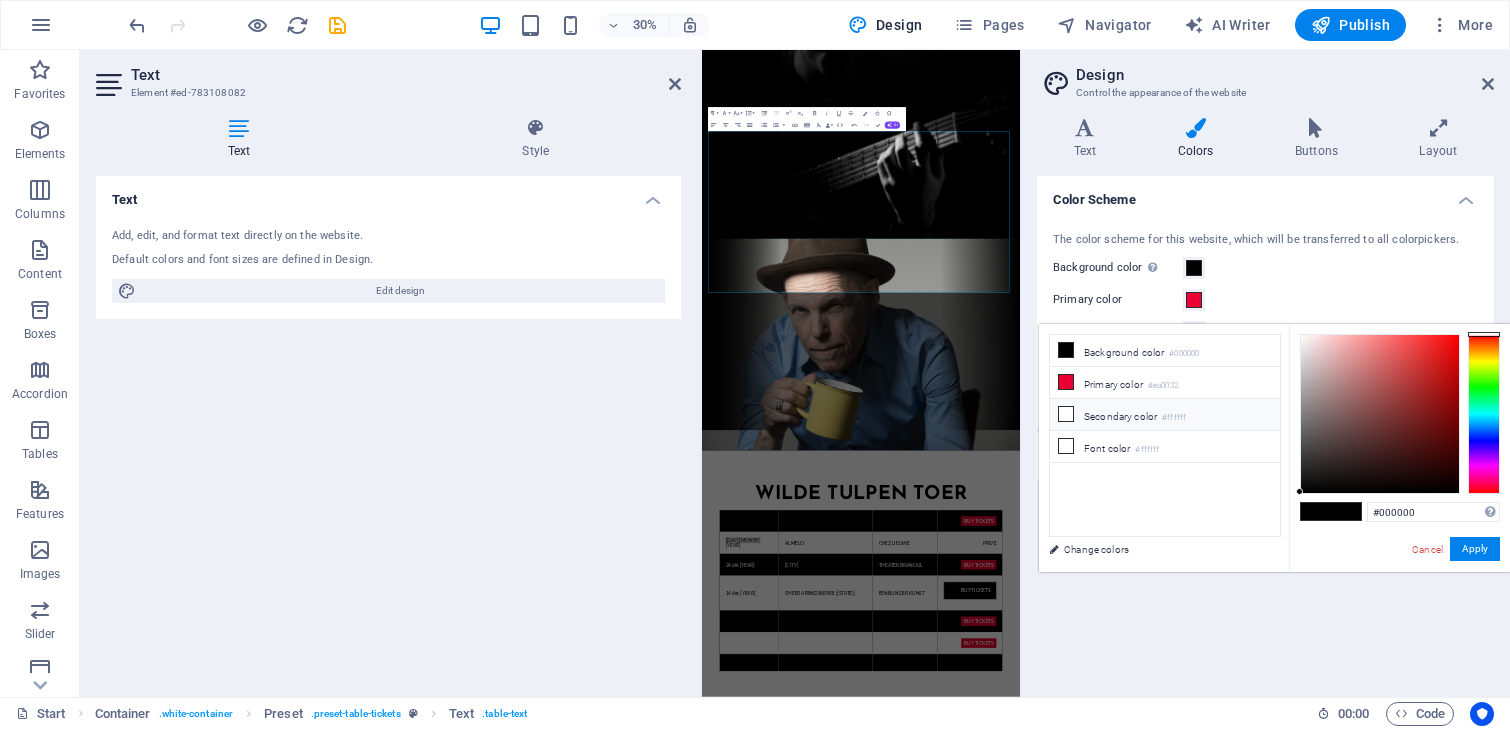 click on "Secondary color
#ffffff" at bounding box center [1165, 415] 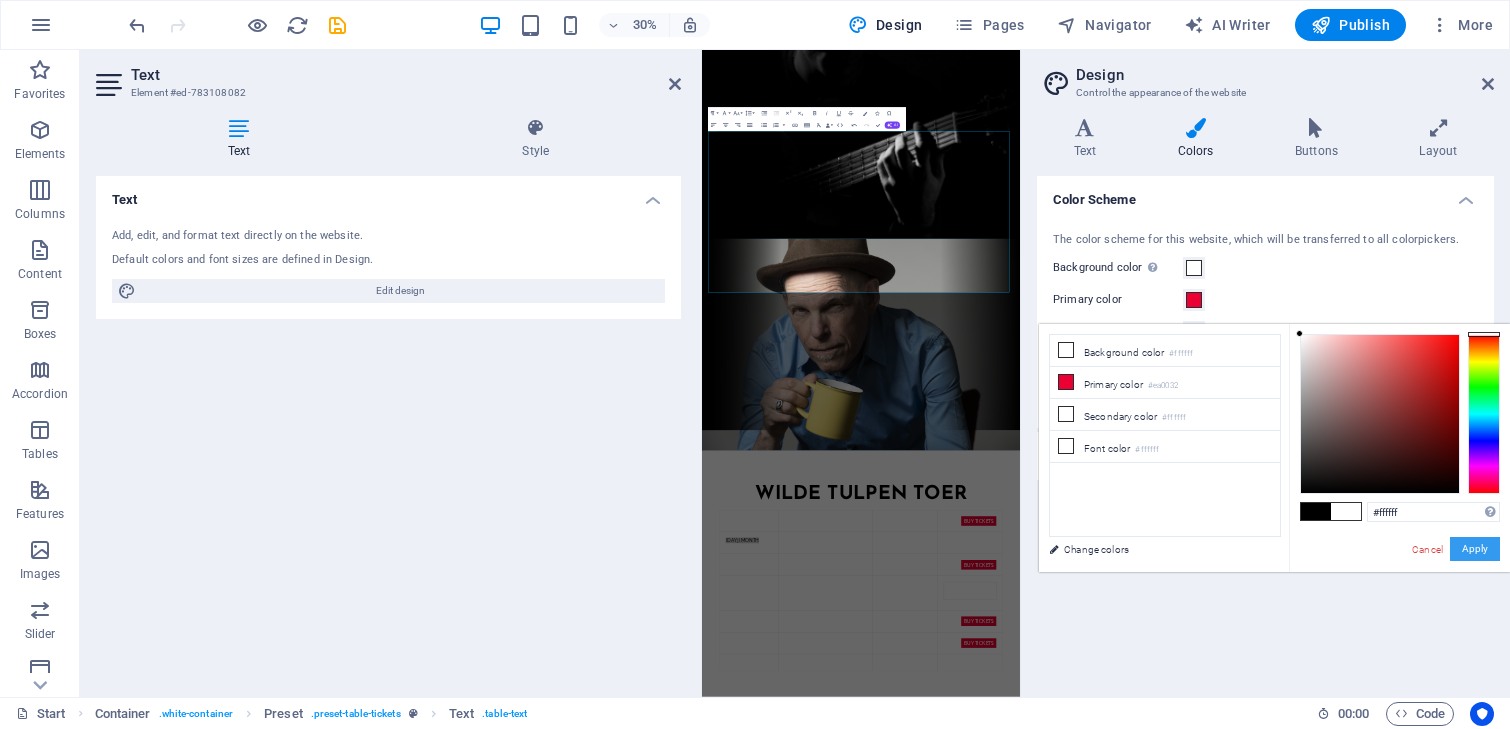 click on "Apply" at bounding box center [1475, 549] 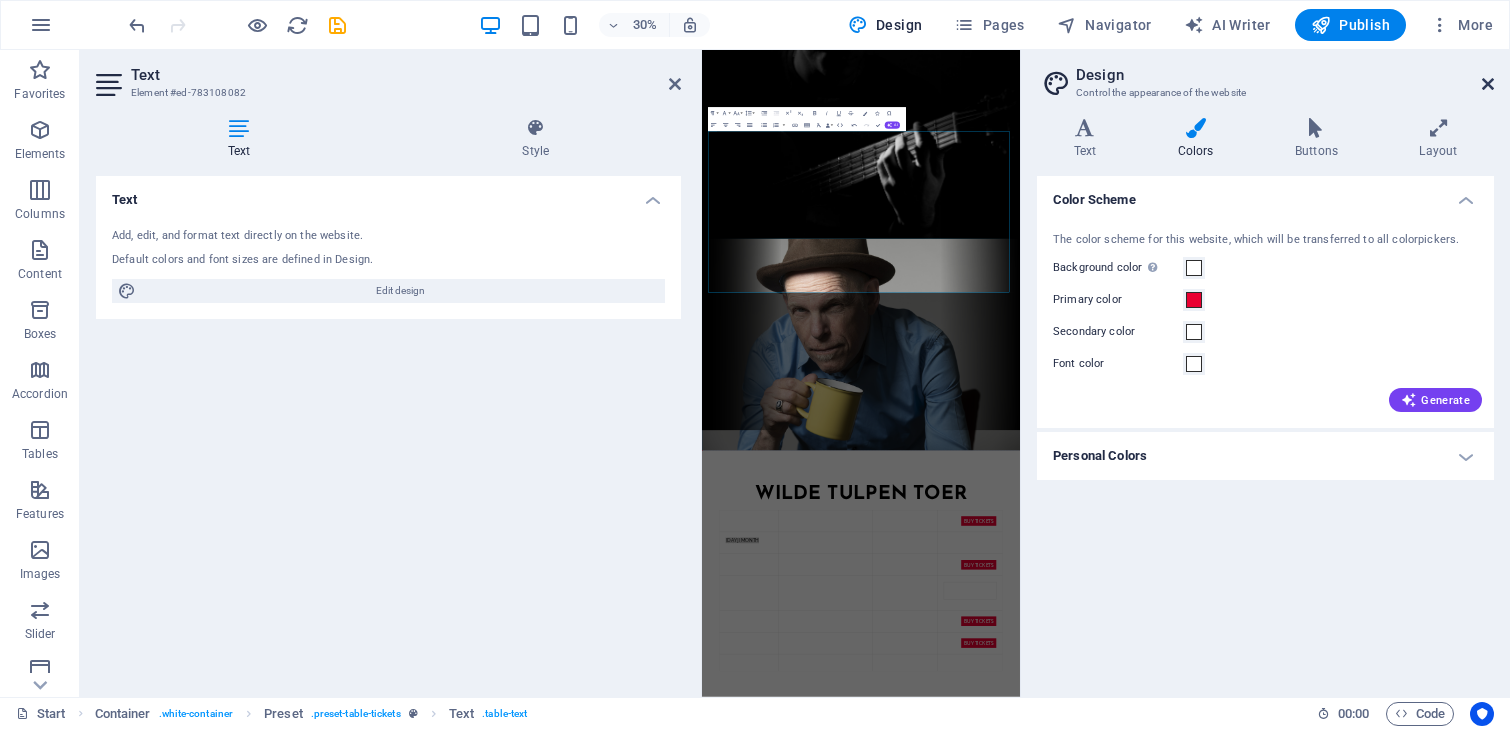 click at bounding box center (1488, 84) 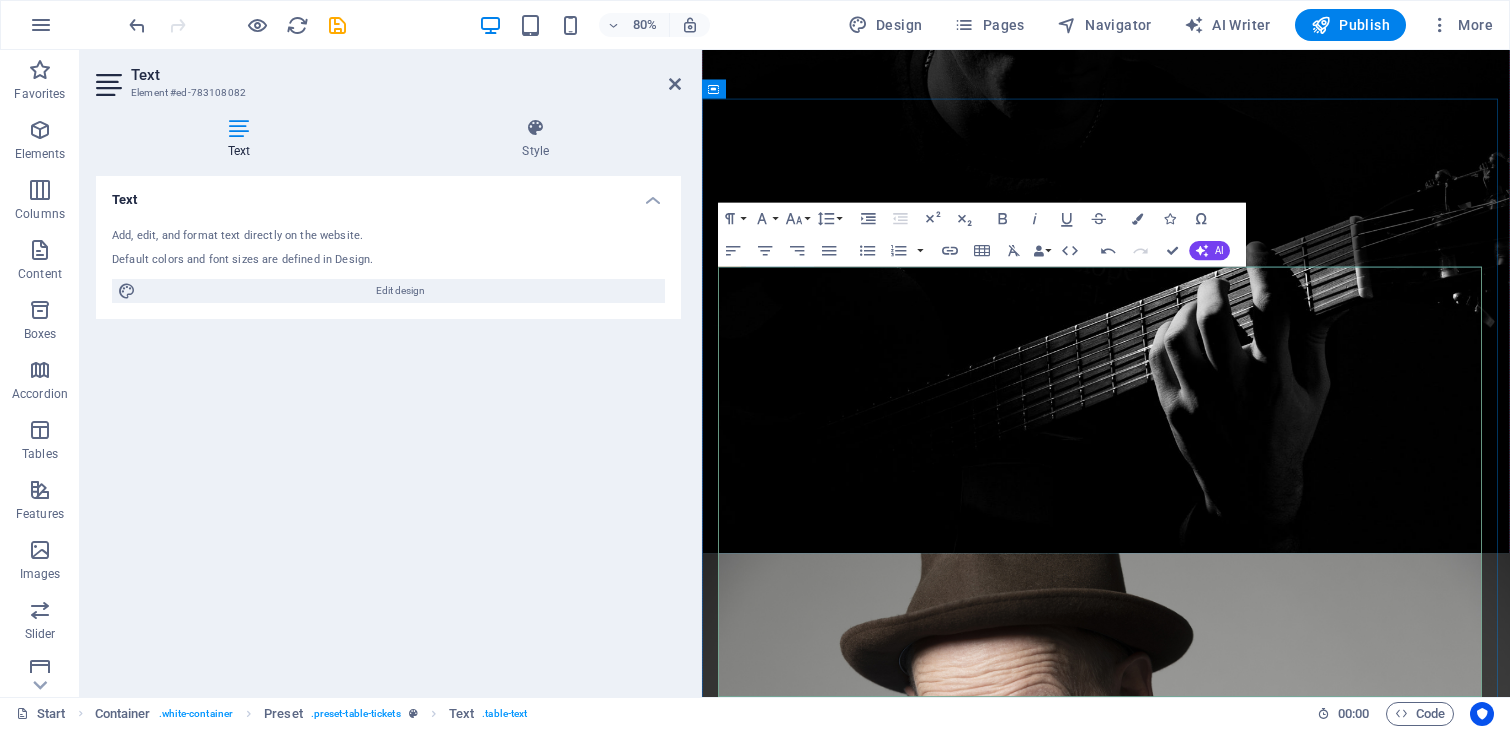 click on "[DATE]" at bounding box center [834, 1659] 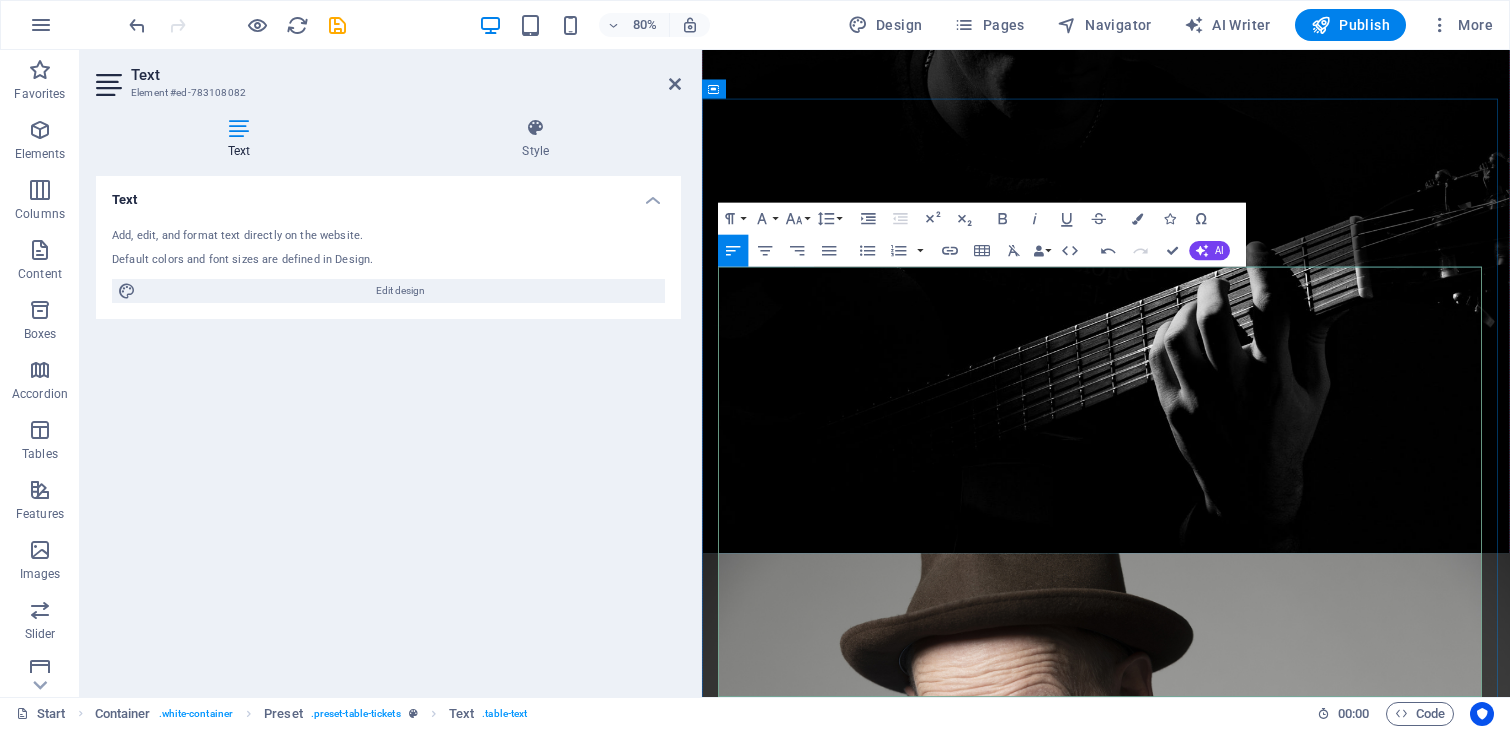 drag, startPoint x: 1523, startPoint y: 487, endPoint x: 1664, endPoint y: 489, distance: 141.01419 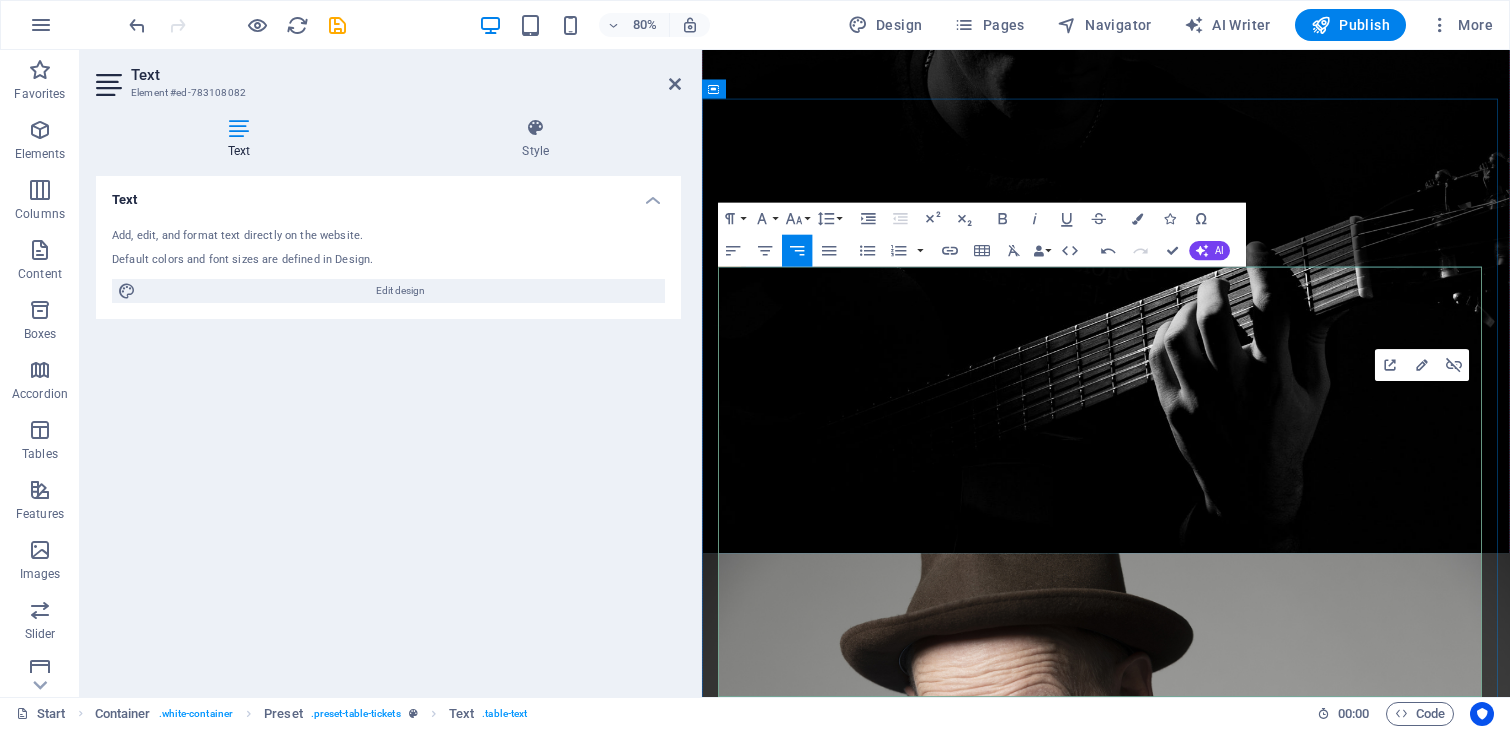copy on "Buy tickets" 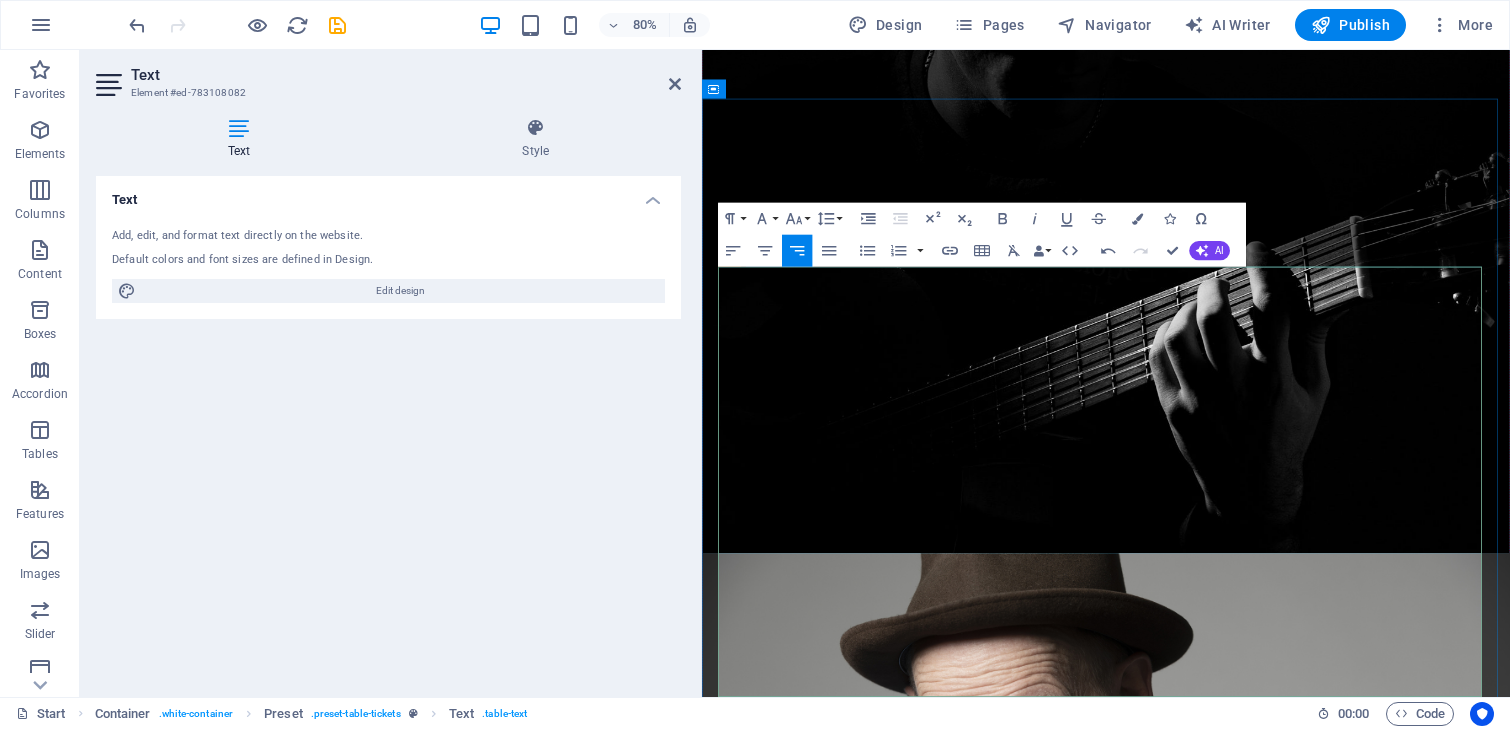 click on "PRIVE" at bounding box center (1570, 1659) 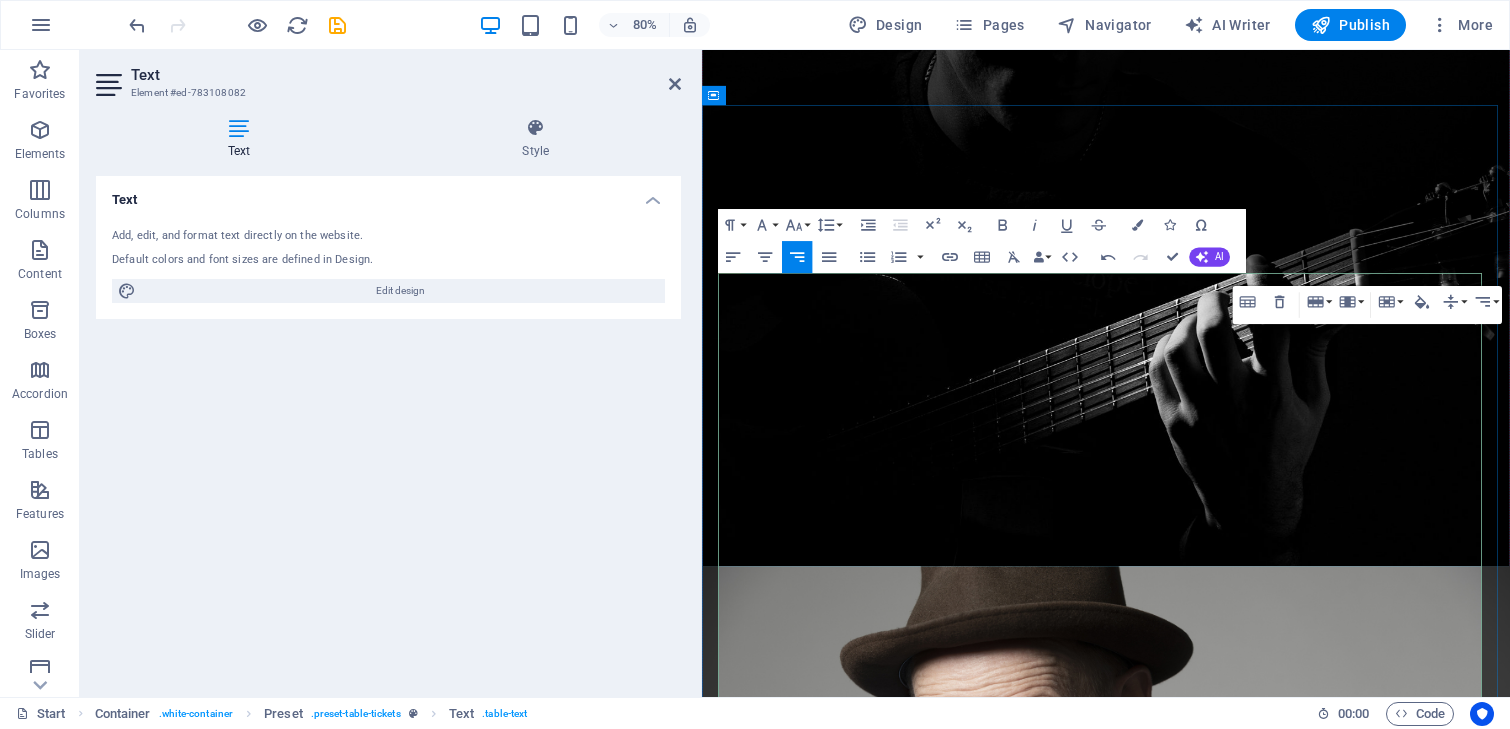 scroll, scrollTop: 856, scrollLeft: 0, axis: vertical 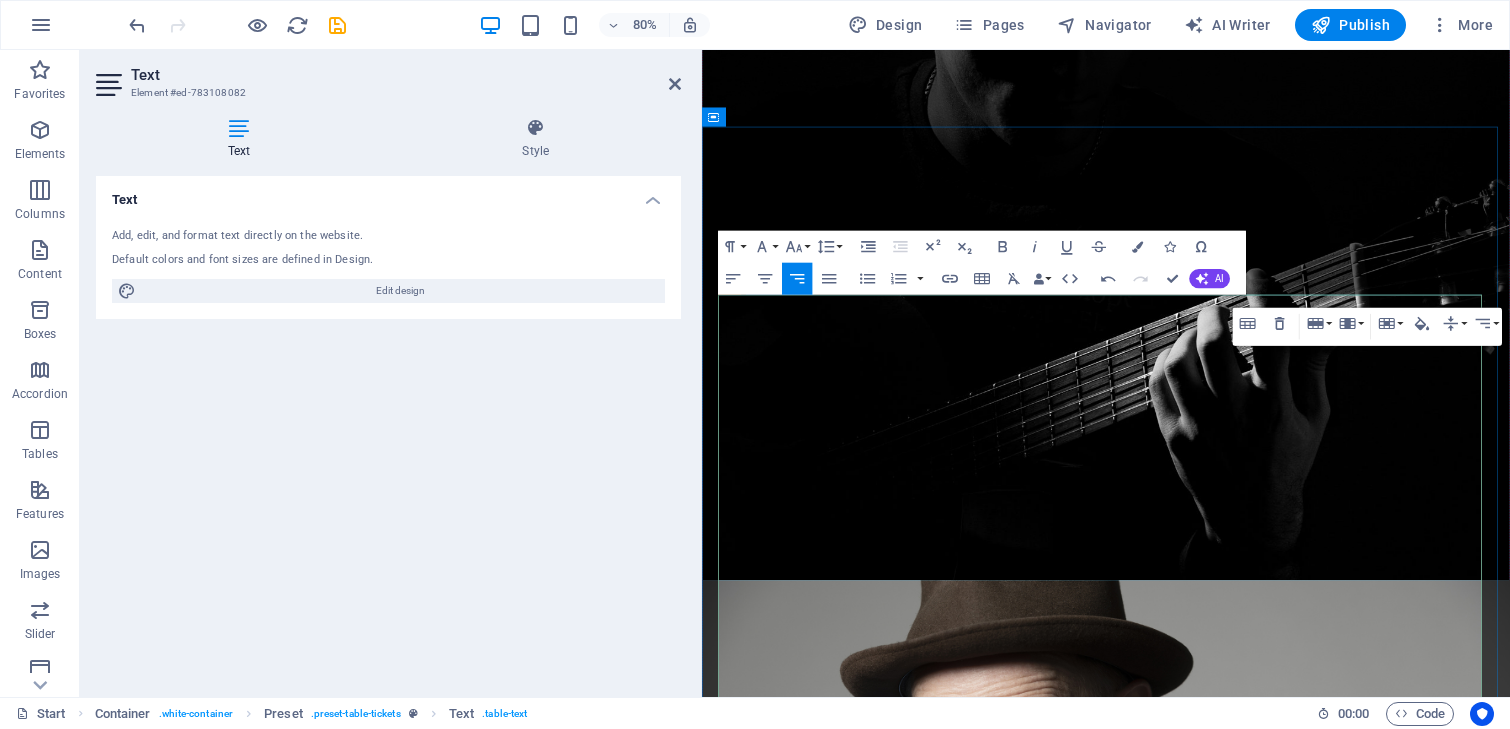 click at bounding box center (1353, 1620) 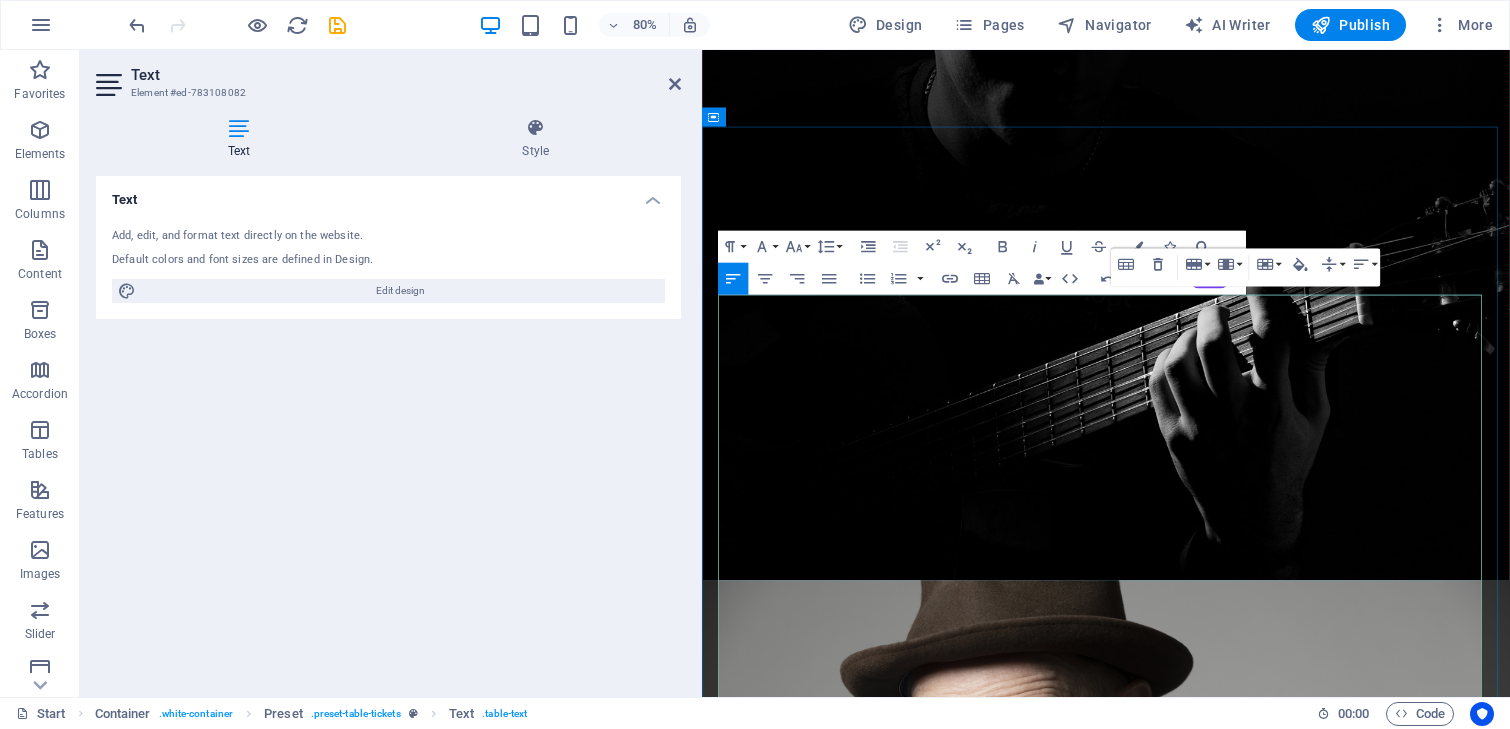 click on "BUY TICKETS" at bounding box center [1570, 1910] 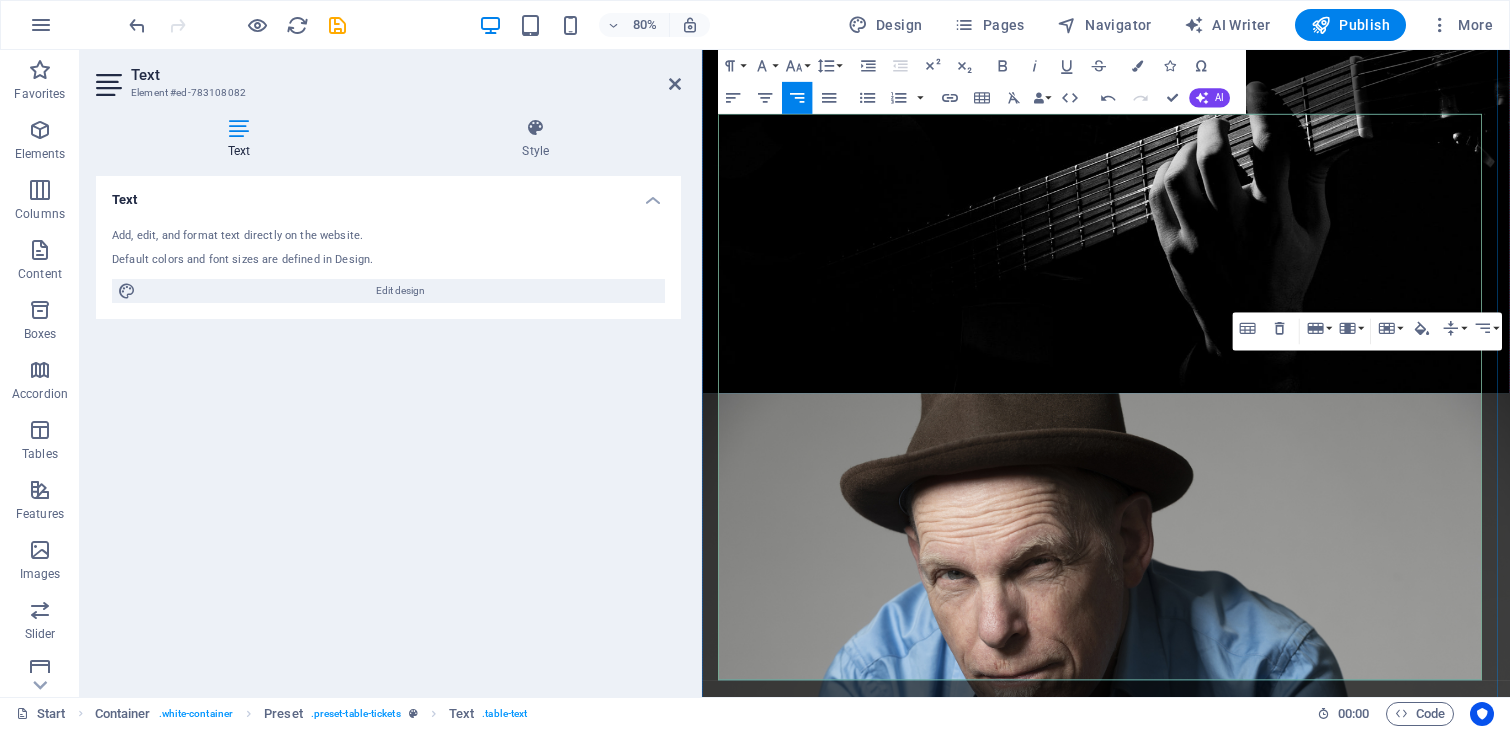 scroll, scrollTop: 1100, scrollLeft: 0, axis: vertical 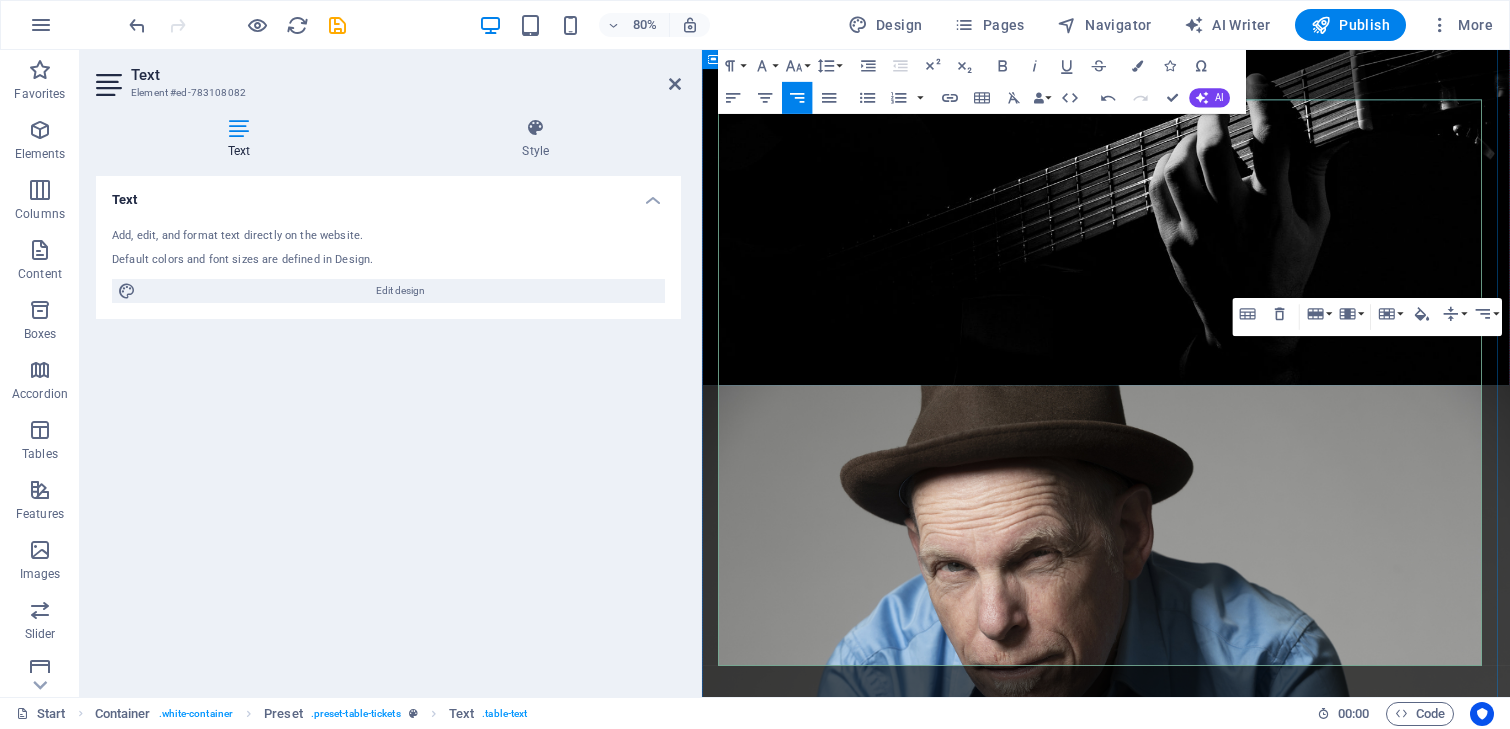 click on "Buy tickets" at bounding box center (1570, 1858) 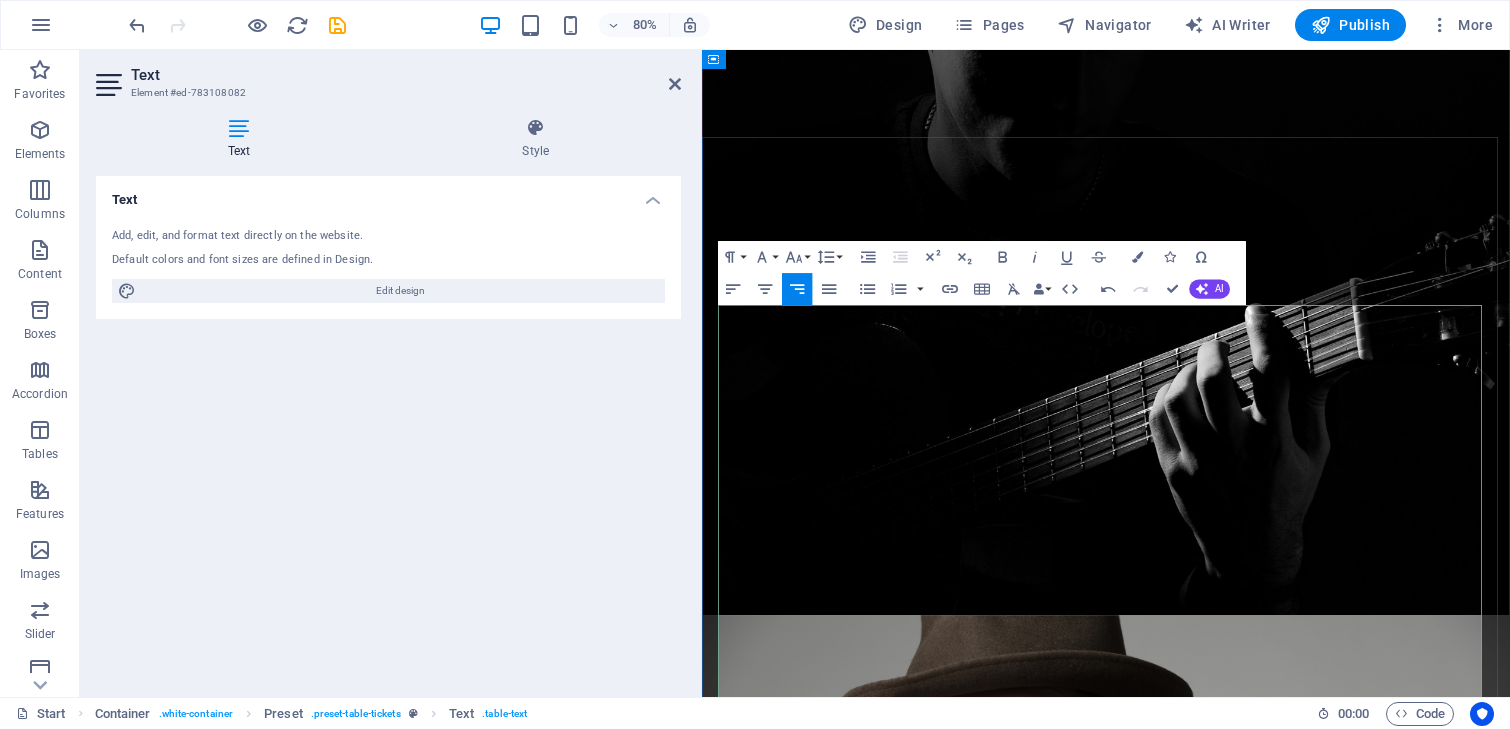 scroll, scrollTop: 798, scrollLeft: 0, axis: vertical 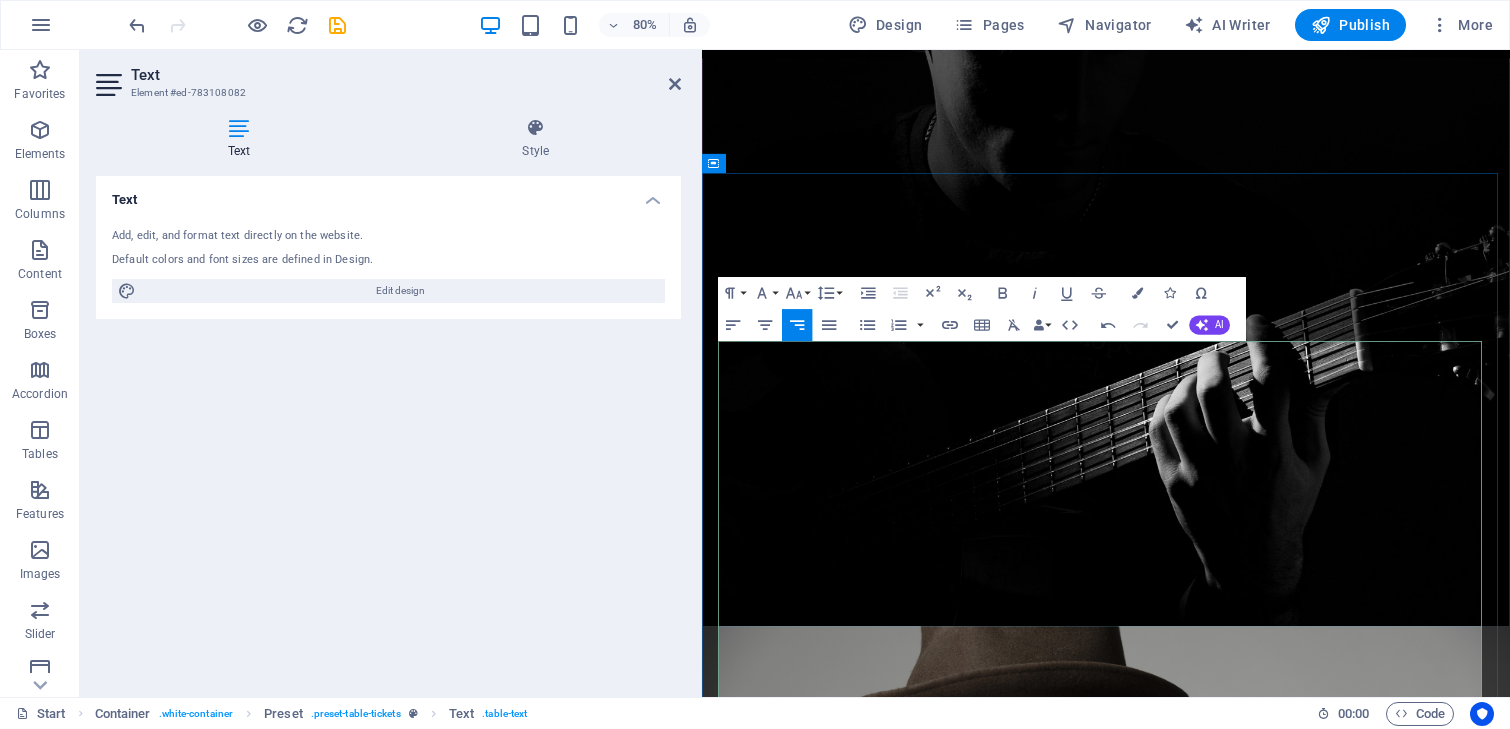 drag, startPoint x: 1499, startPoint y: 541, endPoint x: 1662, endPoint y: 540, distance: 163.00307 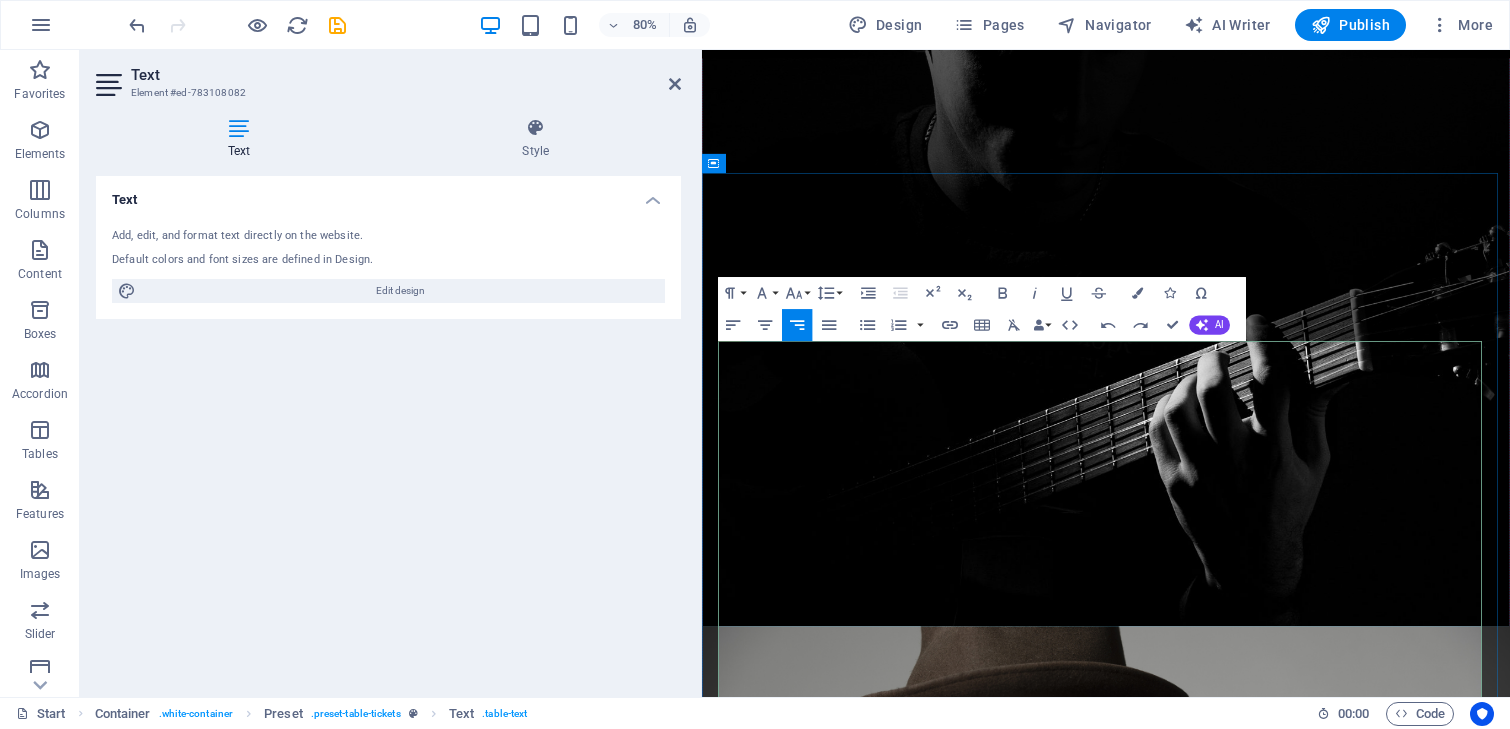 click on "Buy tickets" at bounding box center [1578, 1773] 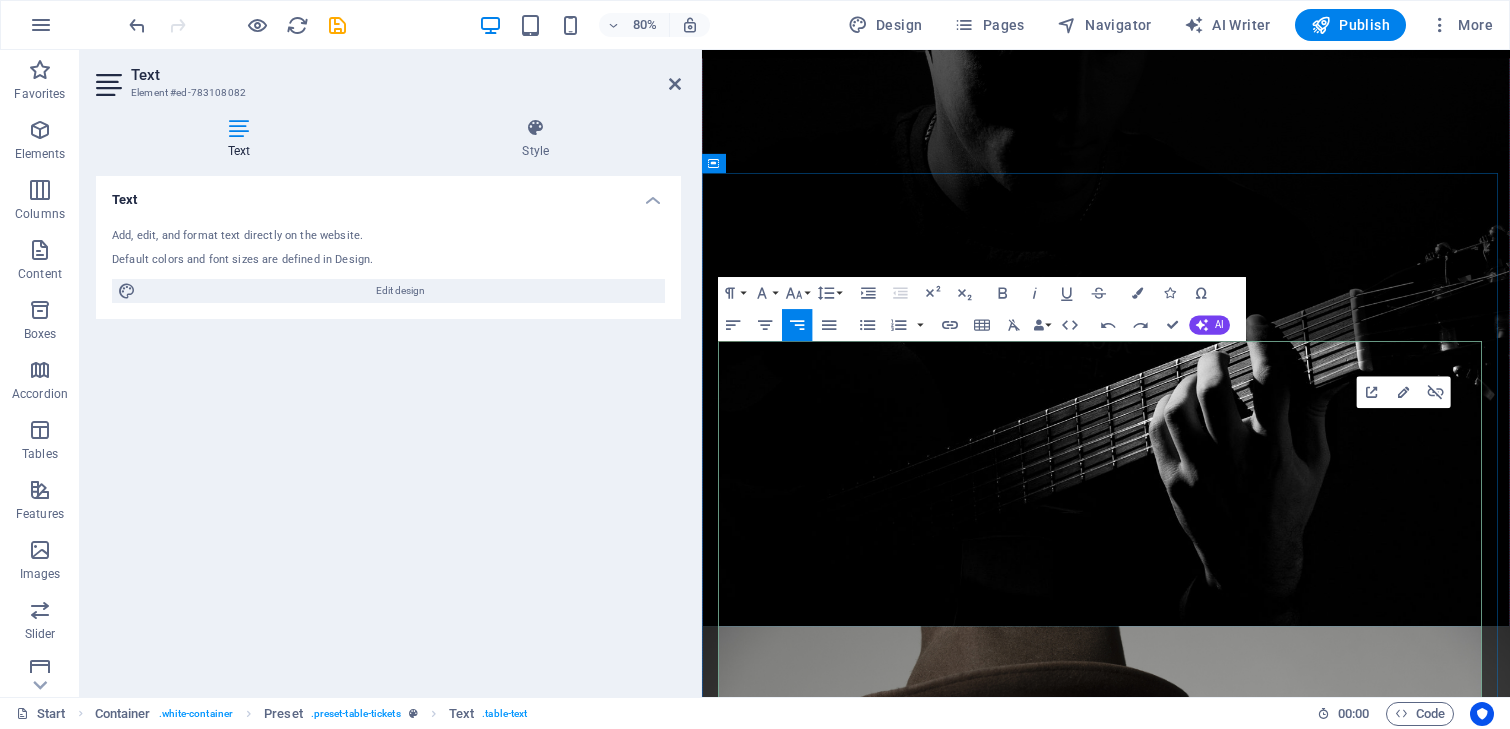 click on "Buy tickets" at bounding box center (1578, 1773) 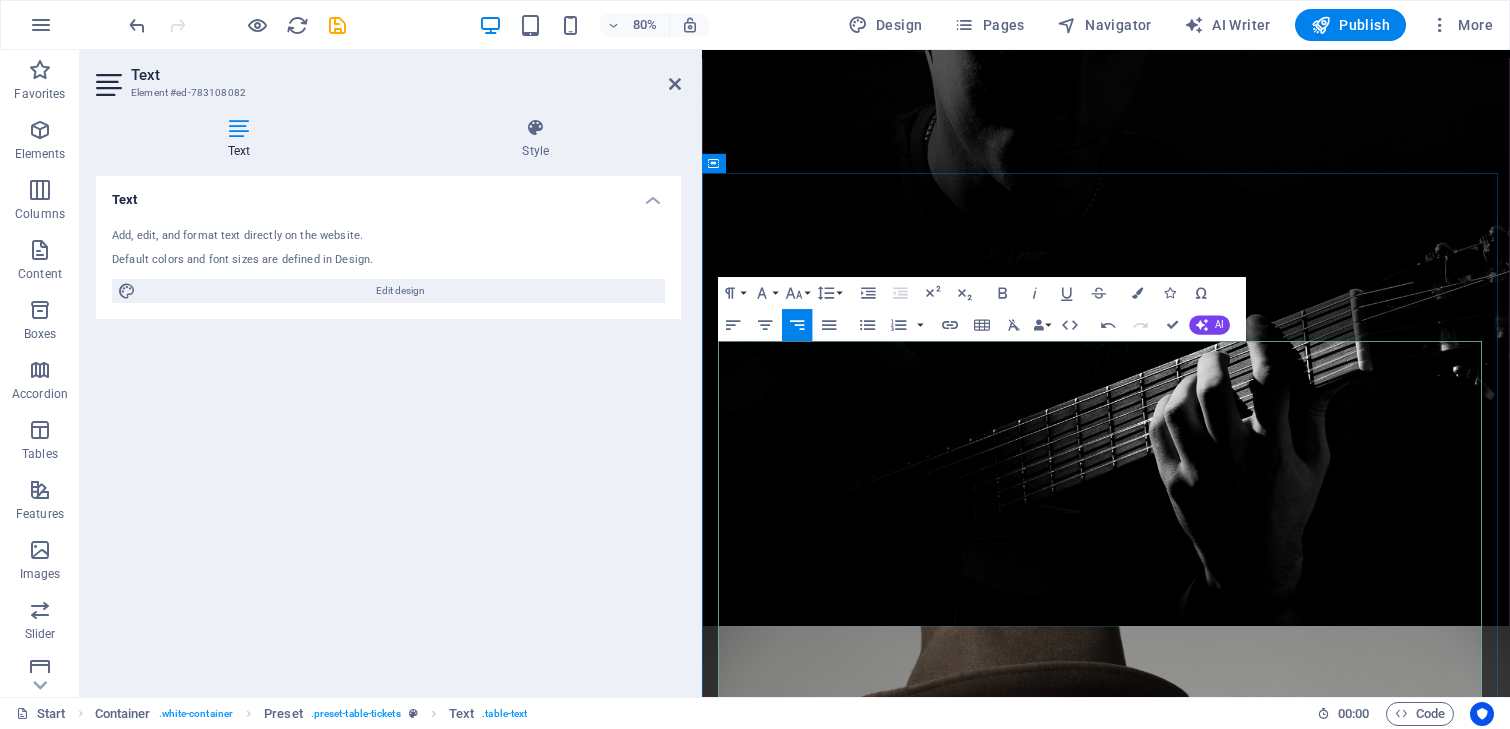 click at bounding box center [1570, 1764] 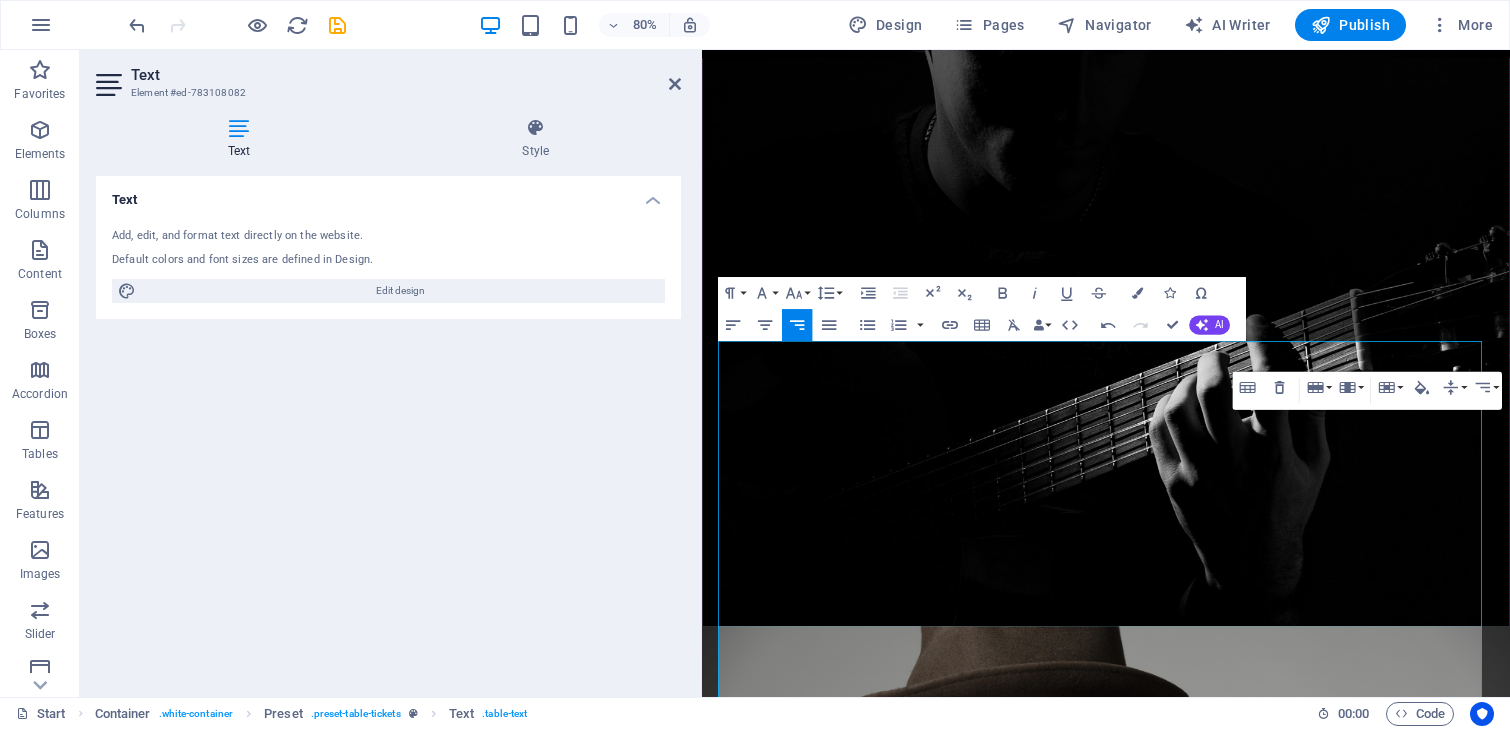 drag, startPoint x: 2034, startPoint y: 468, endPoint x: 1488, endPoint y: 511, distance: 547.6906 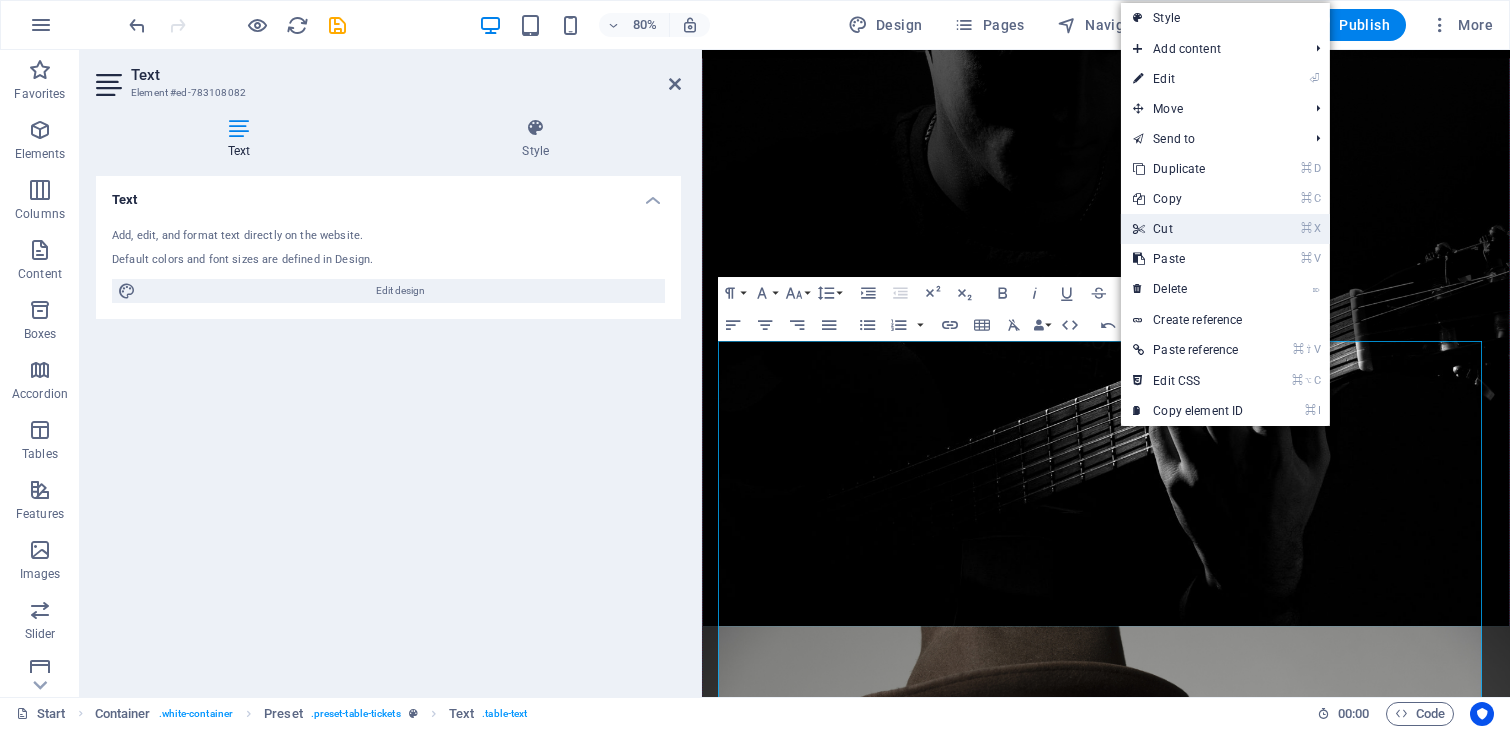 click on "⌘ X  Cut" at bounding box center (1188, 229) 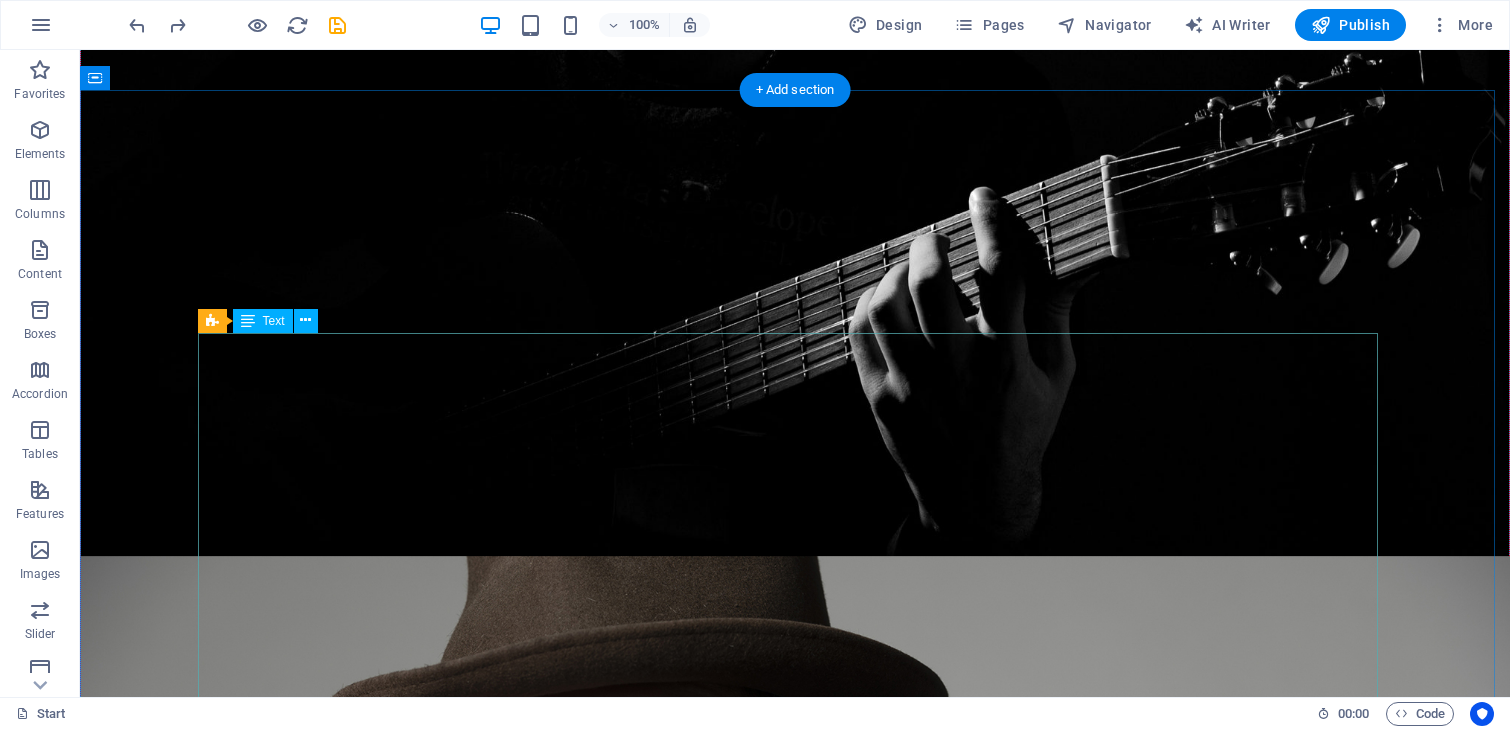 scroll, scrollTop: 995, scrollLeft: 0, axis: vertical 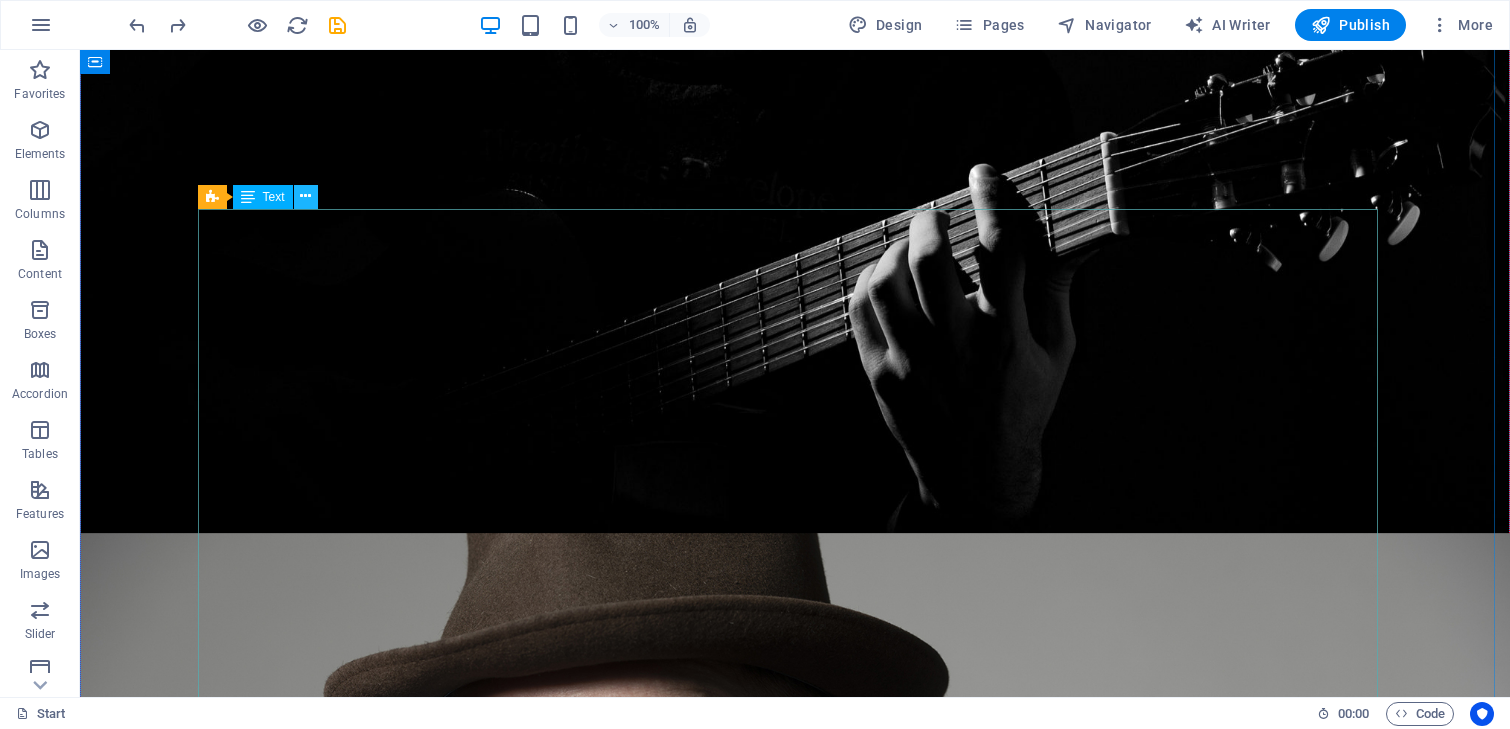 click at bounding box center [305, 196] 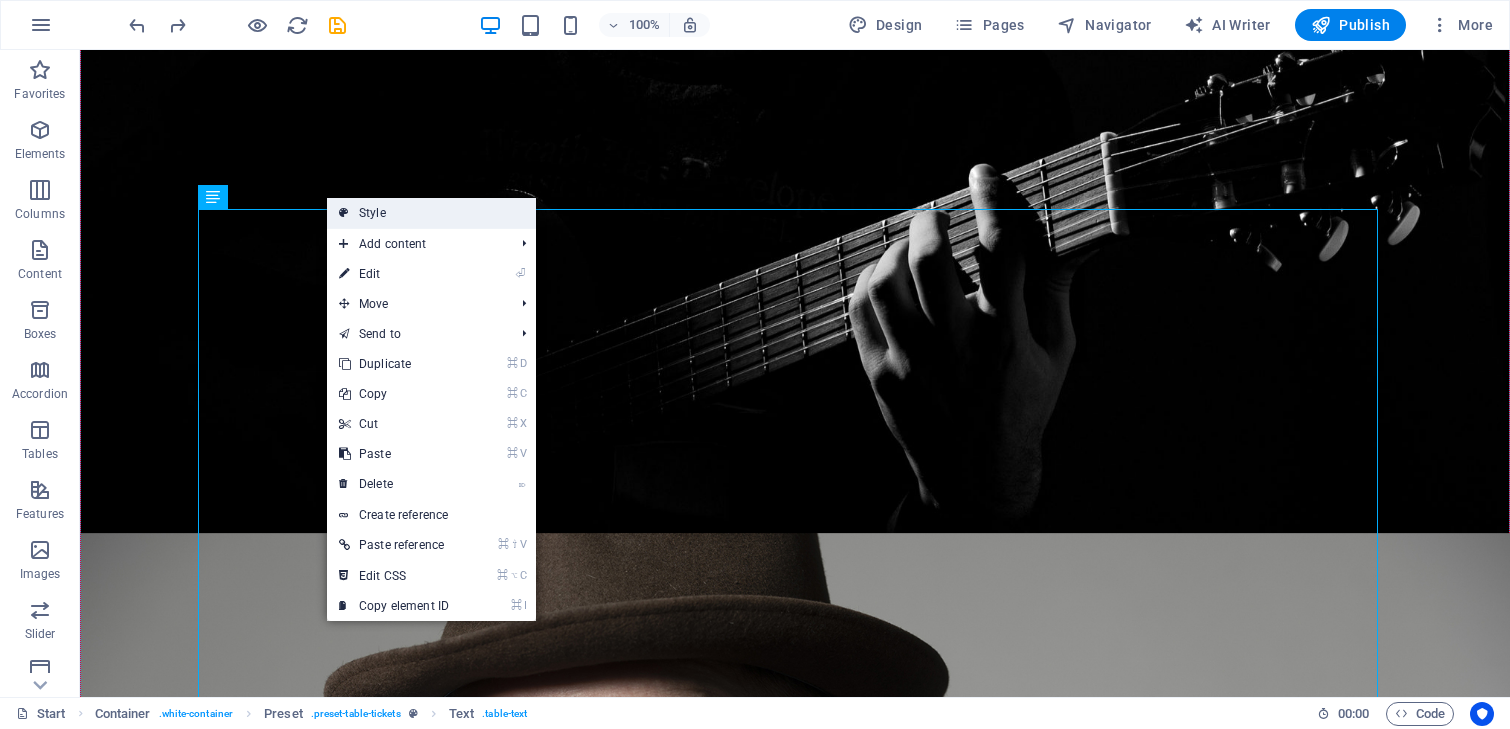 click on "Style" at bounding box center [431, 213] 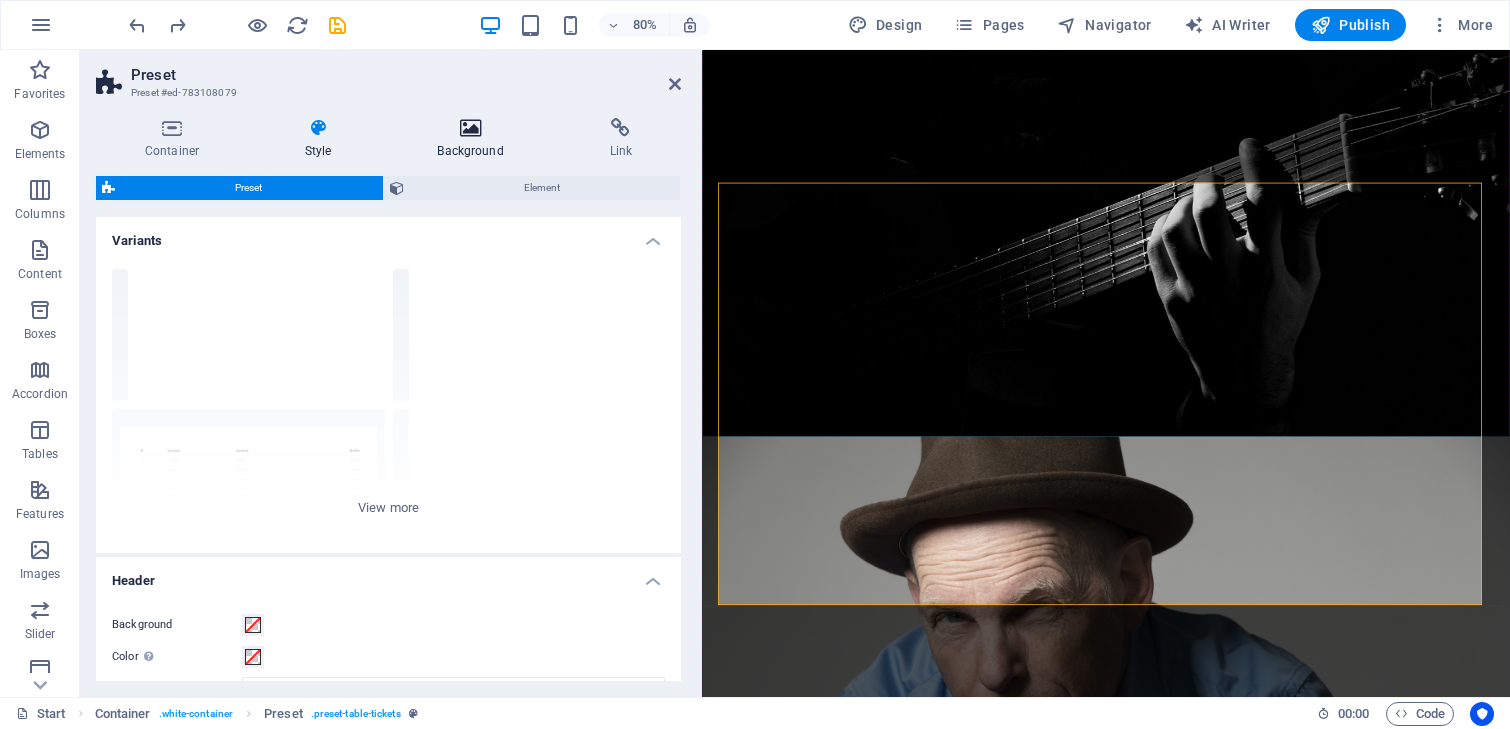 click at bounding box center [471, 128] 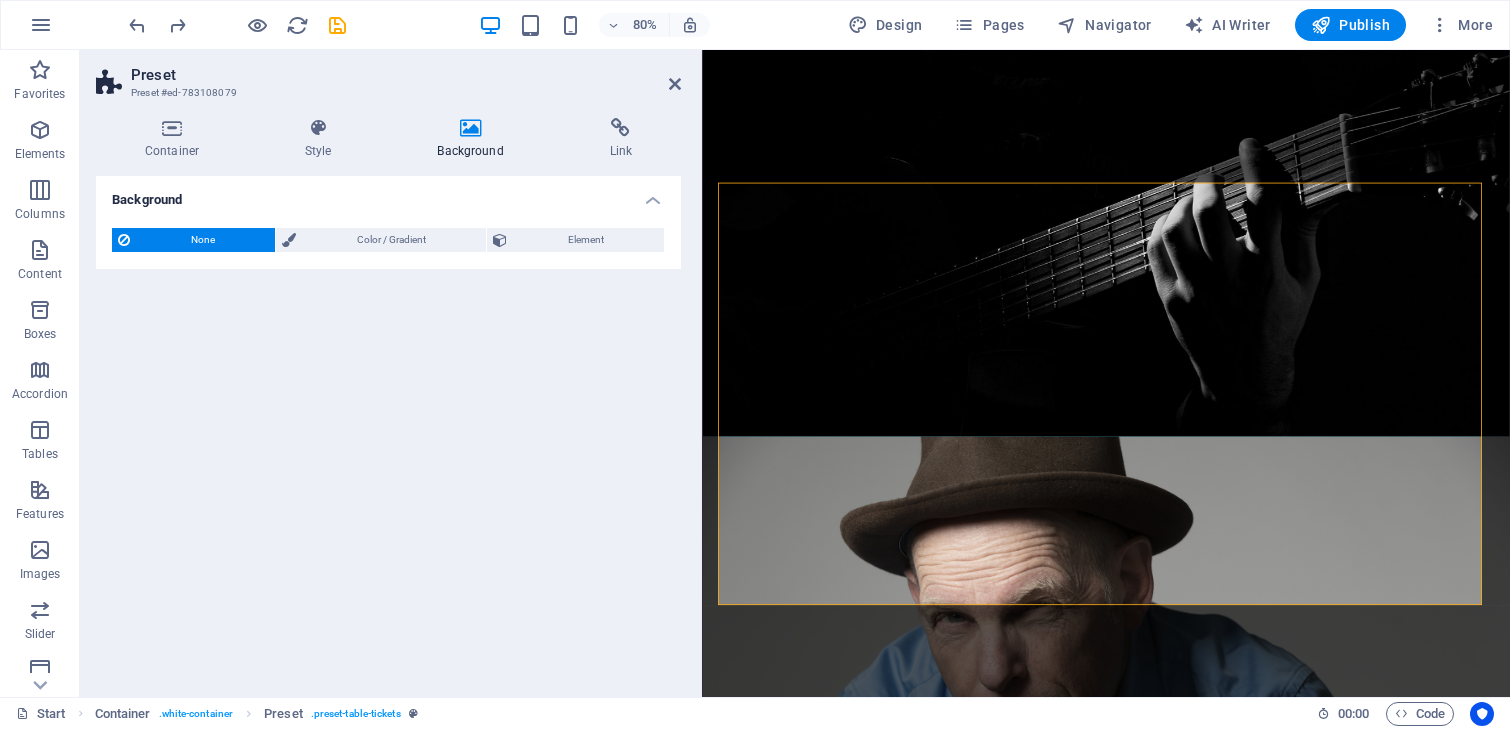 click at bounding box center [471, 128] 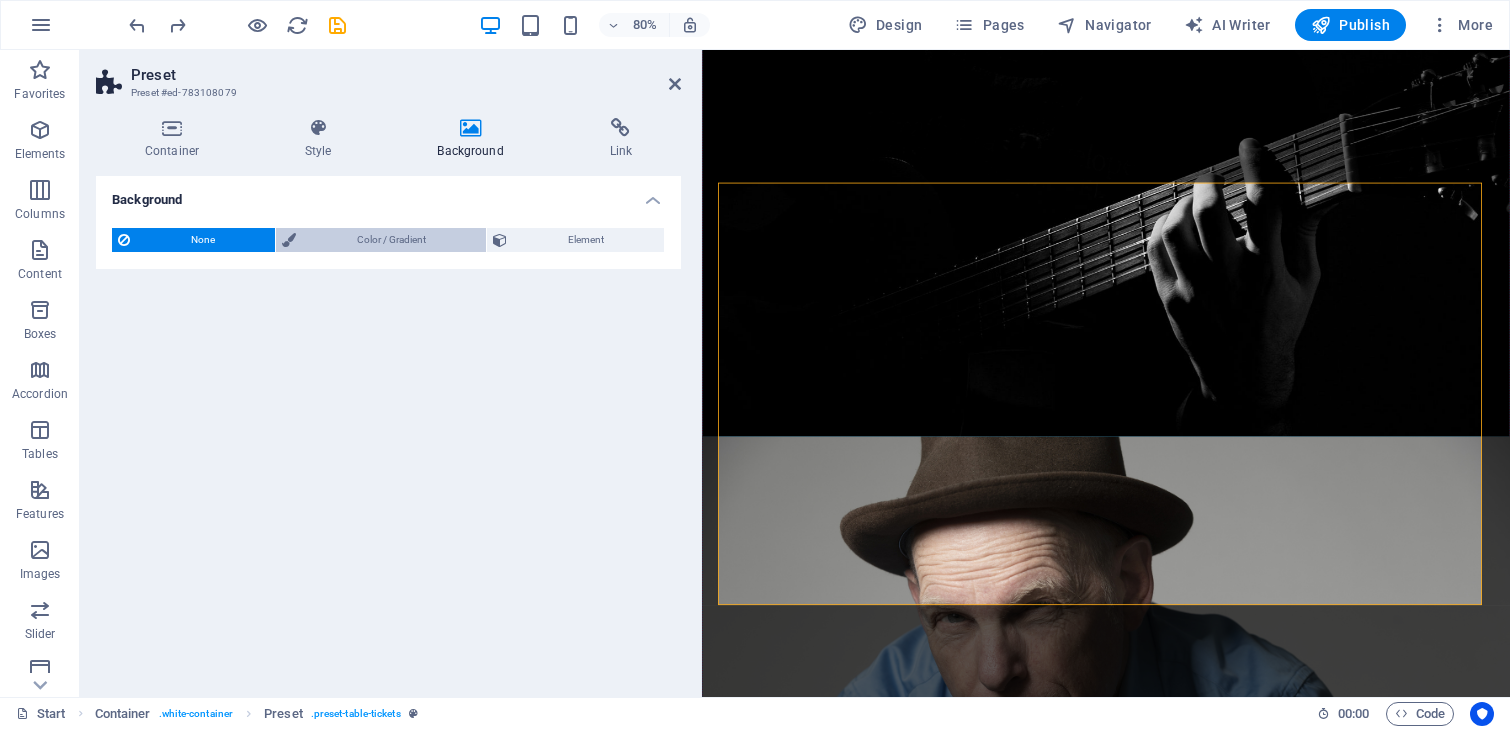 click on "Color / Gradient" at bounding box center [391, 240] 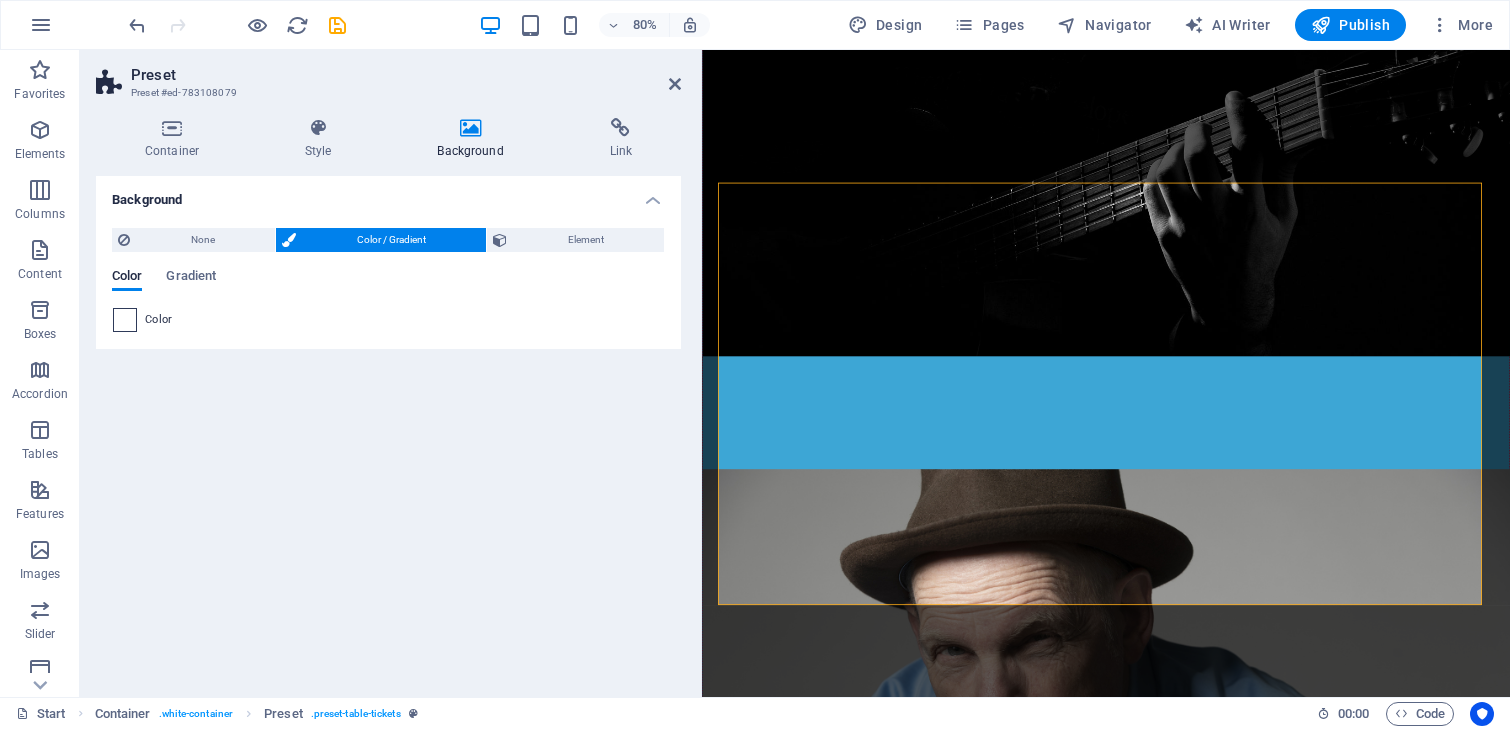 click at bounding box center [125, 320] 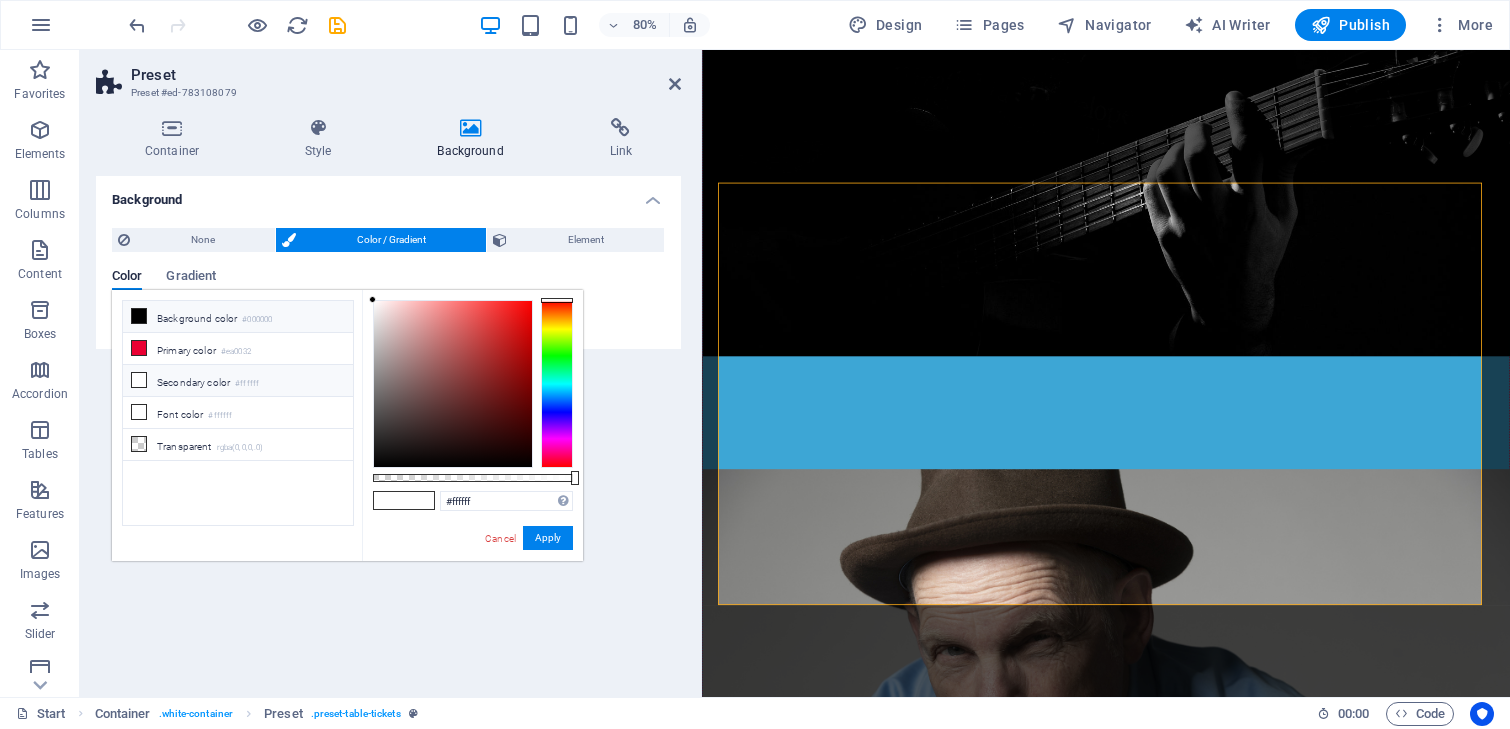 click at bounding box center (139, 380) 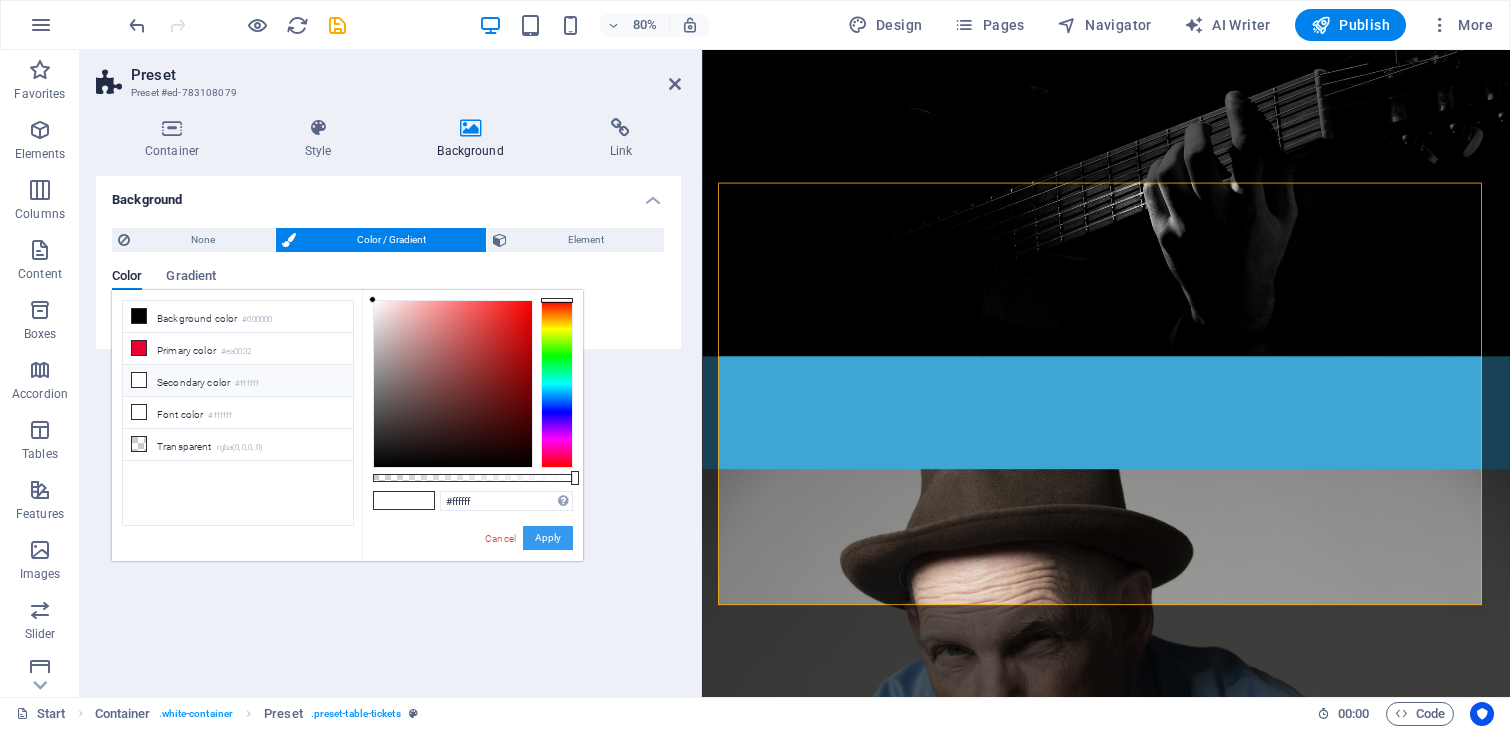 click on "Apply" at bounding box center (548, 538) 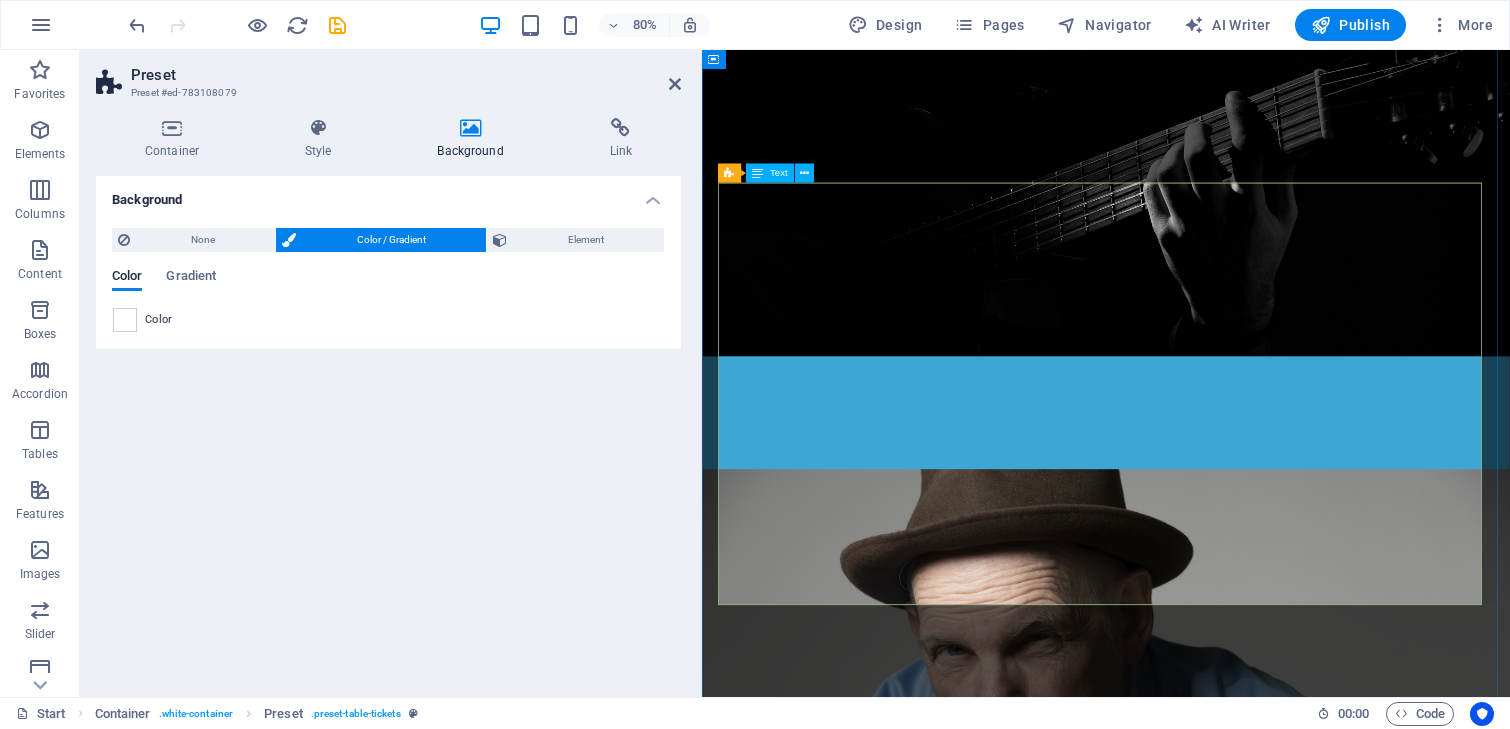click on "?? [DATE] [CITY] [VENUE] [TYPE] [DATE] [CITY] [VENUE] [TYPE] [DATE] [CITY] [VENUE] [EVENT] BUY TICKETS Buy tickets Buy tickets" at bounding box center (1207, 1709) 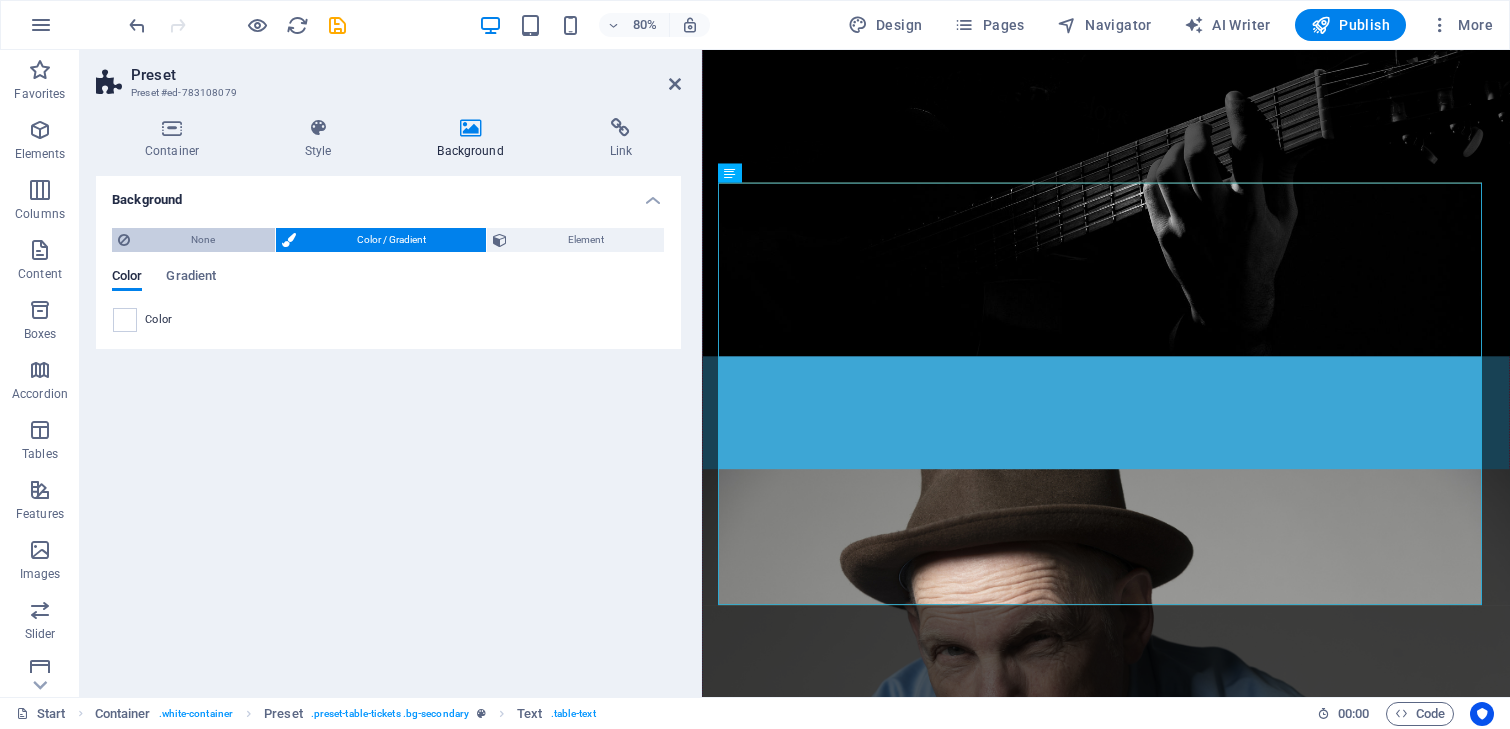 click on "None" at bounding box center [202, 240] 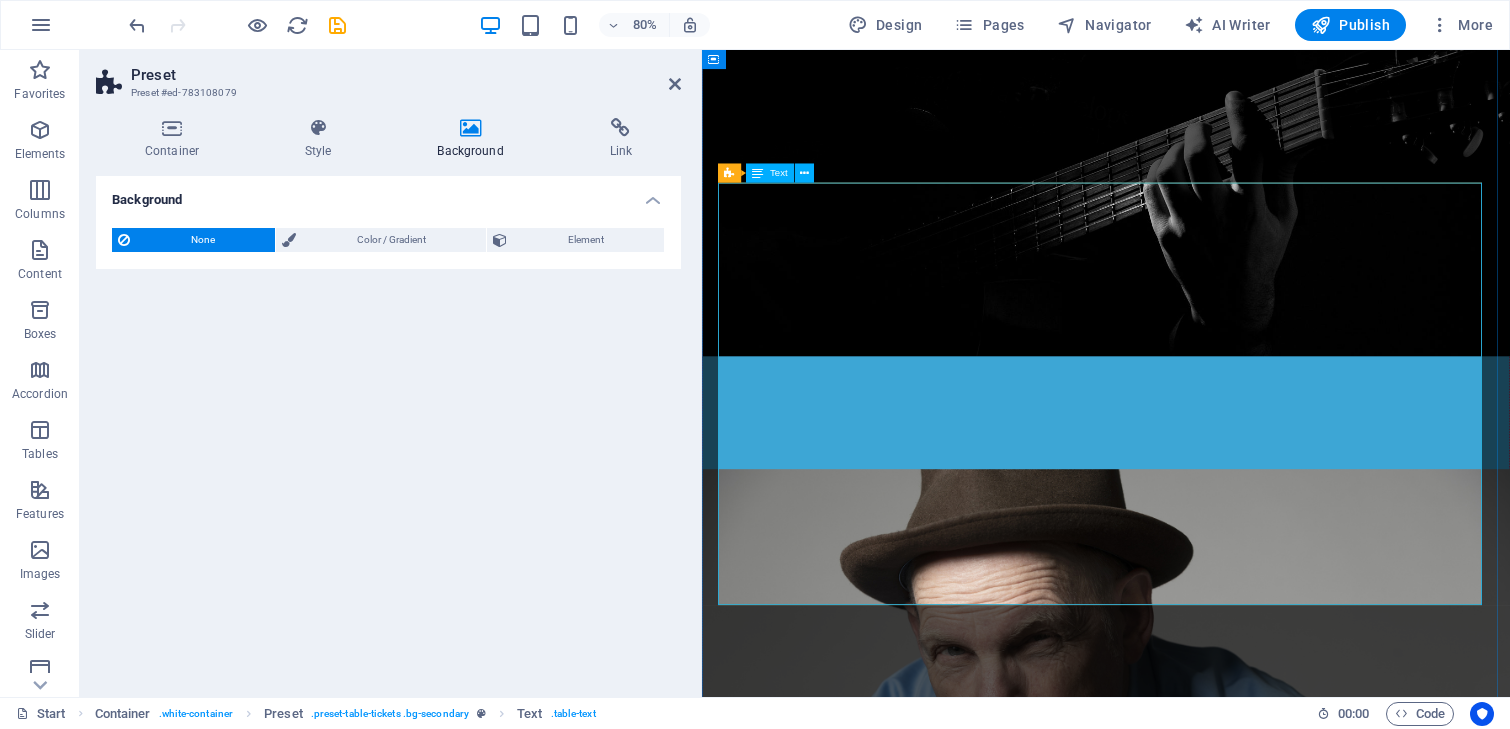 click on "?? [DATE] [CITY] [VENUE] [TYPE] [DATE] [CITY] [VENUE] [TYPE] [DATE] [CITY] [VENUE] [EVENT] BUY TICKETS Buy tickets Buy tickets" at bounding box center [1207, 1709] 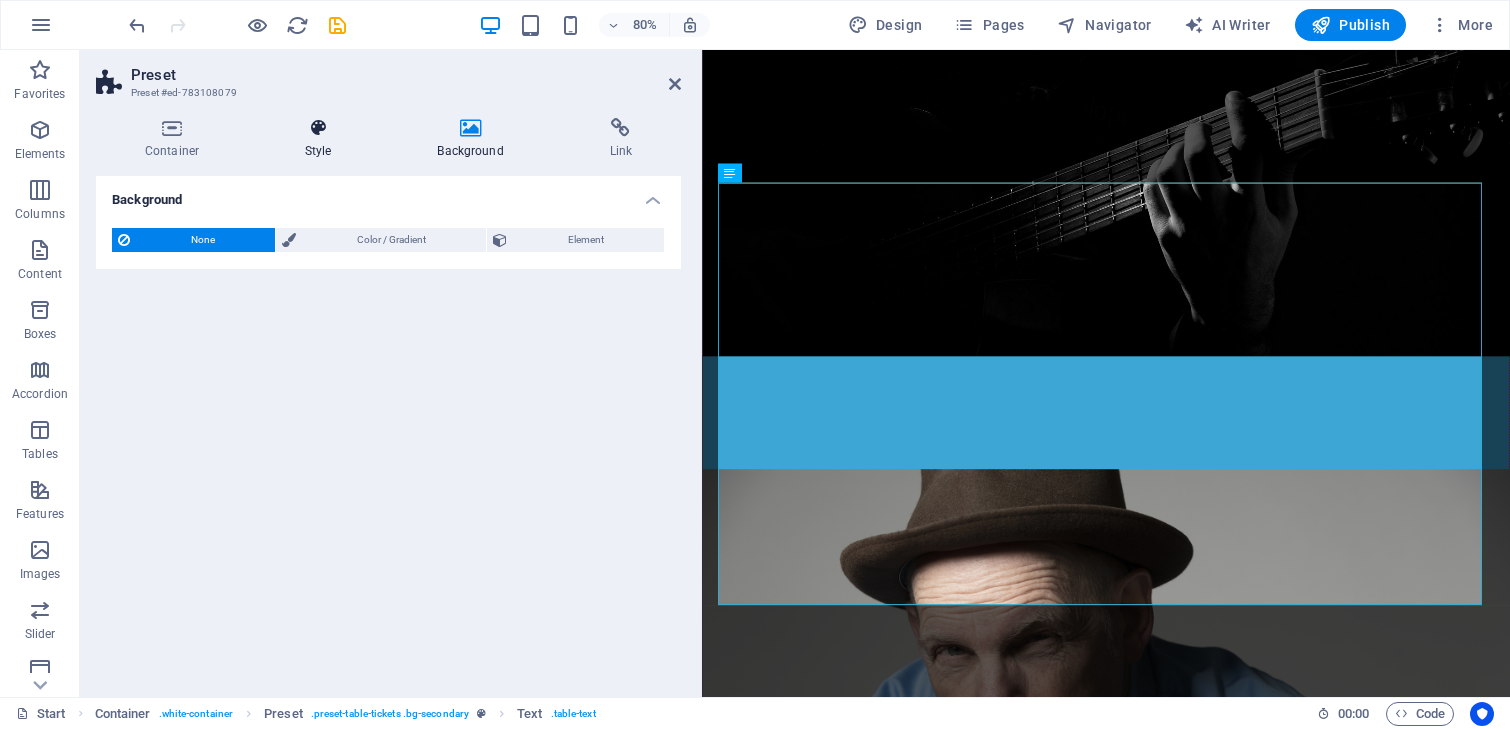 click at bounding box center [318, 128] 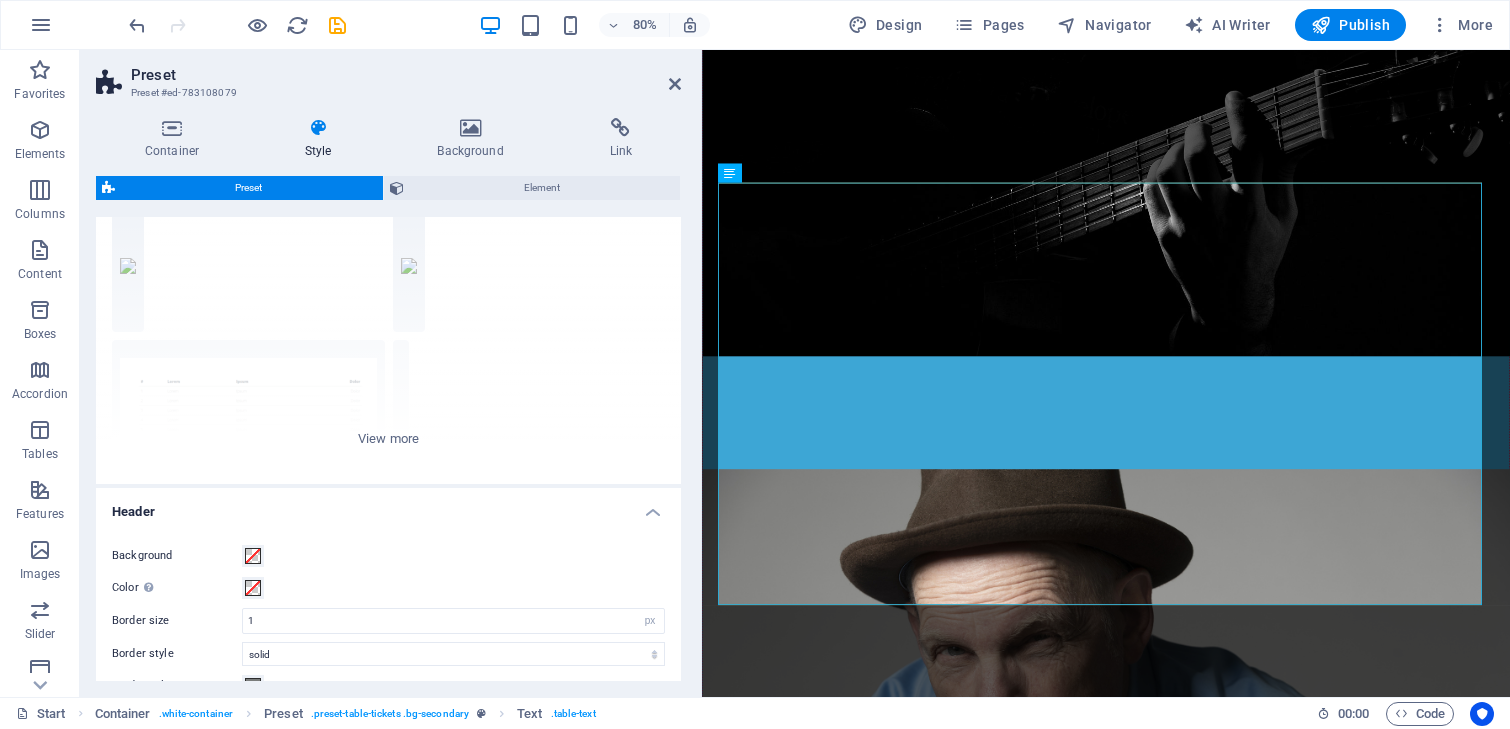 scroll, scrollTop: 0, scrollLeft: 0, axis: both 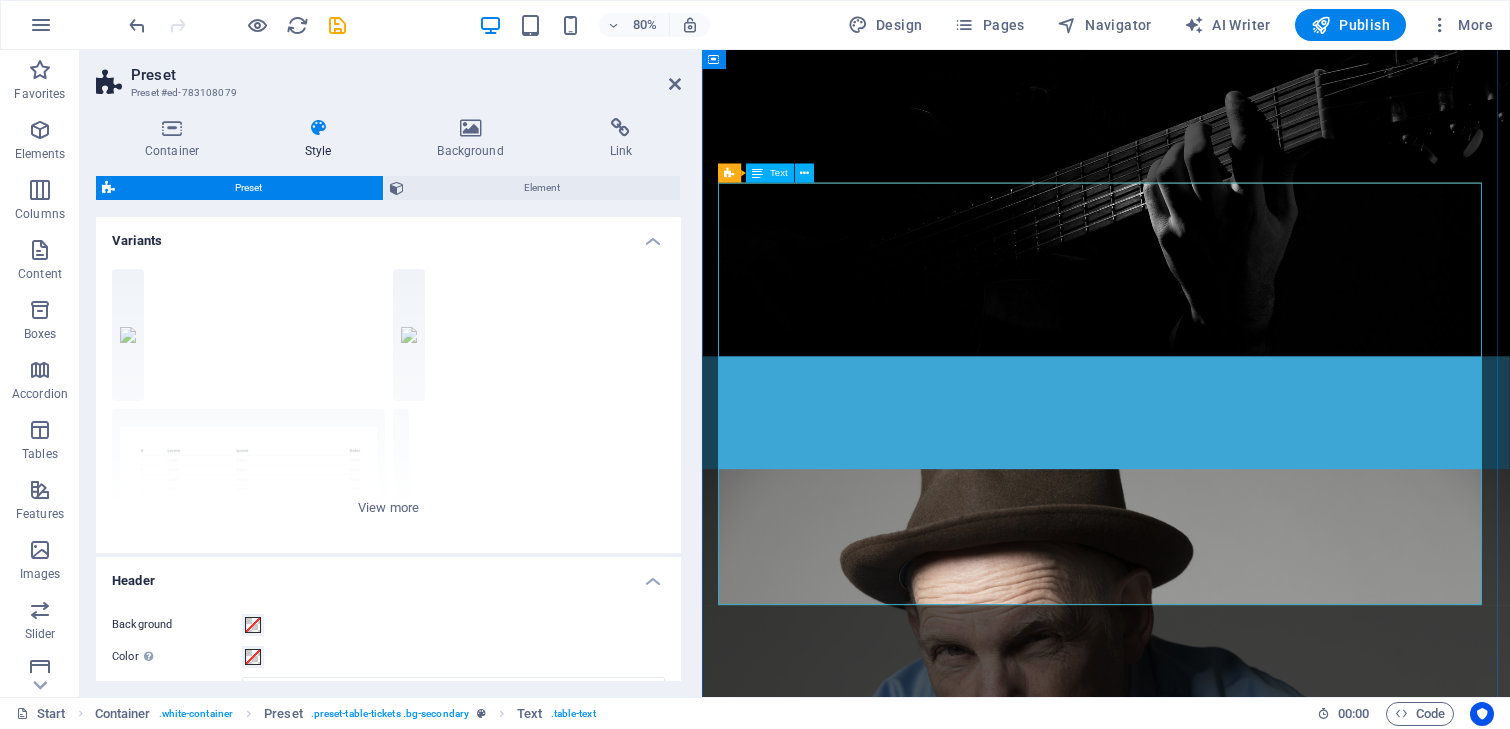 click on "?? [DATE] [CITY] [VENUE] [TYPE] [DATE] [CITY] [VENUE] [TYPE] [DATE] [CITY] [VENUE] [EVENT] BUY TICKETS Buy tickets Buy tickets" at bounding box center (1207, 1709) 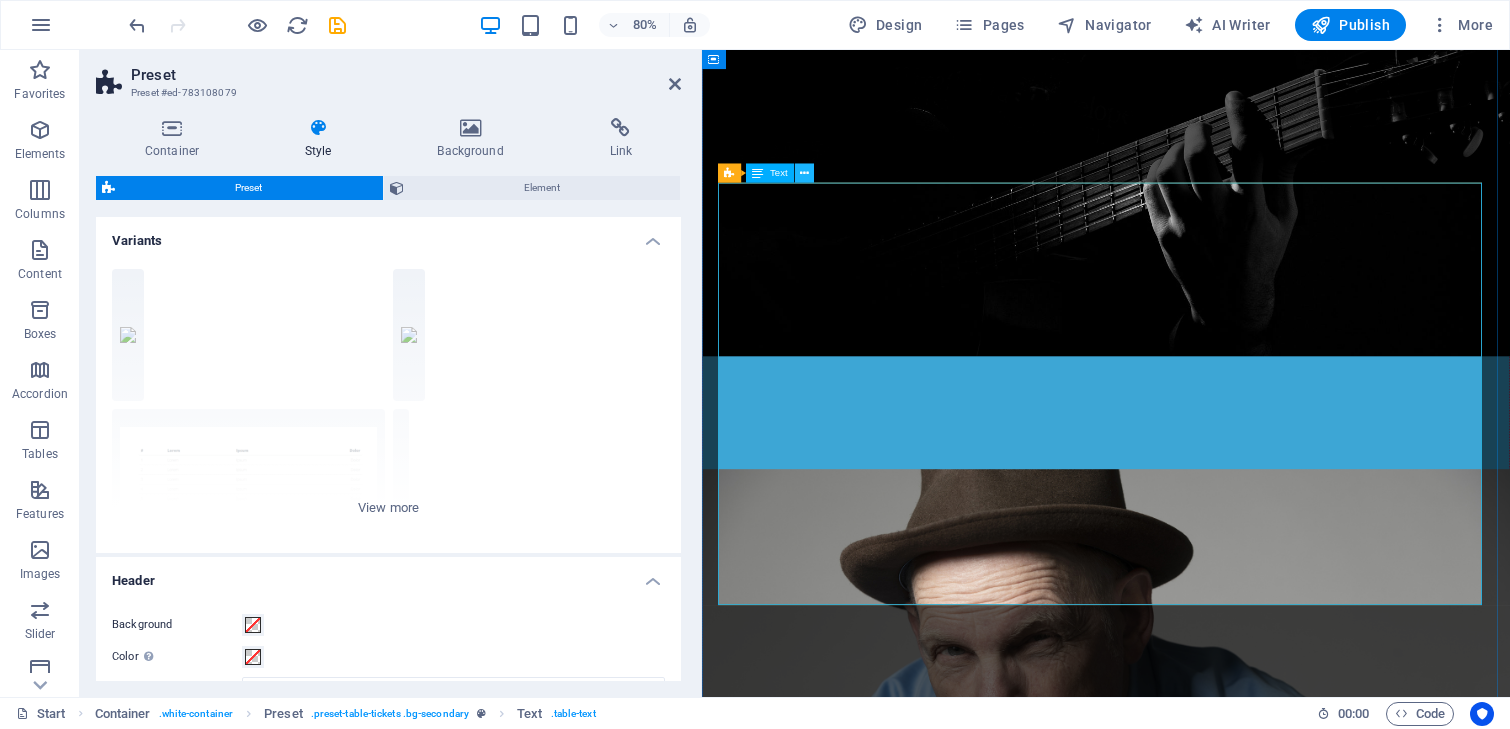 click at bounding box center (804, 173) 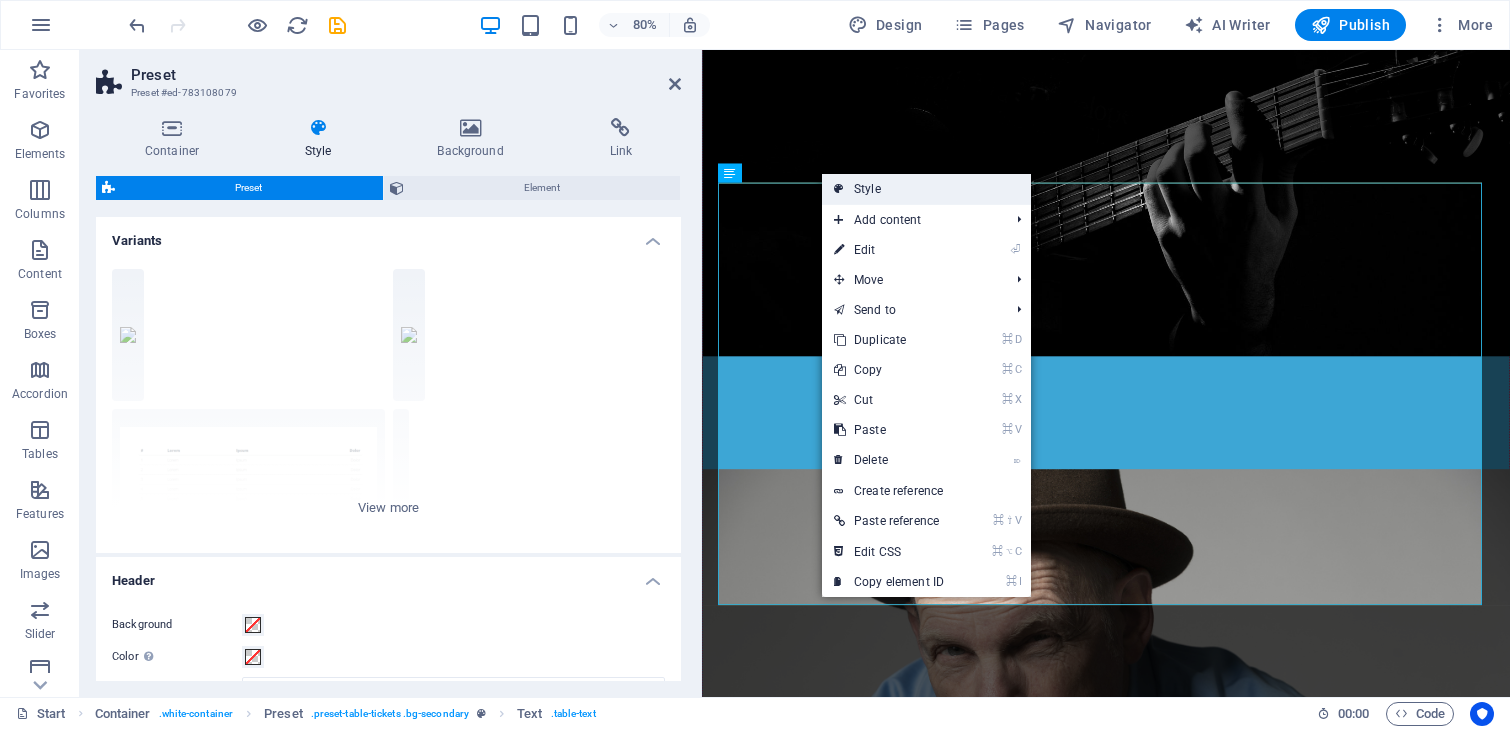click on "Style" at bounding box center (926, 189) 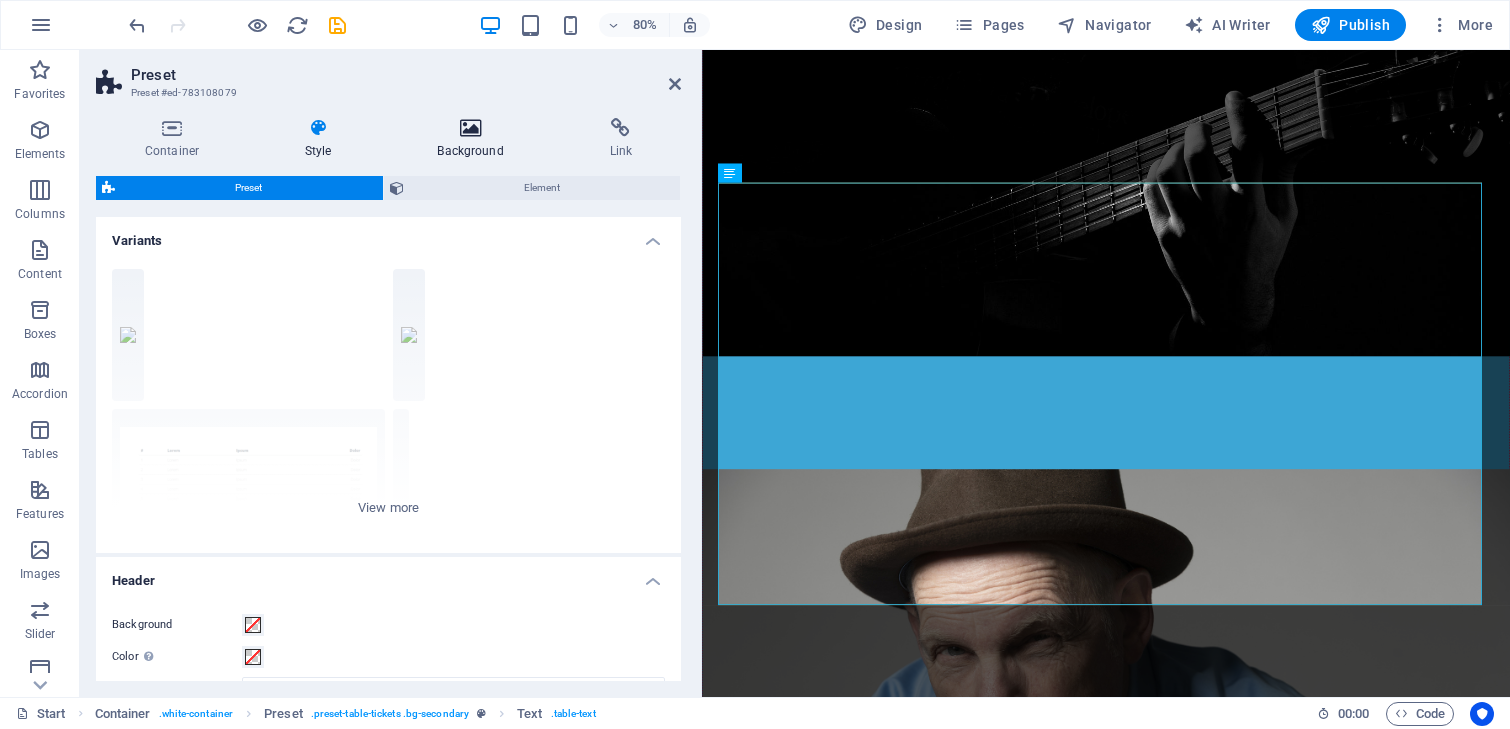 click at bounding box center [471, 128] 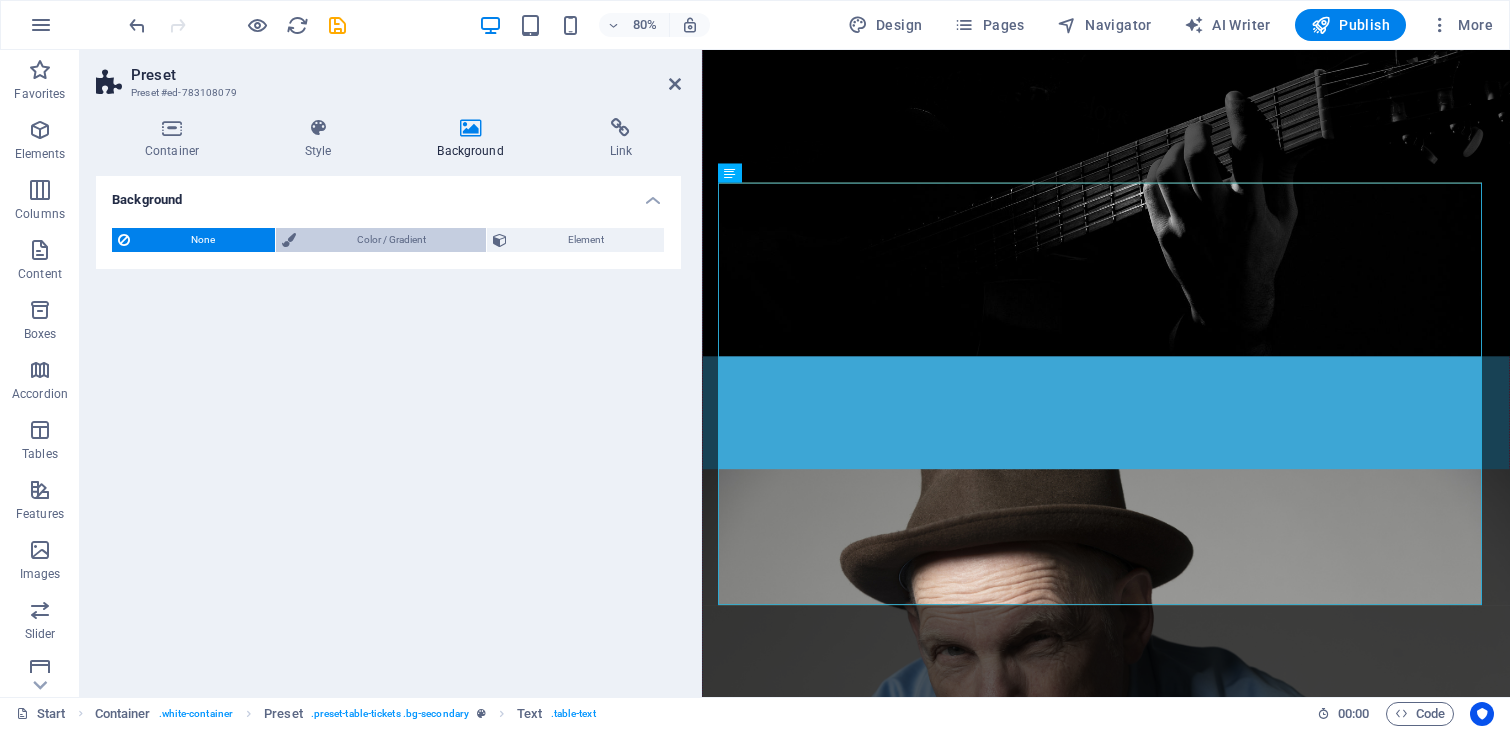 click on "Color / Gradient" at bounding box center [391, 240] 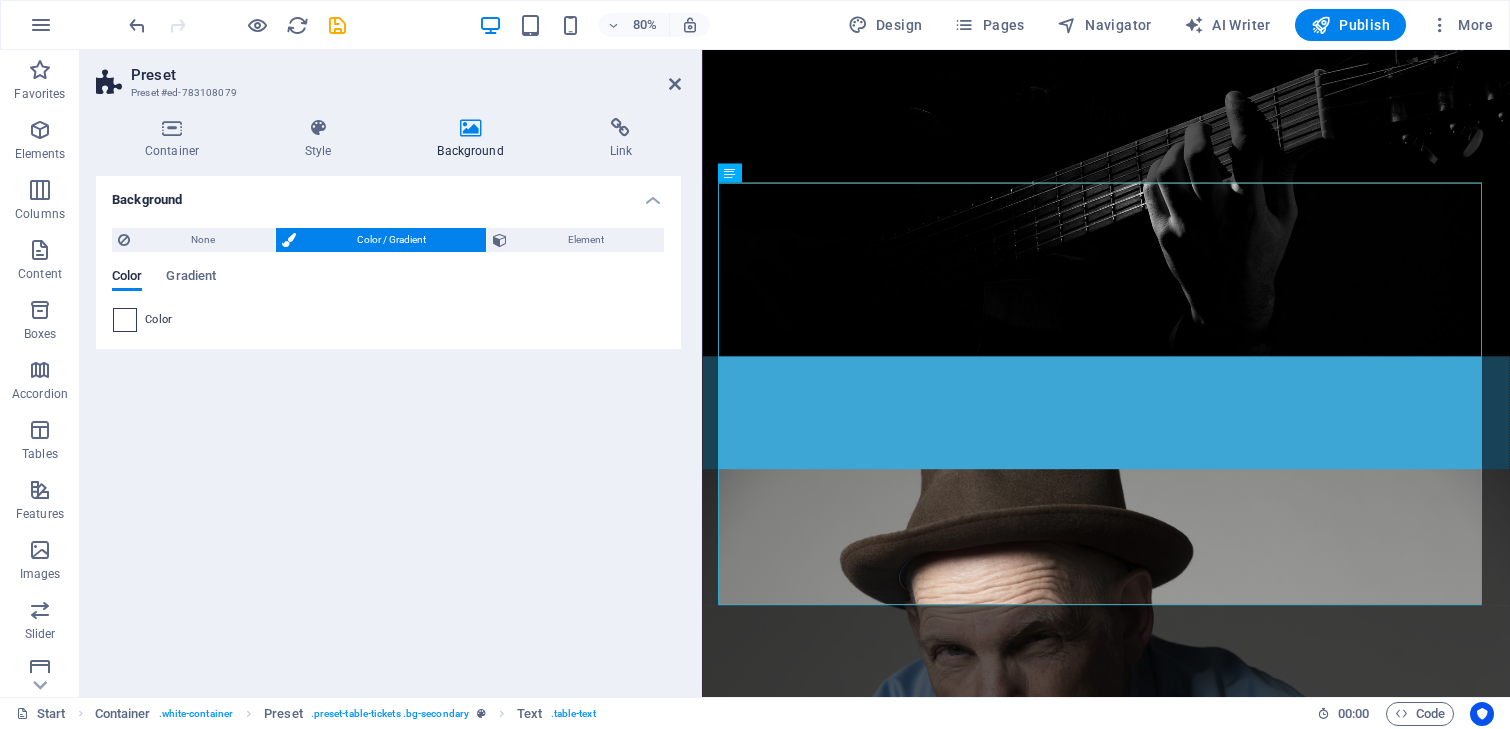 click at bounding box center (125, 320) 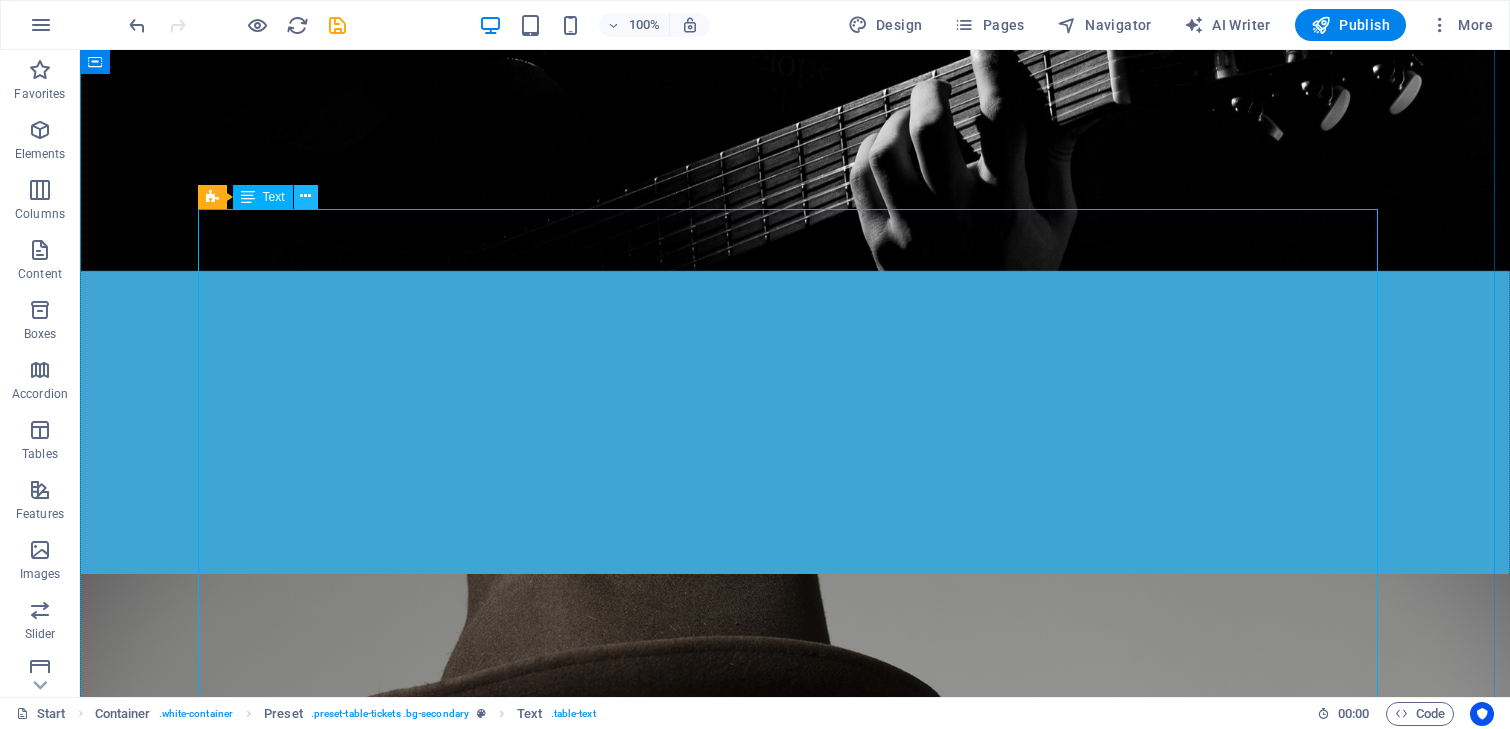 click at bounding box center (305, 196) 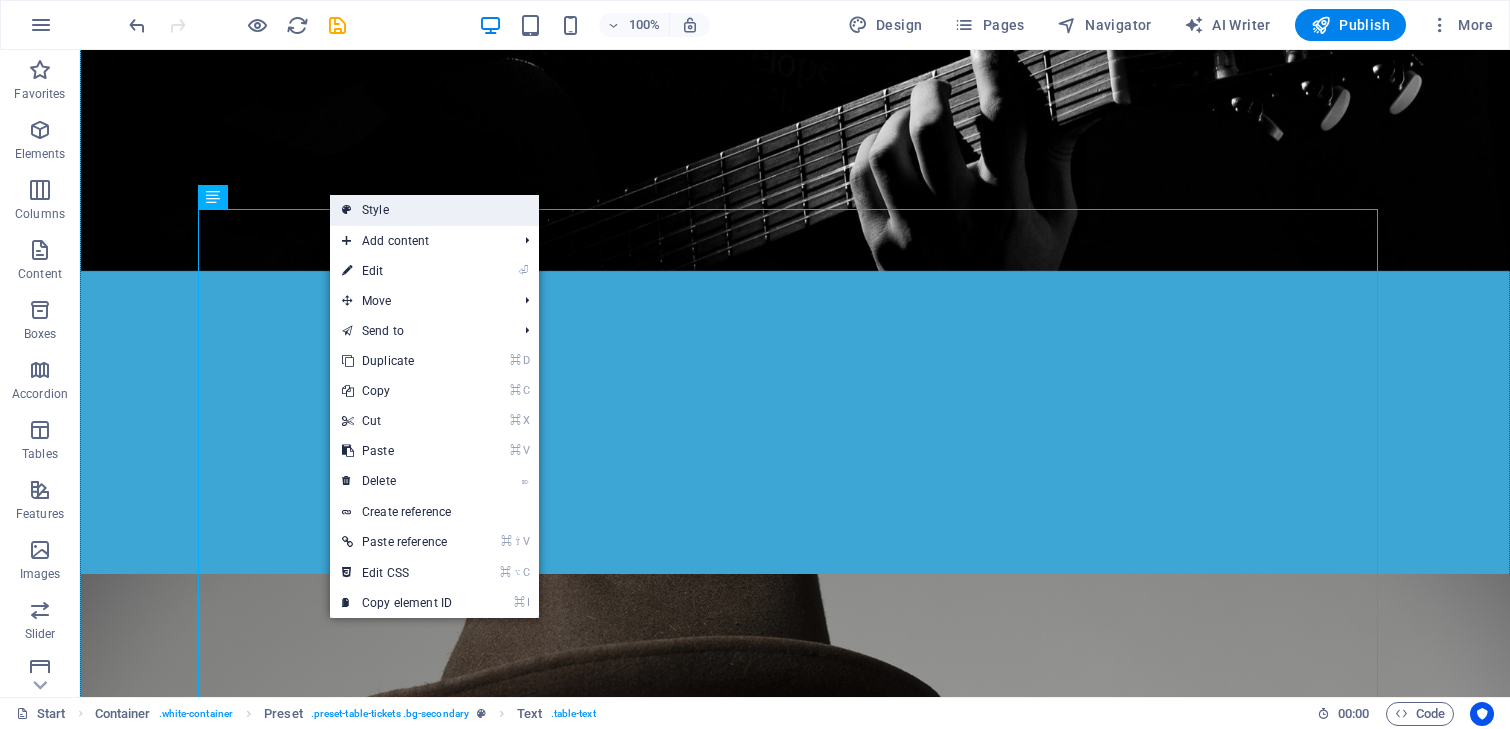 click on "Style" at bounding box center [434, 210] 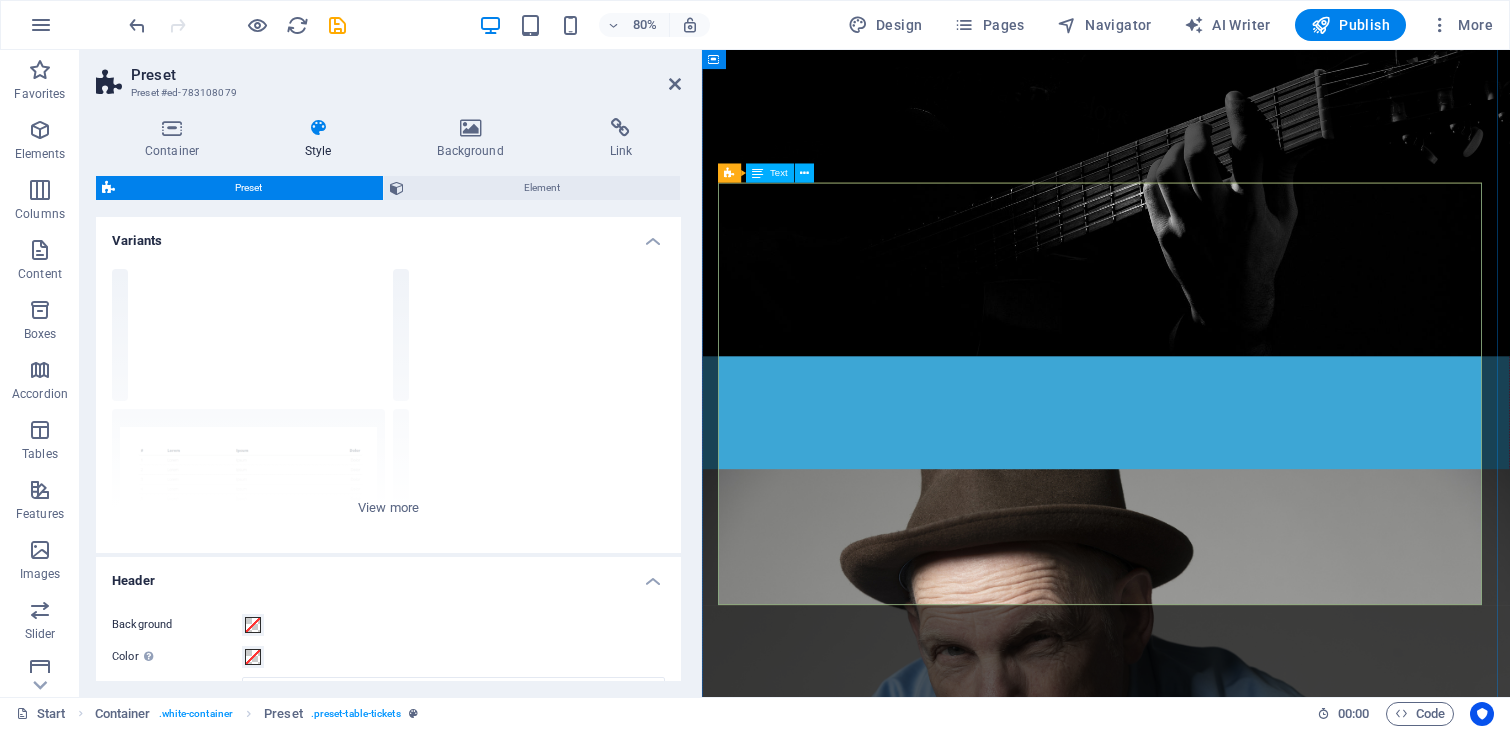 click on "?? [DATE] [CITY] [VENUE] [TYPE] [DATE] [CITY] [VENUE] [TYPE] [DATE] [CITY] [VENUE] [EVENT] BUY TICKETS Buy tickets Buy tickets" at bounding box center [1207, 1709] 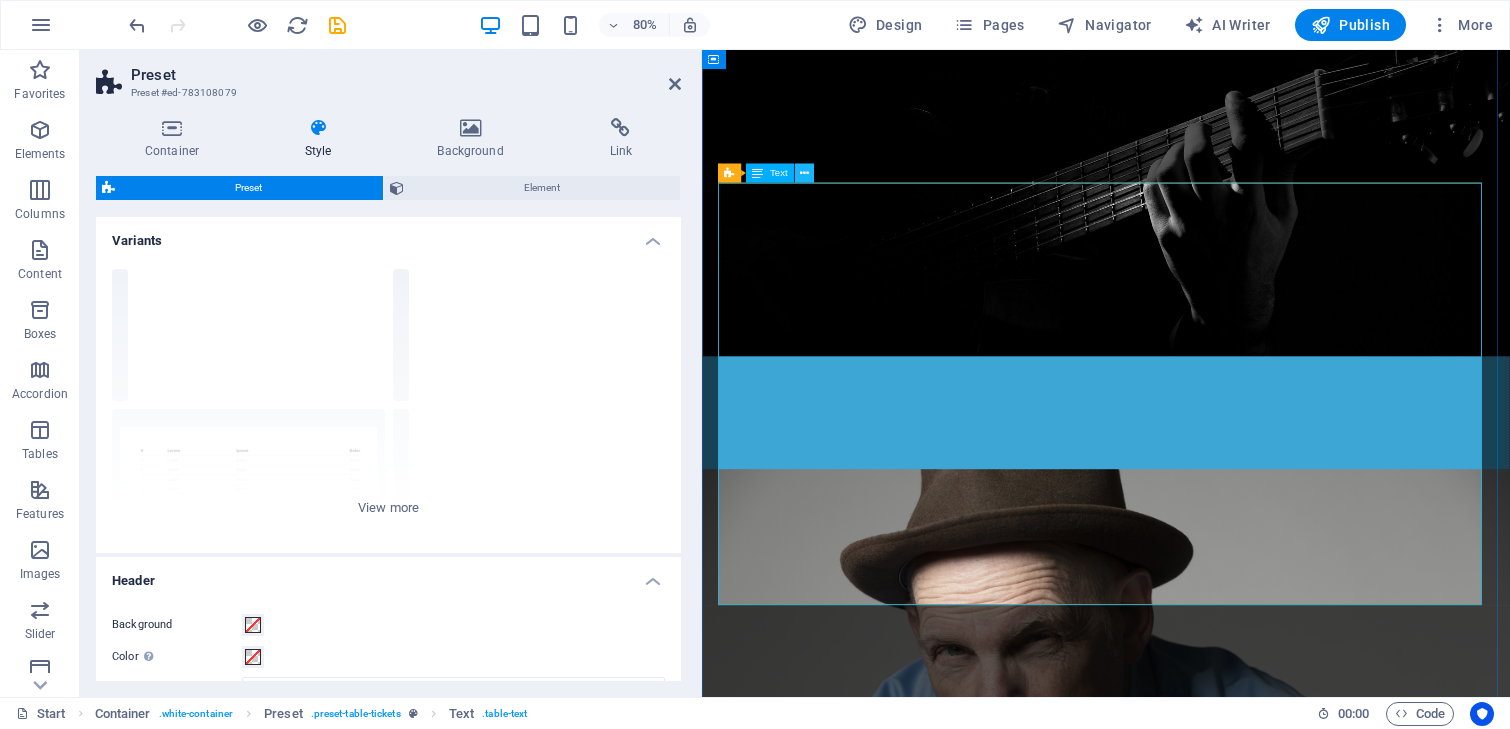 click at bounding box center (804, 173) 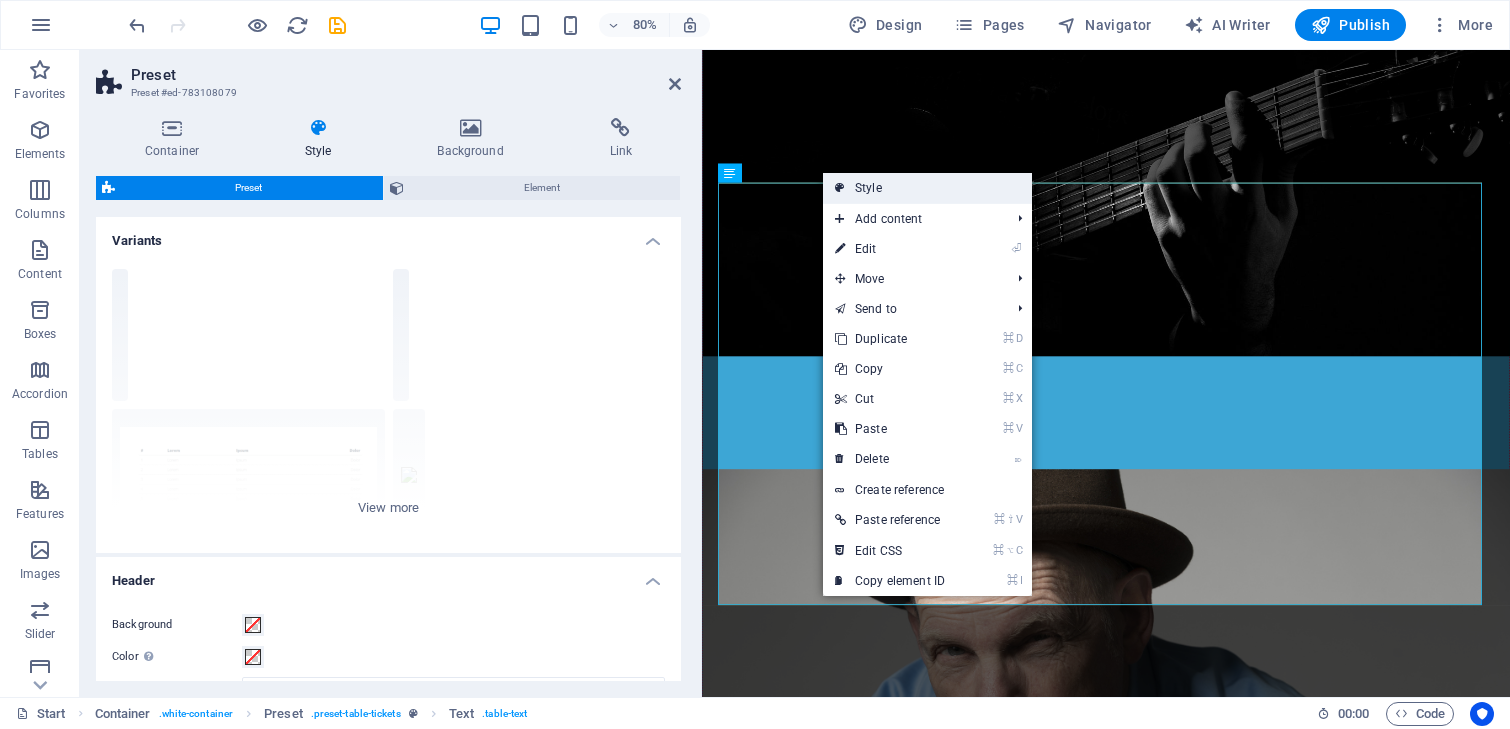 click on "Style" at bounding box center (927, 188) 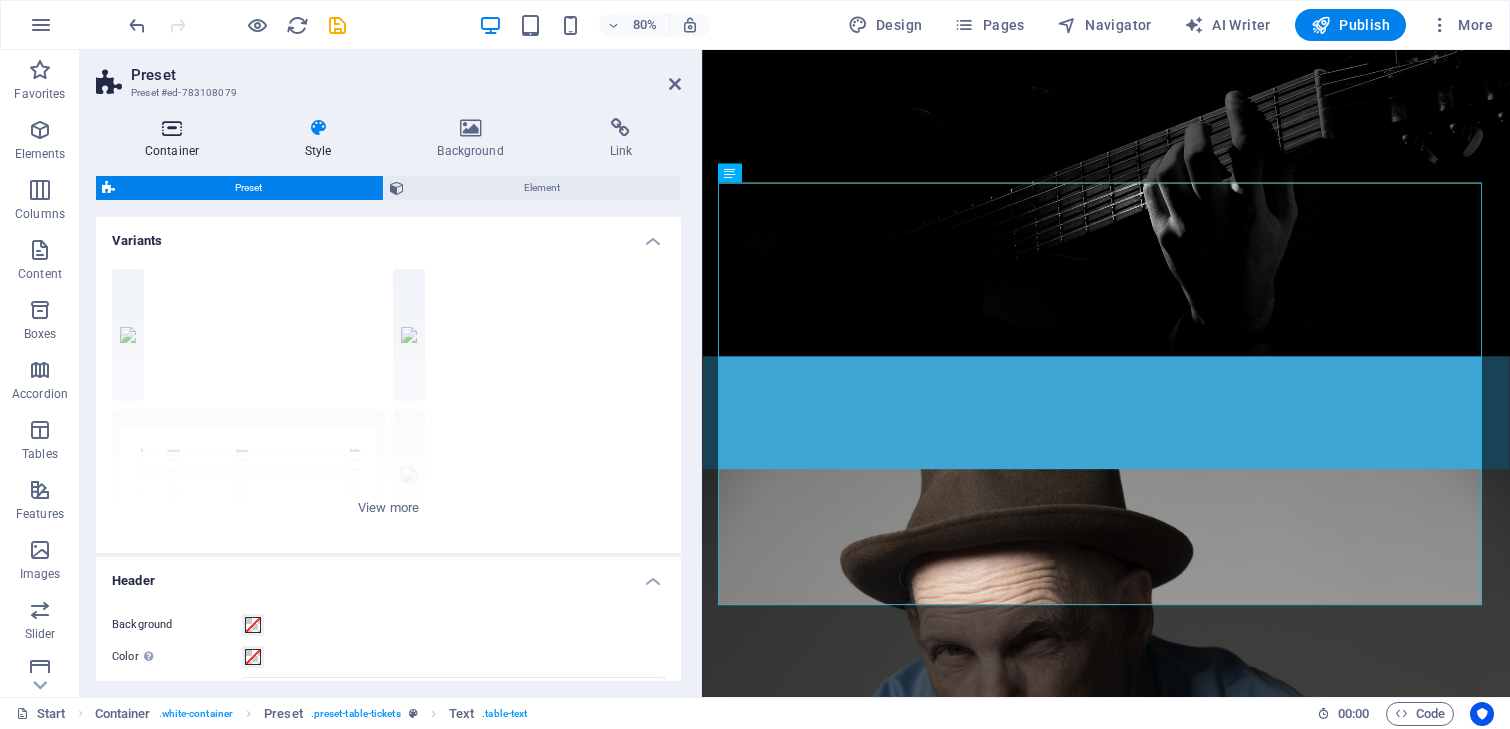 click at bounding box center (172, 128) 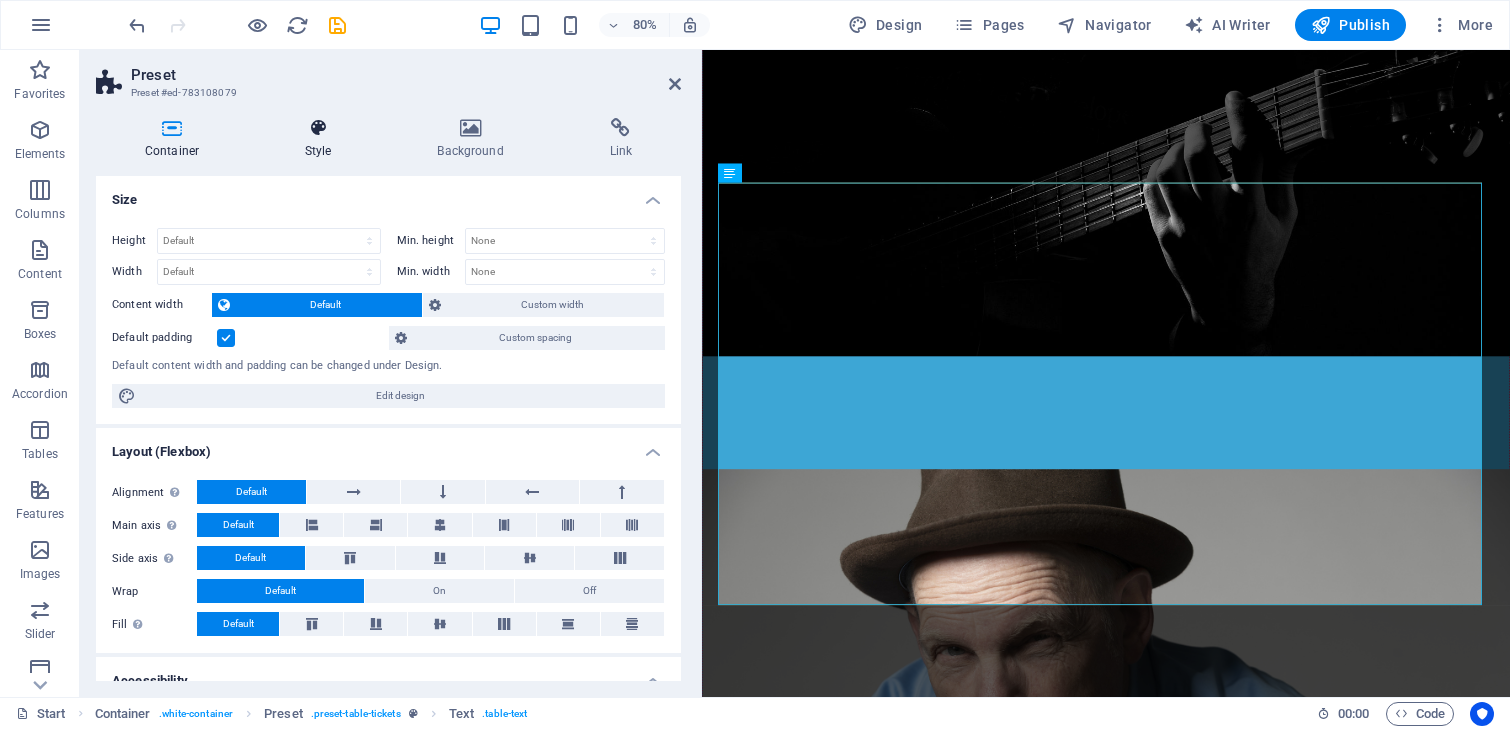 click at bounding box center [318, 128] 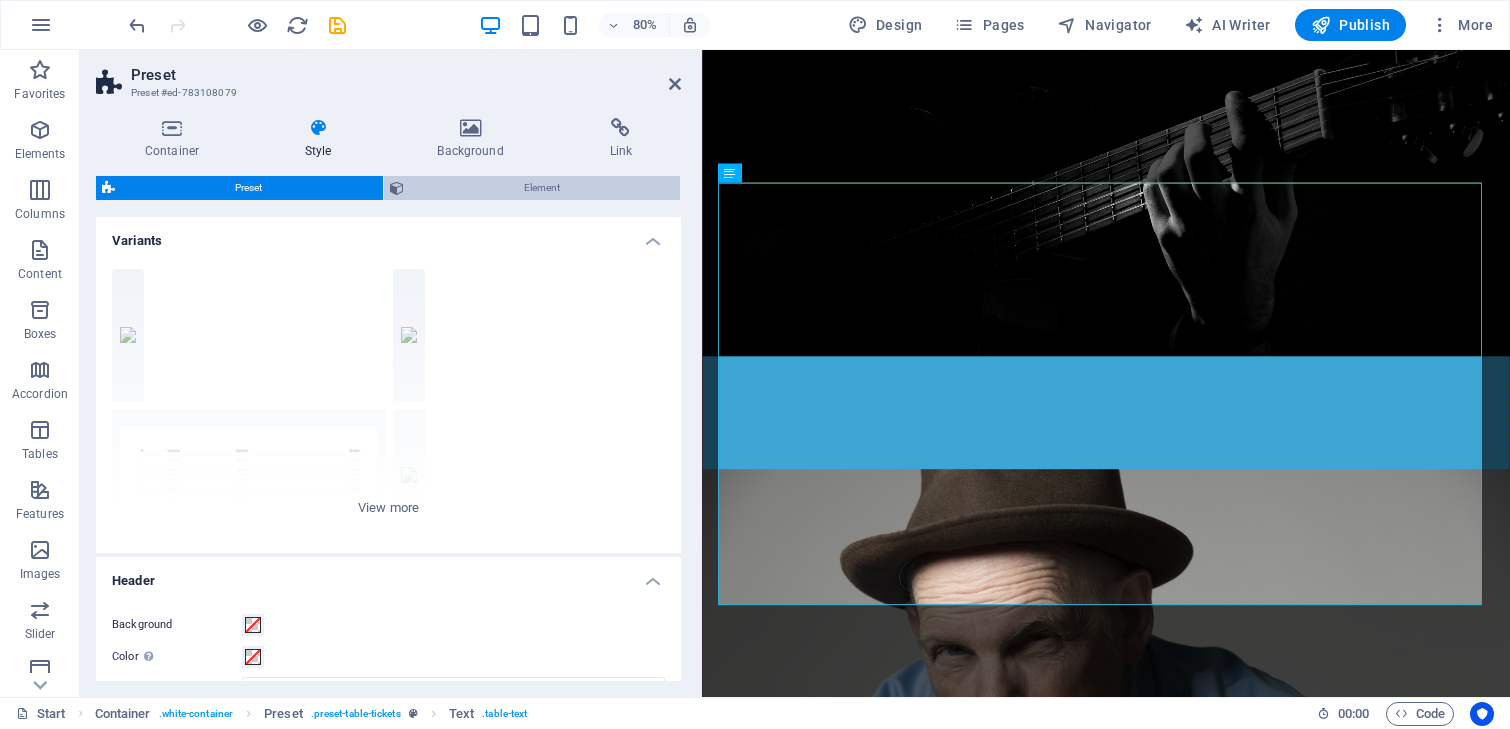 click at bounding box center [397, 188] 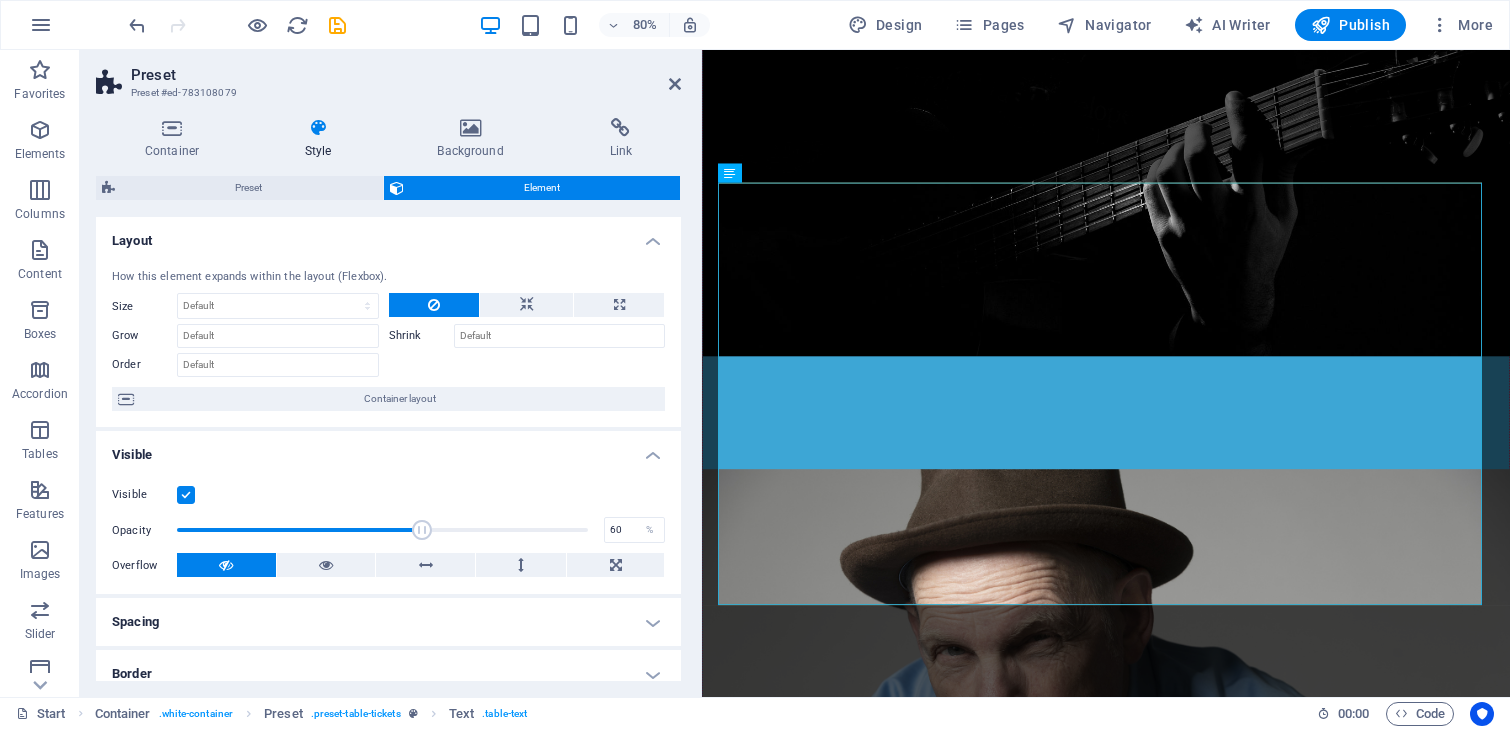 drag, startPoint x: 583, startPoint y: 546, endPoint x: 418, endPoint y: 547, distance: 165.00304 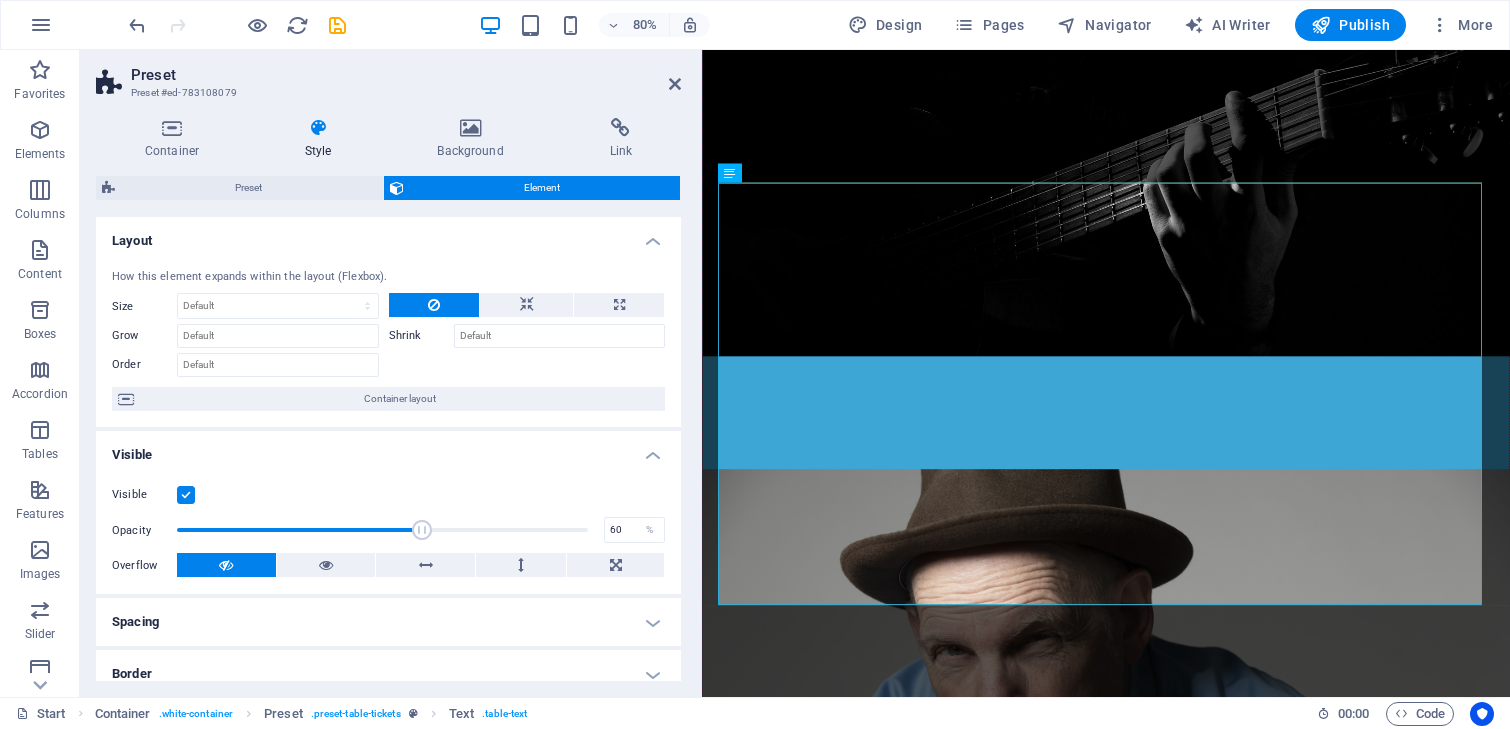 click at bounding box center [422, 530] 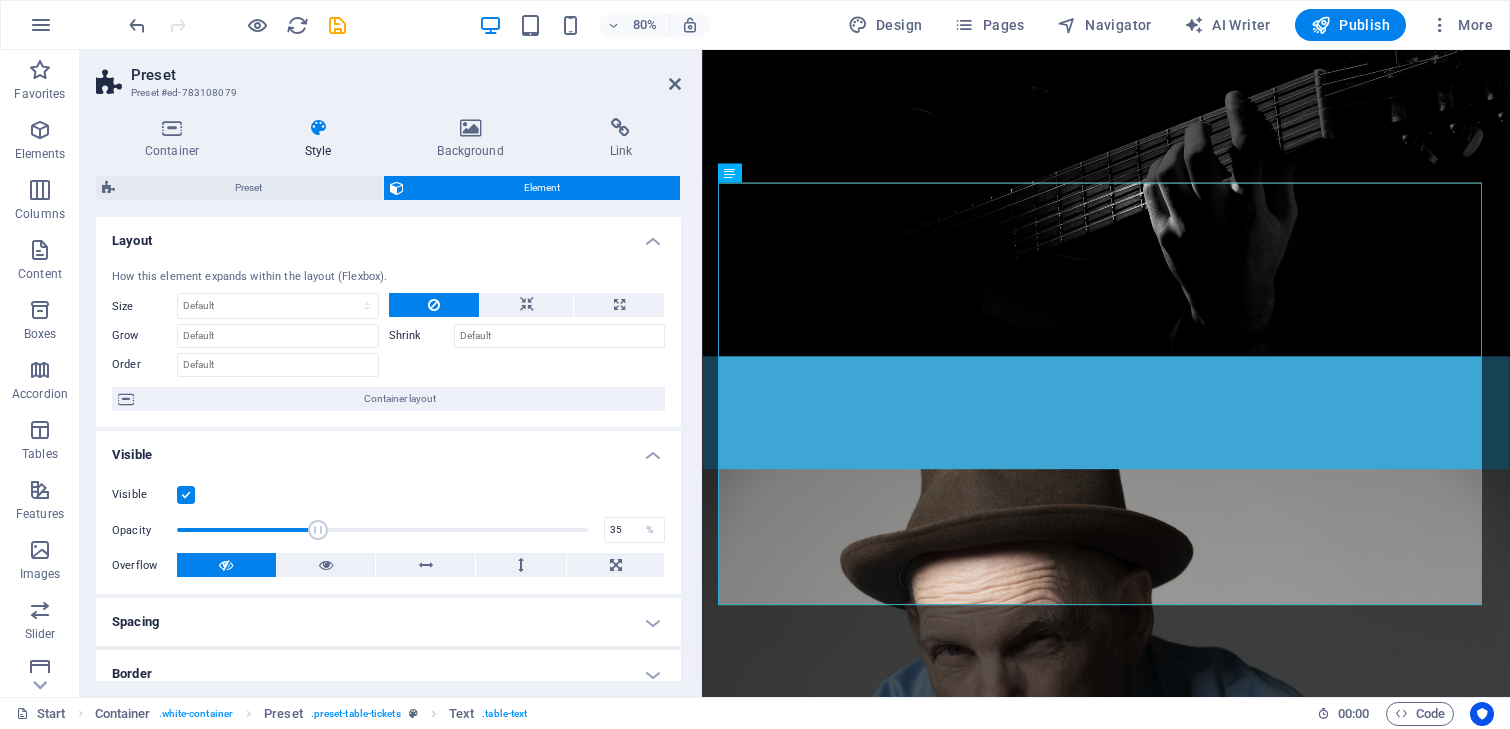 drag, startPoint x: 418, startPoint y: 547, endPoint x: 318, endPoint y: 546, distance: 100.005 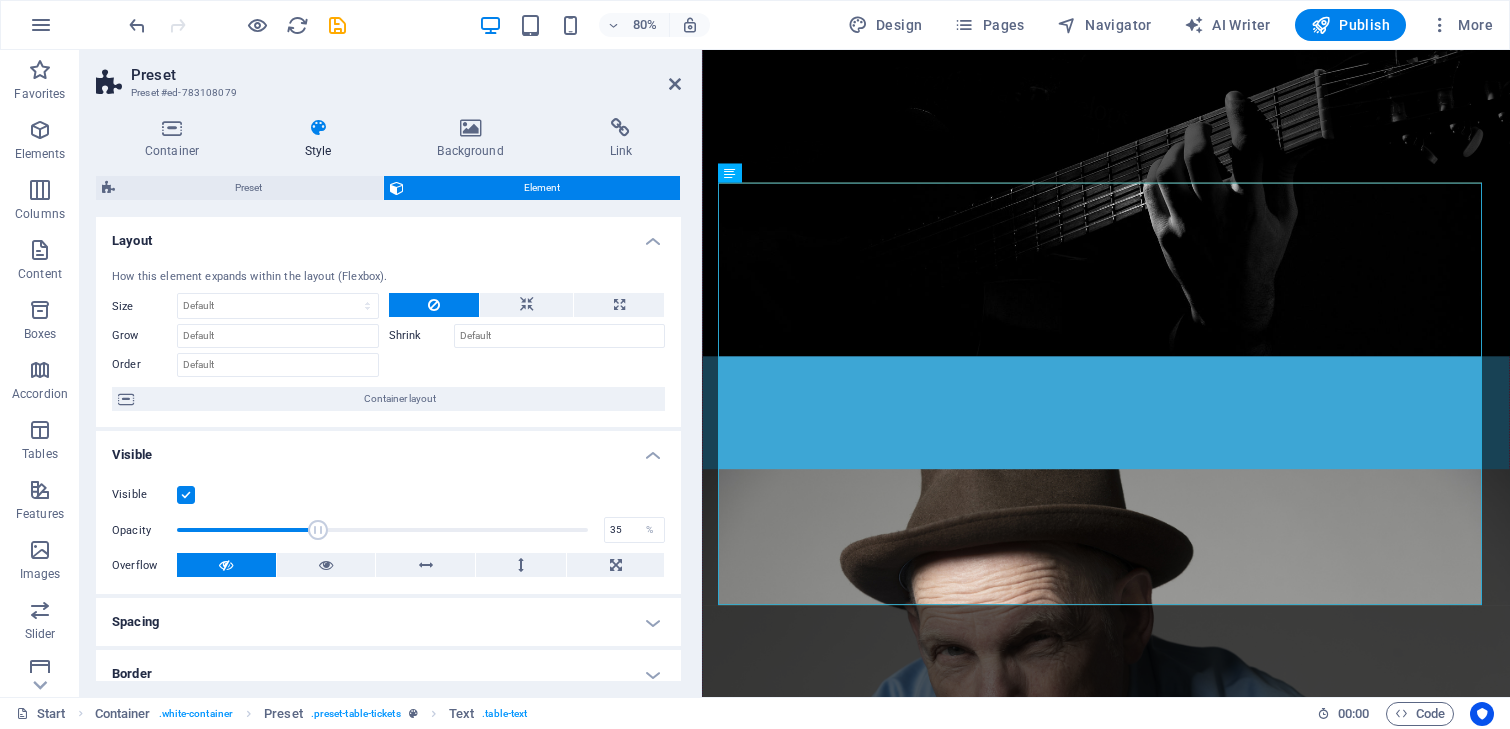 click at bounding box center (318, 530) 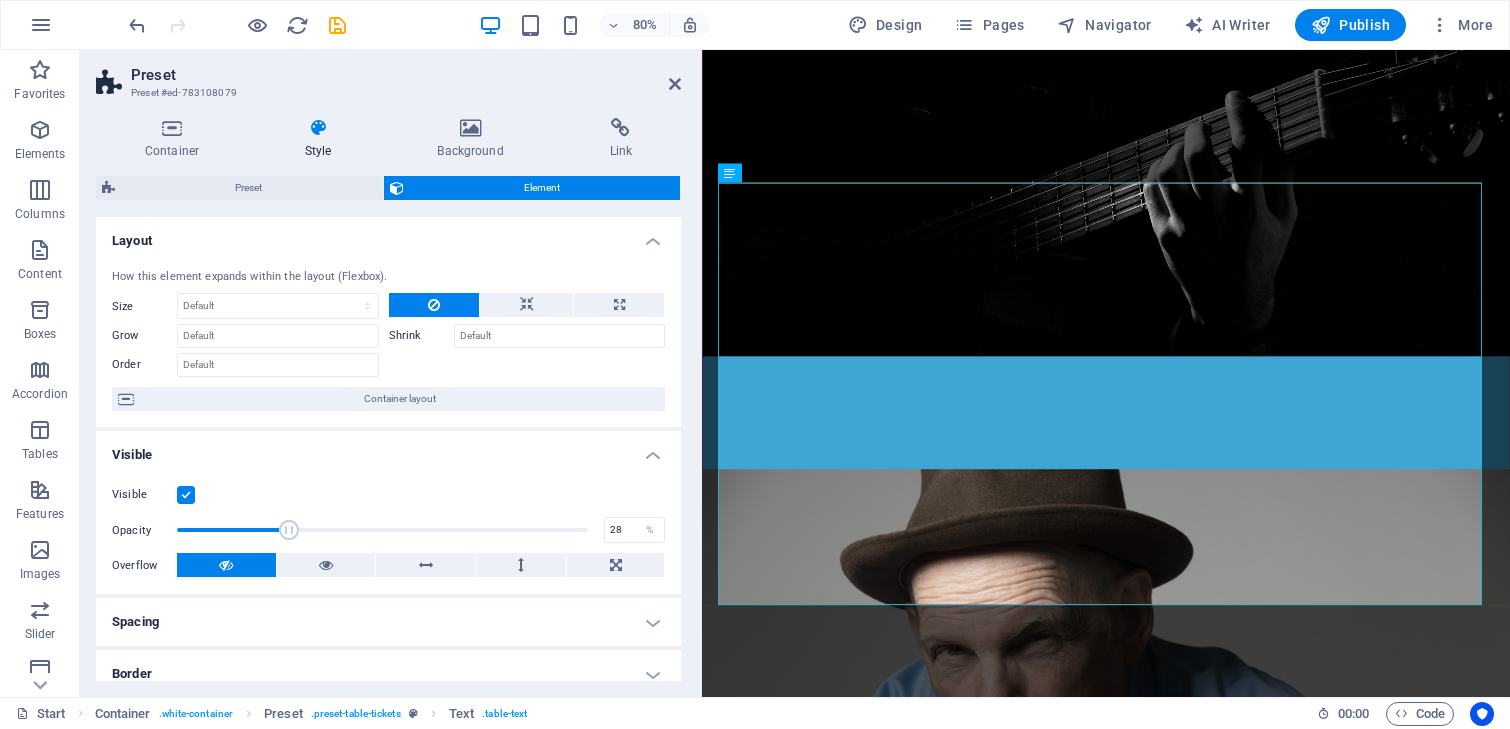 drag, startPoint x: 319, startPoint y: 546, endPoint x: 289, endPoint y: 543, distance: 30.149628 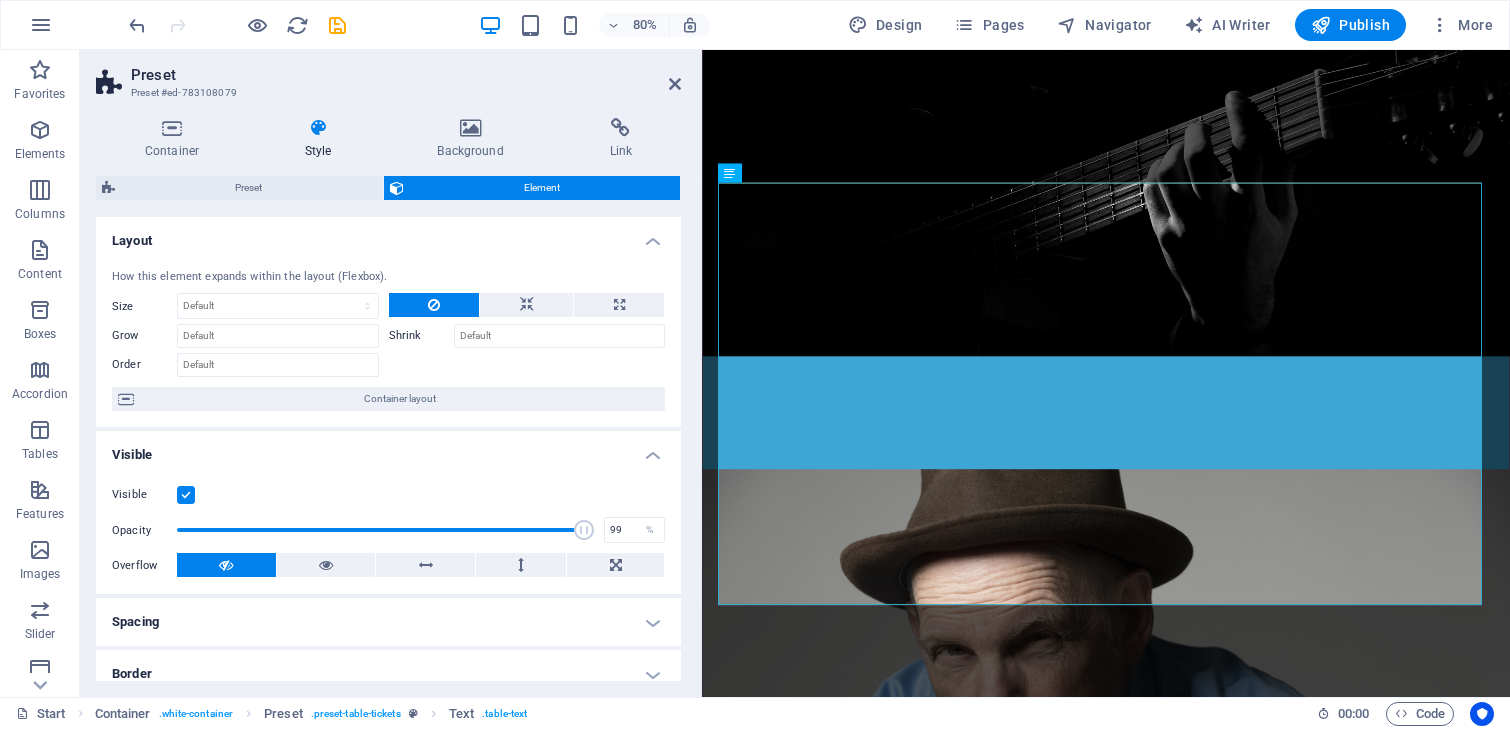 type on "100" 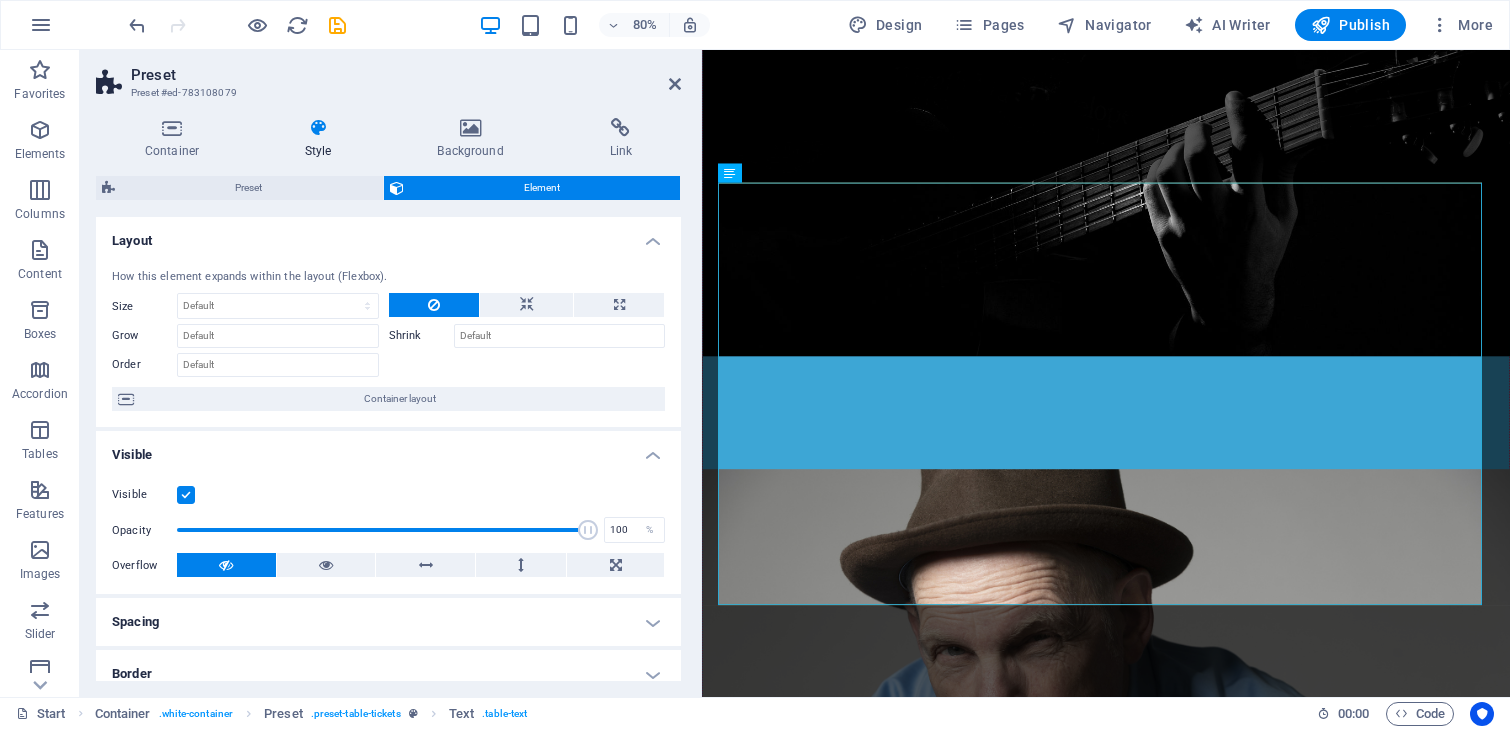 drag, startPoint x: 291, startPoint y: 543, endPoint x: 592, endPoint y: 544, distance: 301.00165 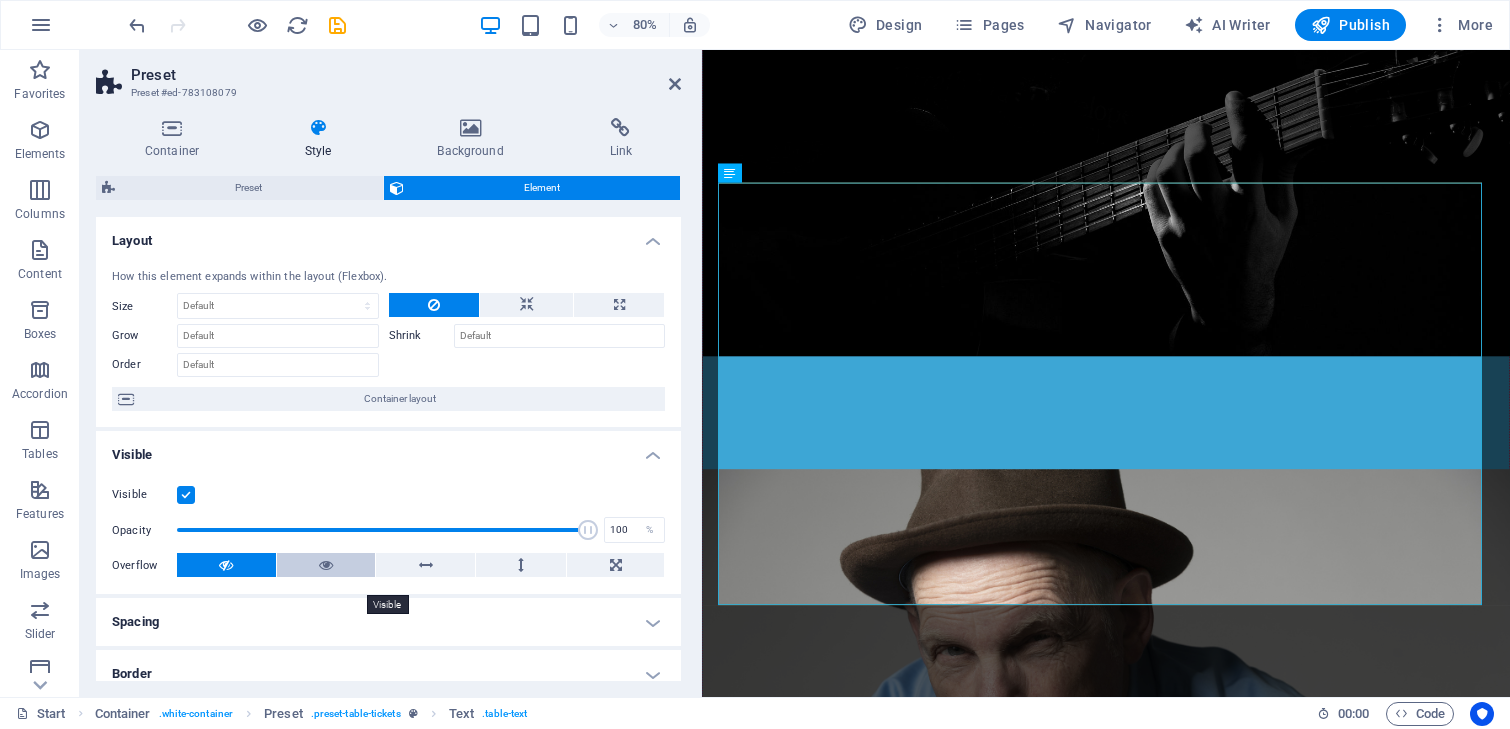 click at bounding box center [326, 565] 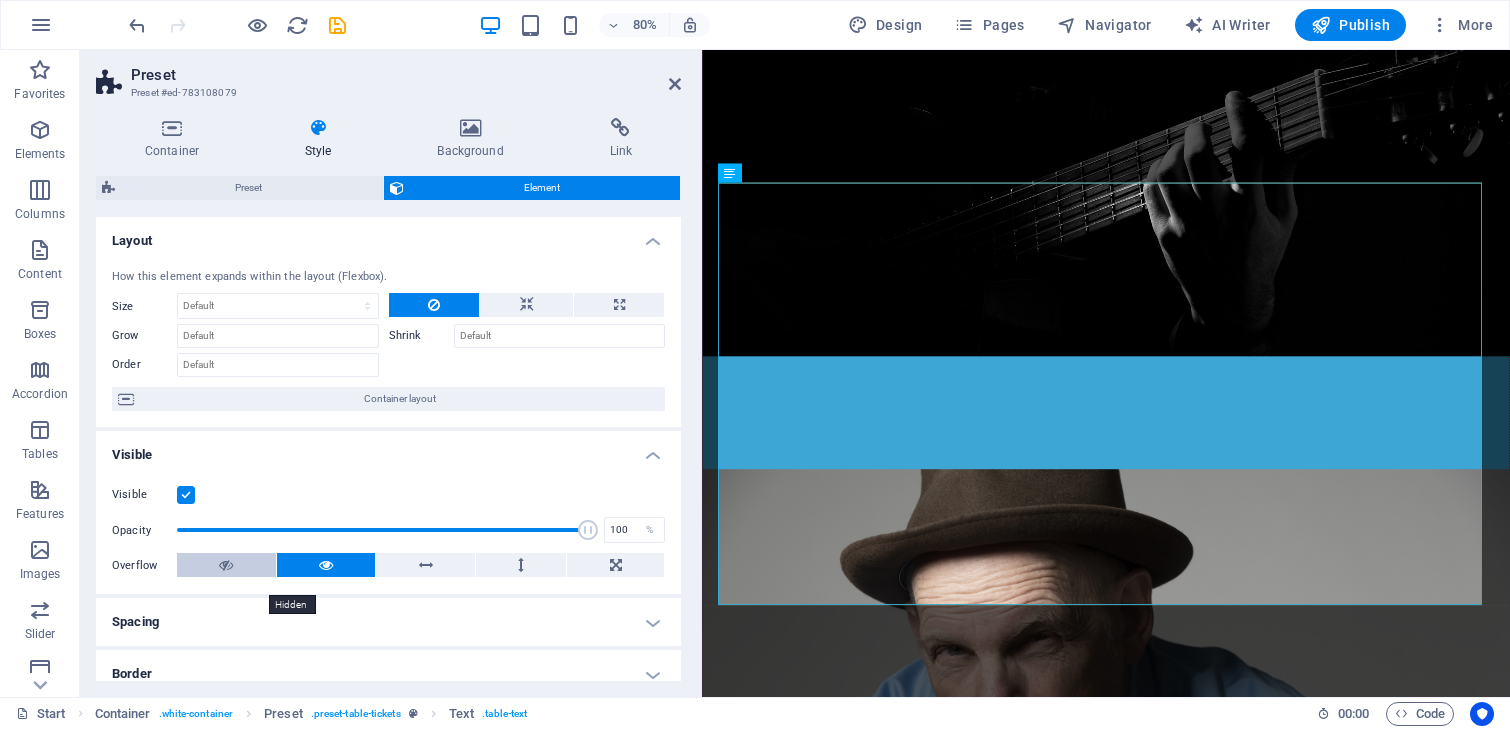 click at bounding box center (226, 565) 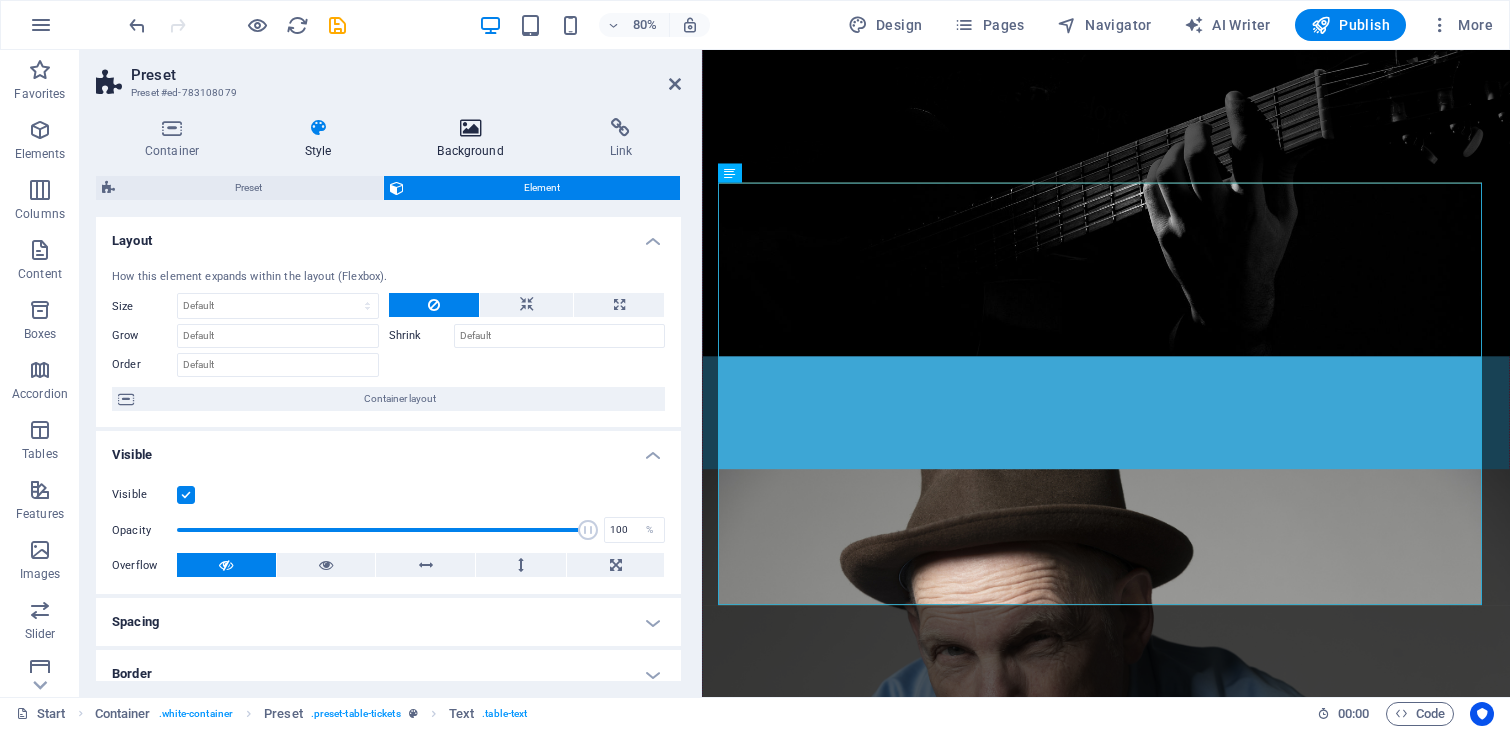 click at bounding box center (471, 128) 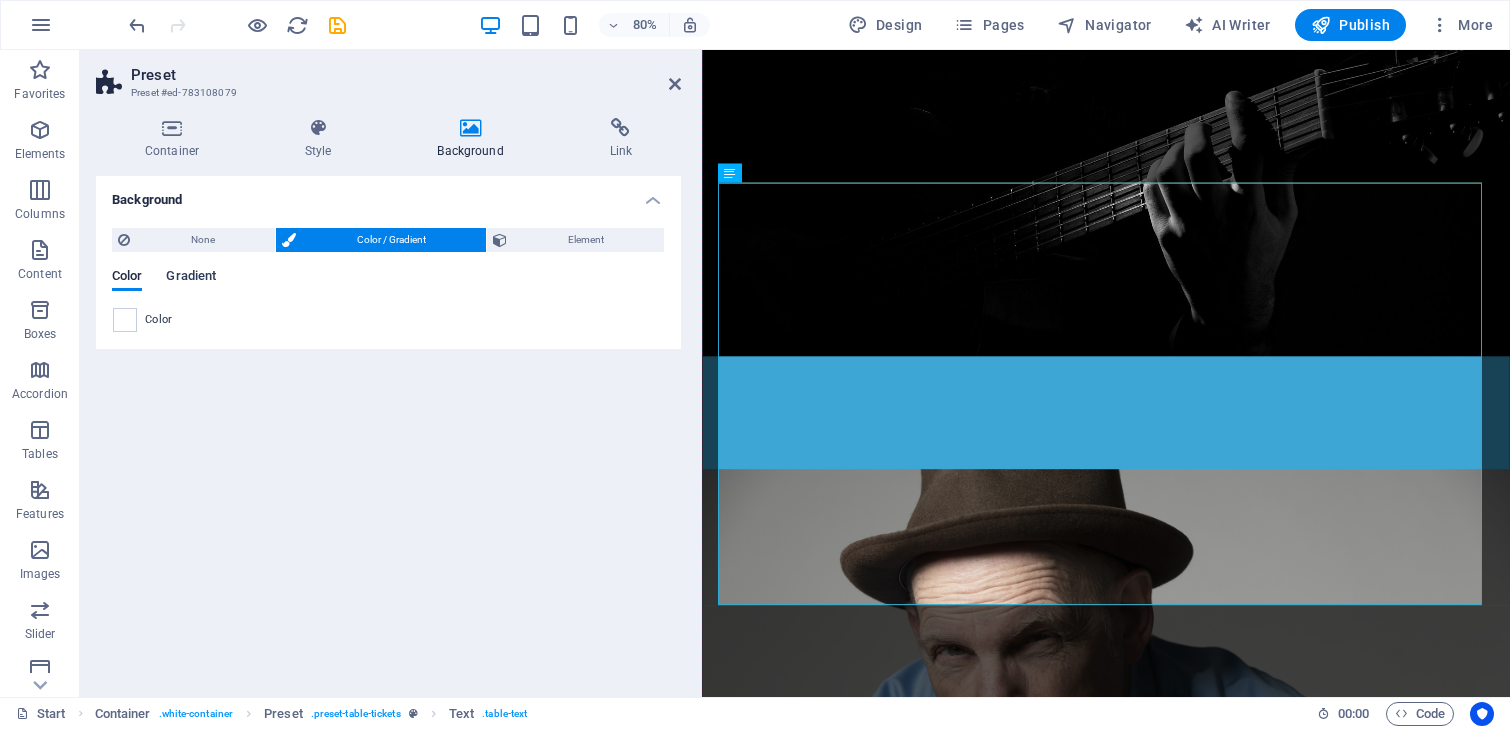 click on "Gradient" at bounding box center [191, 278] 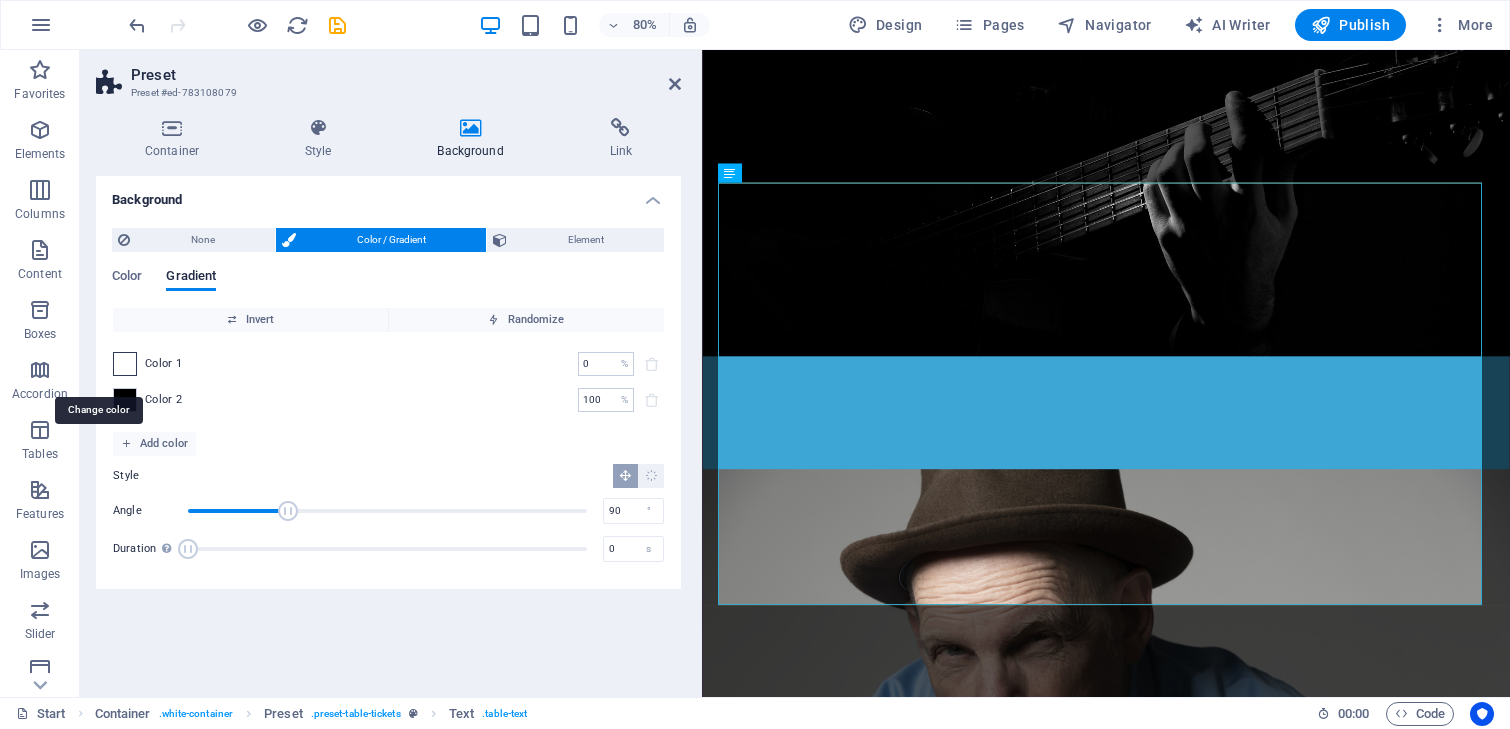 click at bounding box center [125, 364] 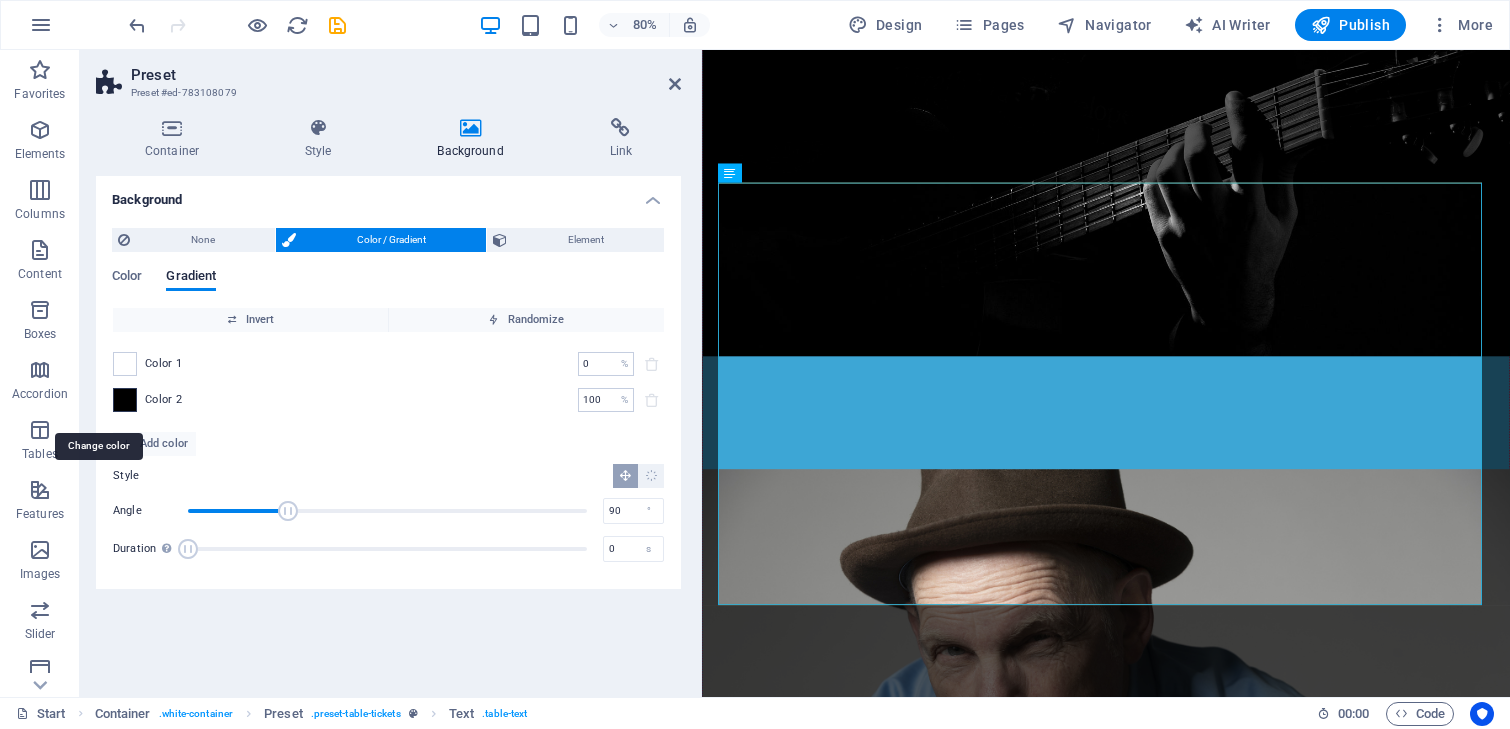 click at bounding box center (125, 400) 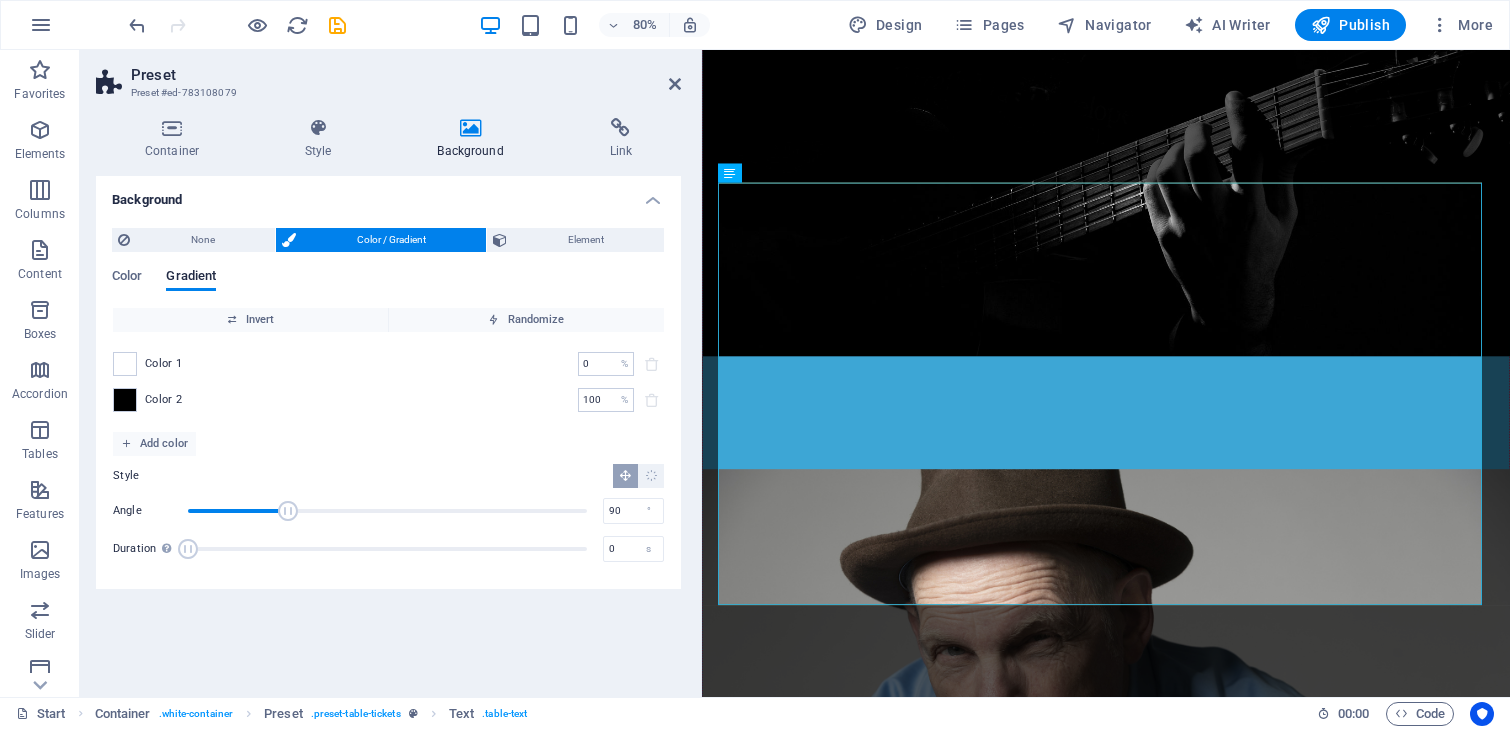 click on "Color 2" at bounding box center (164, 400) 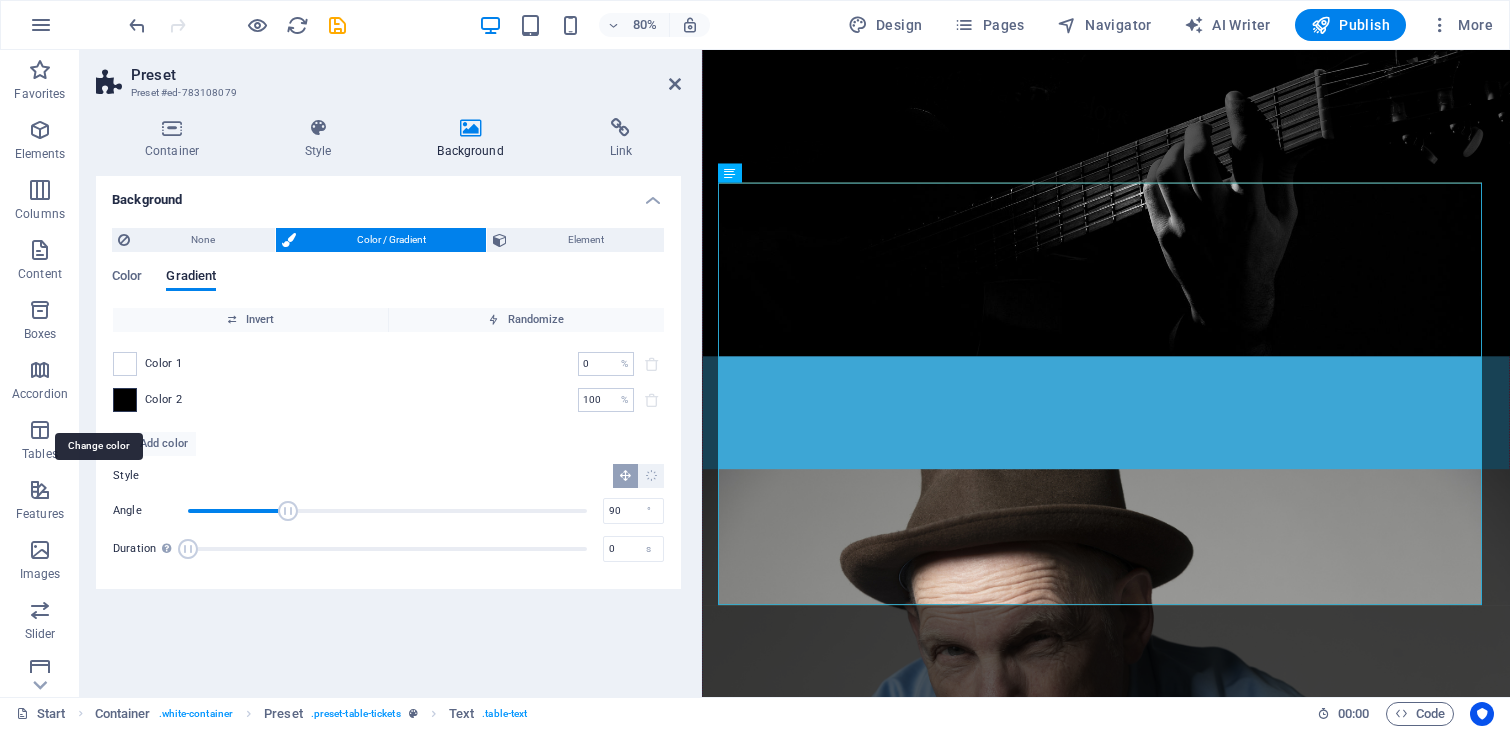 click at bounding box center [125, 400] 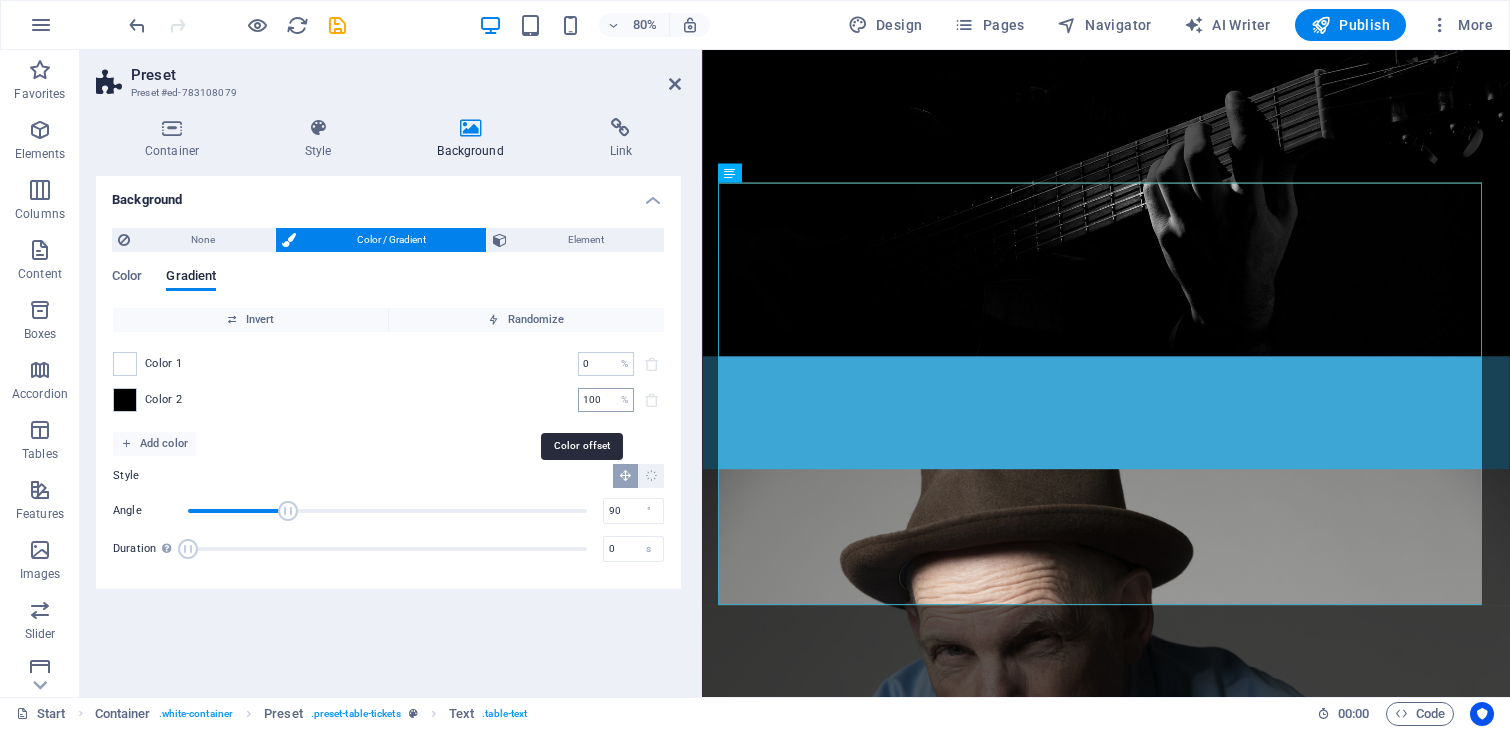 click on "100 % ​" at bounding box center (606, 400) 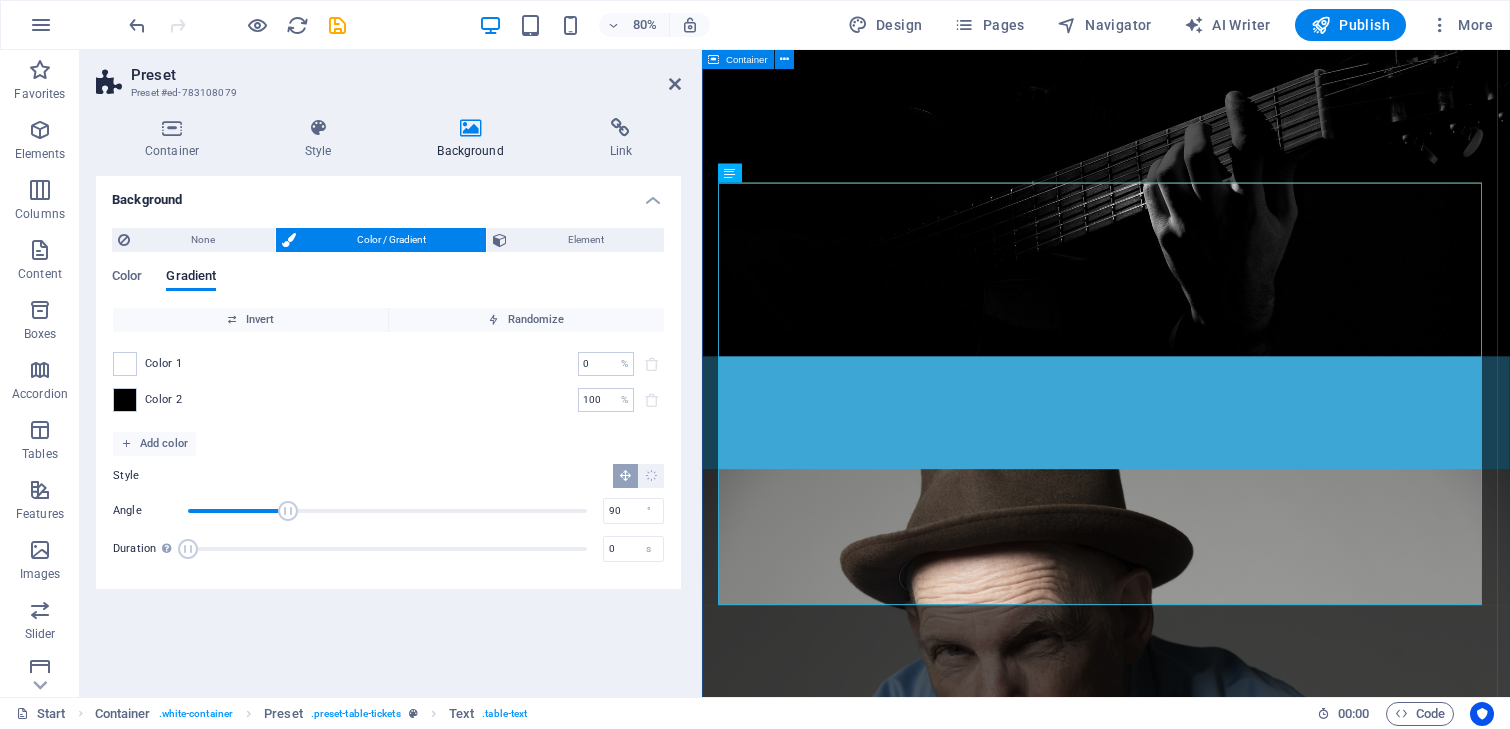 click on "WILDE TULPEN TOER ?? sept 2025 ALKMAAR DE ALCENAER Buy tickets 20 sept 2025 ALMELO CHEZ LIEUWE  PRIVE 24 okt 2025 DEN HAAG THEATER BRANOUL Buy tickets 14 dec 2025 S'HEER ARENDSKERKE (Zeeland) EEN BUNDER KUNST BUY TICKETS Buy tickets Buy tickets" at bounding box center (1207, 1665) 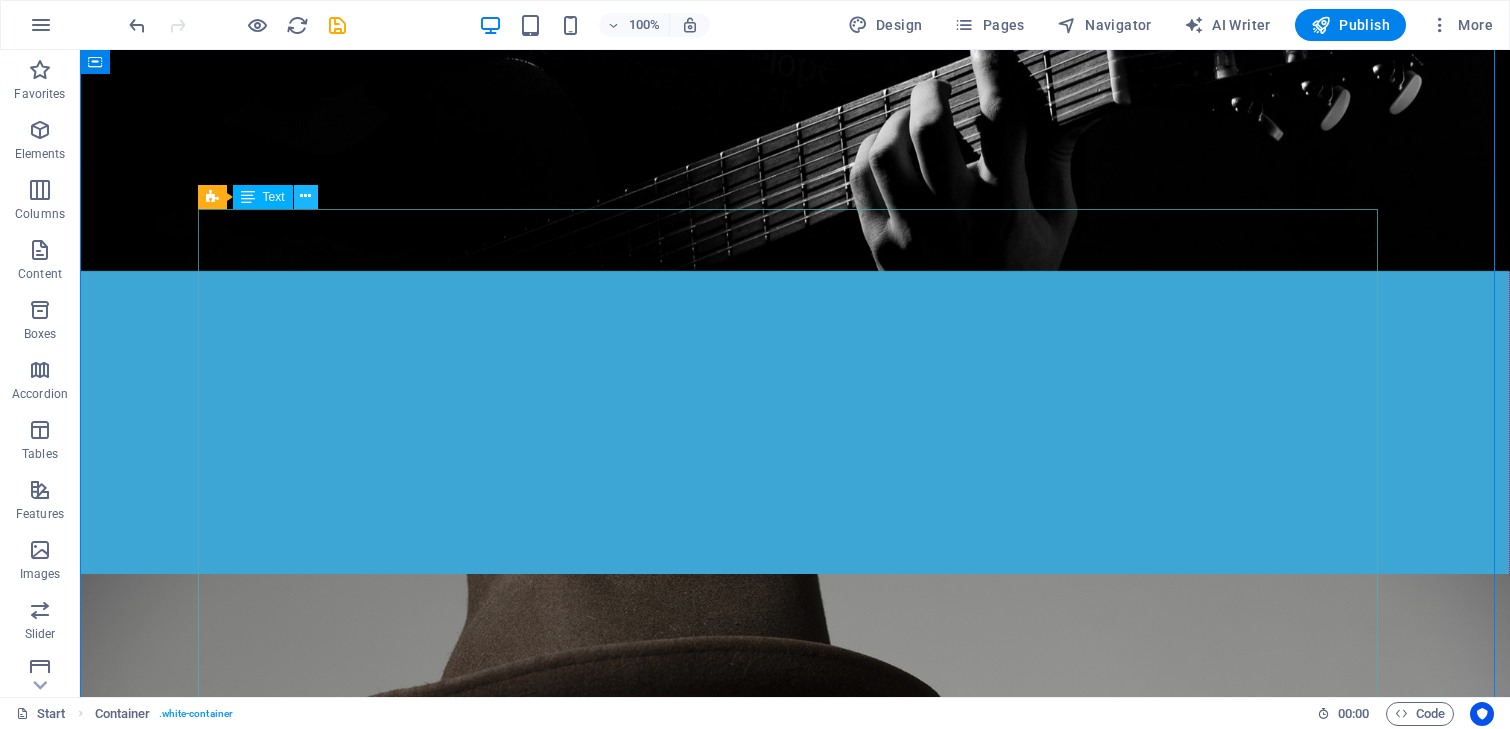 click at bounding box center (305, 196) 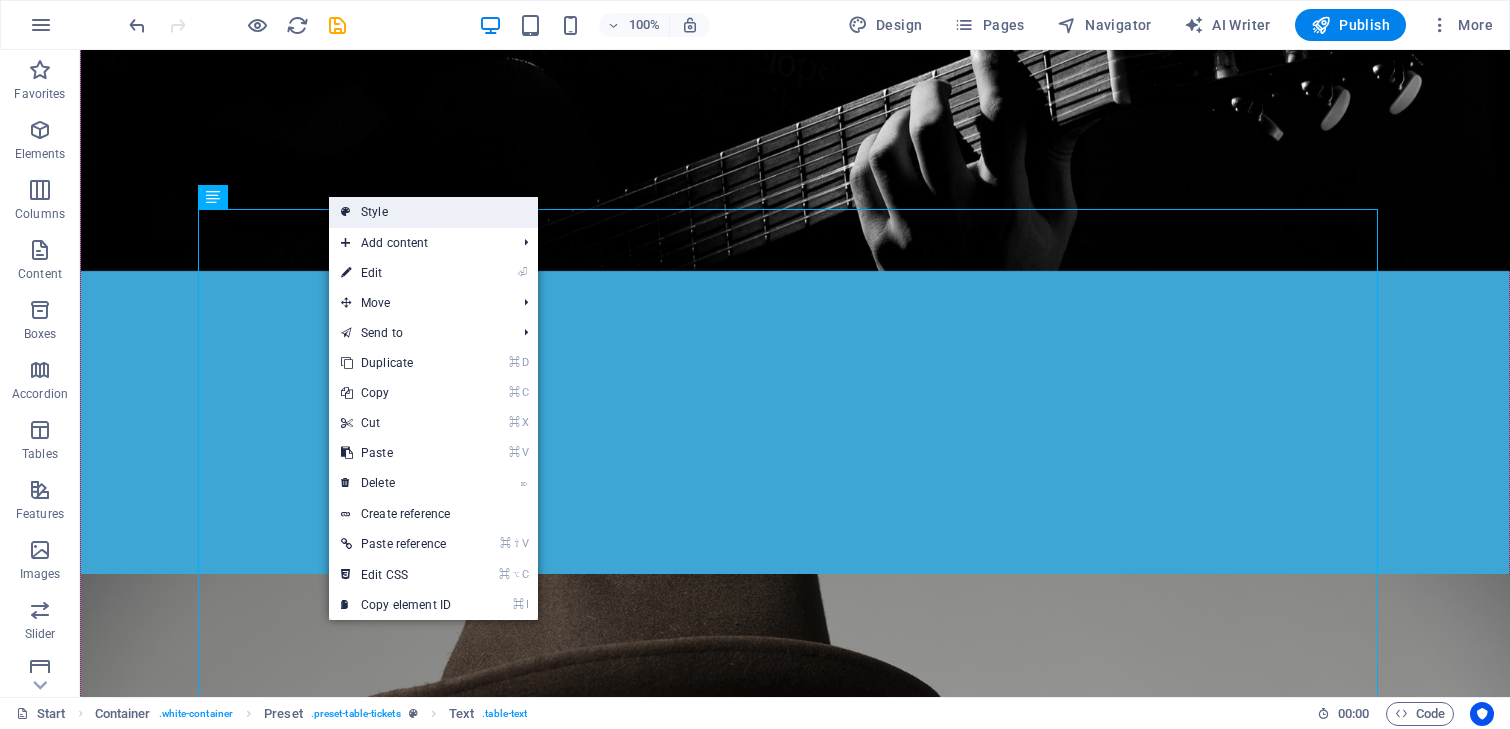 click on "Style" at bounding box center (433, 212) 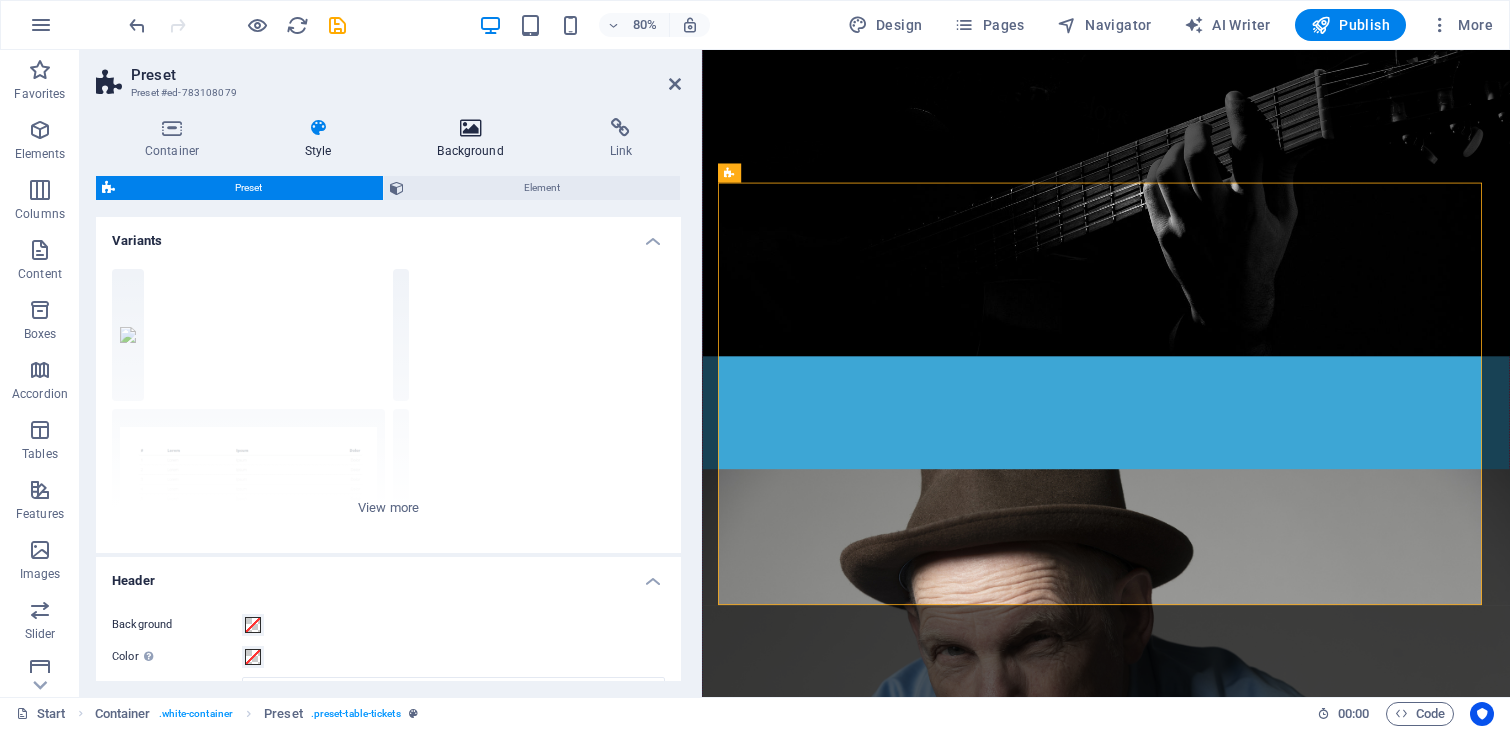 click at bounding box center [471, 128] 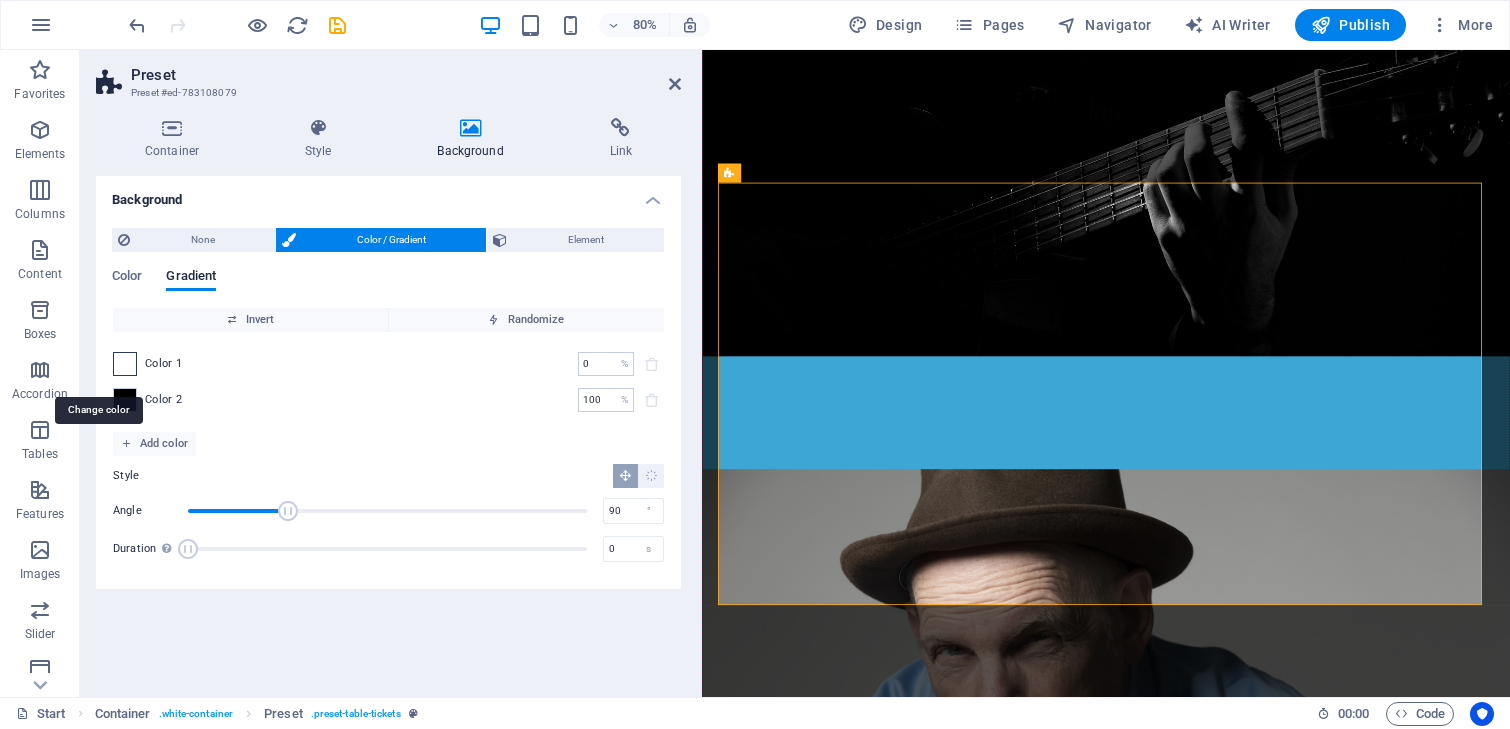 click at bounding box center [125, 364] 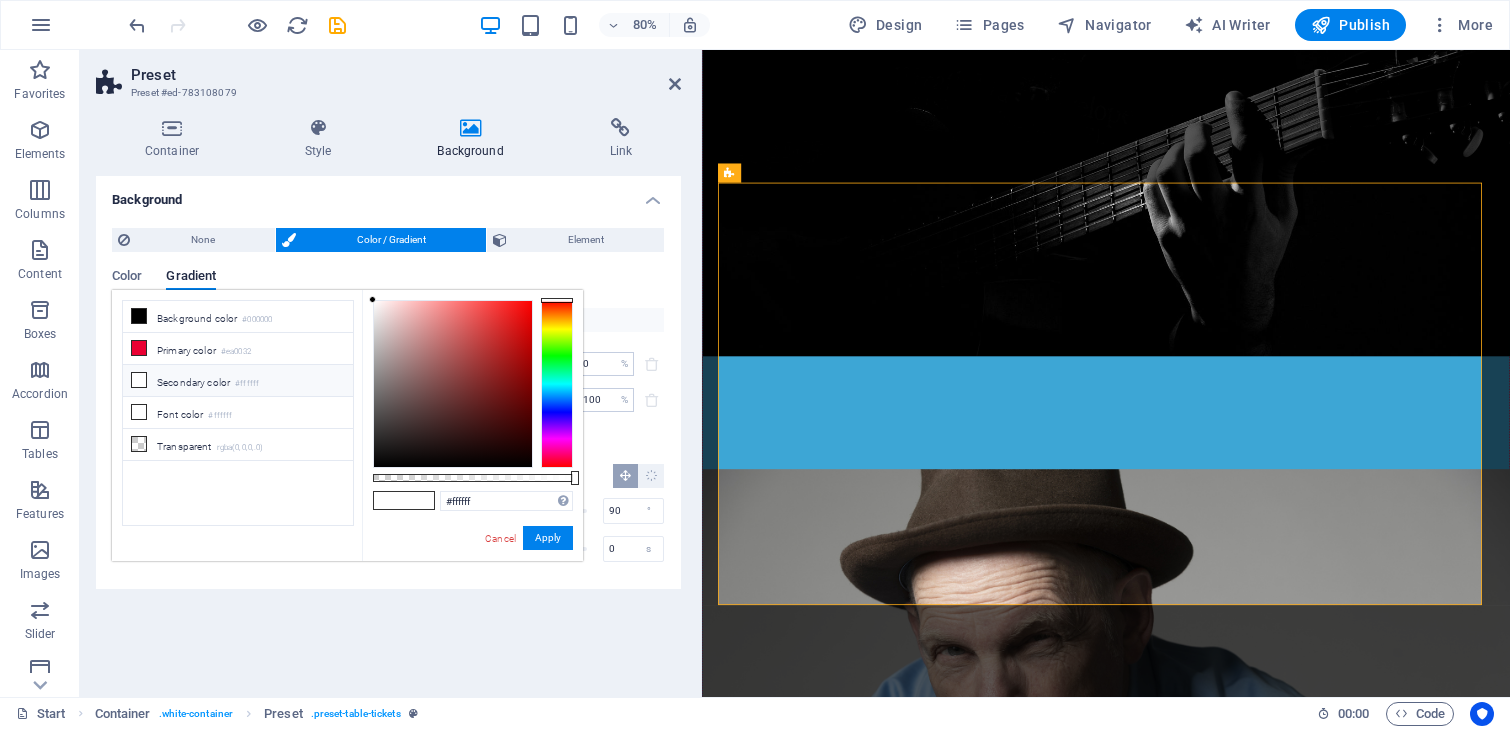 click at bounding box center [139, 380] 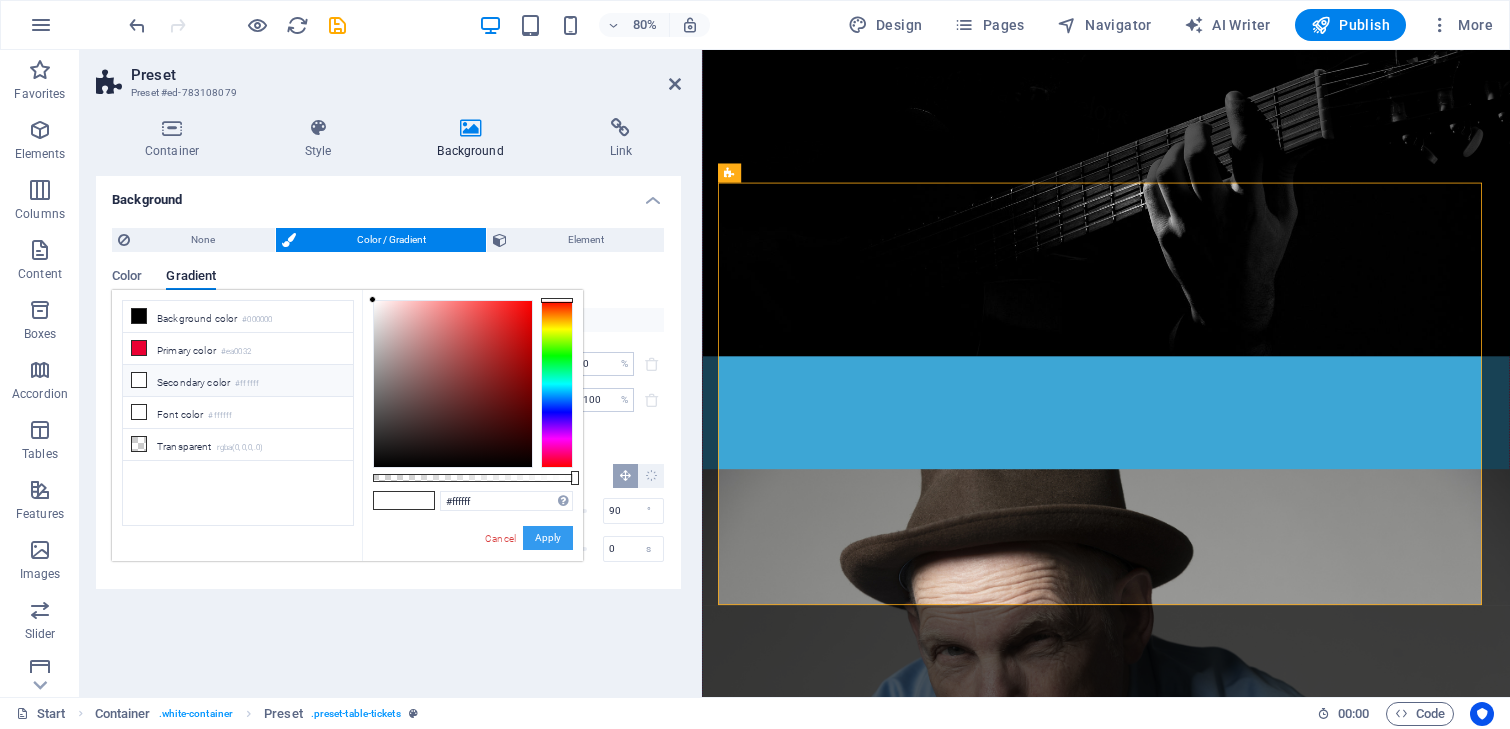 click on "Apply" at bounding box center [548, 538] 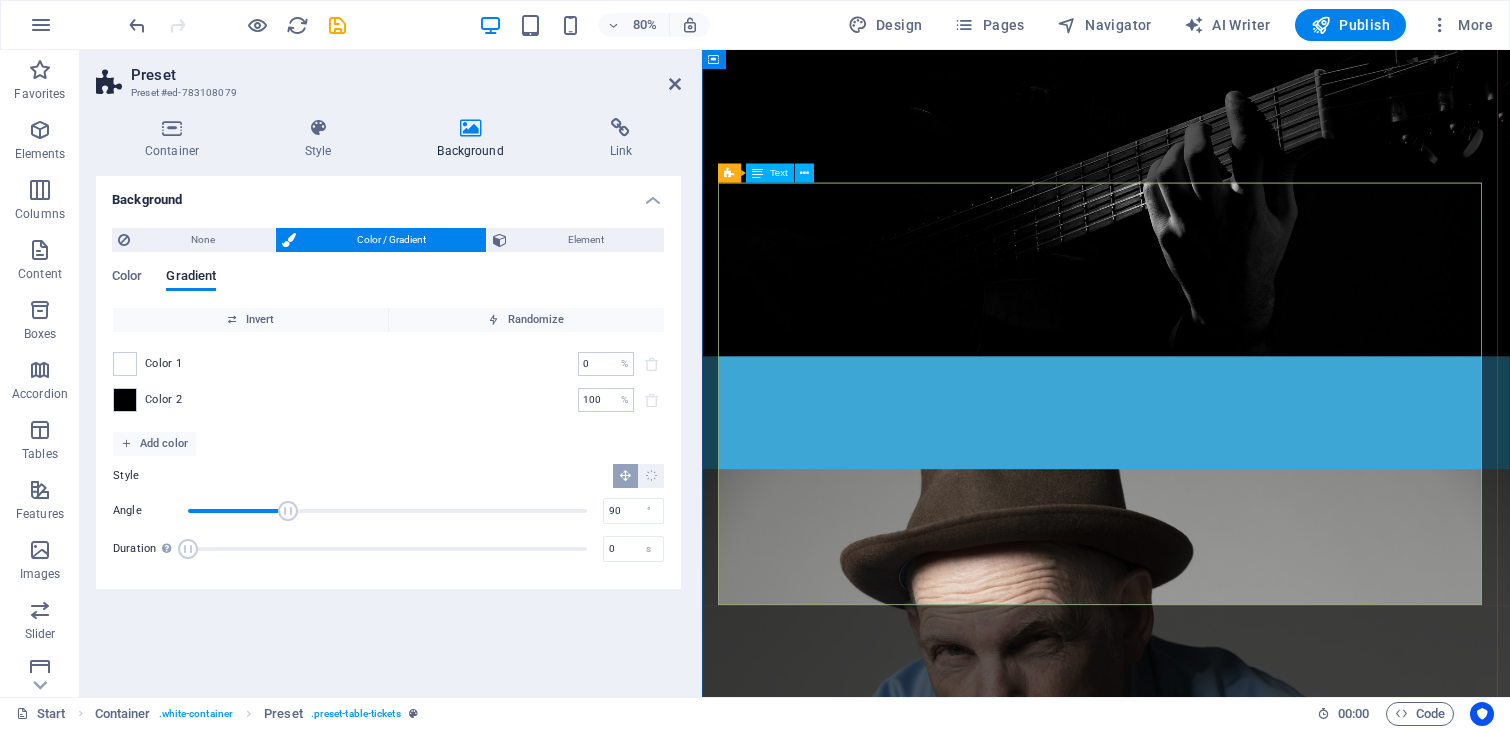 click on "?? [DATE] [CITY] [VENUE] [TYPE] [DATE] [CITY] [VENUE] [TYPE] [DATE] [CITY] [VENUE] [EVENT] BUY TICKETS Buy tickets Buy tickets" at bounding box center [1207, 1709] 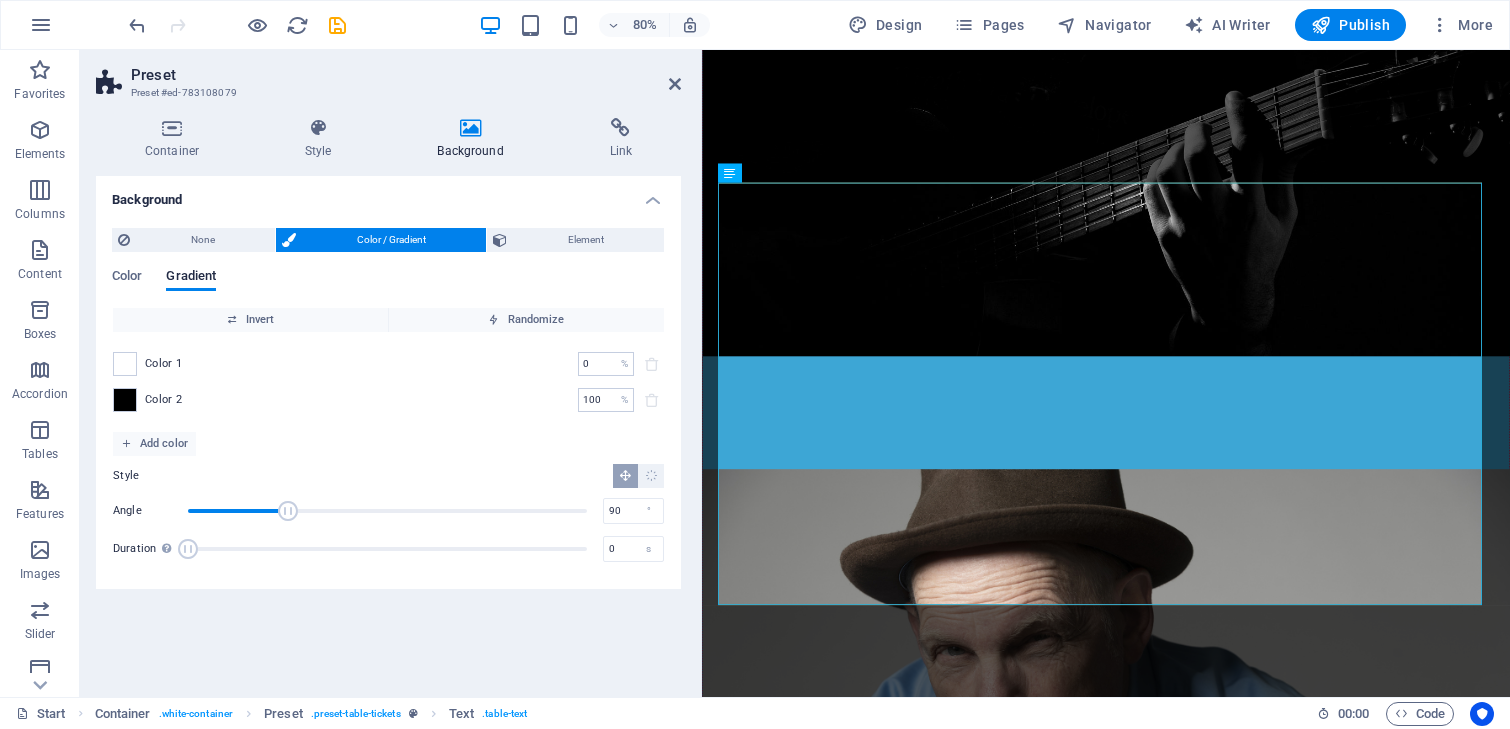click on "Color / Gradient" at bounding box center [391, 240] 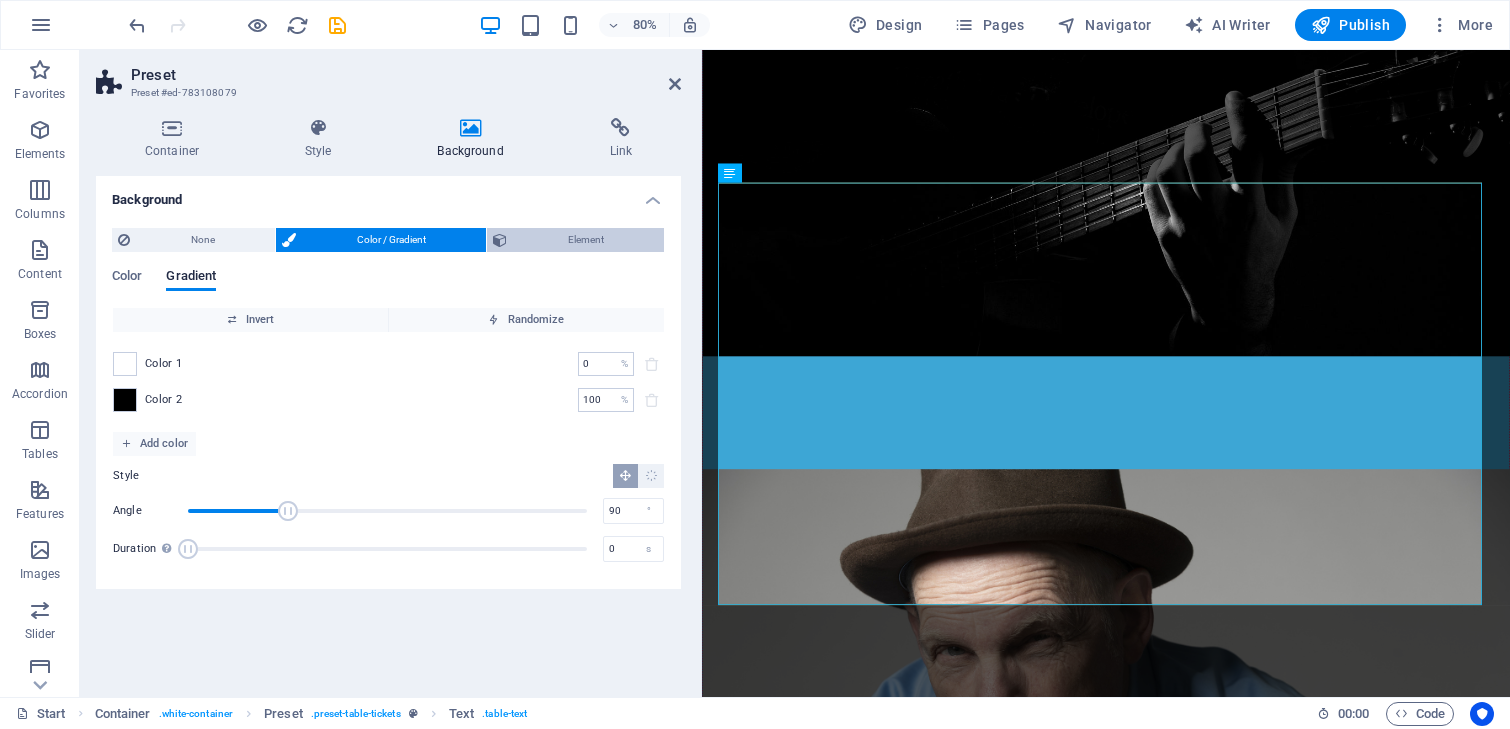 click on "Element" at bounding box center [585, 240] 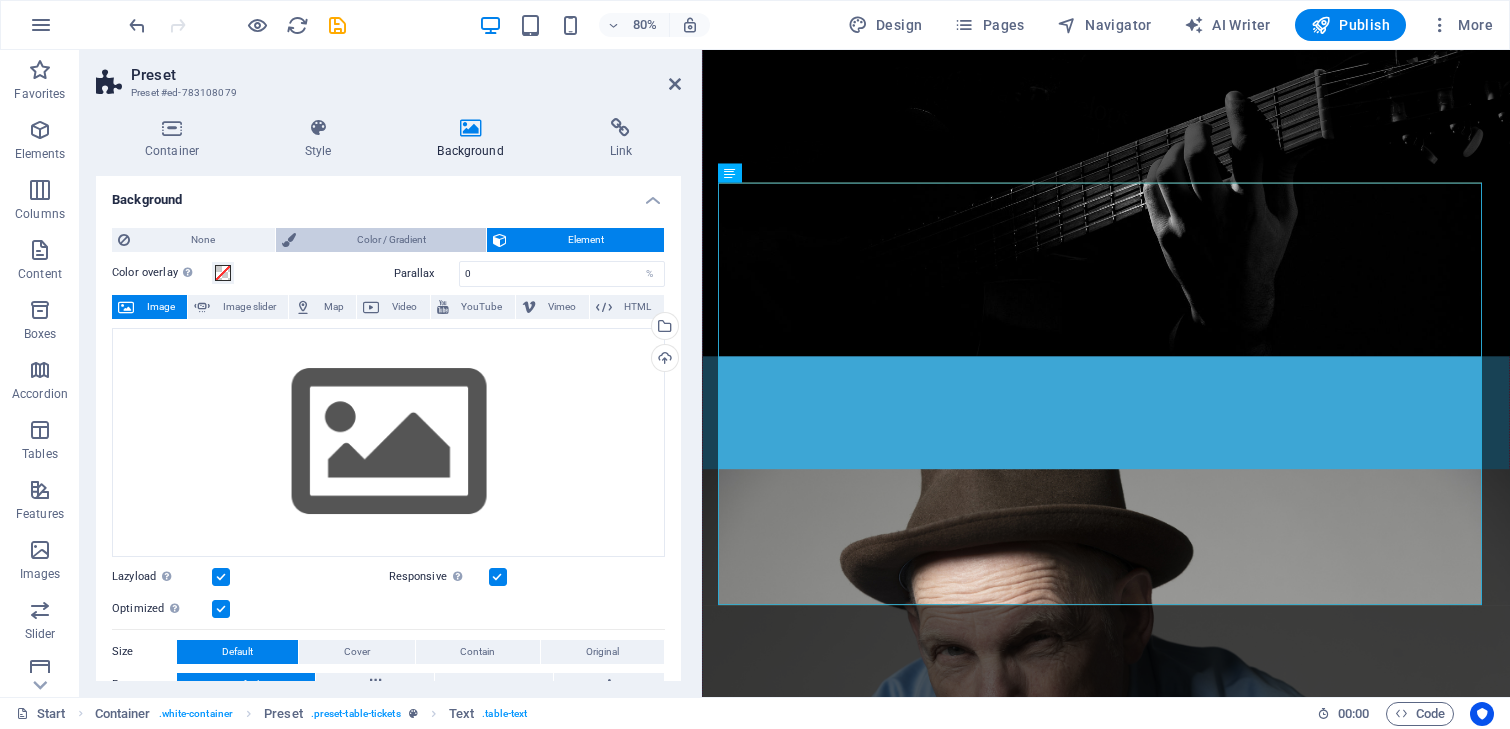 click on "Color / Gradient" at bounding box center (391, 240) 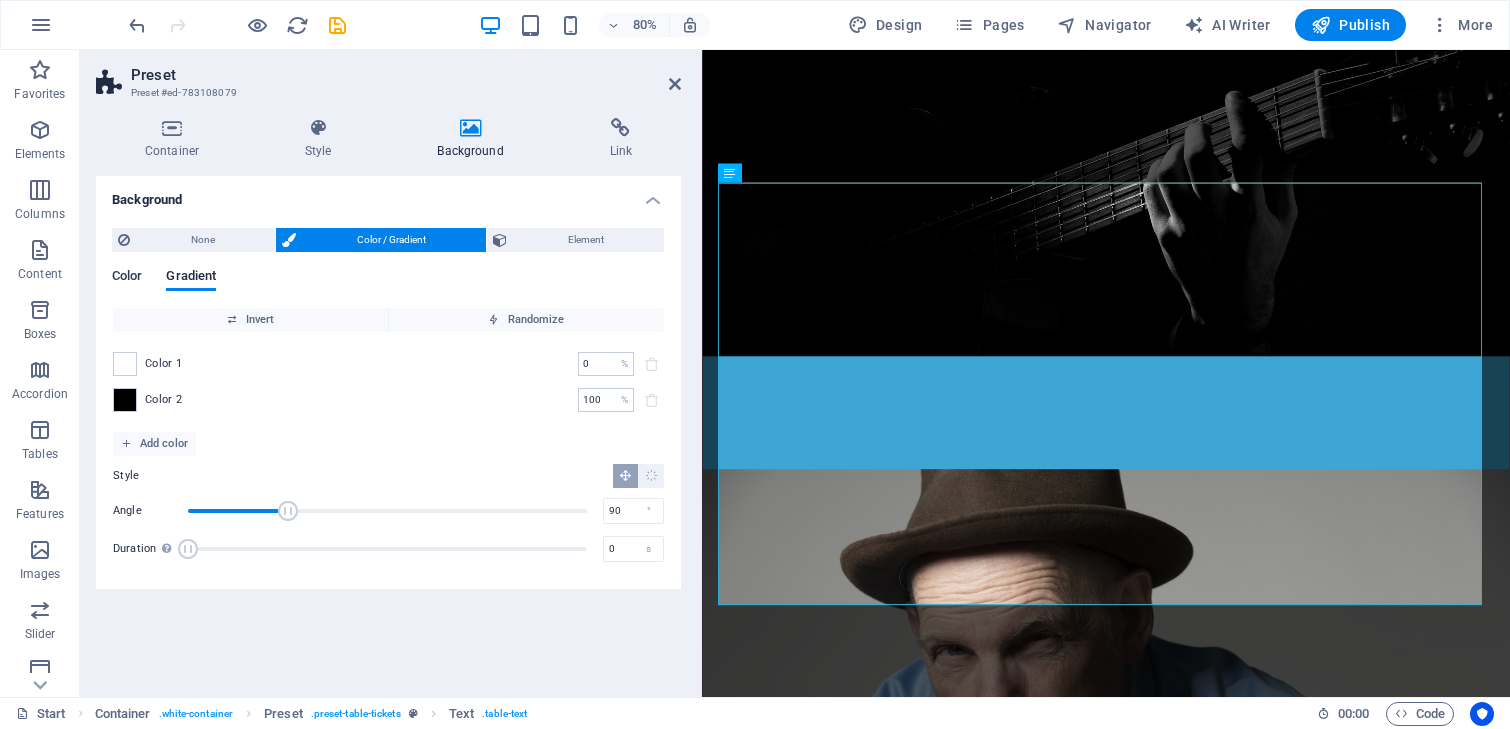 click on "Color" at bounding box center (127, 278) 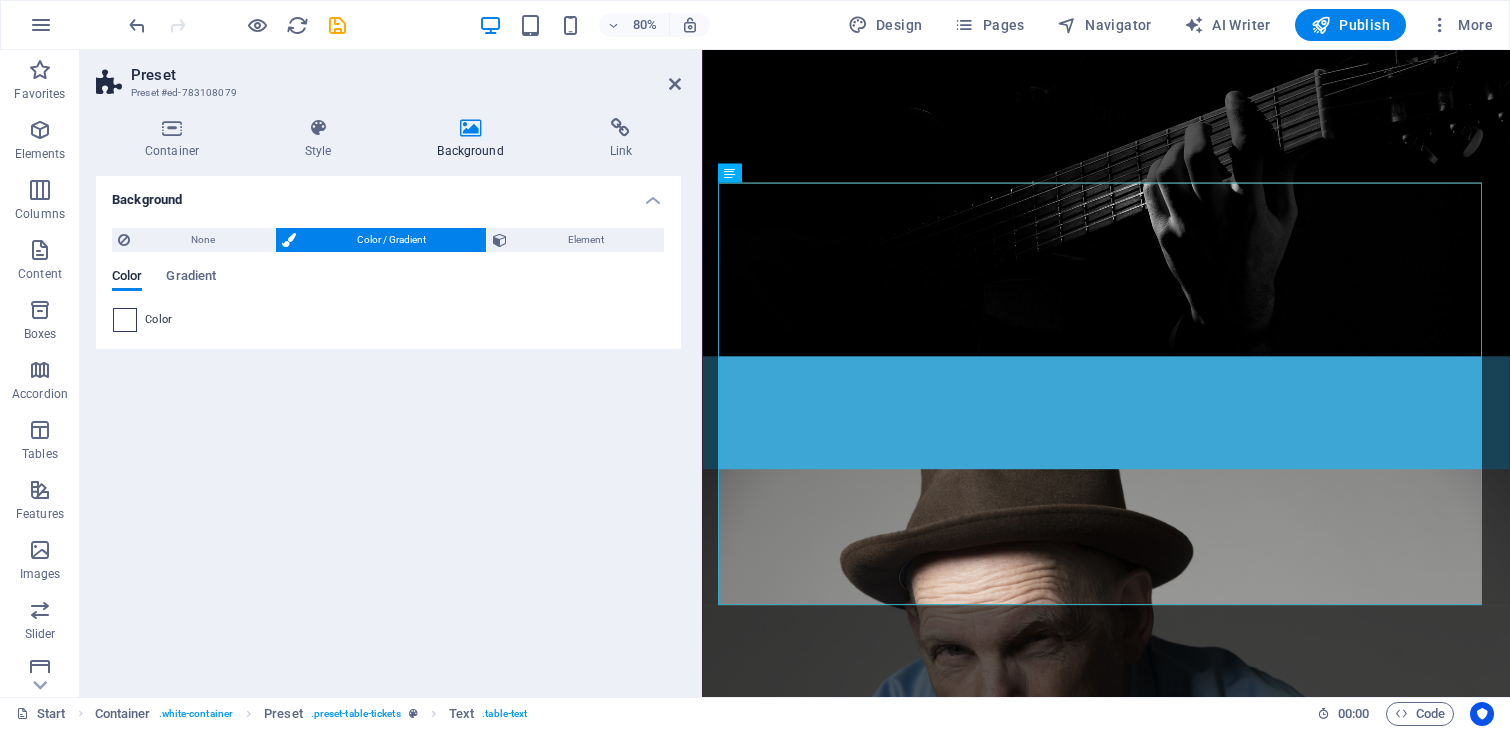 click at bounding box center (125, 320) 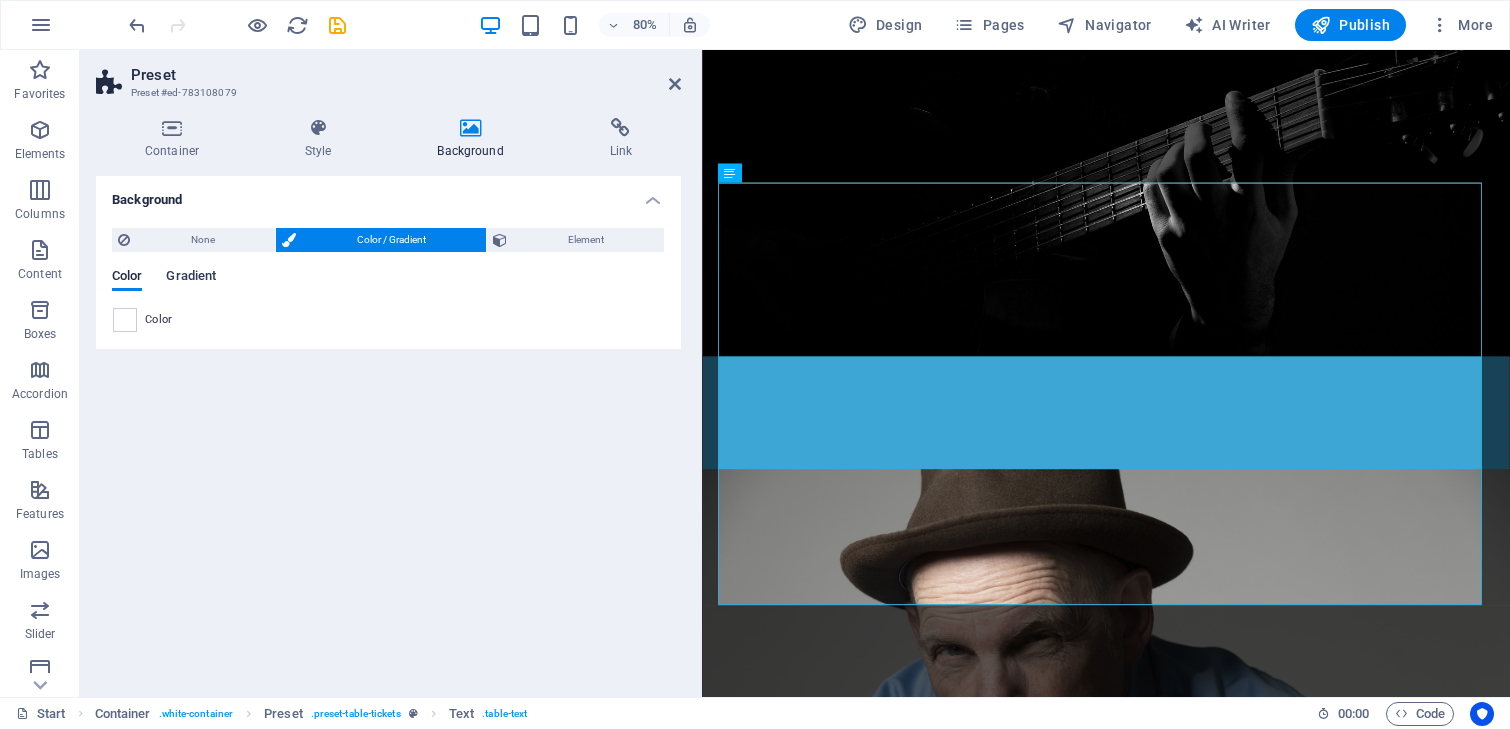 click on "Gradient" at bounding box center (191, 278) 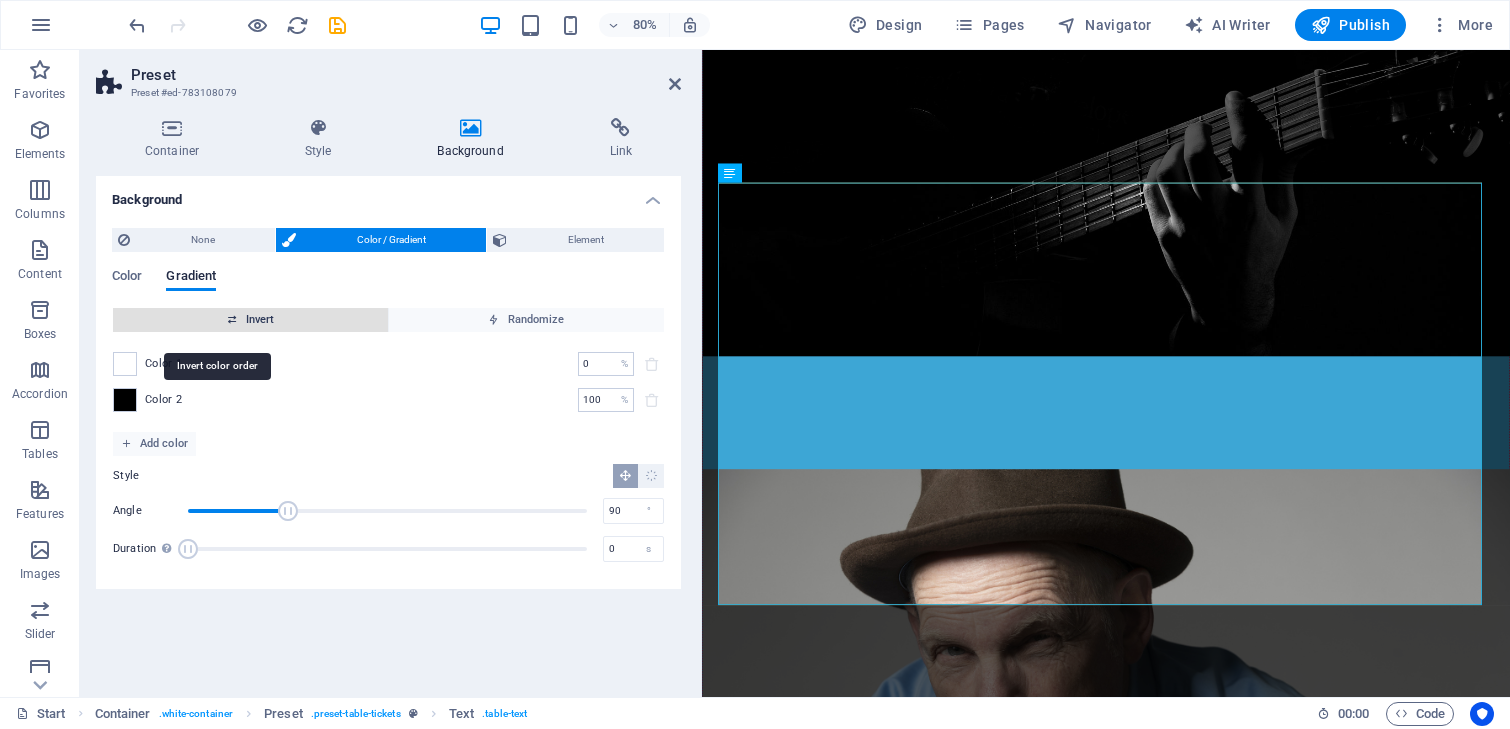 click on "Invert" at bounding box center (250, 320) 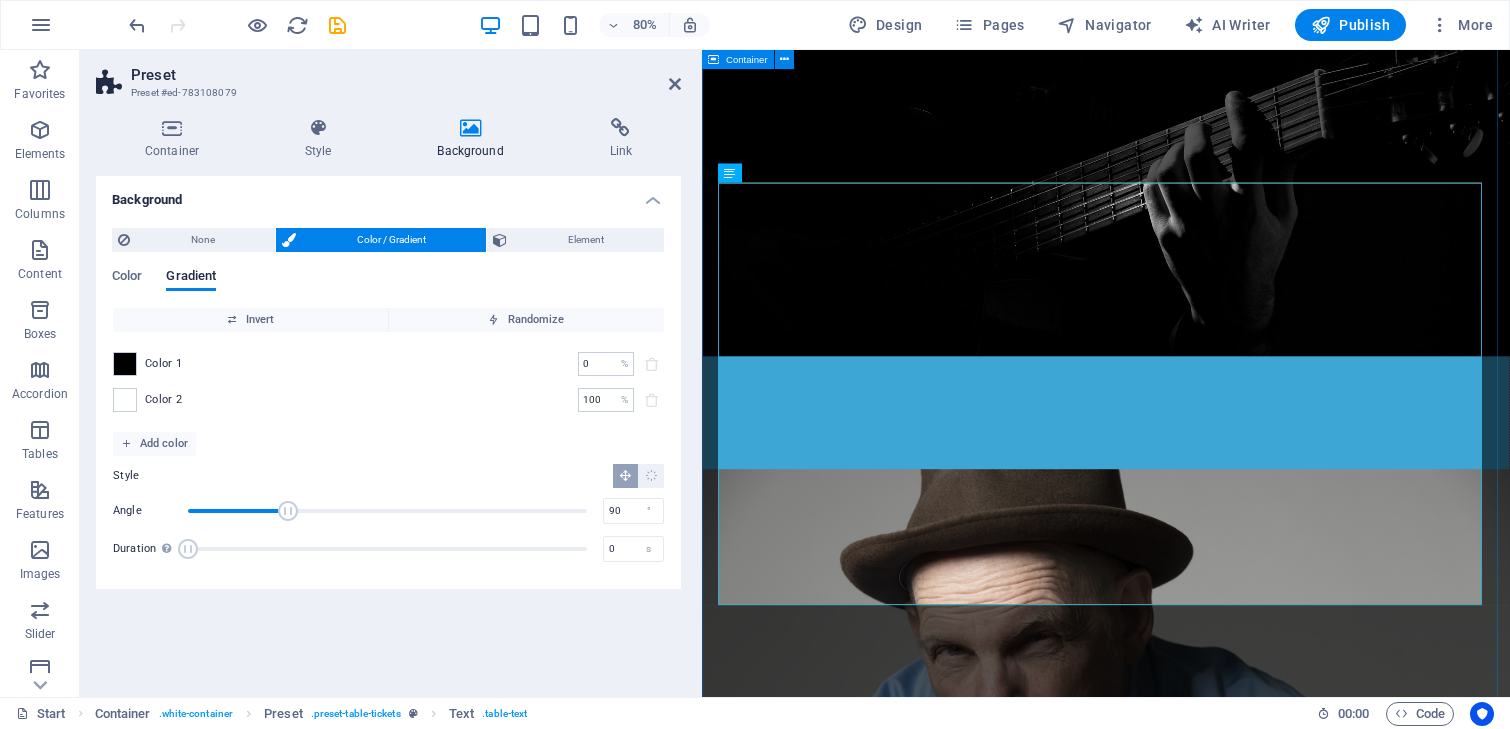 click on "WILDE TULPEN TOER ?? sept 2025 ALKMAAR DE ALCENAER Buy tickets 20 sept 2025 ALMELO CHEZ LIEUWE  PRIVE 24 okt 2025 DEN HAAG THEATER BRANOUL Buy tickets 14 dec 2025 S'HEER ARENDSKERKE (Zeeland) EEN BUNDER KUNST BUY TICKETS Buy tickets Buy tickets" at bounding box center [1207, 1665] 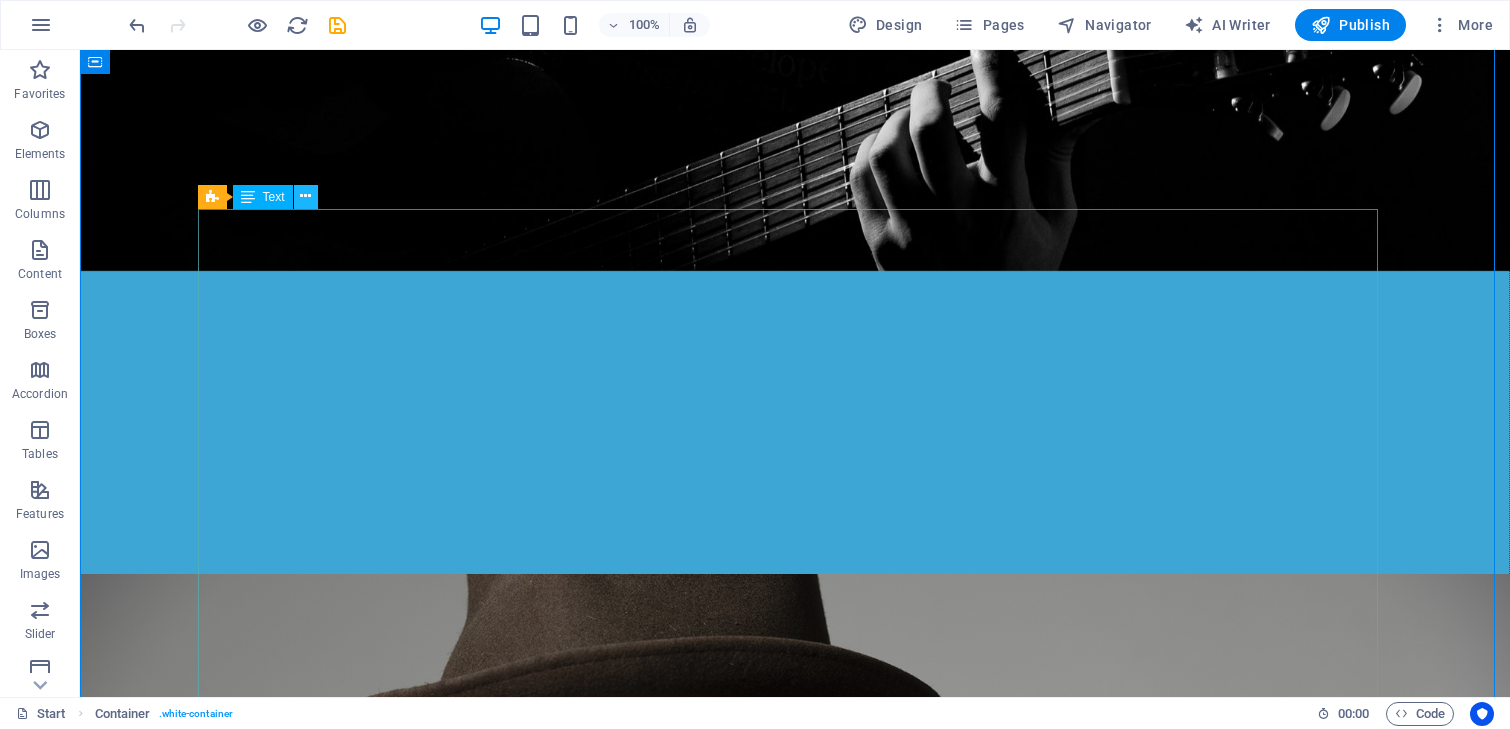 click at bounding box center [305, 196] 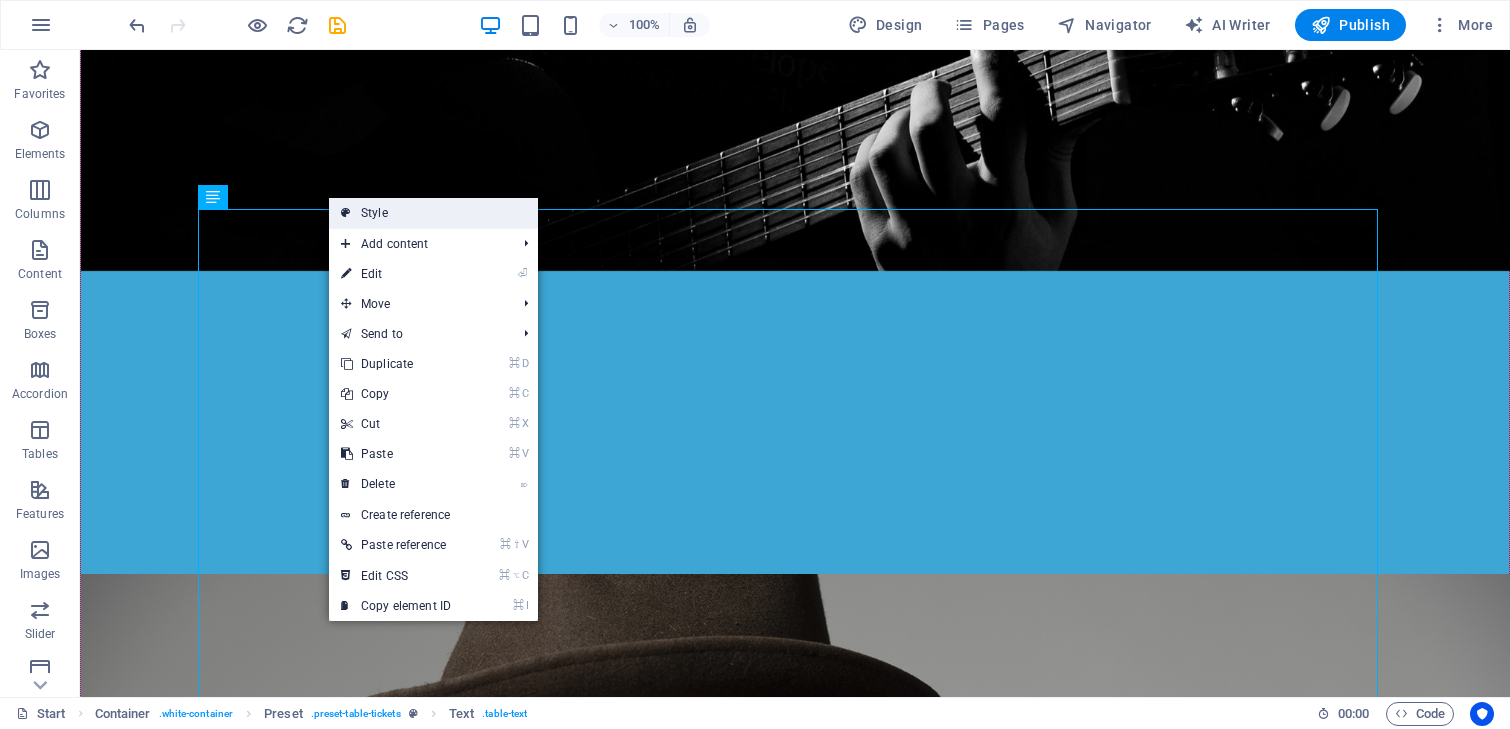 click on "Style" at bounding box center [433, 213] 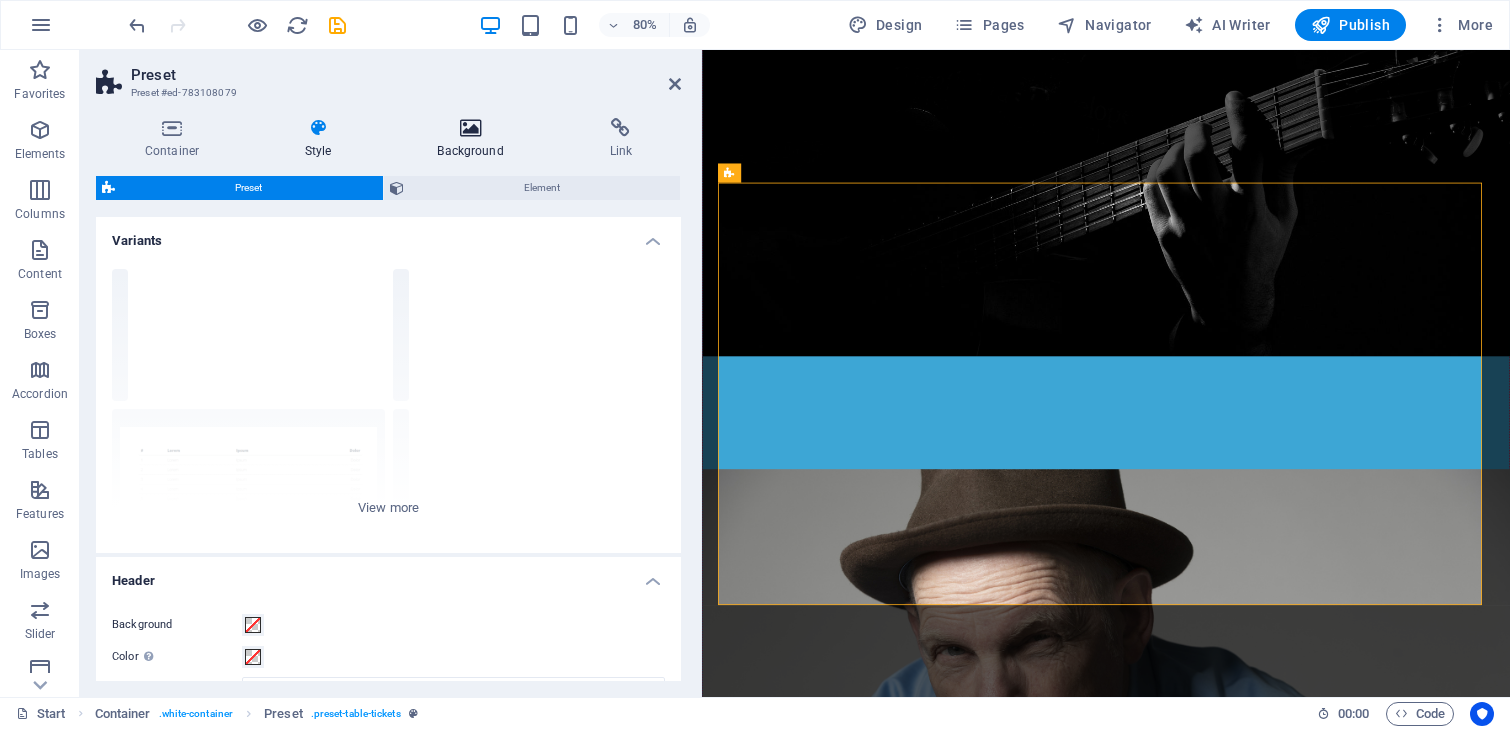 click at bounding box center (471, 128) 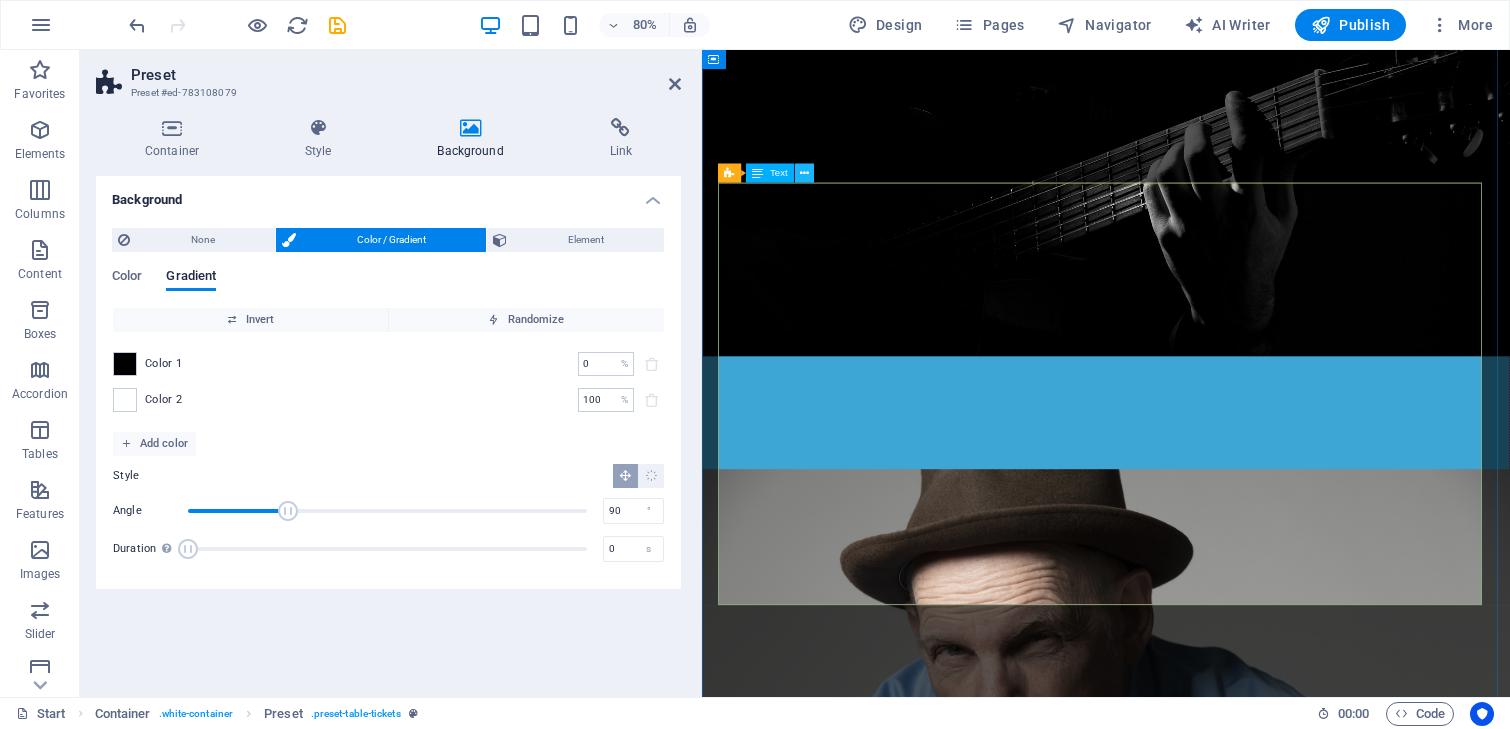 click at bounding box center (804, 173) 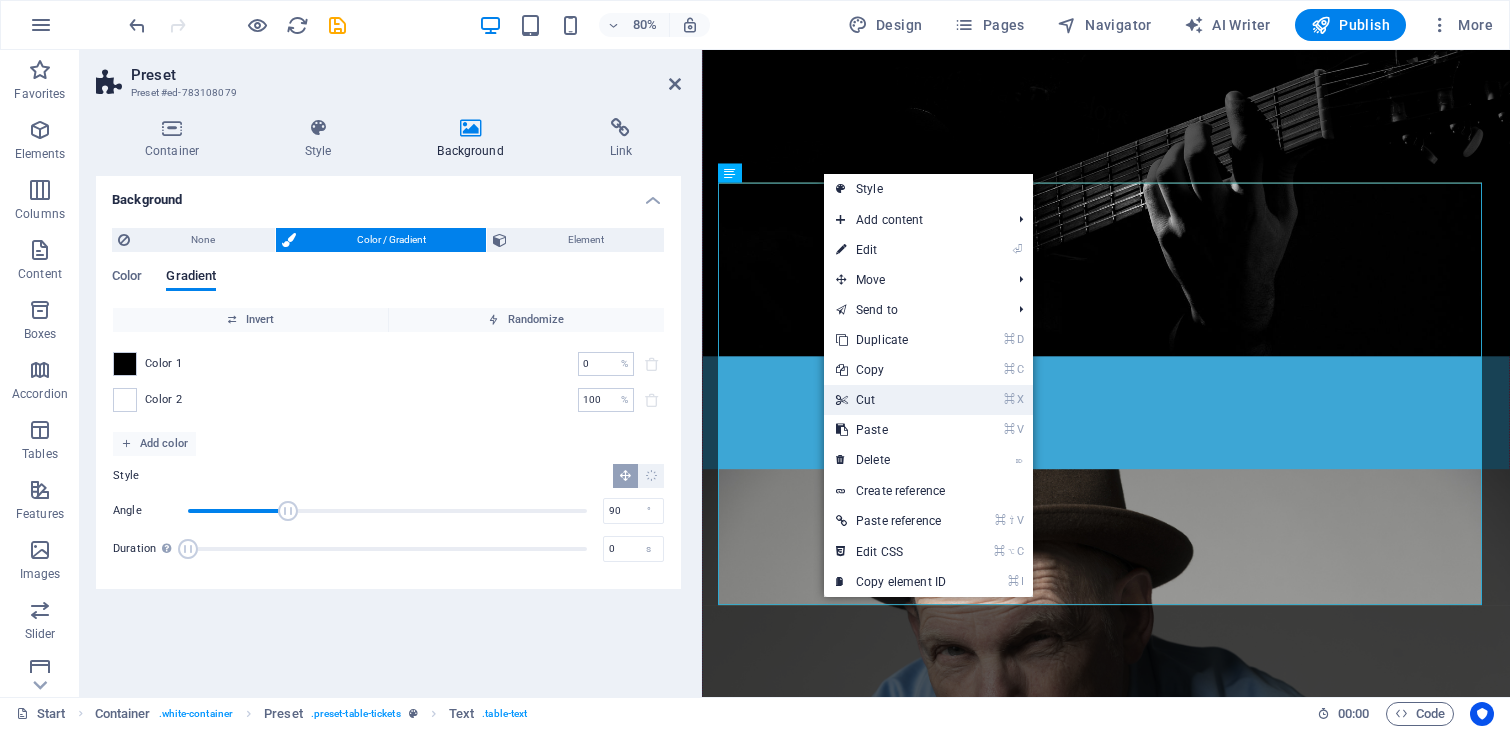 click on "⌘ X  Cut" at bounding box center [891, 400] 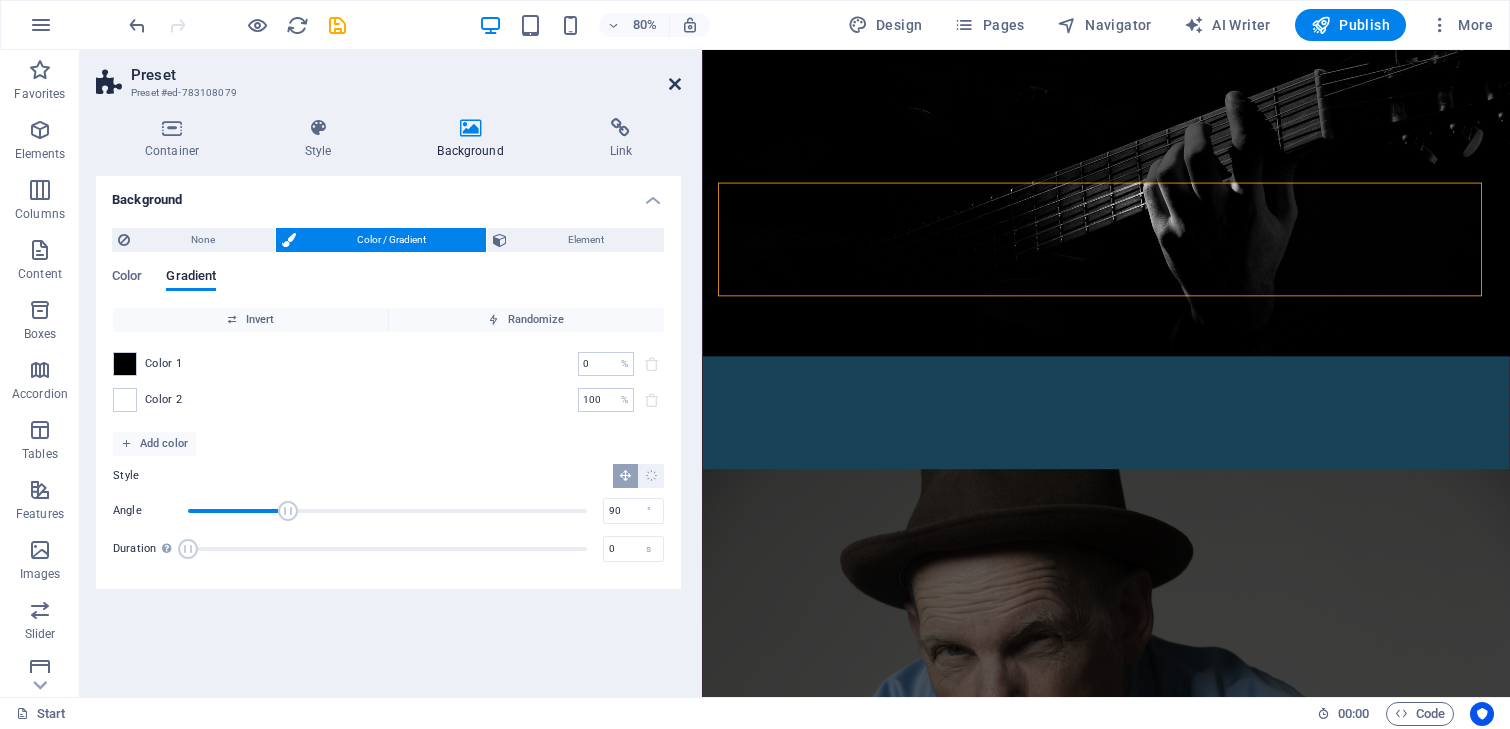 click at bounding box center [675, 84] 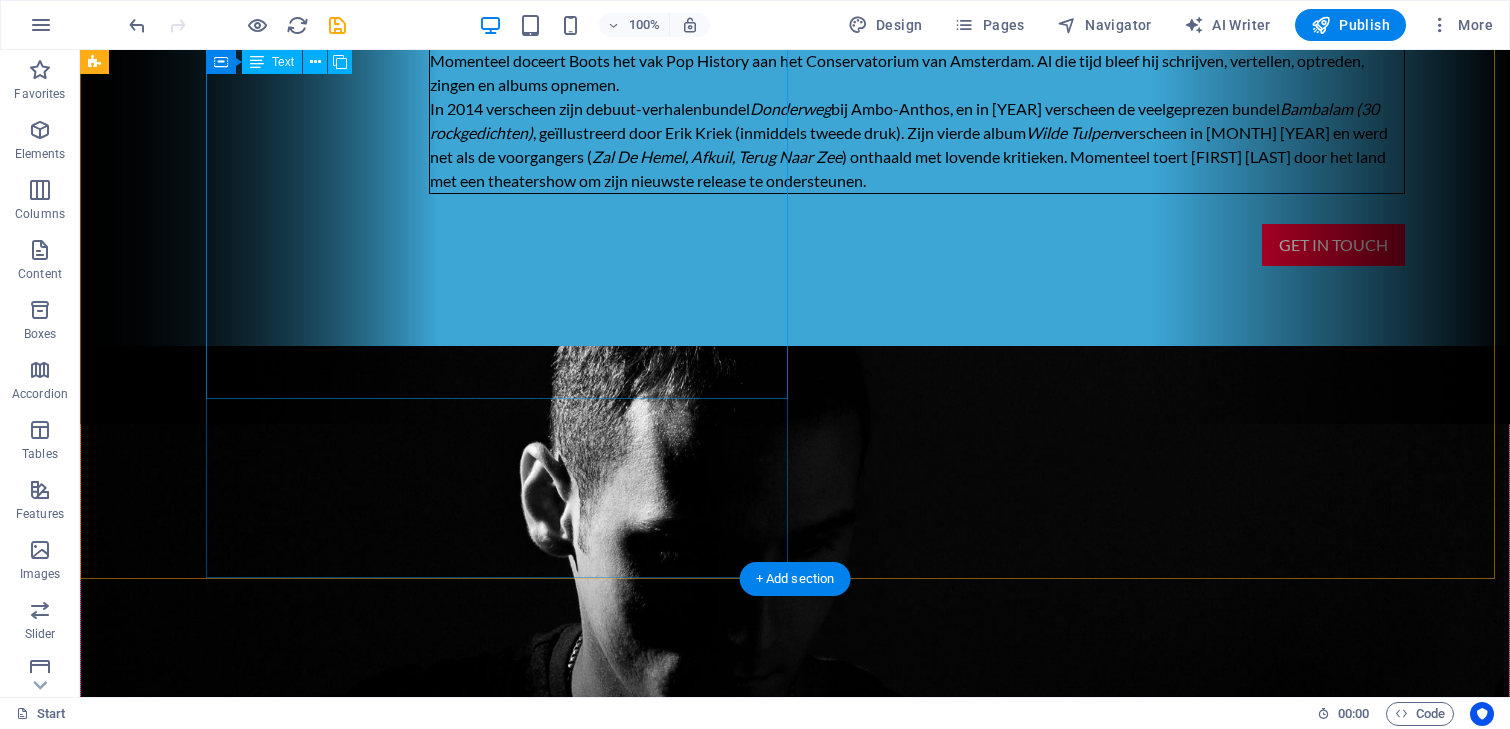 scroll, scrollTop: 0, scrollLeft: 0, axis: both 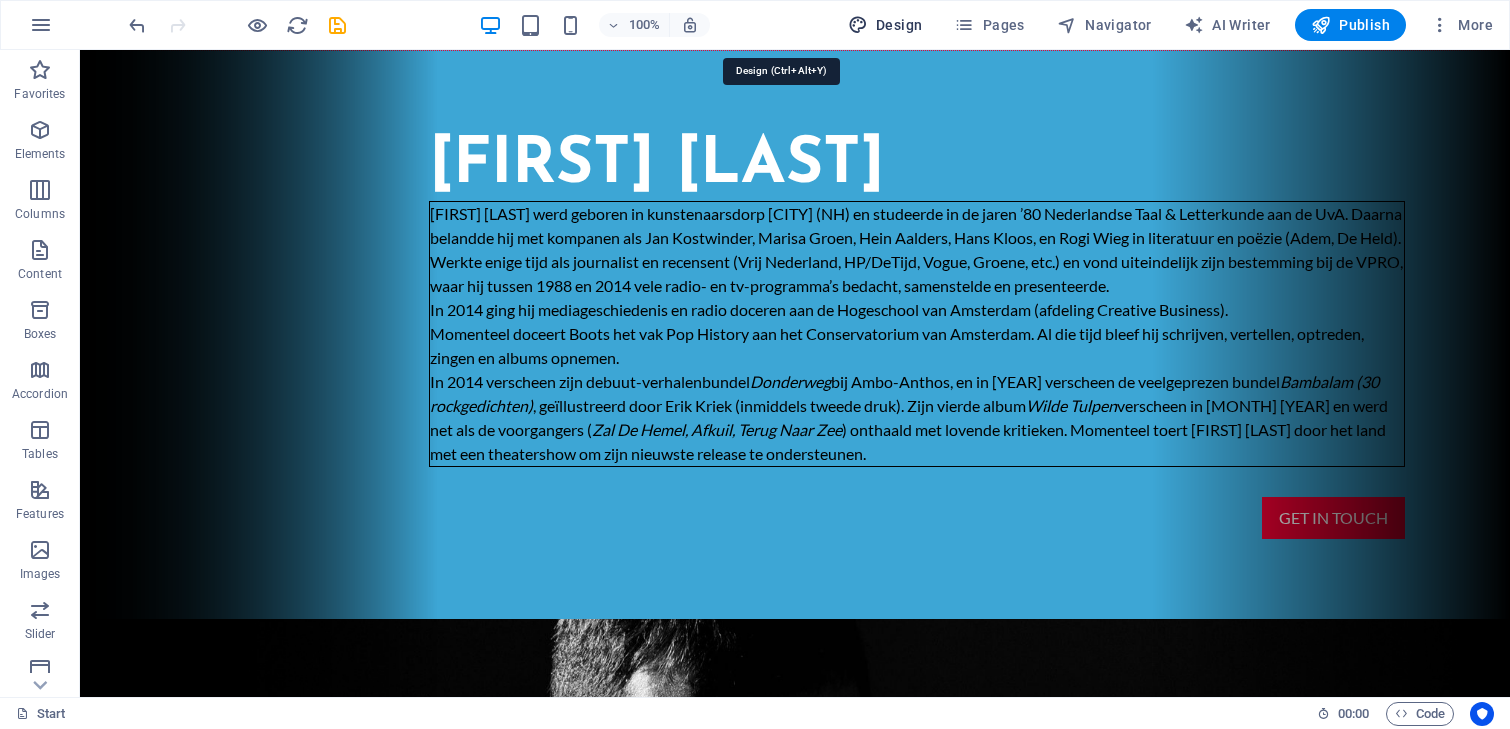 click on "Design" at bounding box center (885, 25) 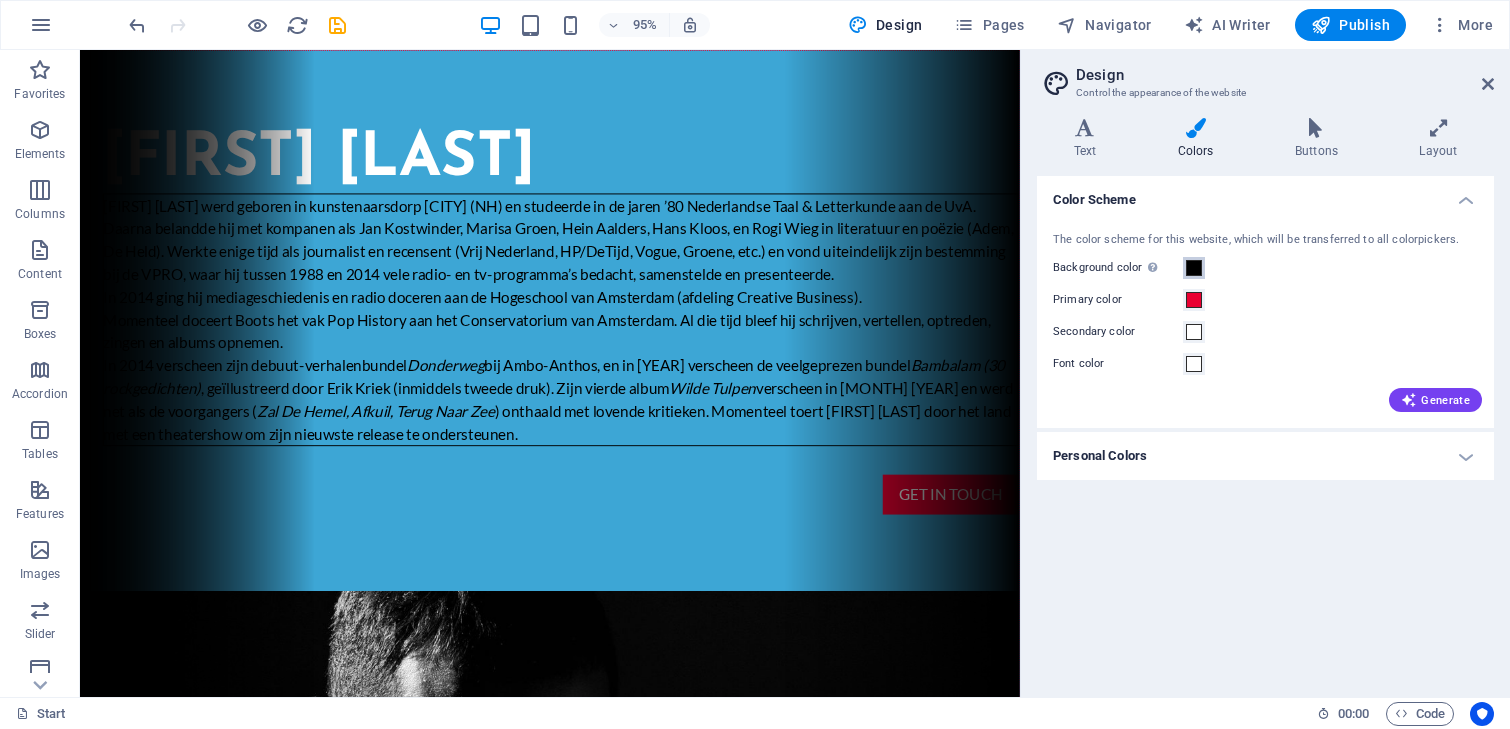 click at bounding box center [1194, 268] 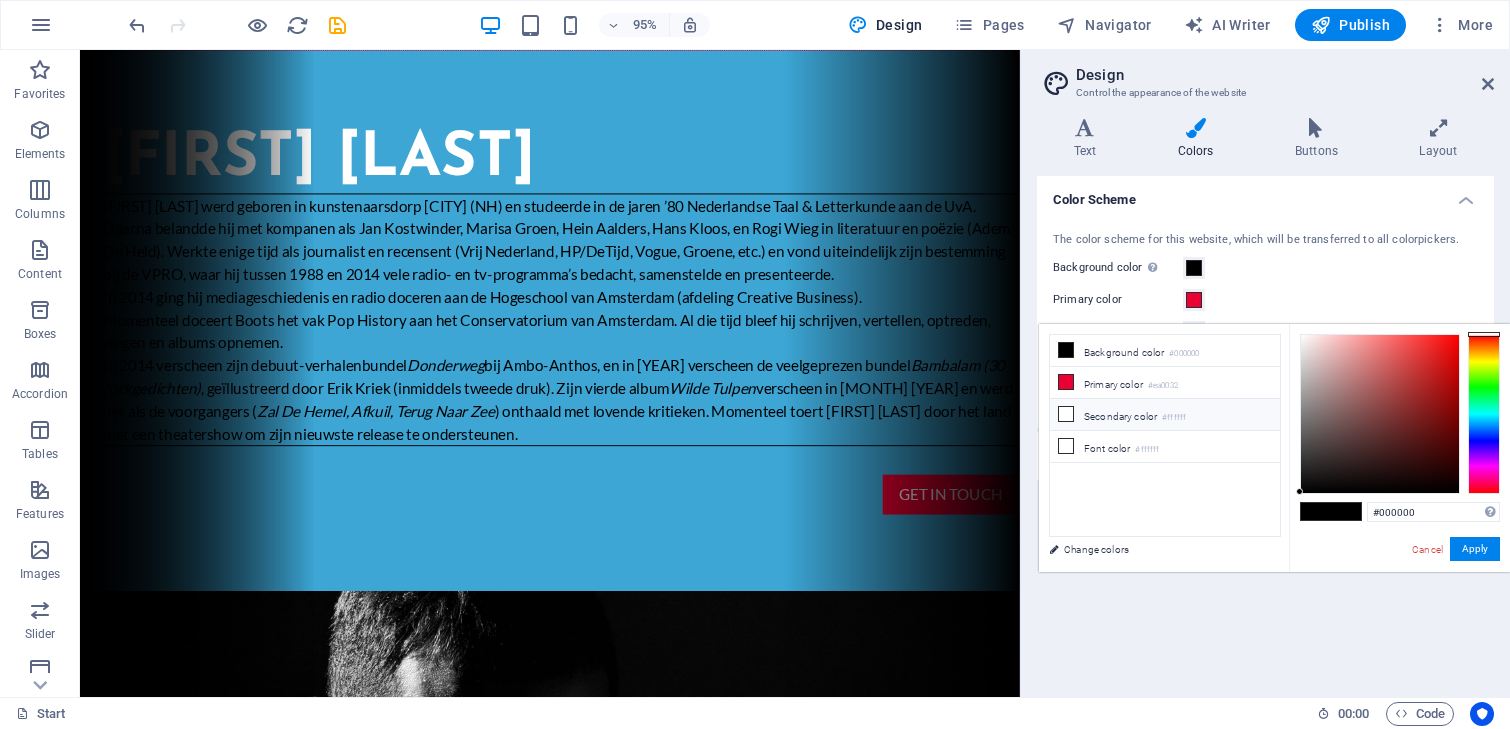 click at bounding box center [1066, 414] 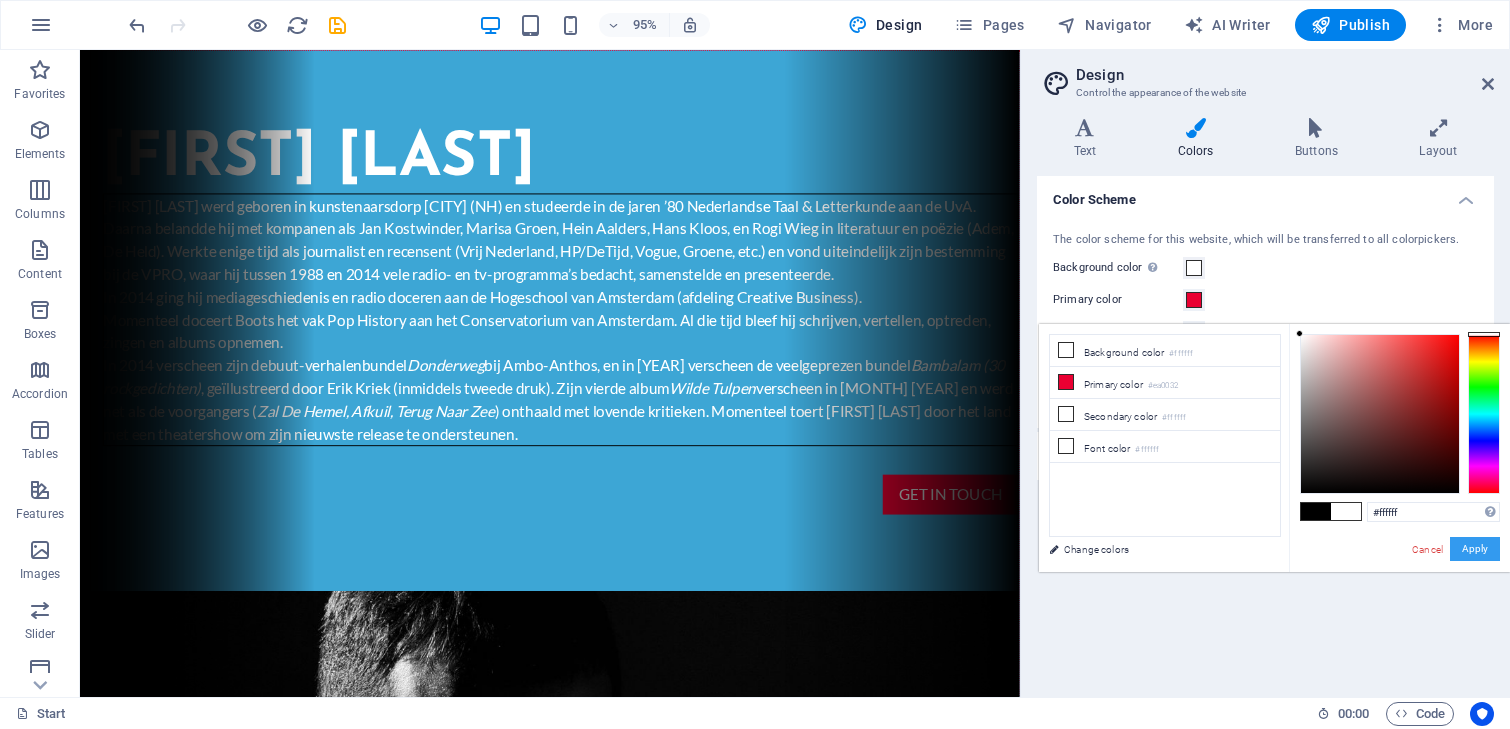 click on "Apply" at bounding box center (1475, 549) 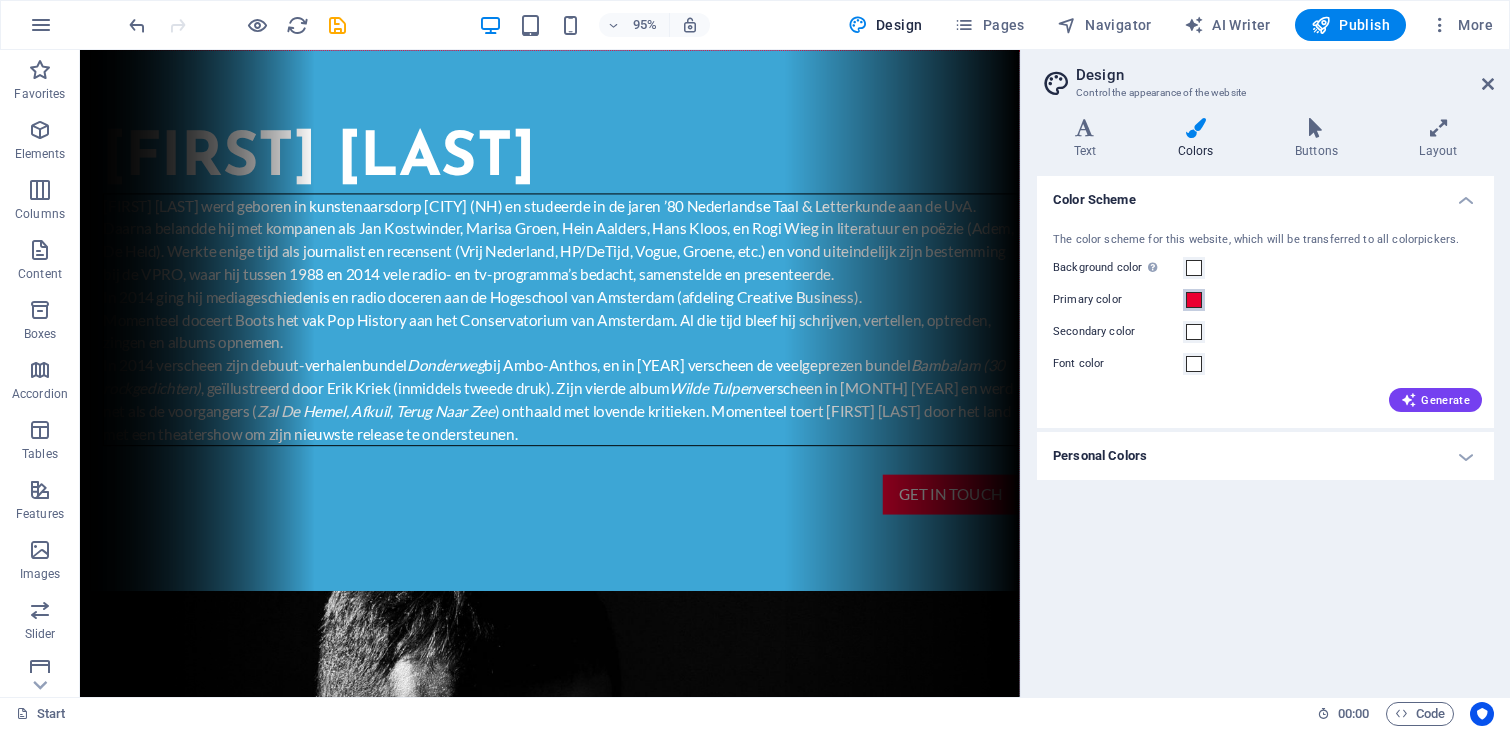 click at bounding box center [1194, 300] 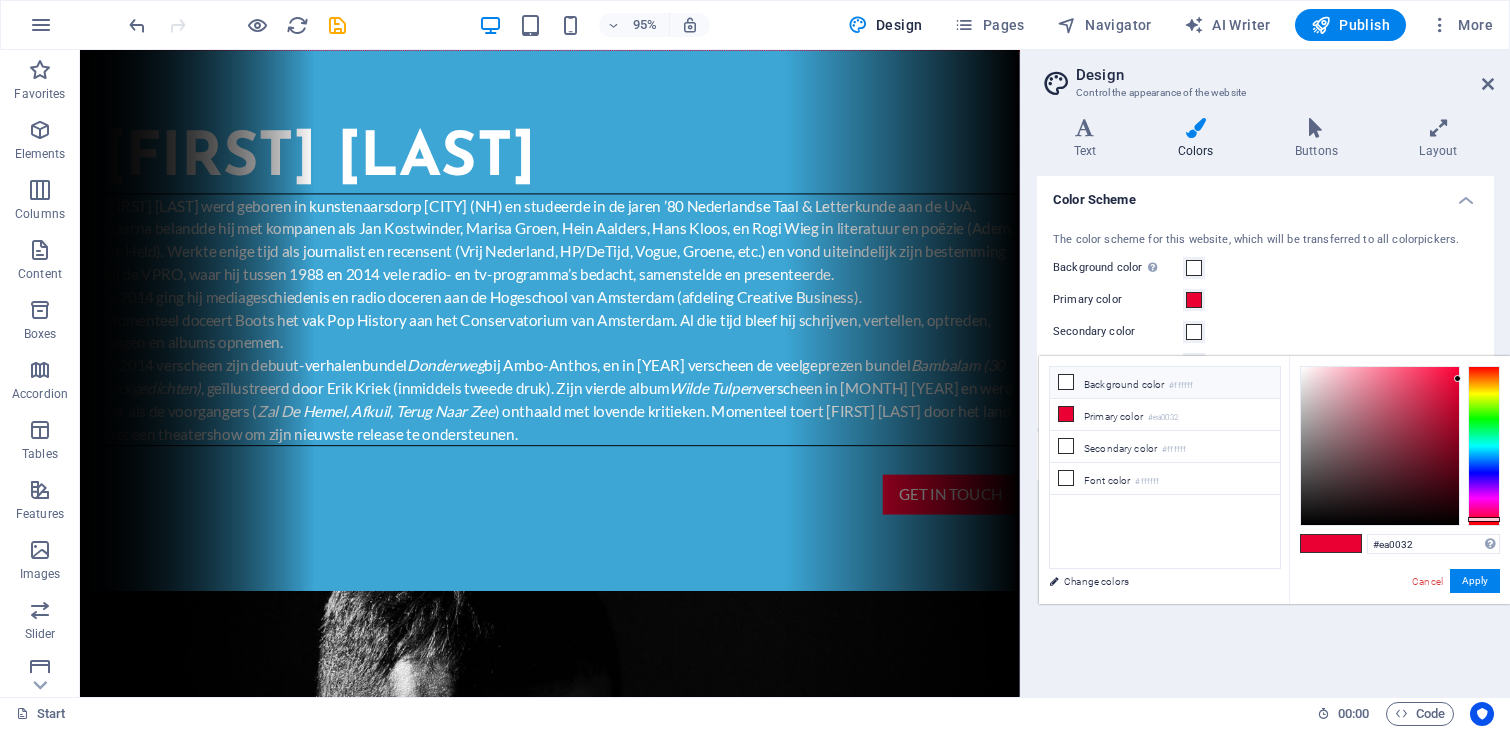 click at bounding box center [1066, 382] 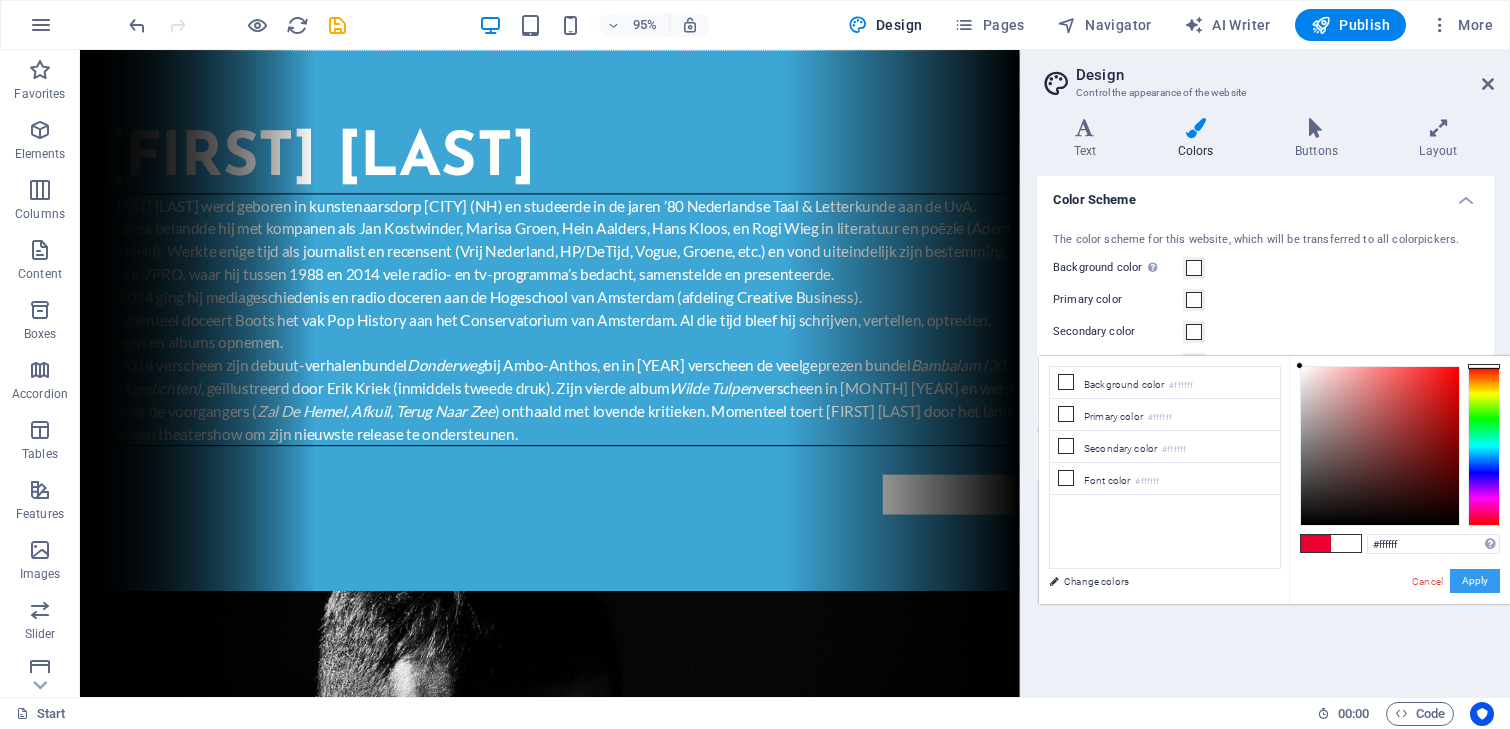 click on "Apply" at bounding box center (1475, 581) 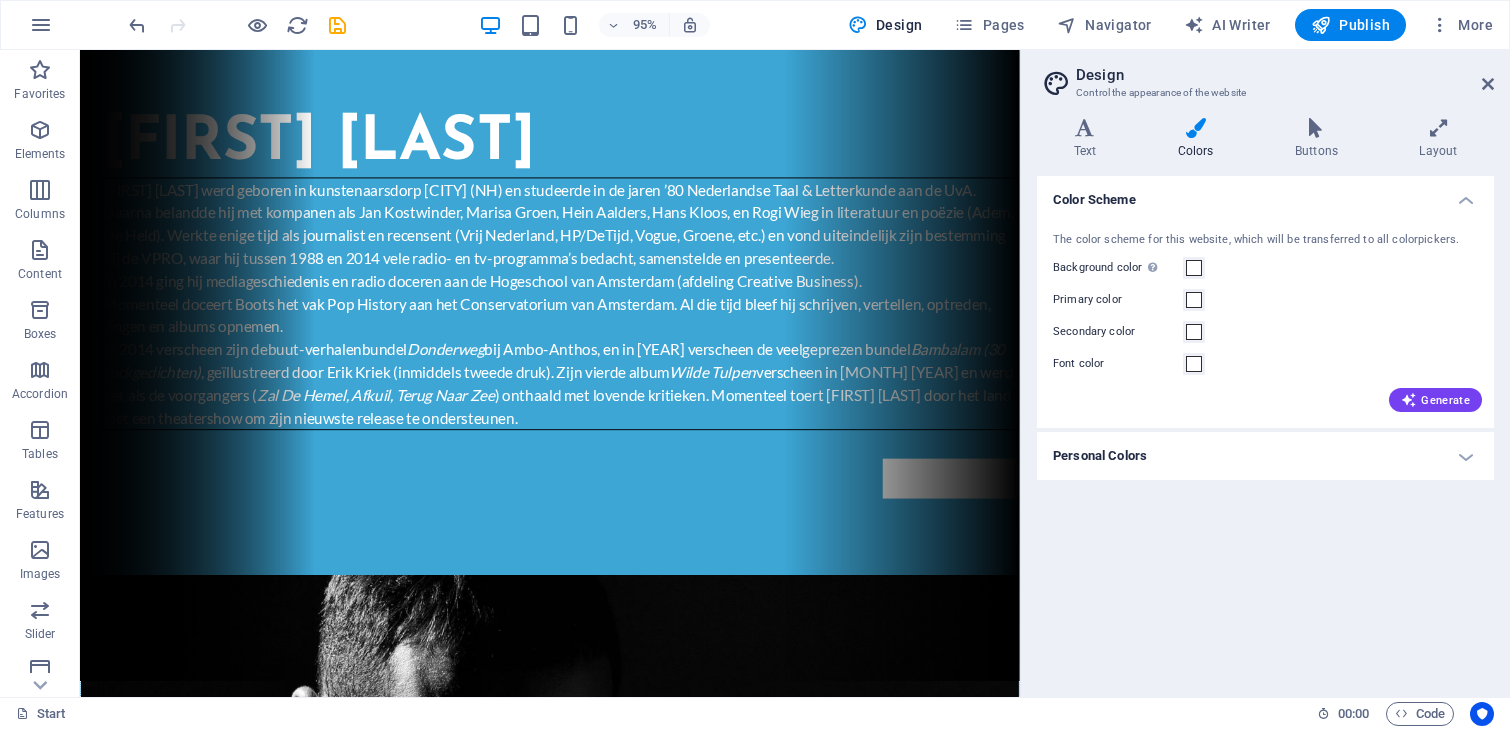 scroll, scrollTop: 0, scrollLeft: 0, axis: both 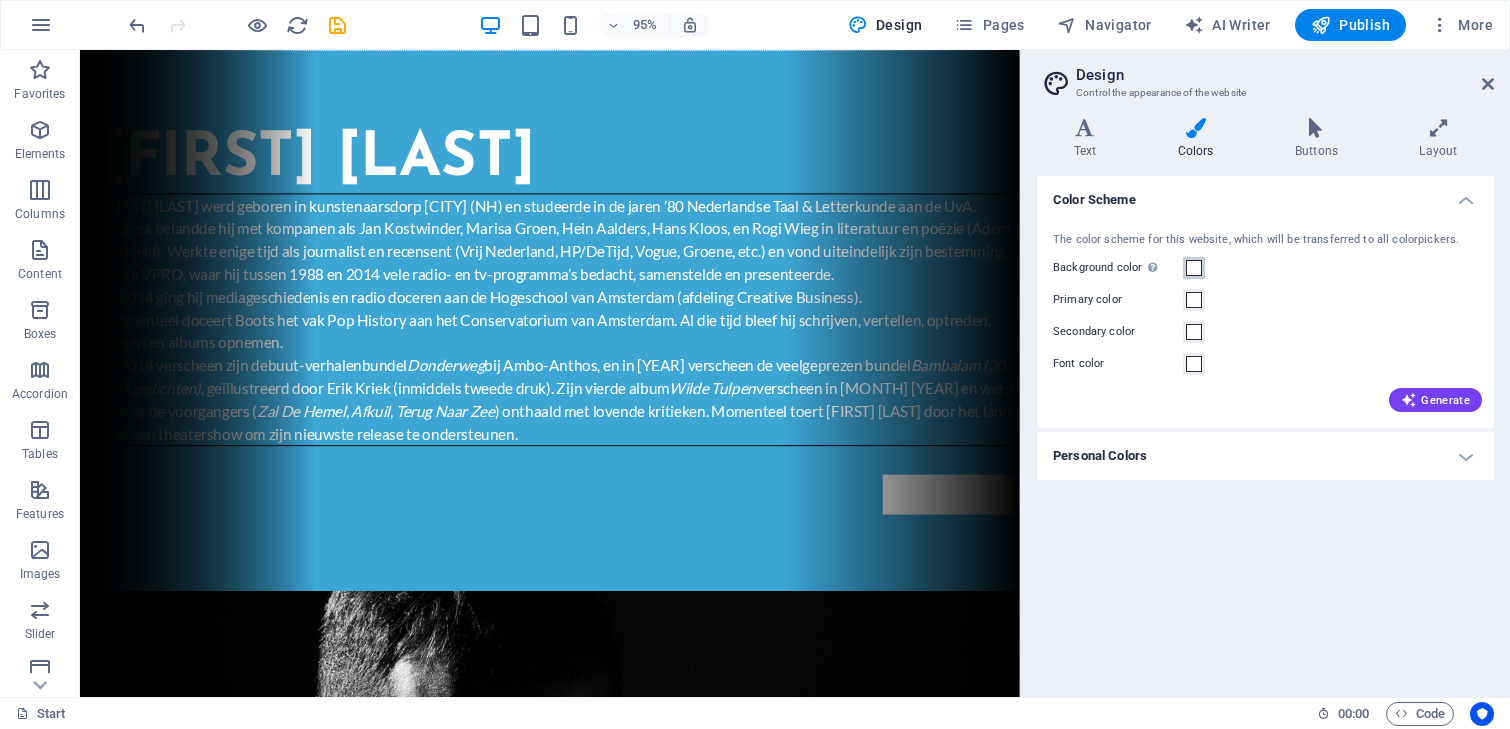 click at bounding box center (1194, 268) 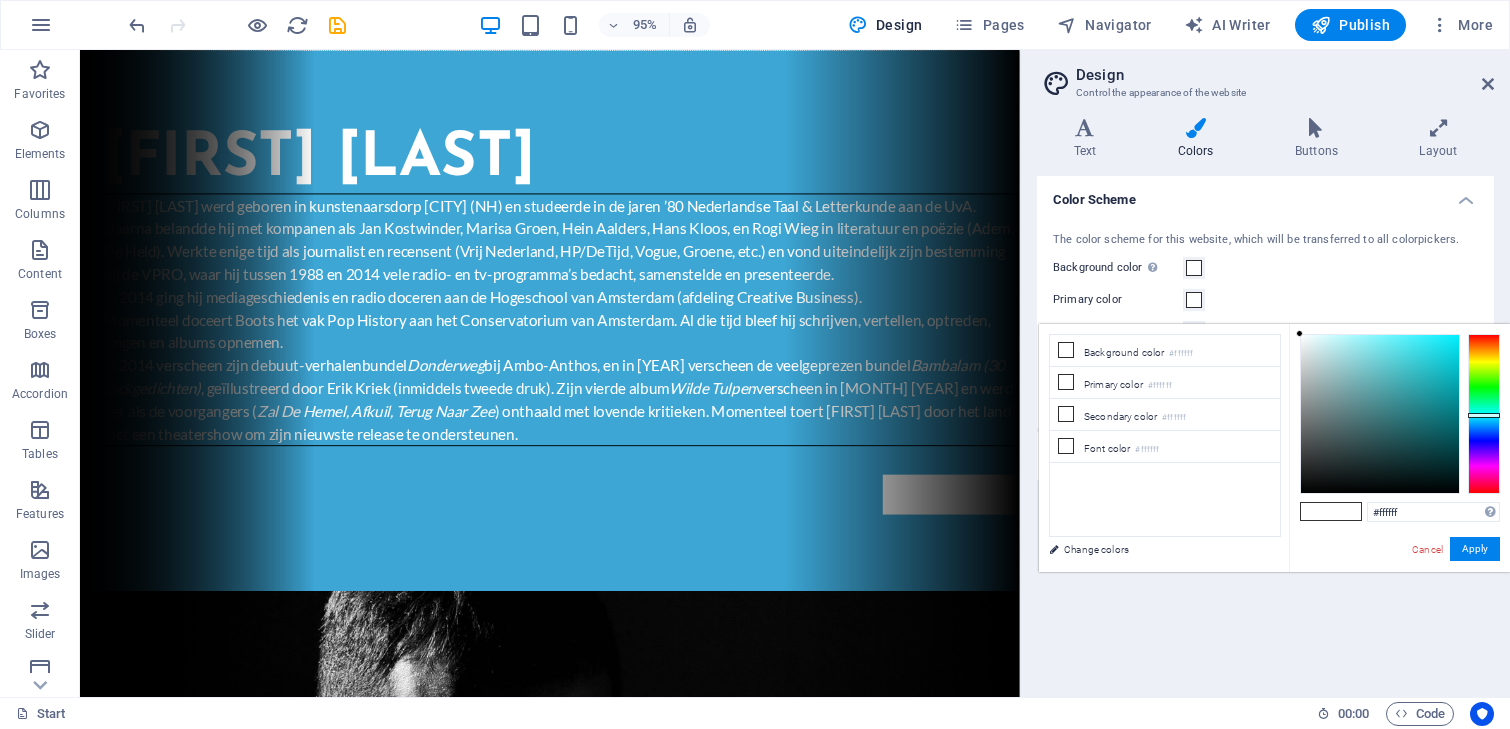 click at bounding box center [1484, 414] 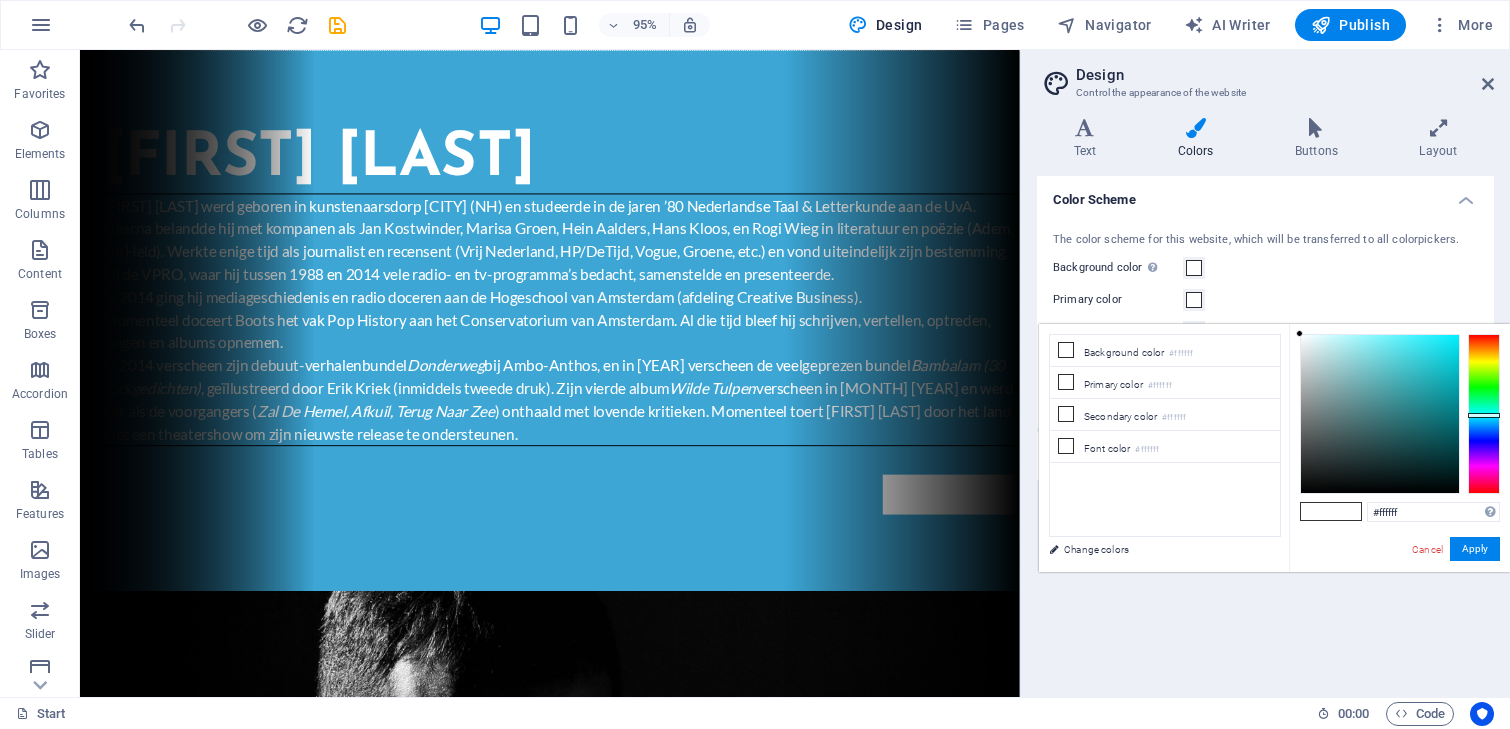 type on "#1ed8e4" 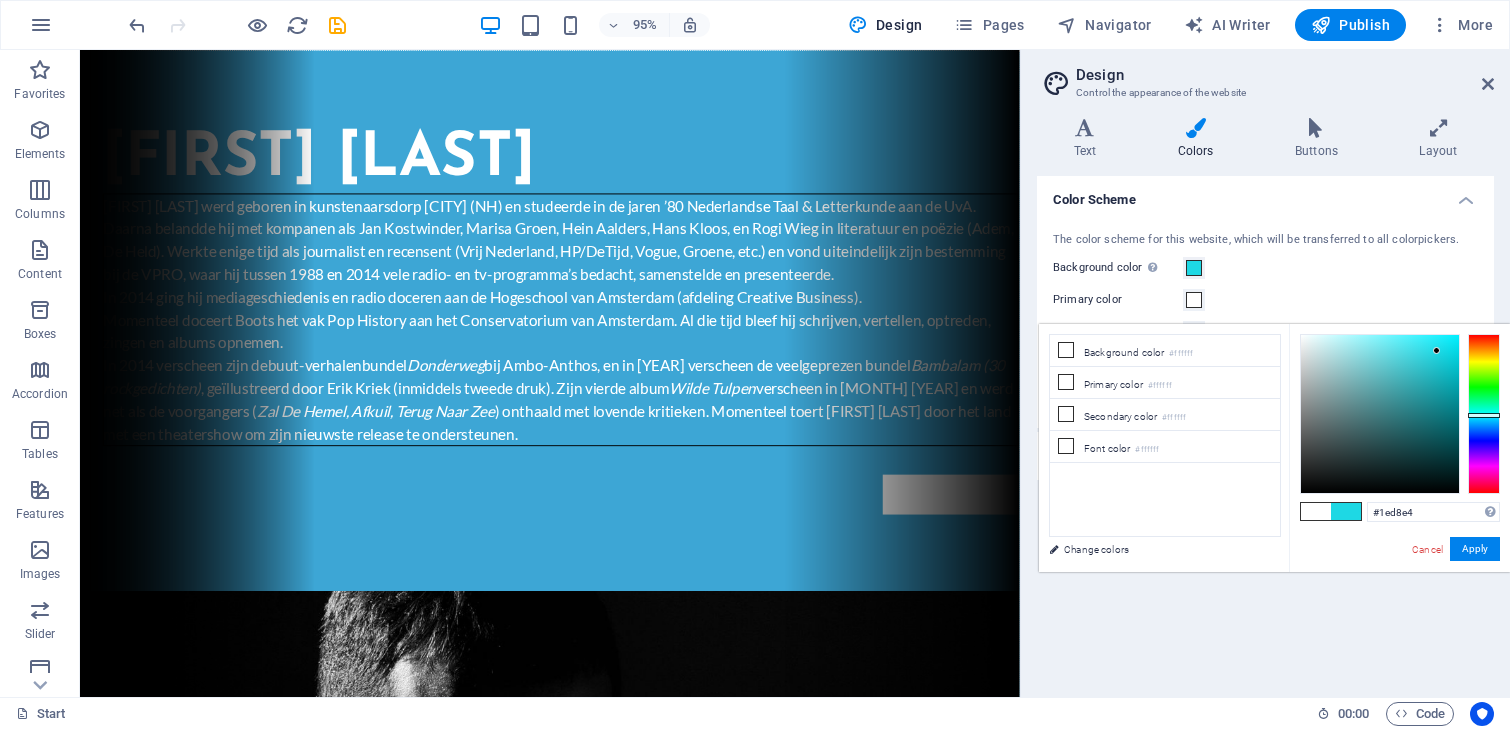 click at bounding box center (1380, 414) 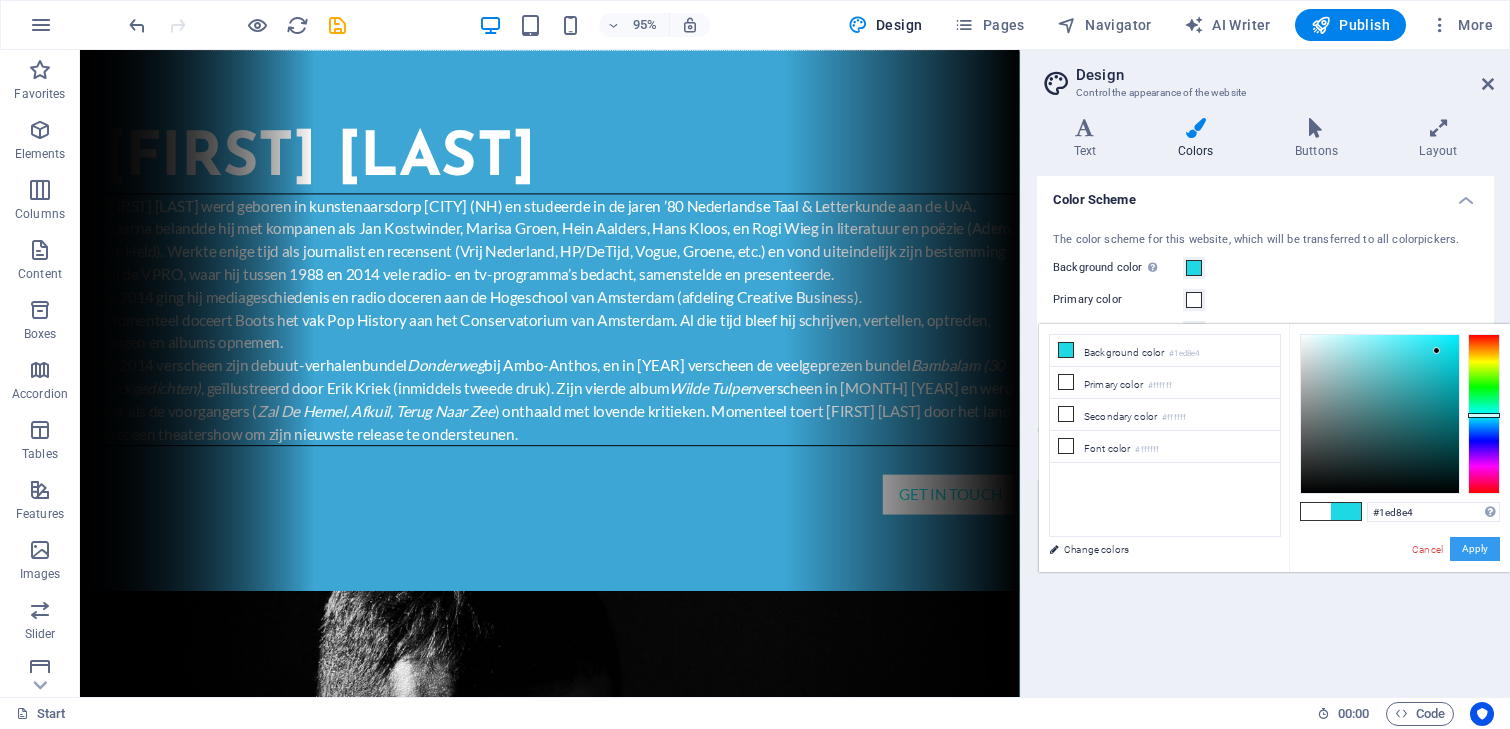 click on "Apply" at bounding box center (1475, 549) 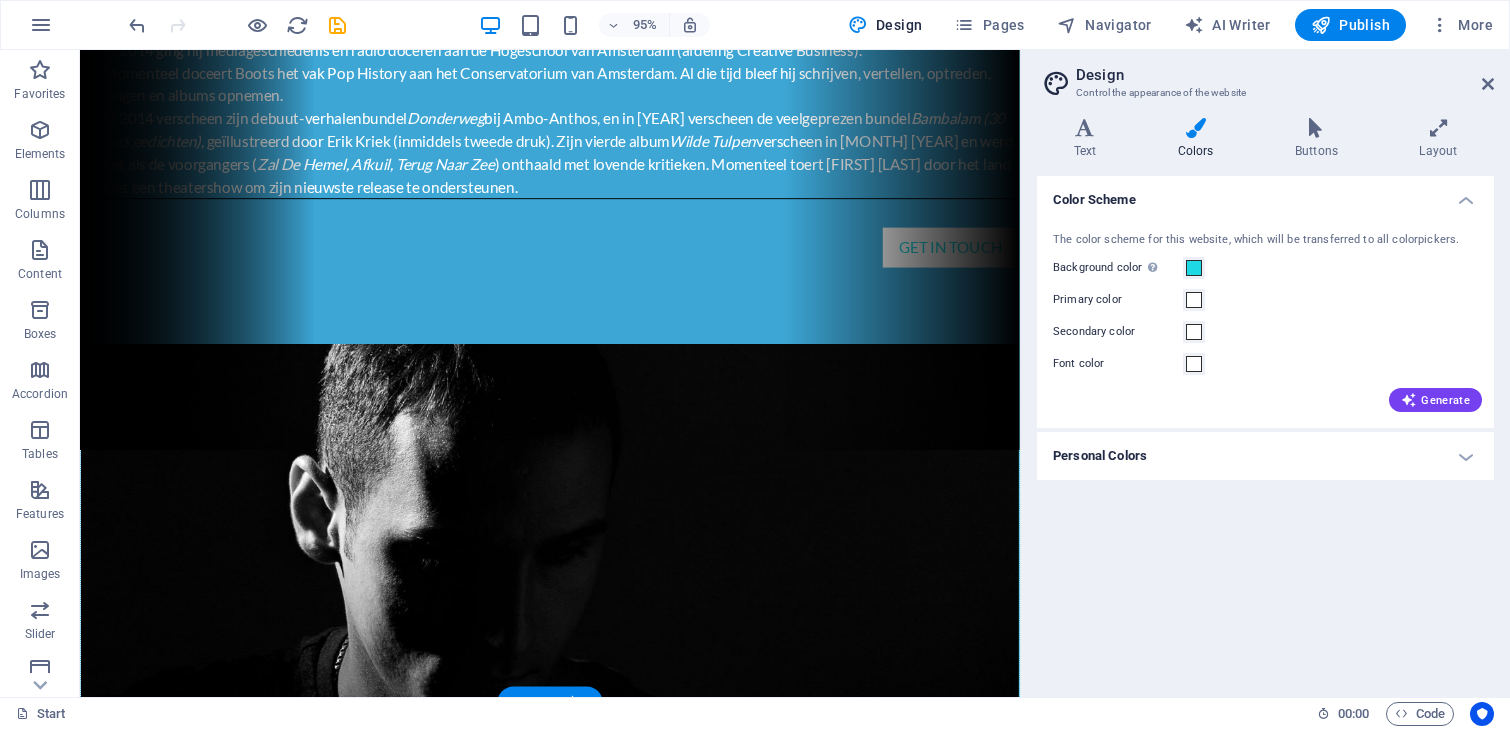 scroll, scrollTop: 259, scrollLeft: 0, axis: vertical 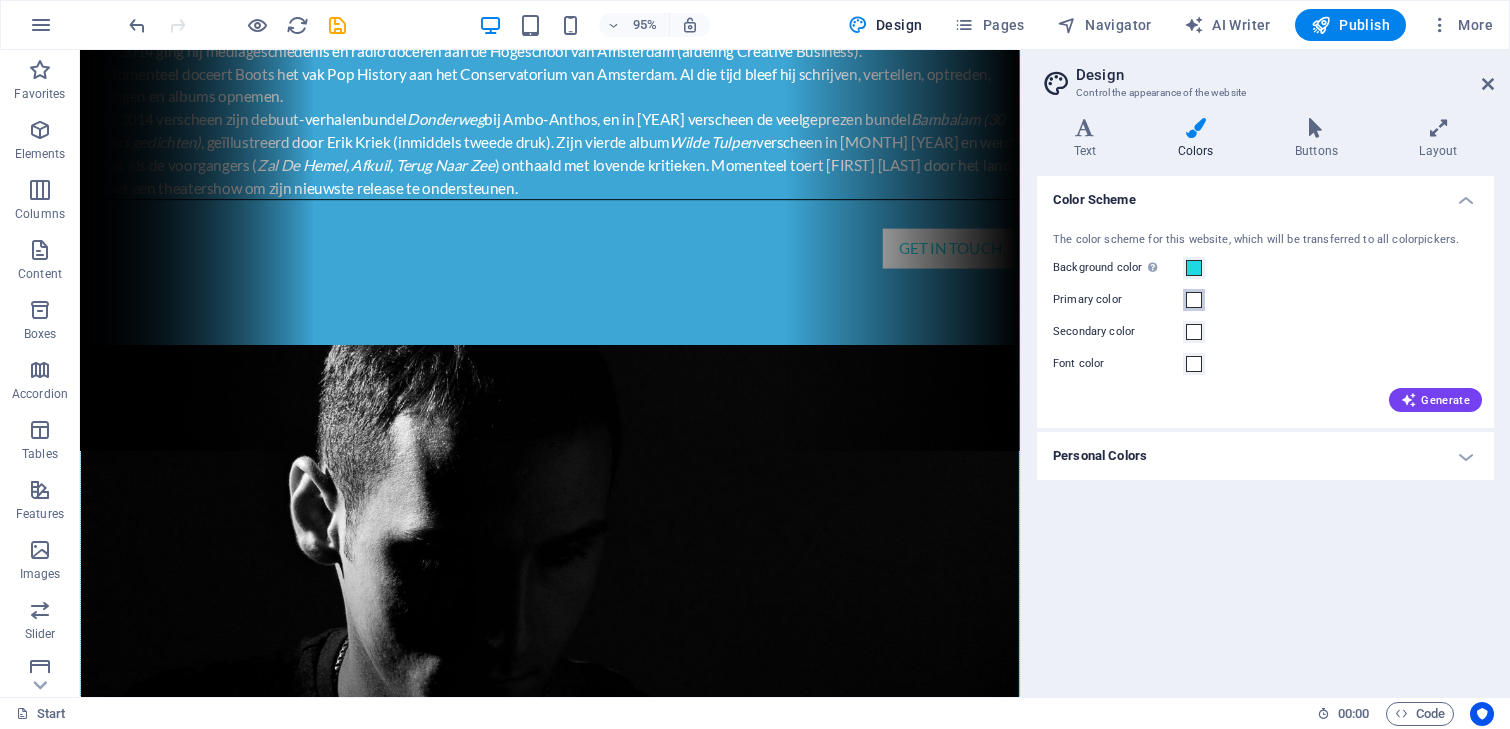 click at bounding box center (1194, 300) 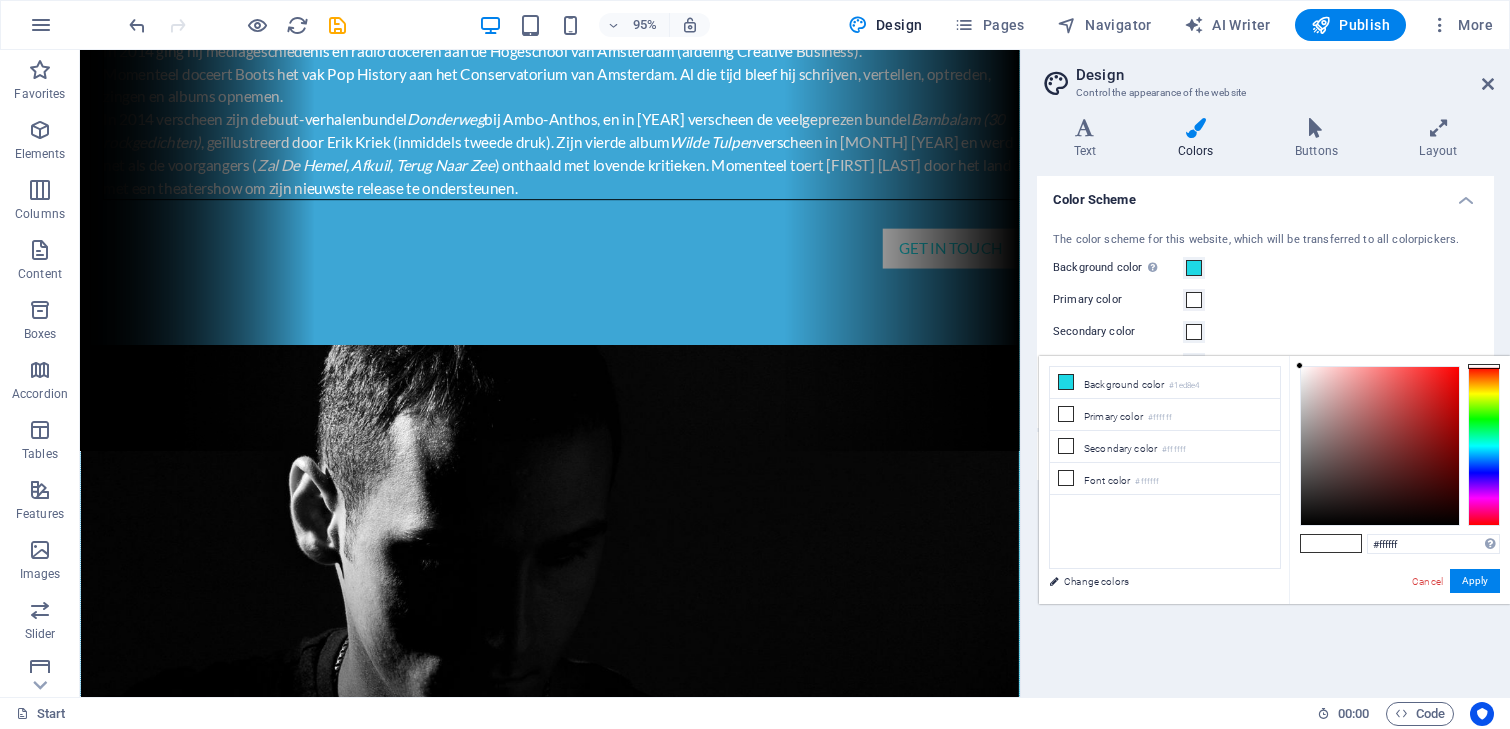 type on "#e73535" 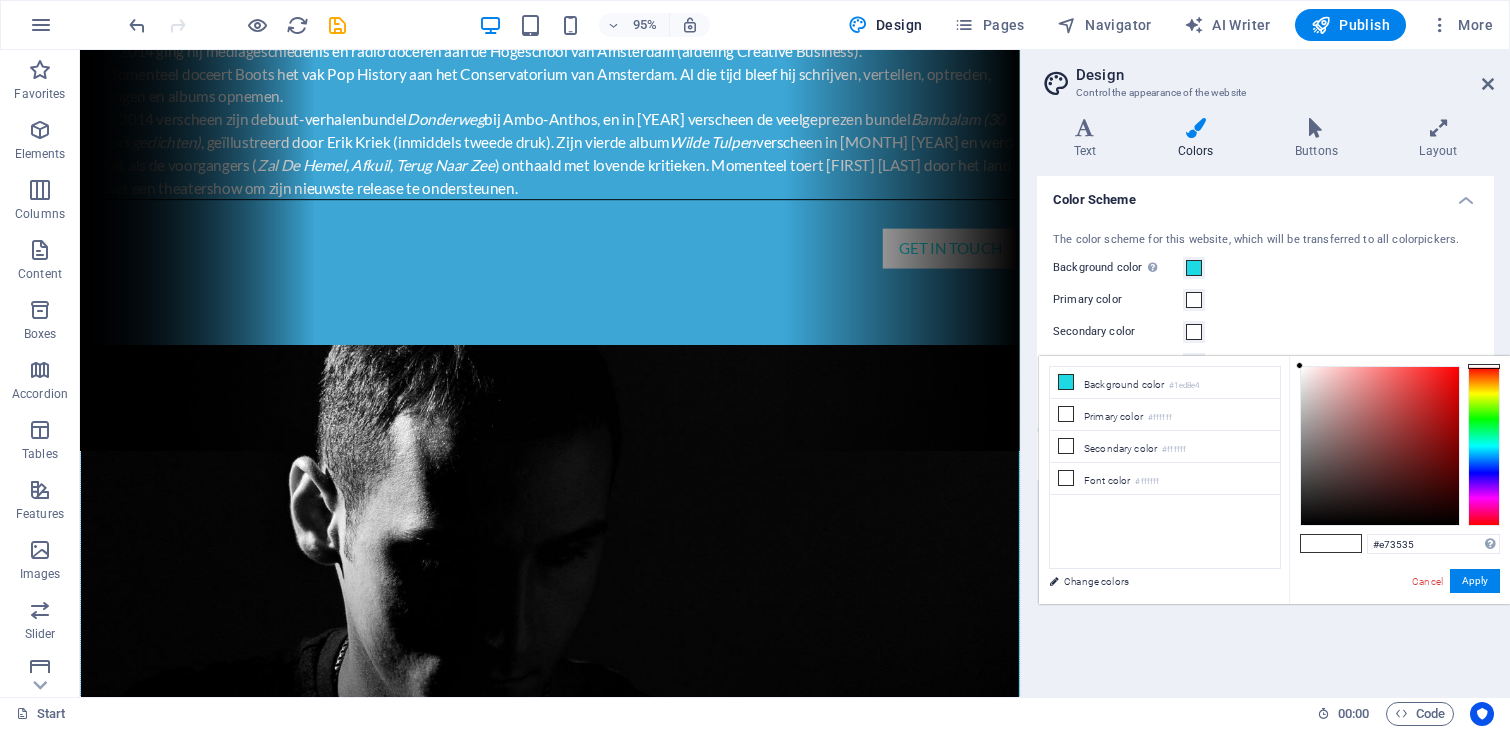 click at bounding box center [1380, 446] 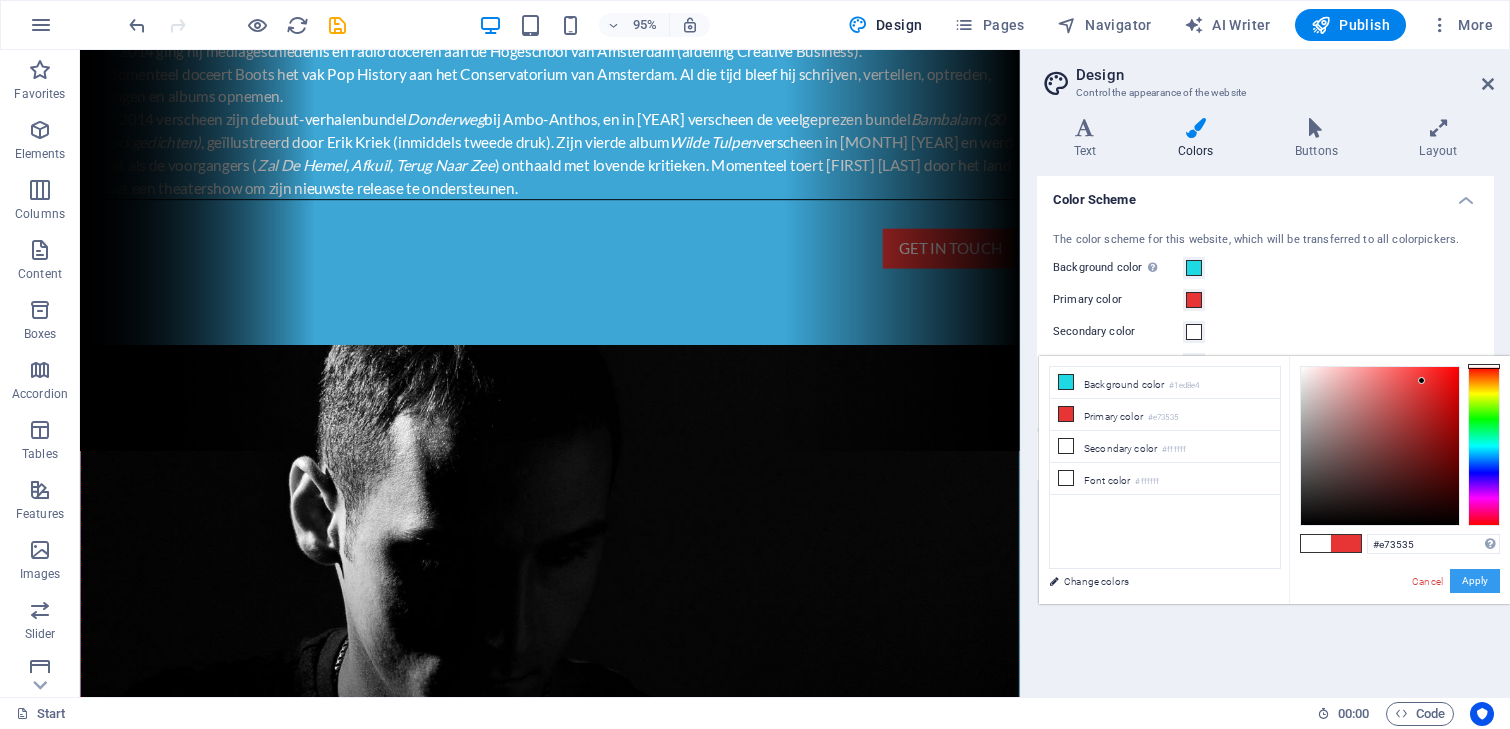 click on "Apply" at bounding box center (1475, 581) 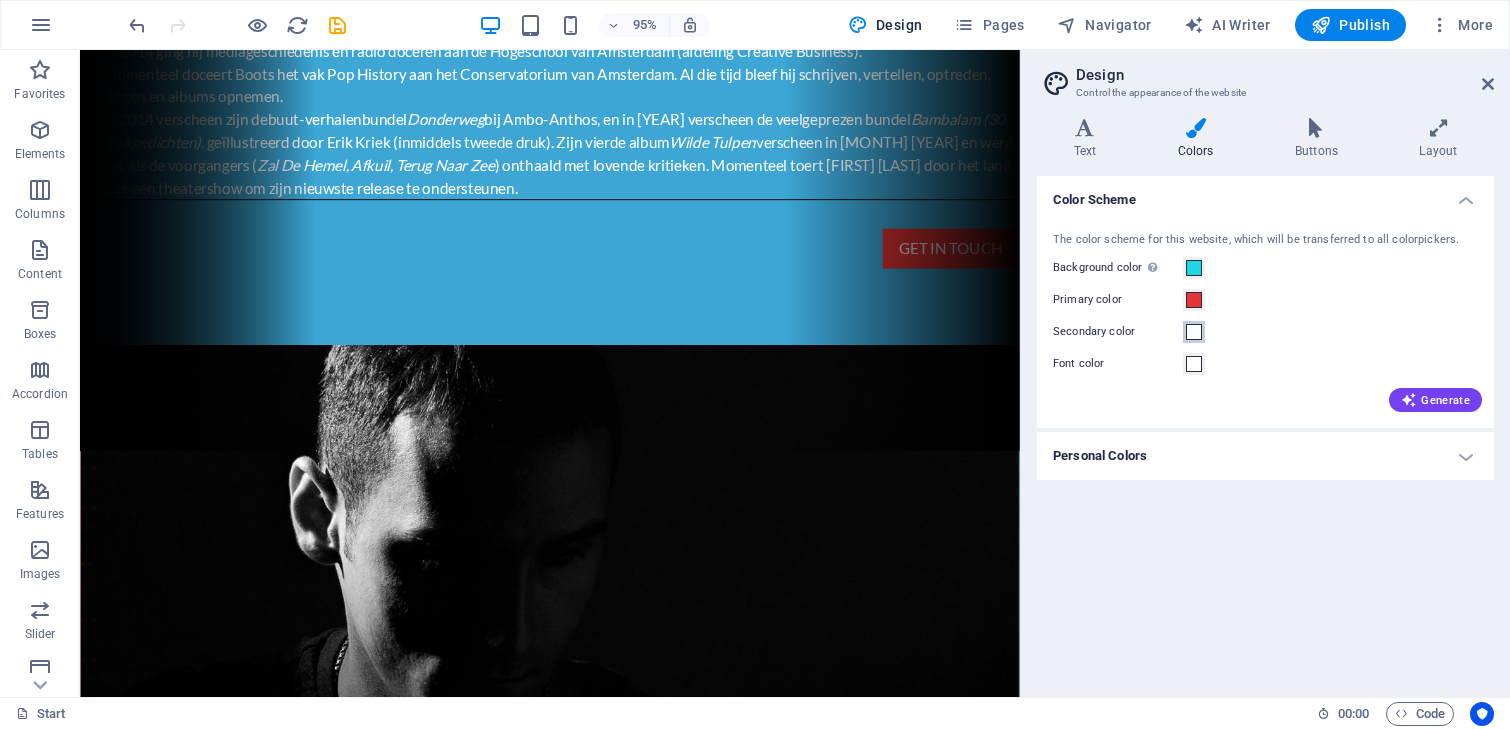 click at bounding box center [1194, 332] 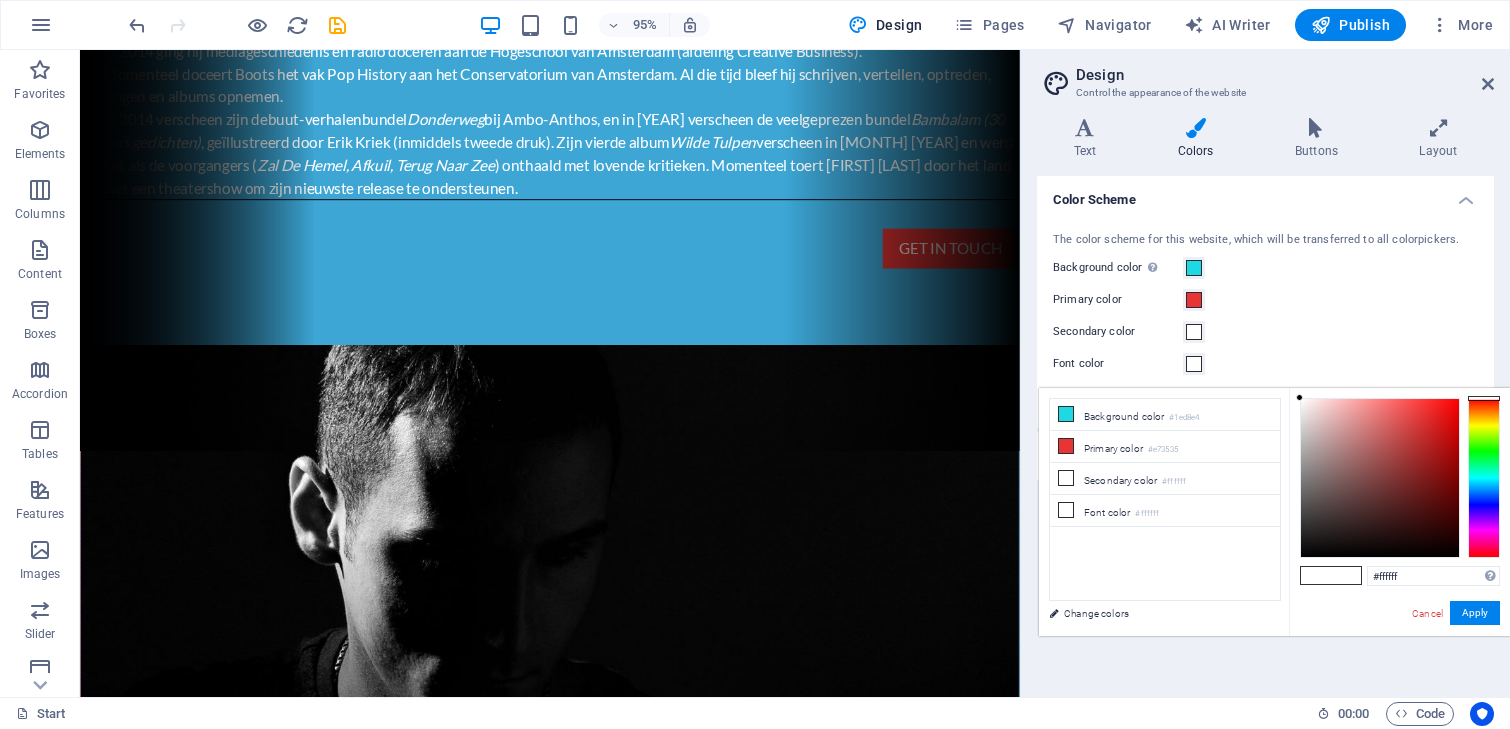 click at bounding box center (1484, 478) 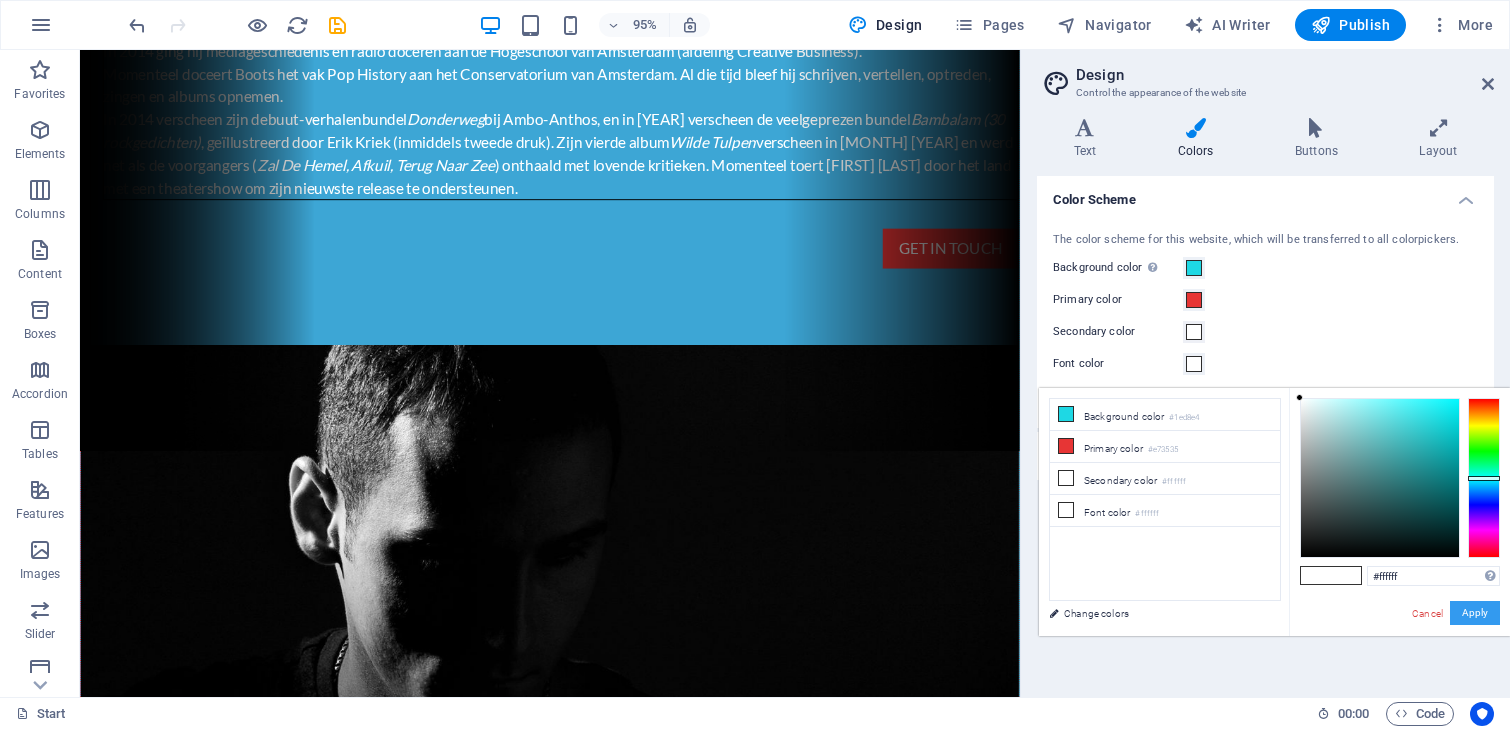 click on "Apply" at bounding box center [1475, 613] 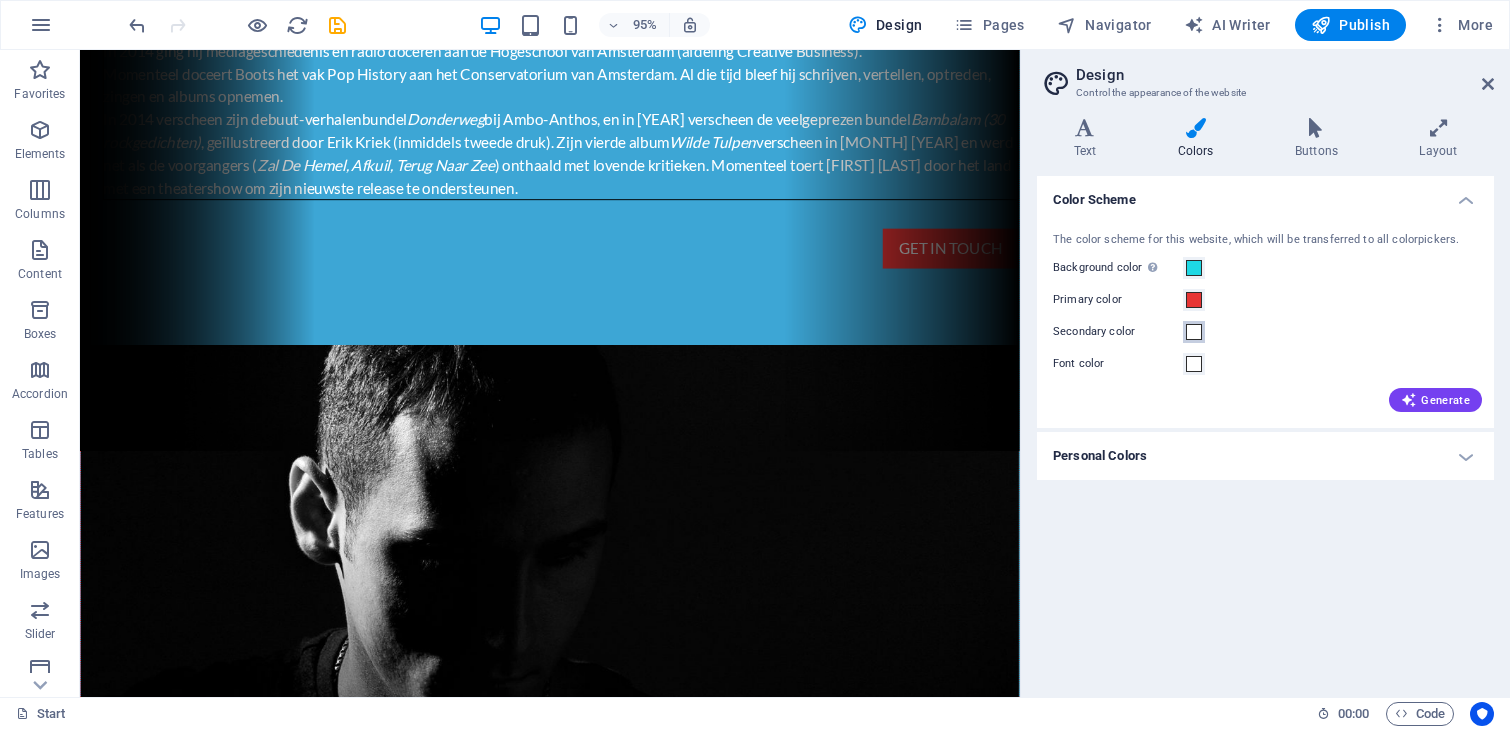 click at bounding box center [1194, 332] 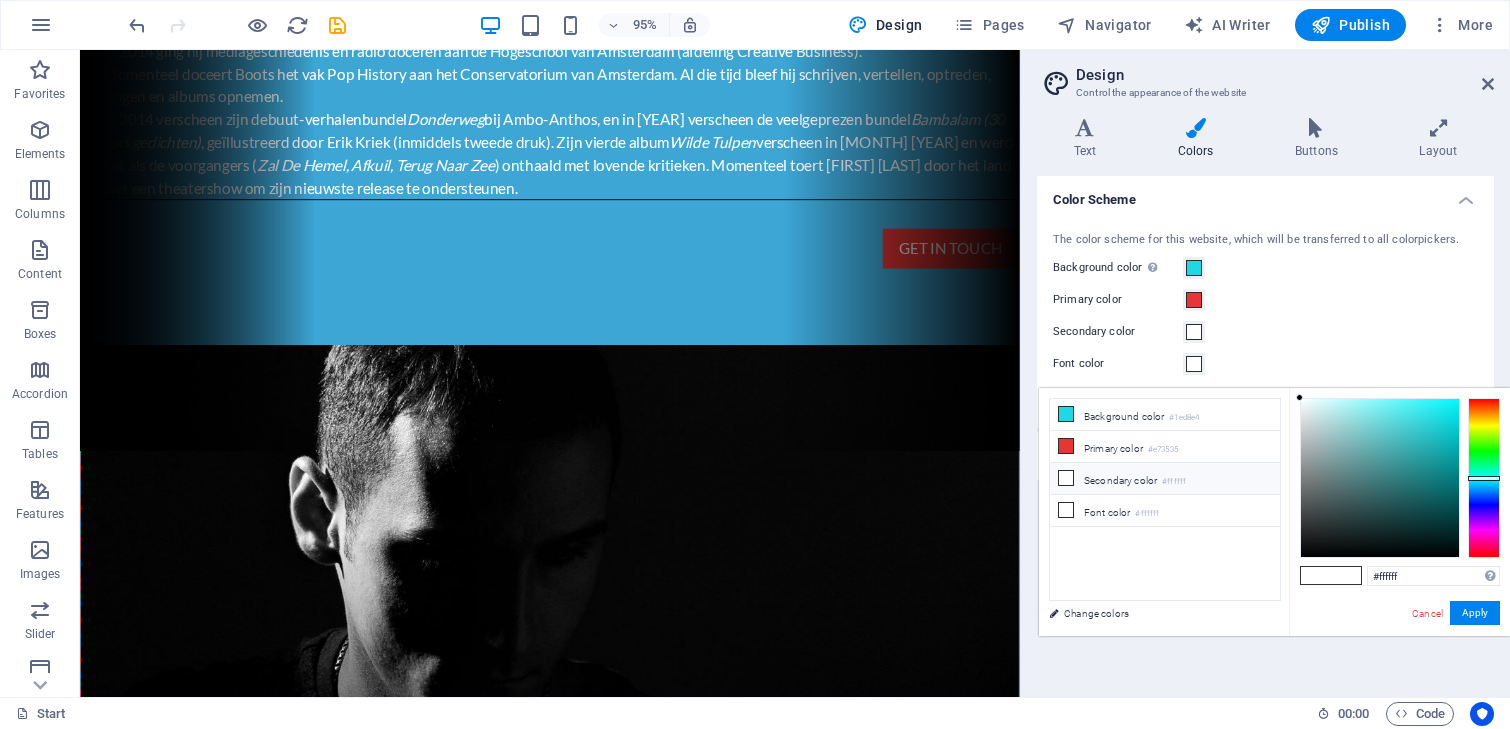 click on "Secondary color
#ffffff" at bounding box center [1165, 479] 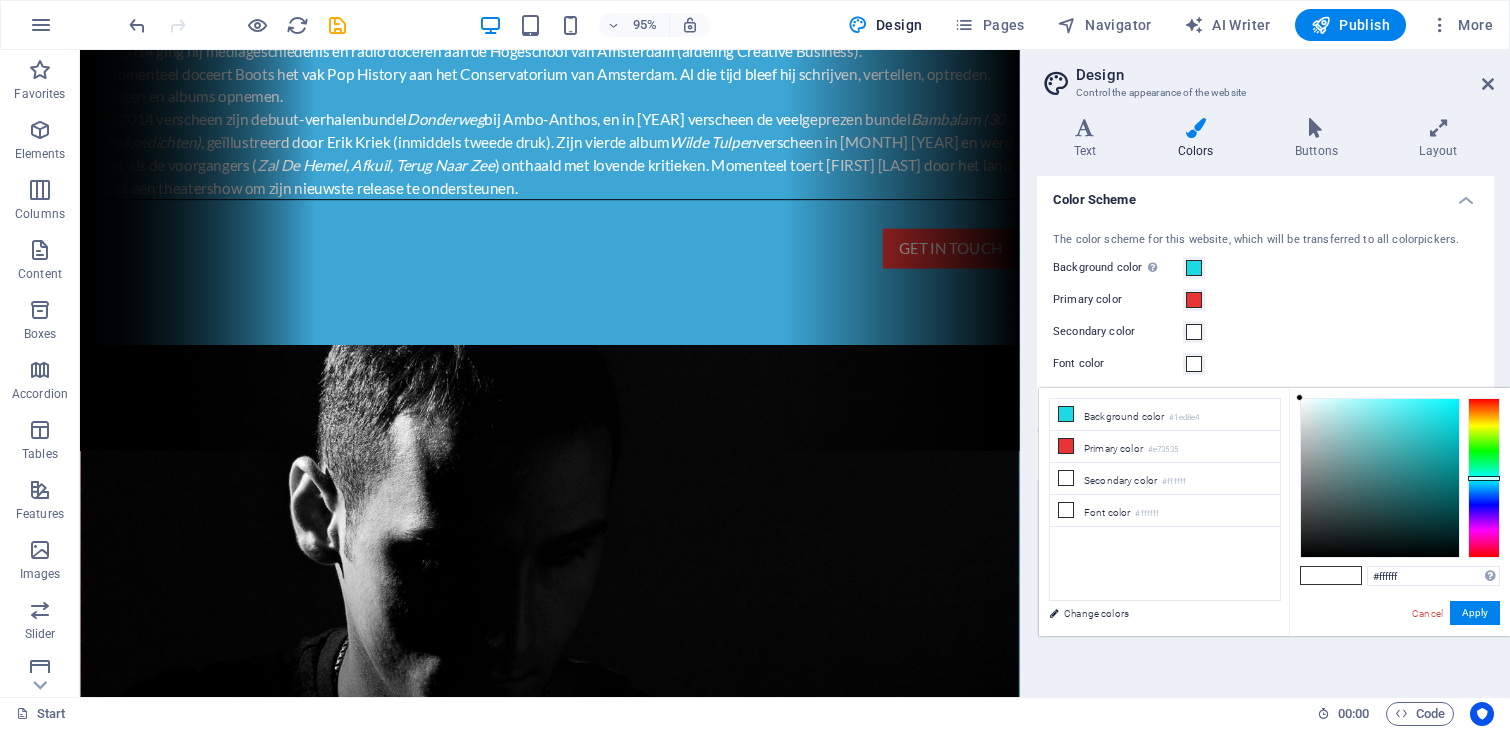 type on "#28e8ec" 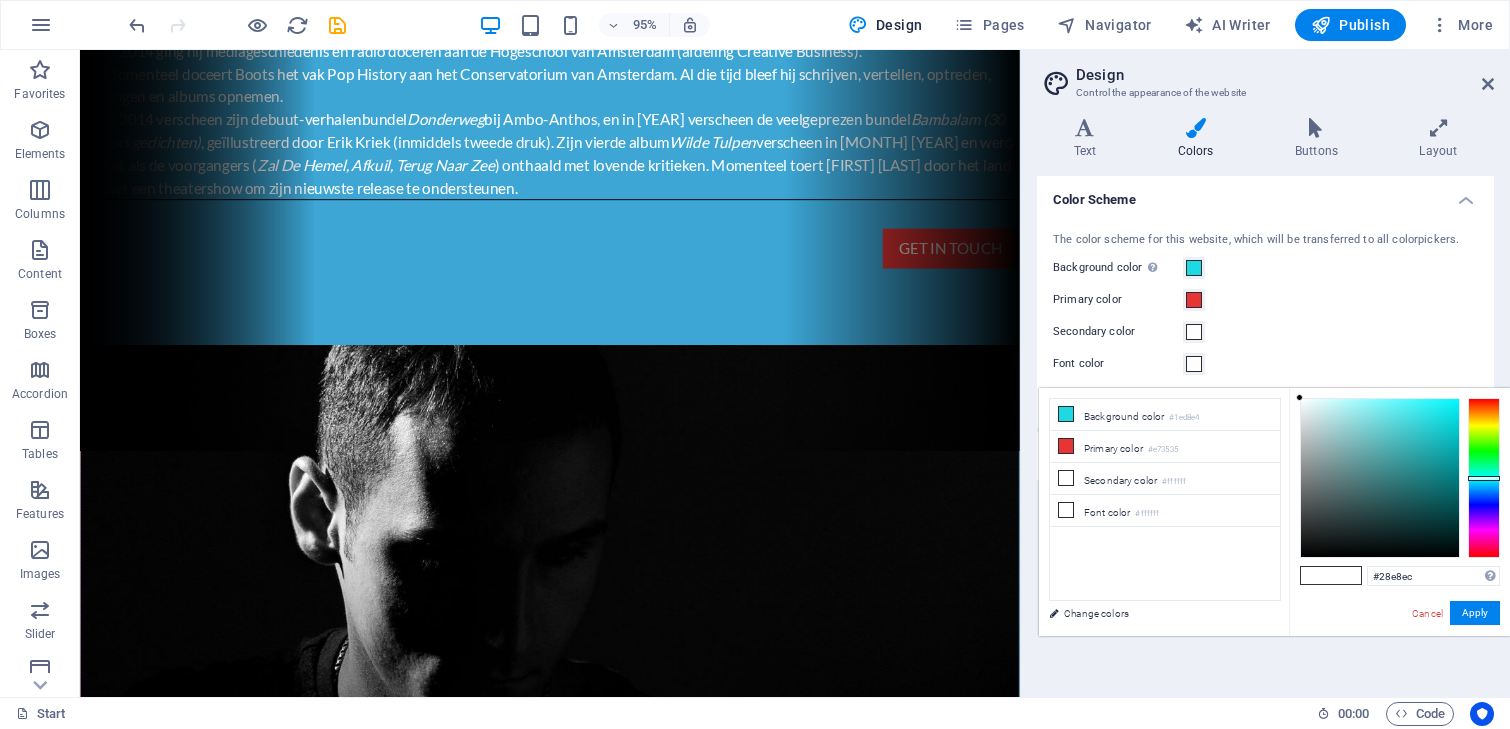 click at bounding box center [1380, 478] 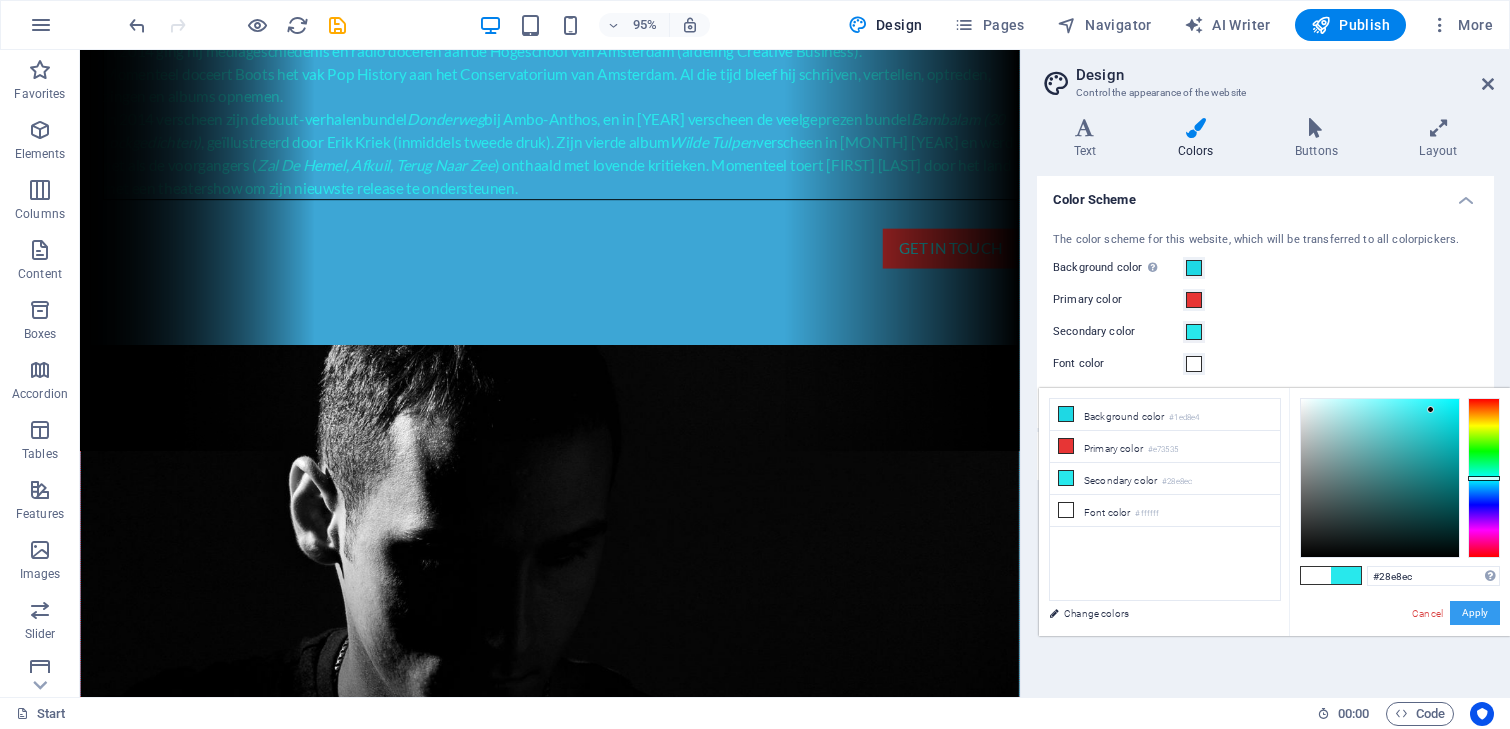 click on "Apply" at bounding box center [1475, 613] 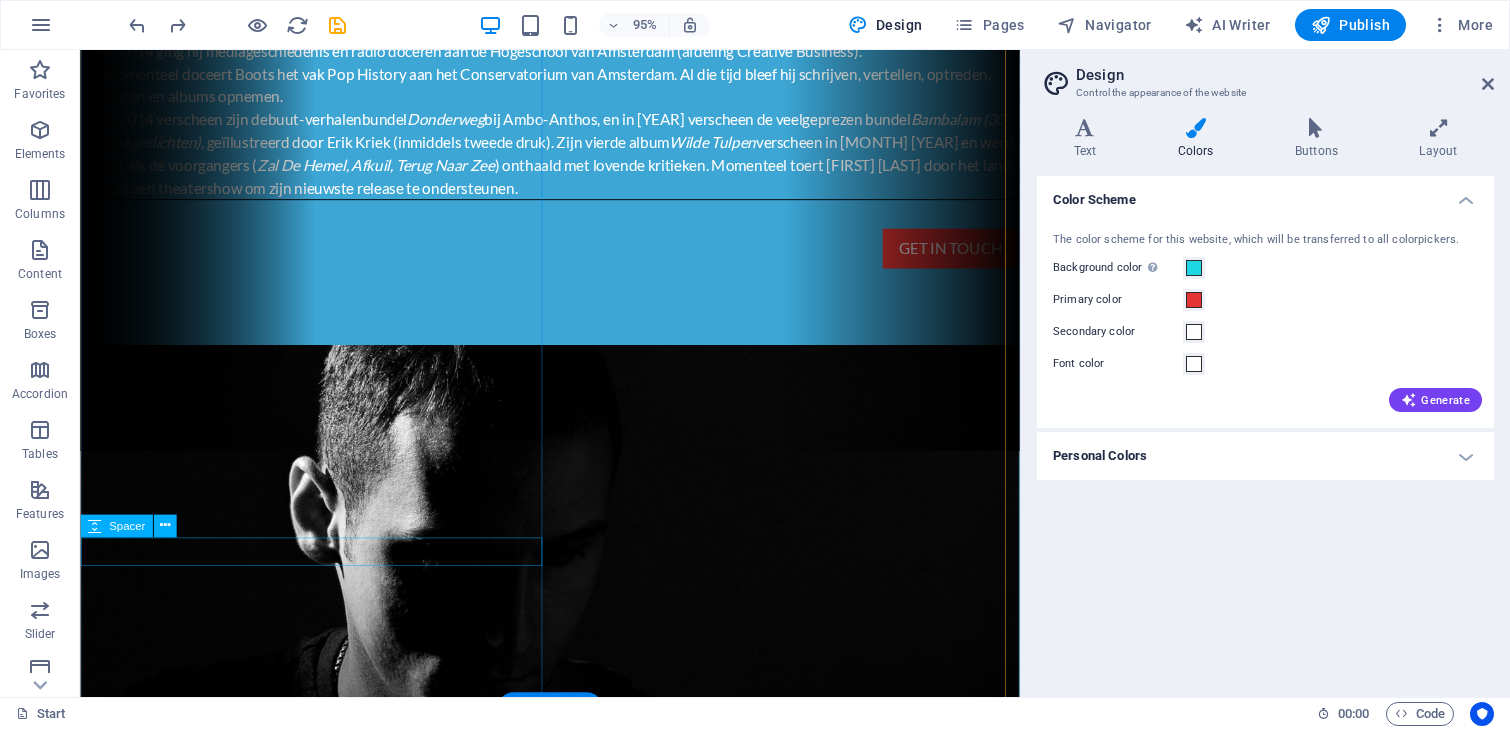 click at bounding box center [586, 223] 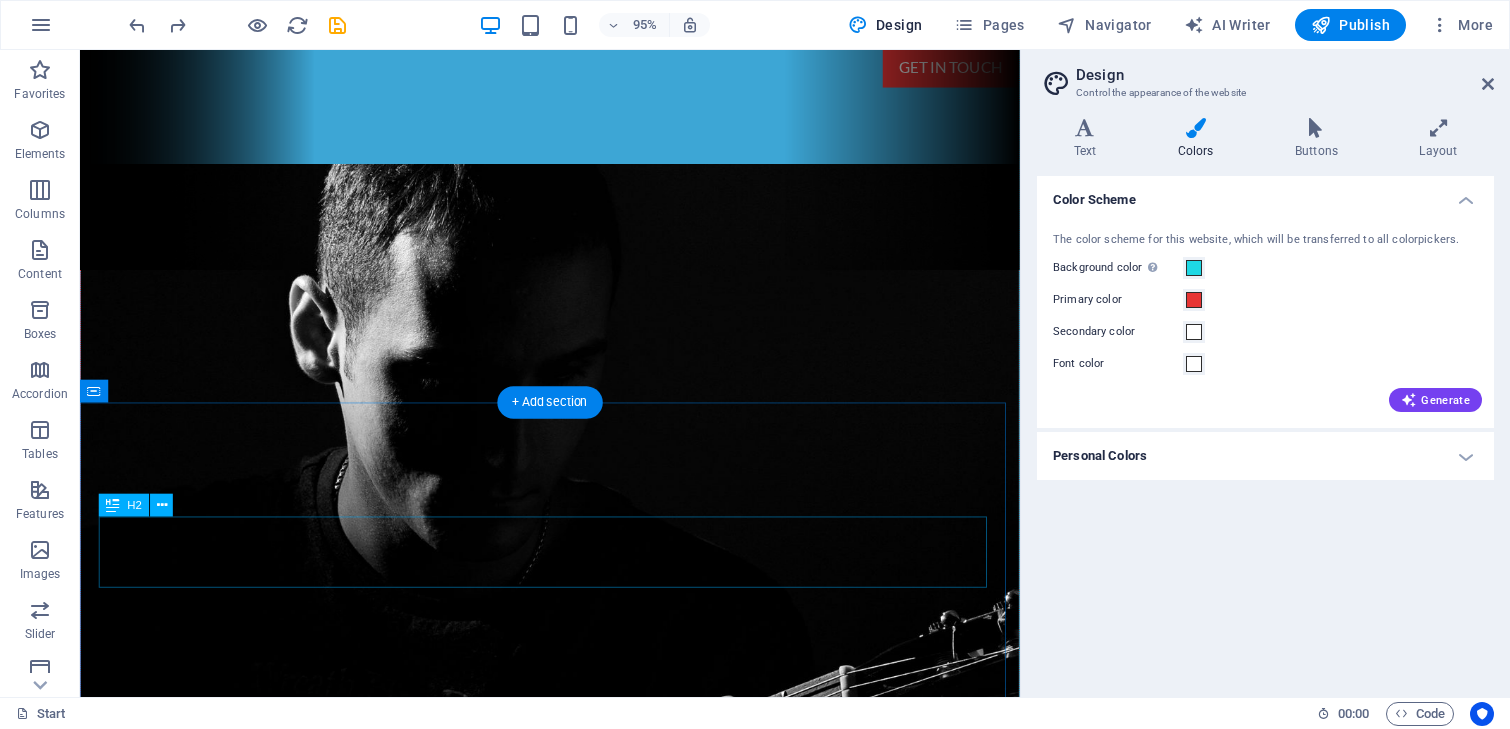 scroll, scrollTop: 580, scrollLeft: 0, axis: vertical 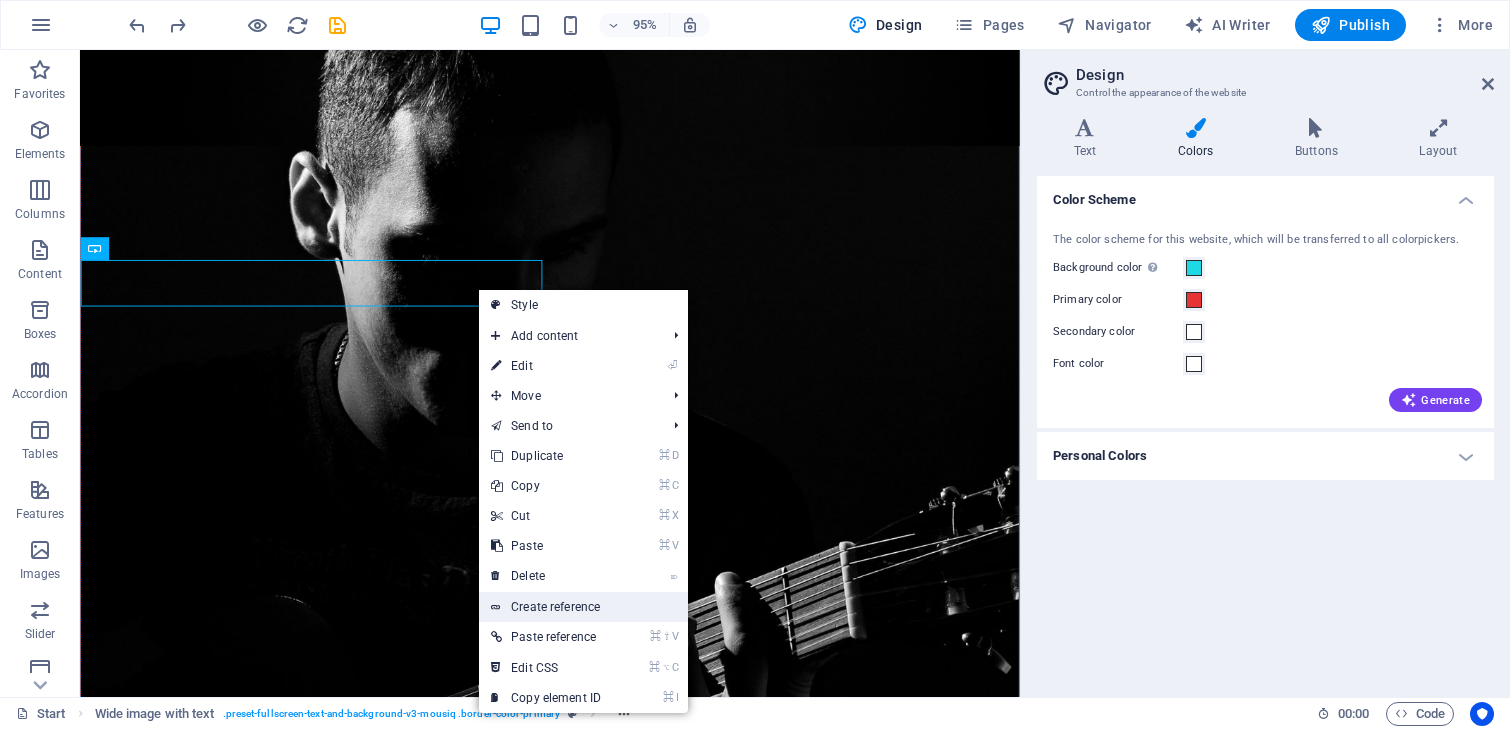 click on "Create reference" at bounding box center (583, 607) 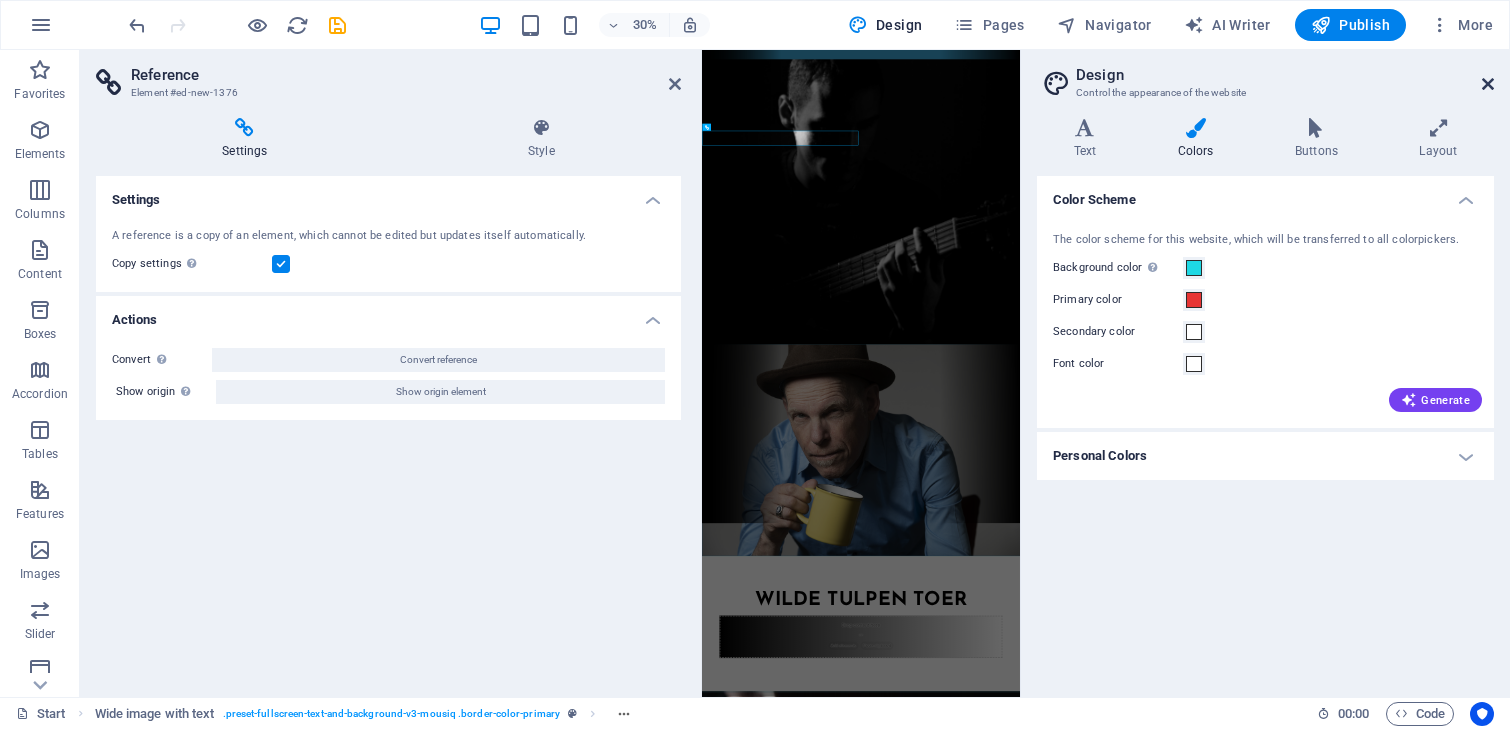 click at bounding box center (1488, 84) 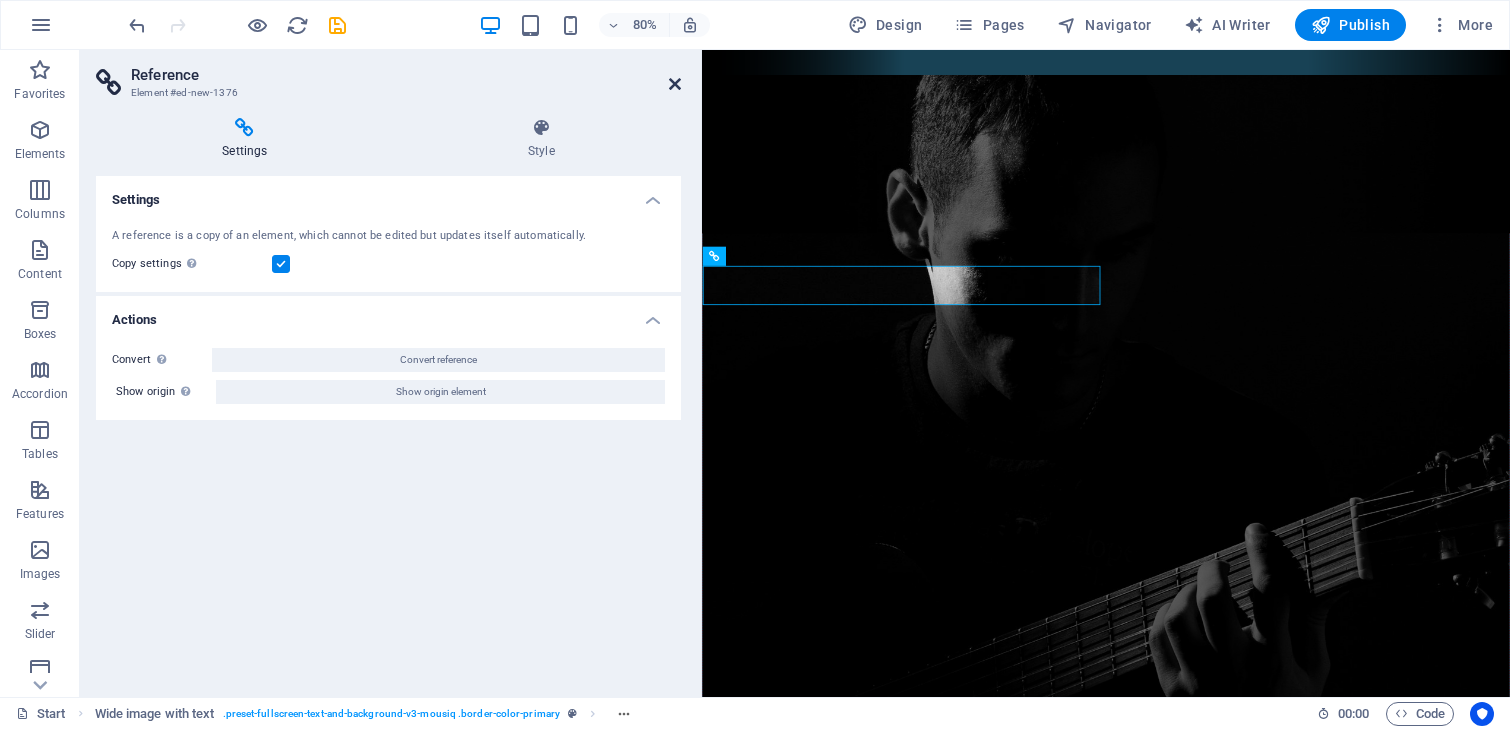 click at bounding box center [675, 84] 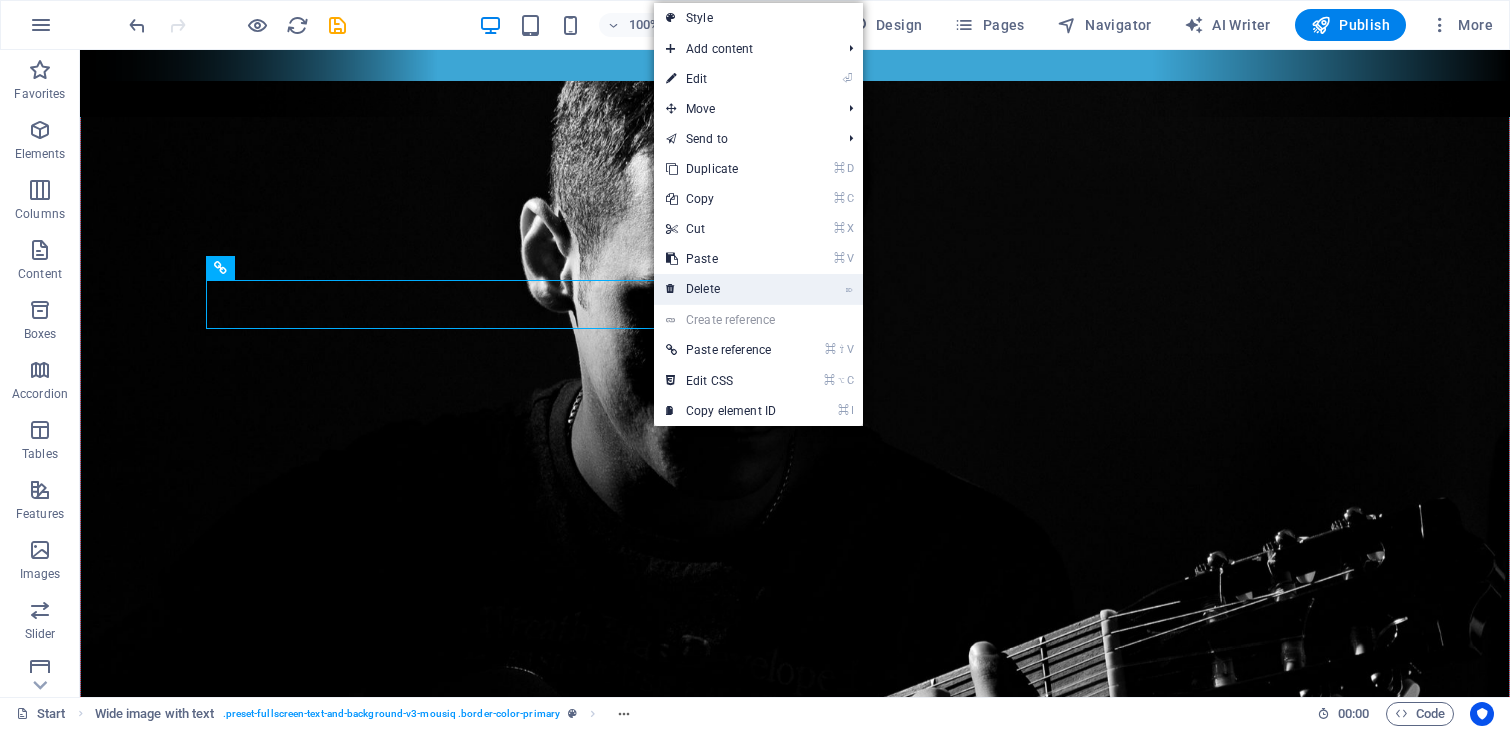 click on "⌦  Delete" at bounding box center [721, 289] 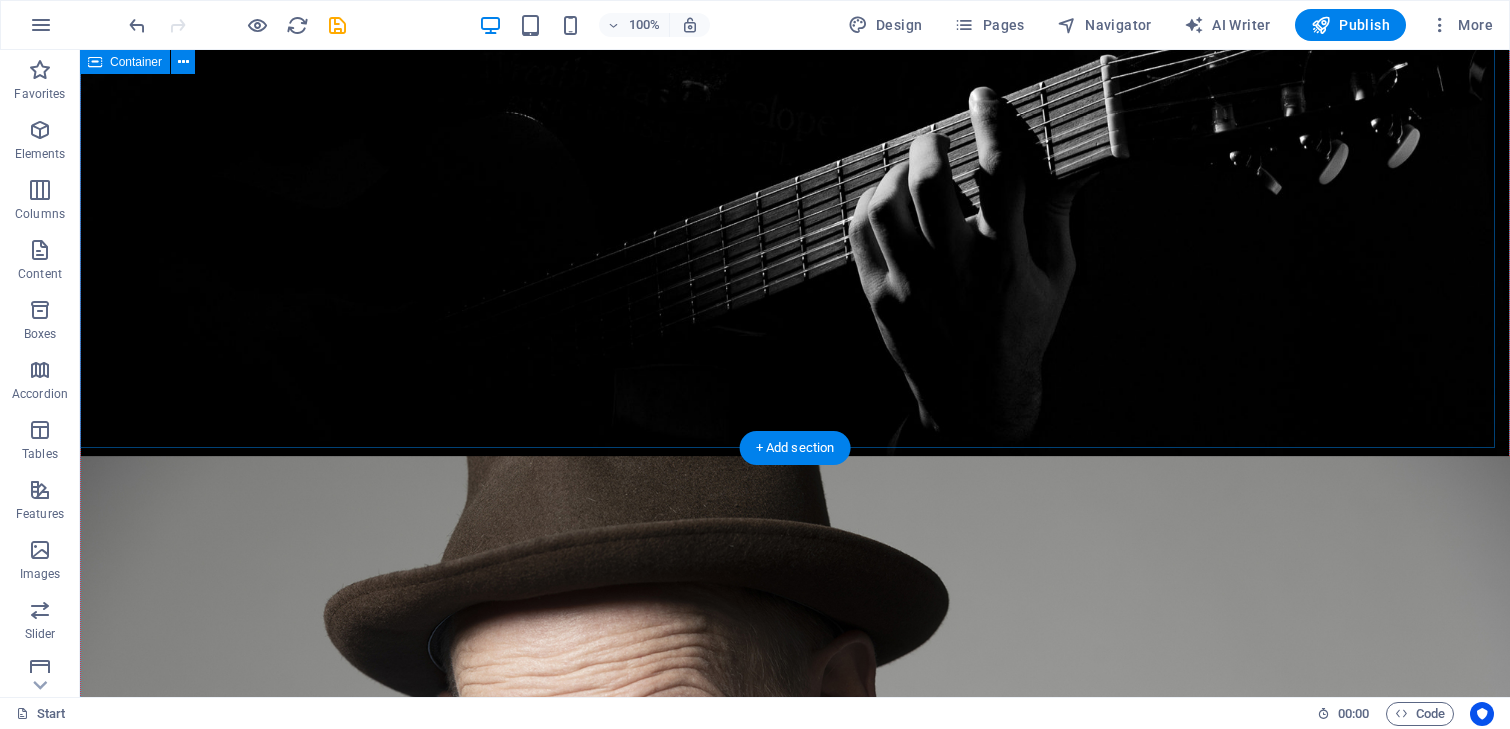 scroll, scrollTop: 1125, scrollLeft: 0, axis: vertical 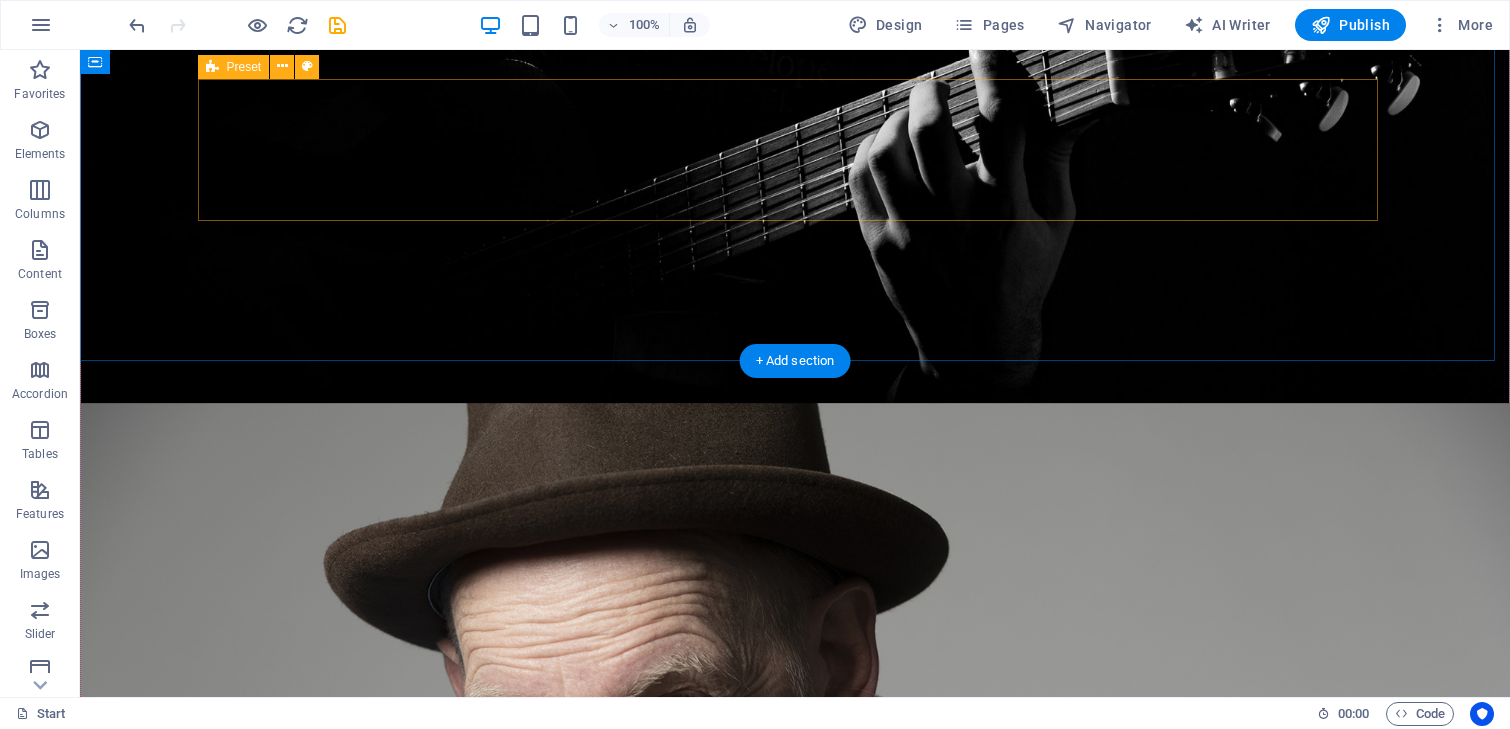 click on "Drop content here or  Add elements  Paste clipboard" at bounding box center (795, 1624) 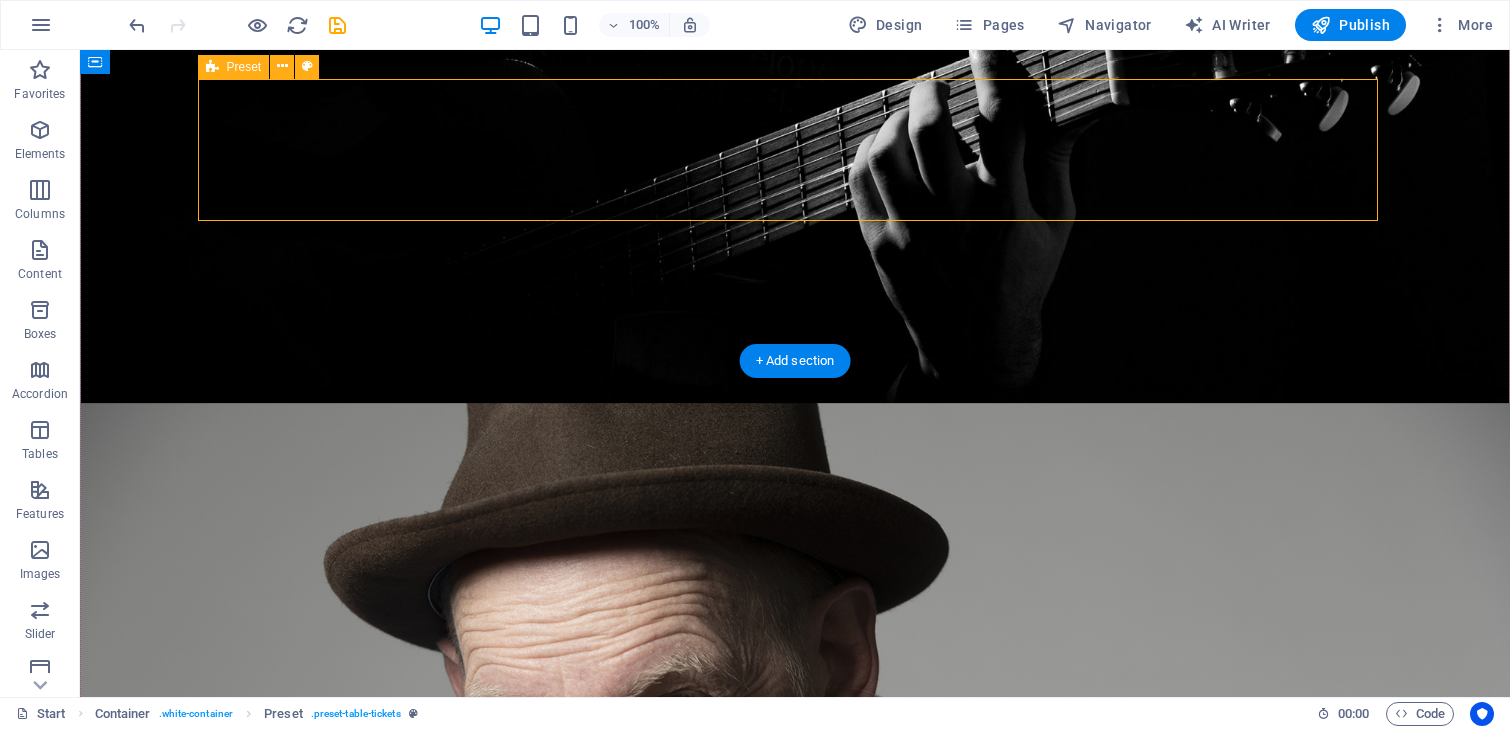 click on "Add elements" at bounding box center [736, 1654] 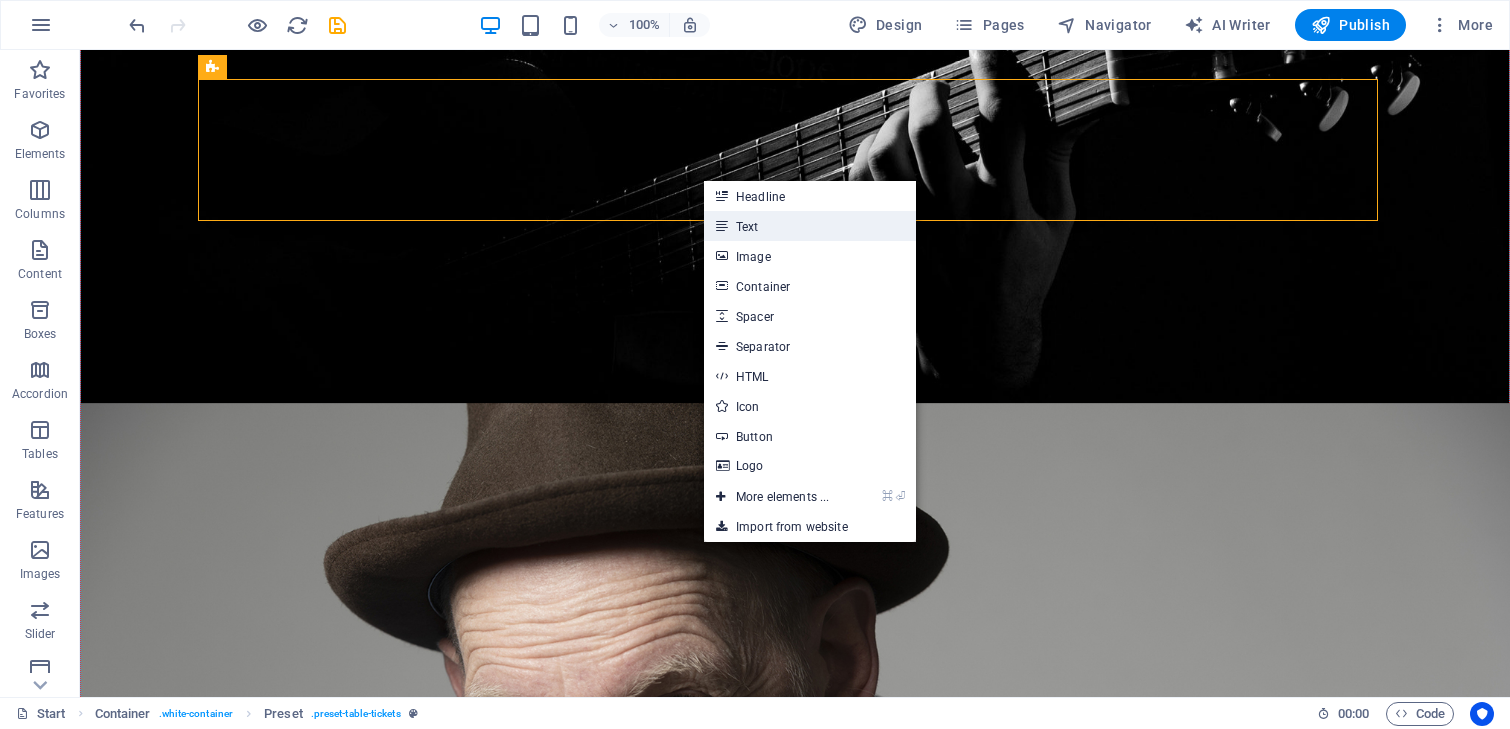 click on "Text" at bounding box center [810, 226] 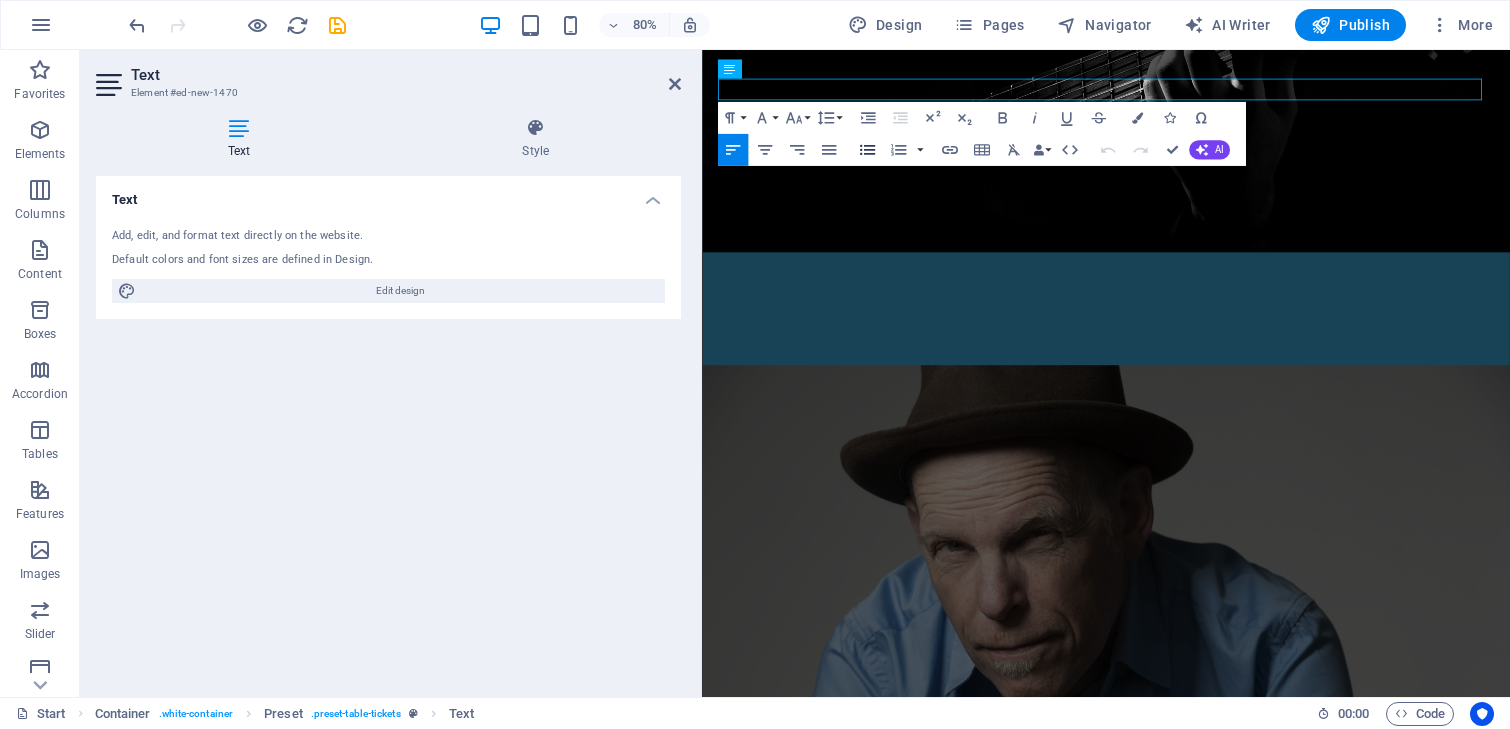 click 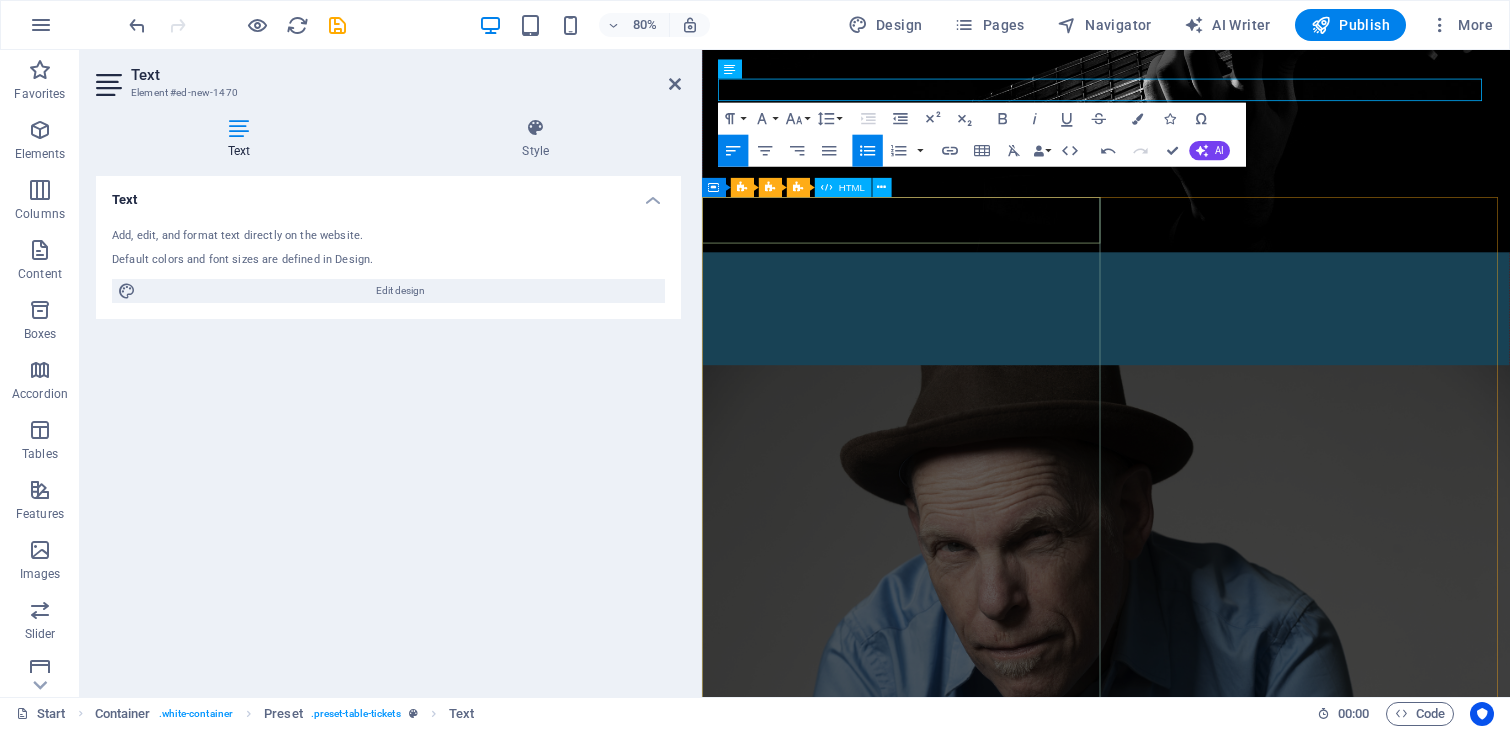 click at bounding box center (1207, 3329) 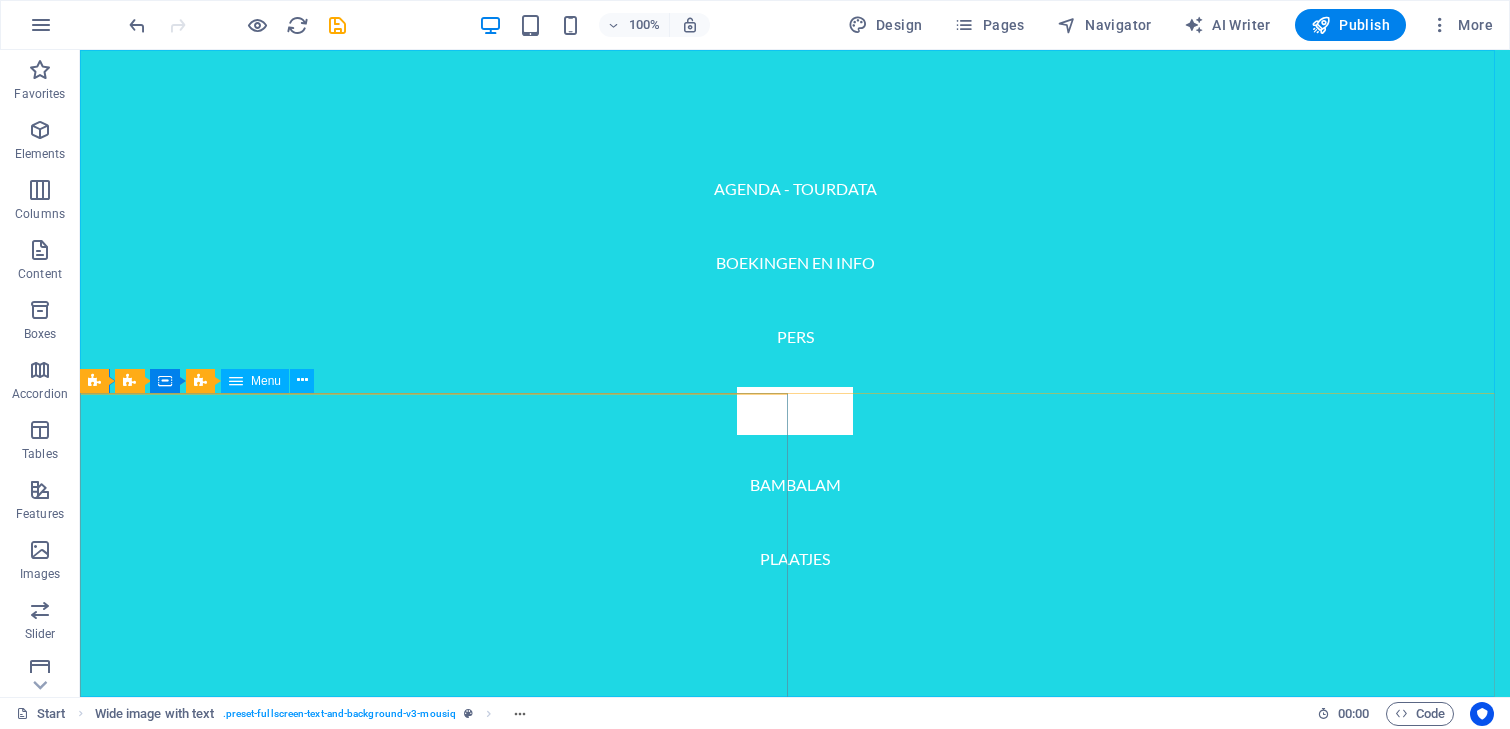 scroll, scrollTop: 845, scrollLeft: 0, axis: vertical 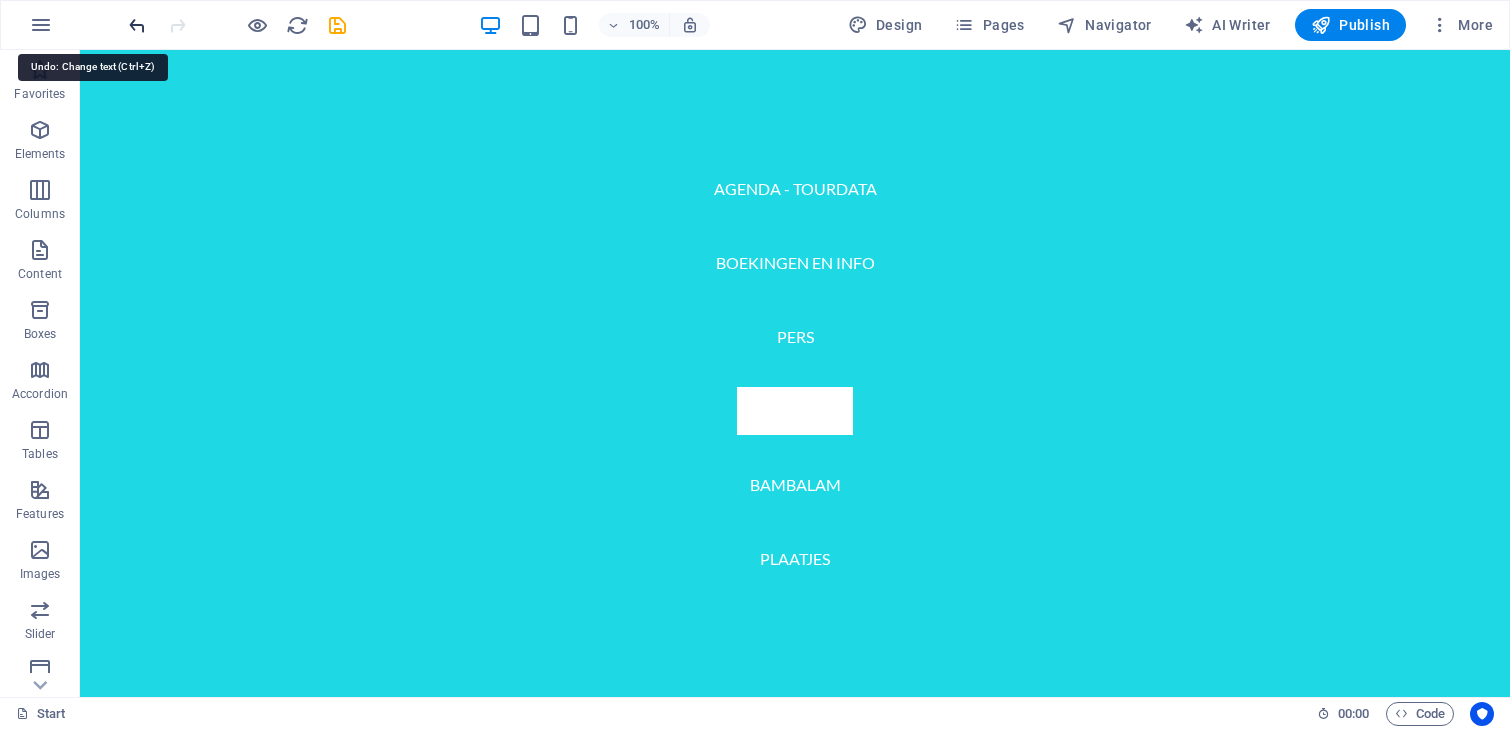 click at bounding box center (137, 25) 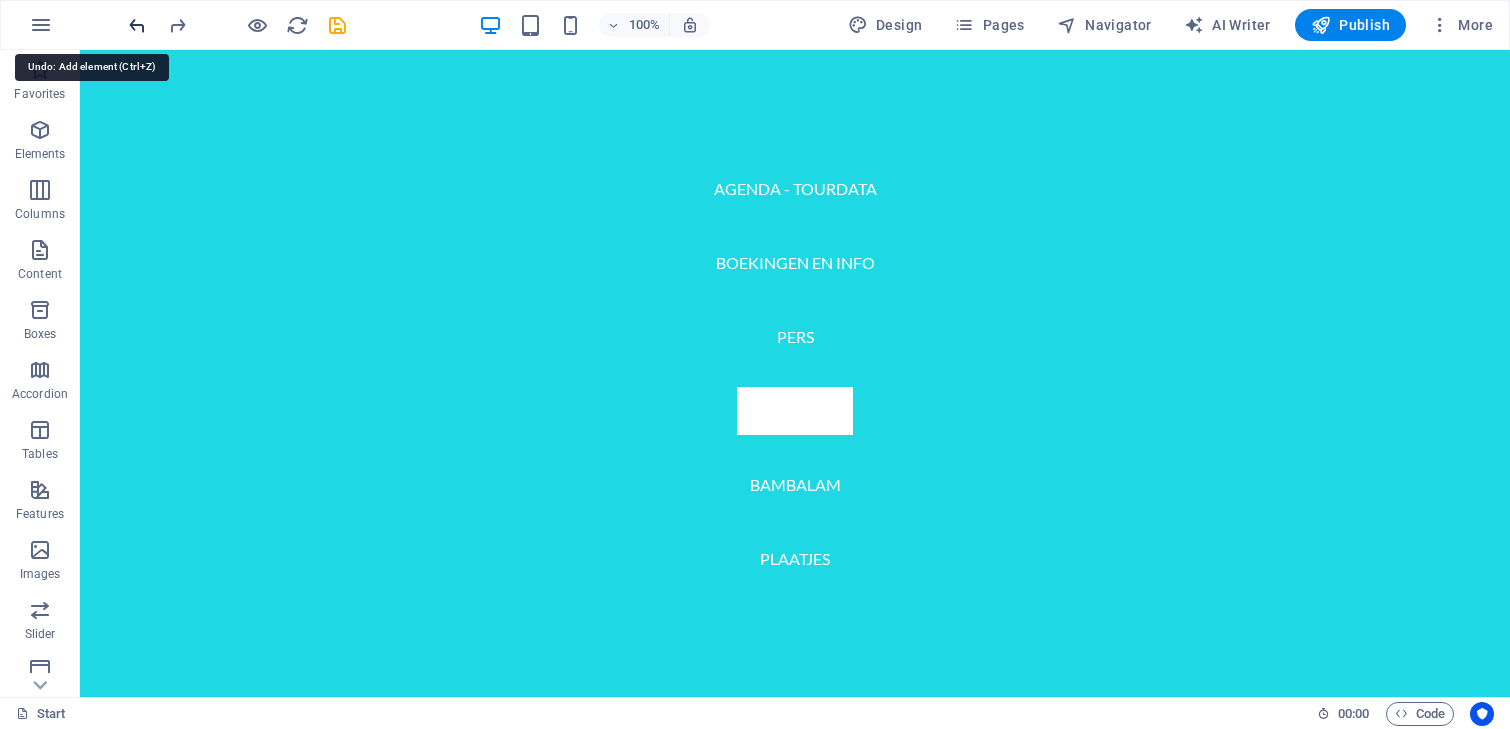 click at bounding box center [137, 25] 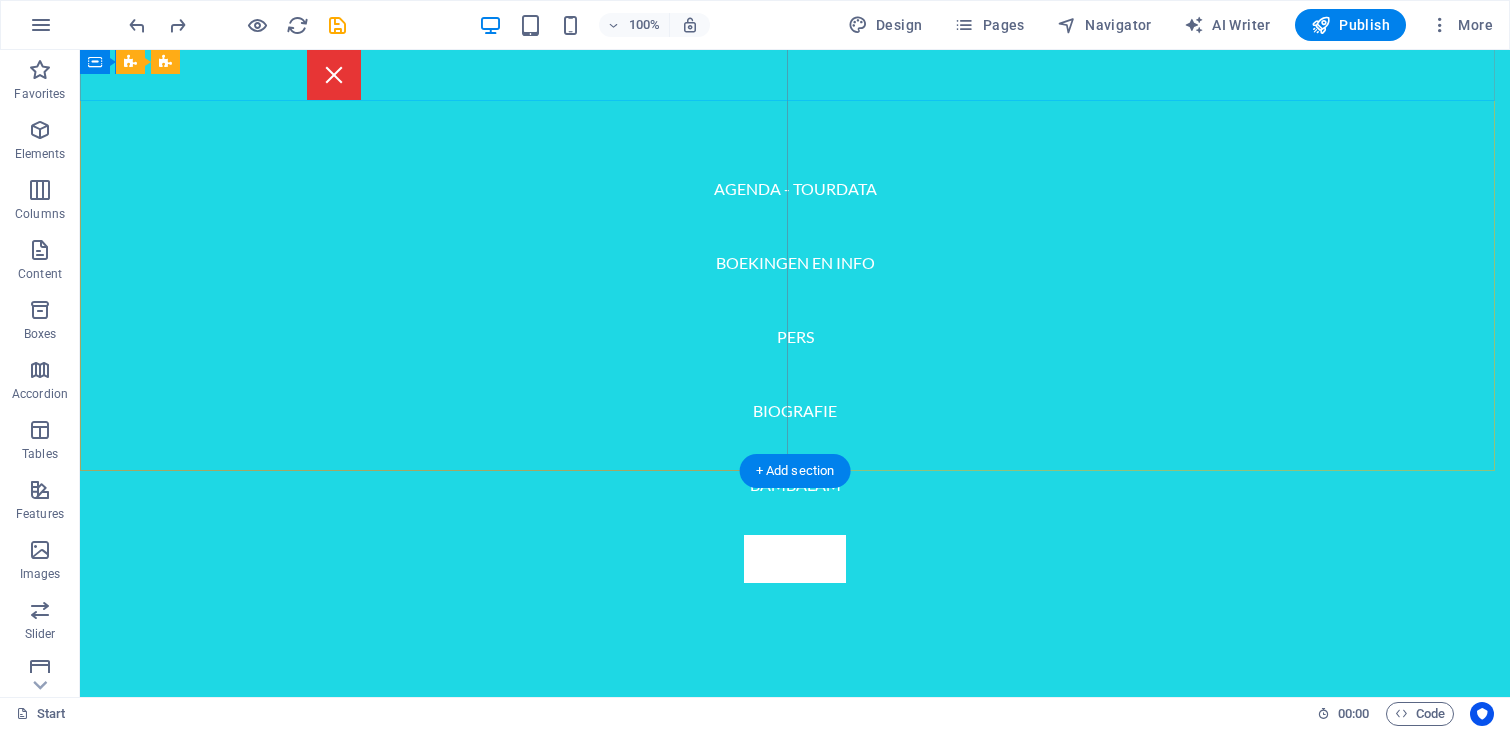 scroll, scrollTop: 2134, scrollLeft: 0, axis: vertical 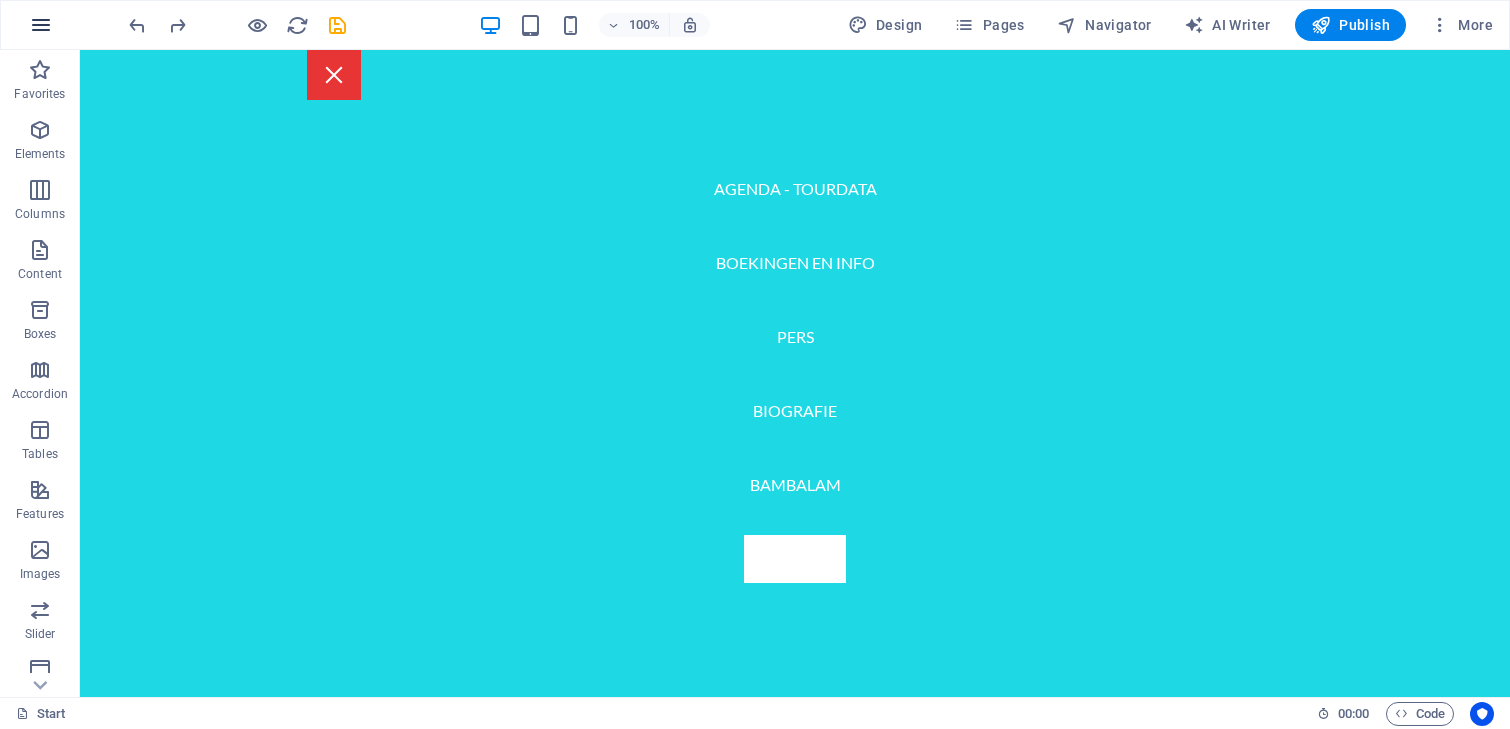 click at bounding box center [41, 25] 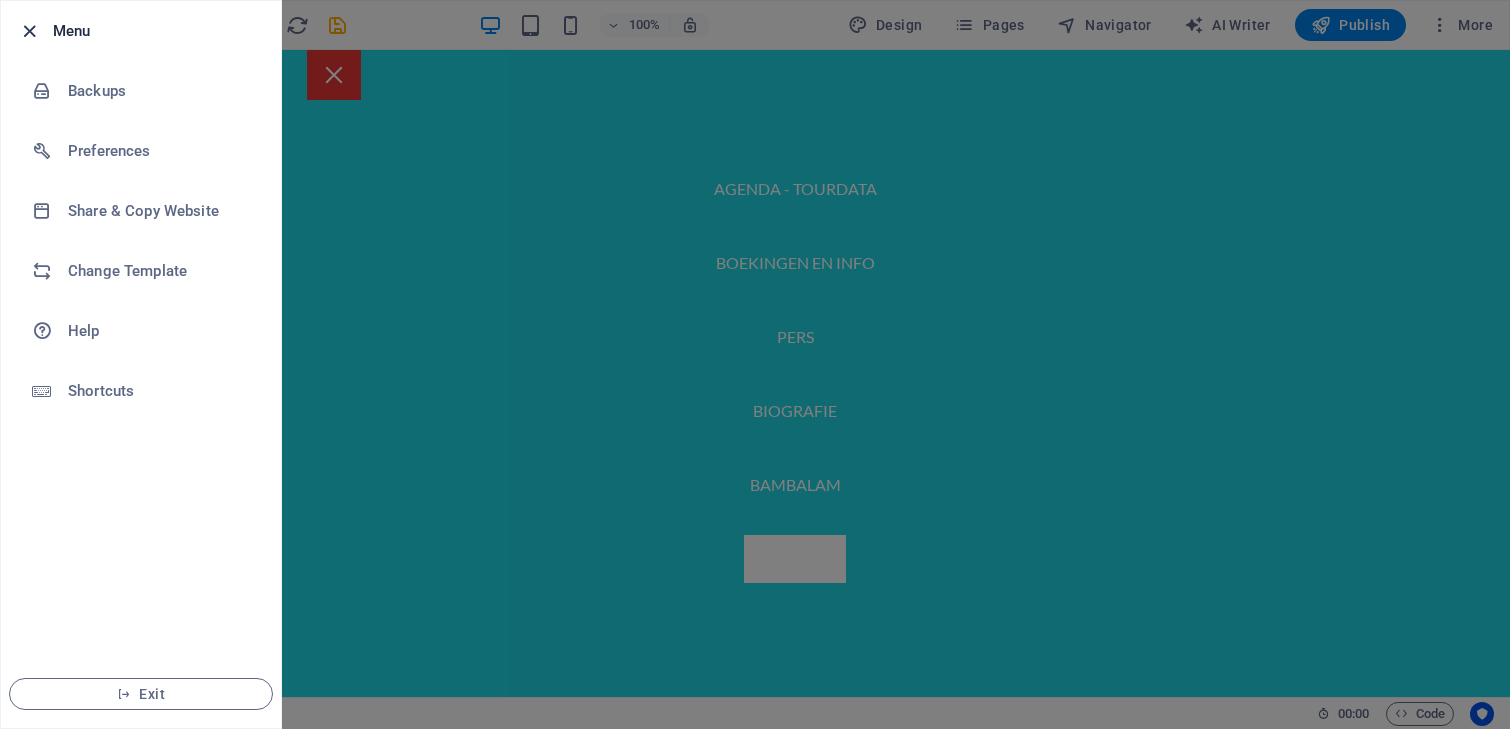 click at bounding box center (29, 31) 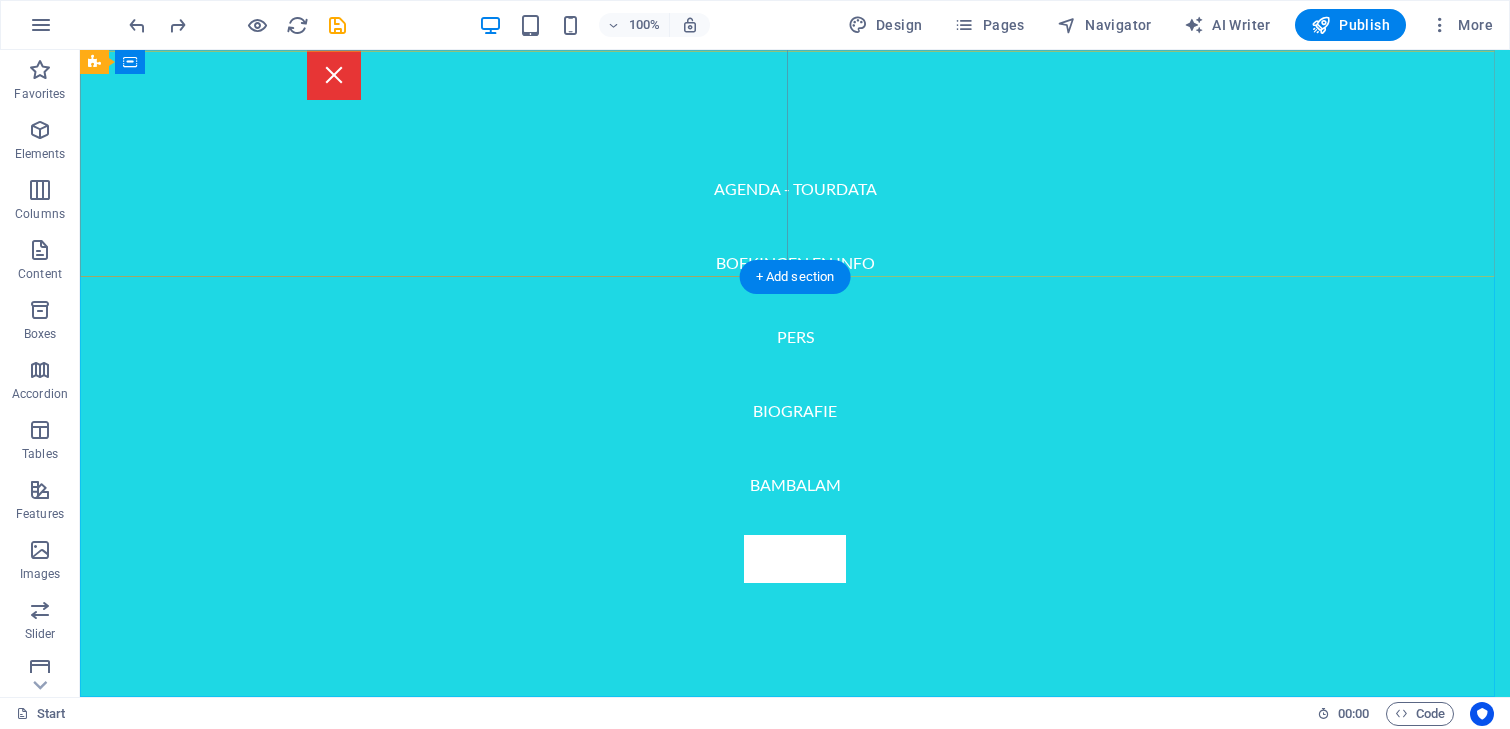 click on "AGENDA - TOURDATA BOEKINGEN EN INFO PERS BIOGRAFIE  BAMBALAM PLAATJES" at bounding box center (795, 373) 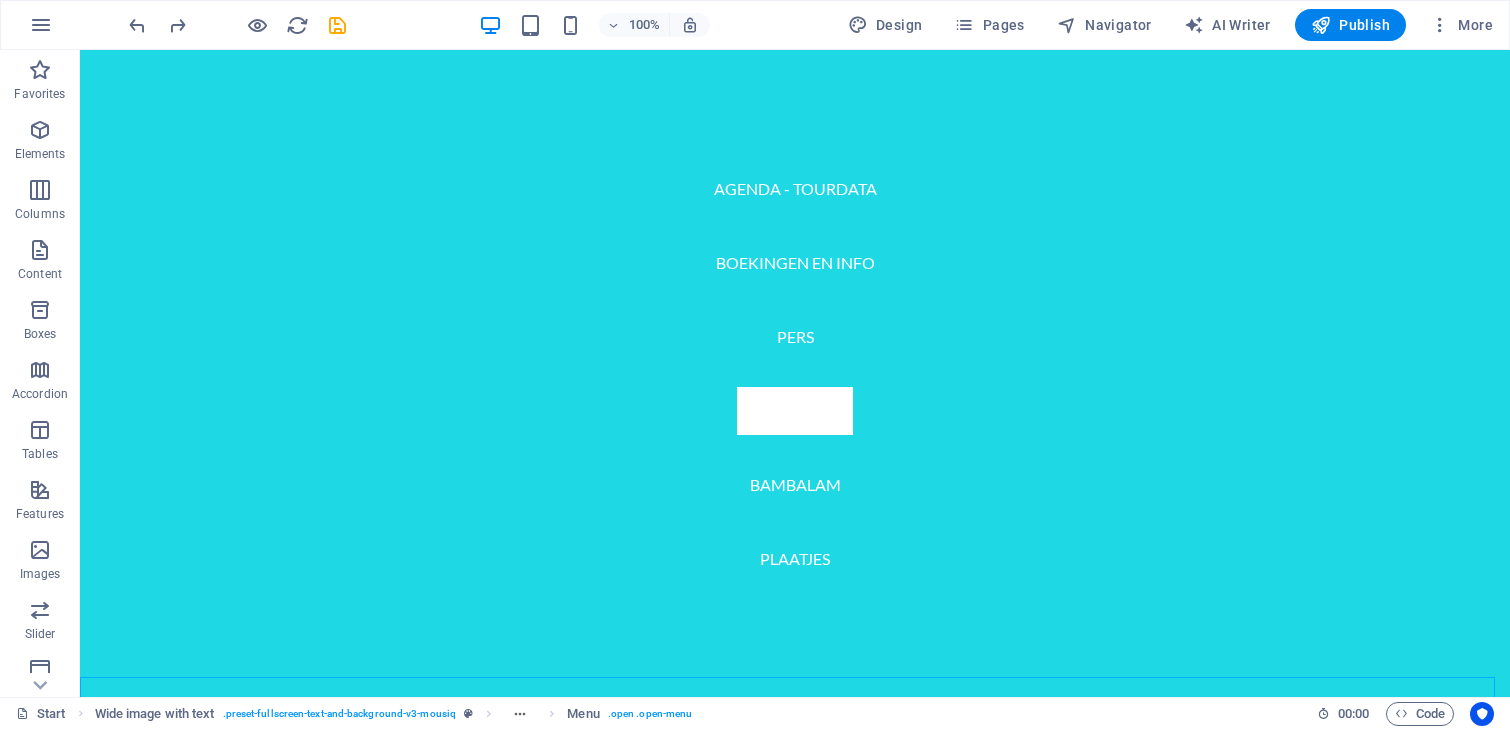 scroll, scrollTop: 0, scrollLeft: 0, axis: both 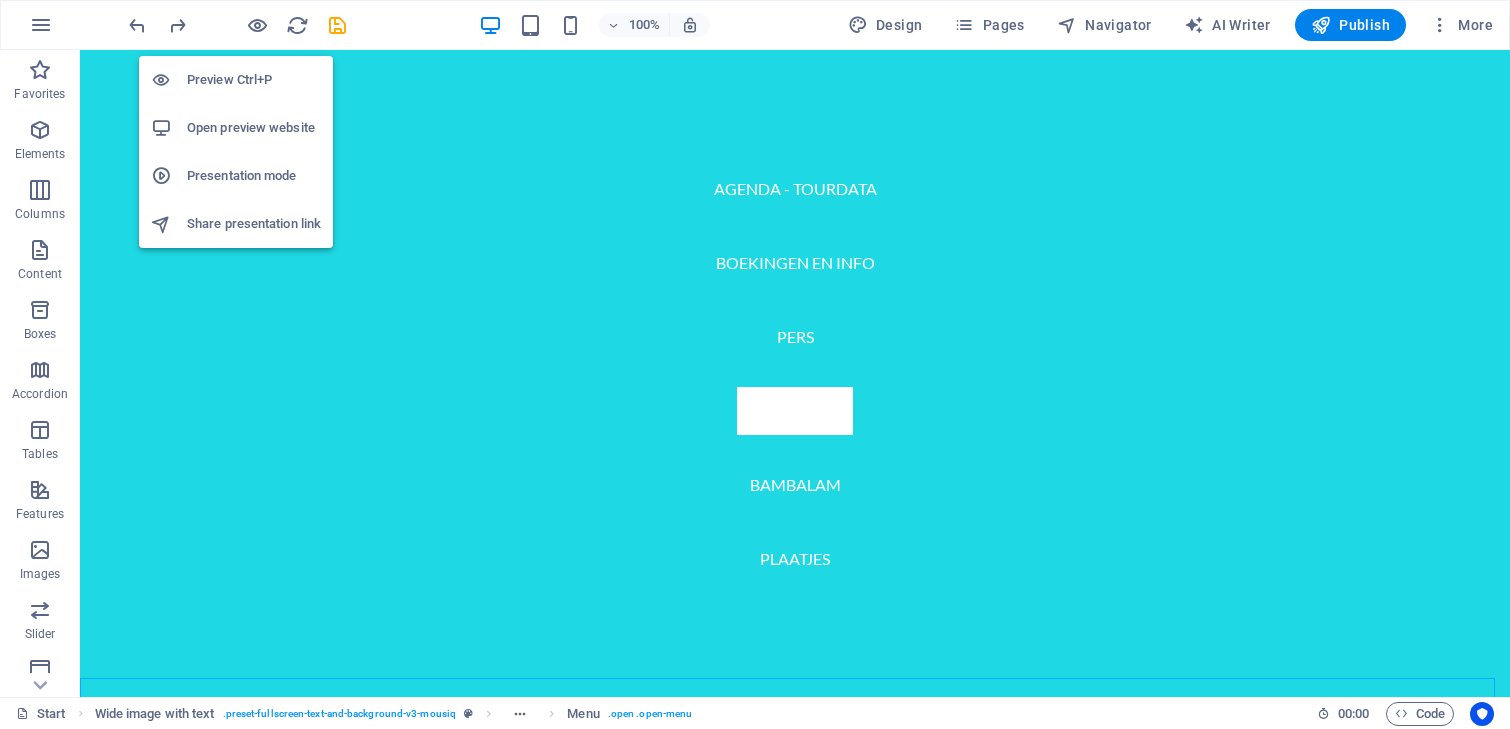 click on "Open preview website" at bounding box center (254, 128) 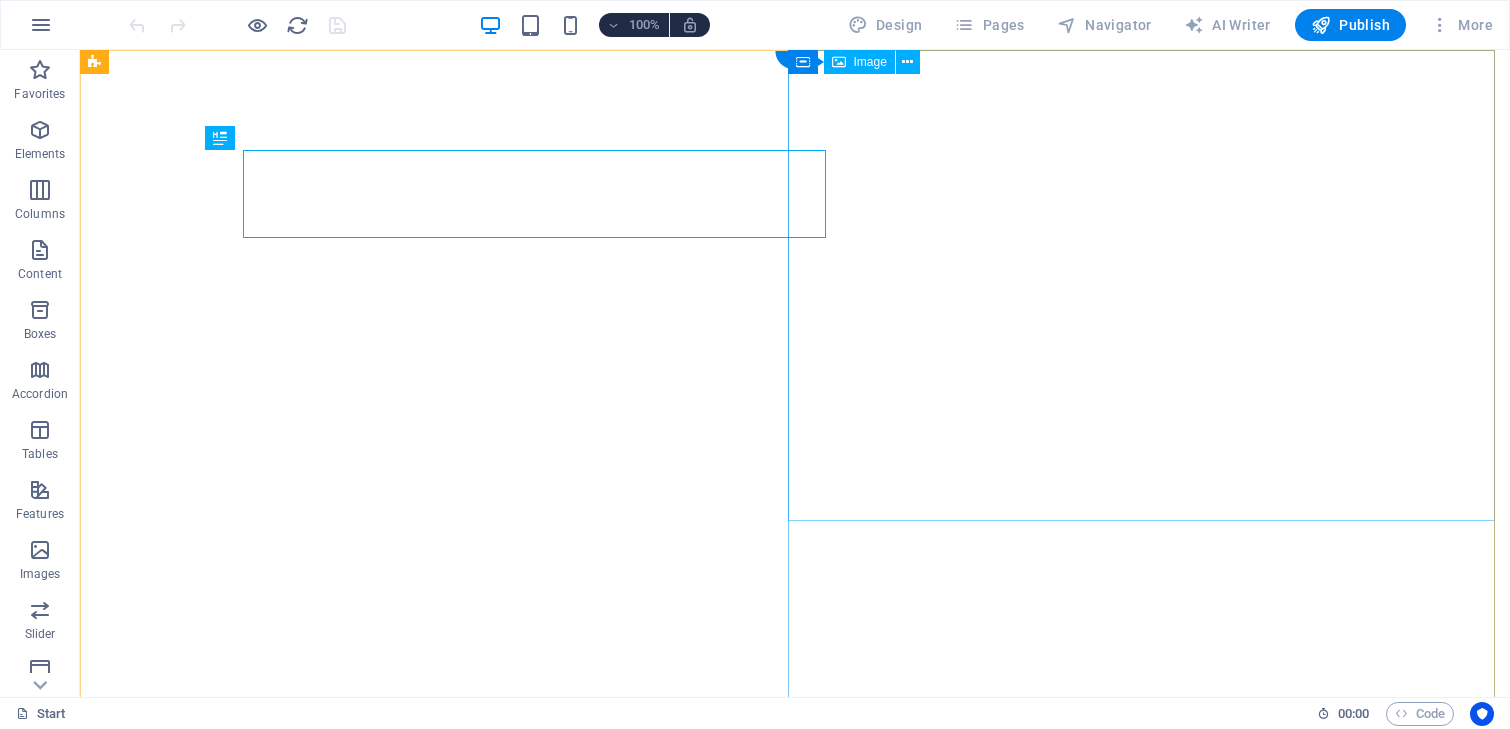 scroll, scrollTop: 0, scrollLeft: 0, axis: both 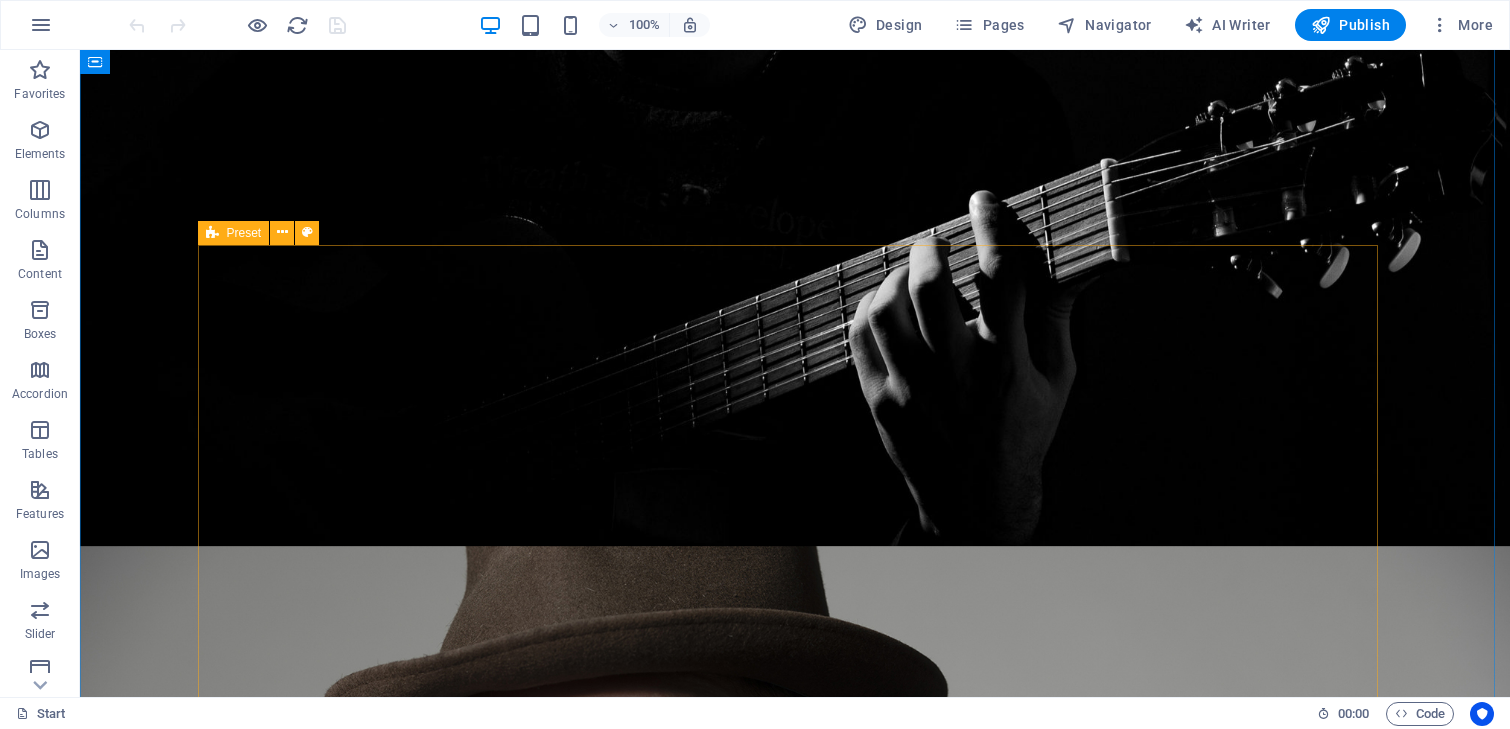 click at bounding box center (212, 233) 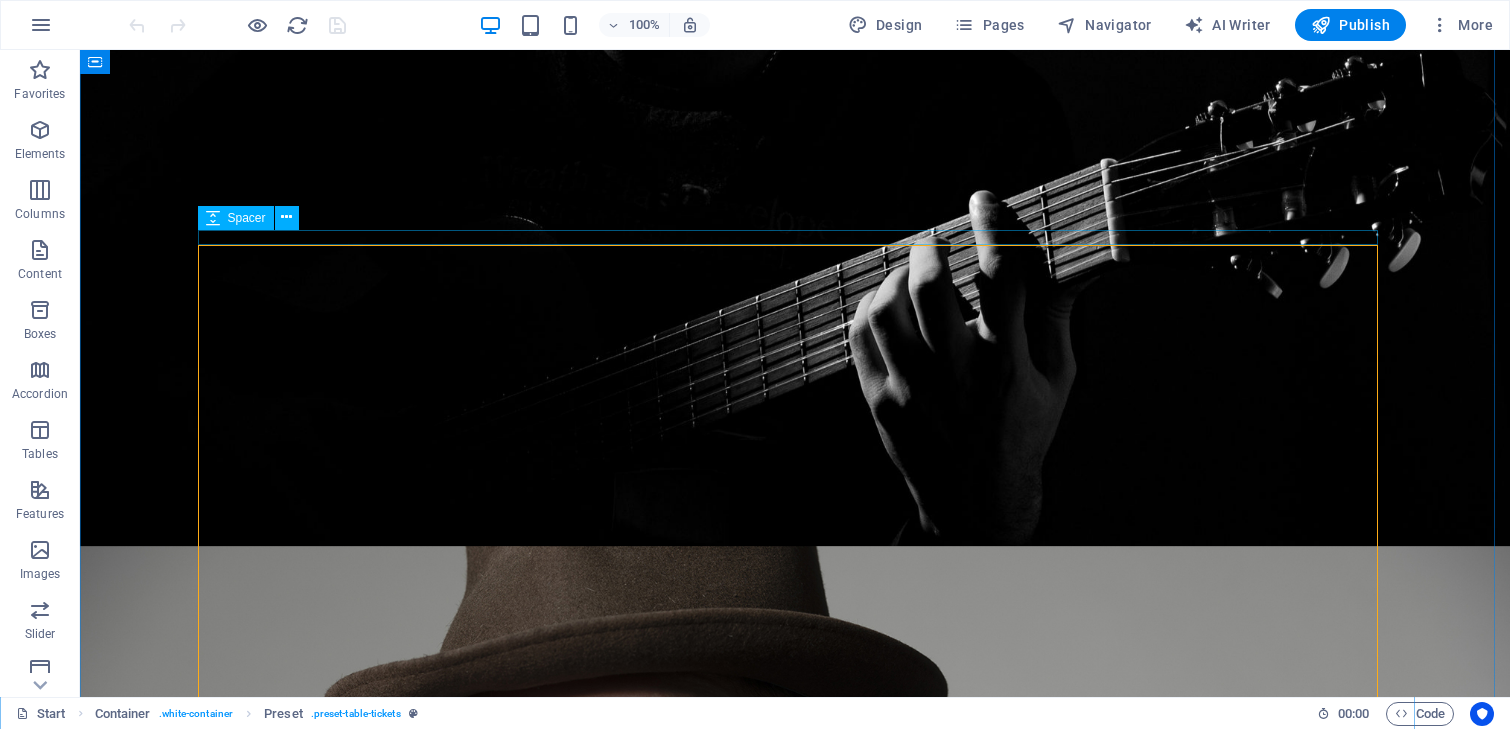 click on "Spacer" at bounding box center (247, 218) 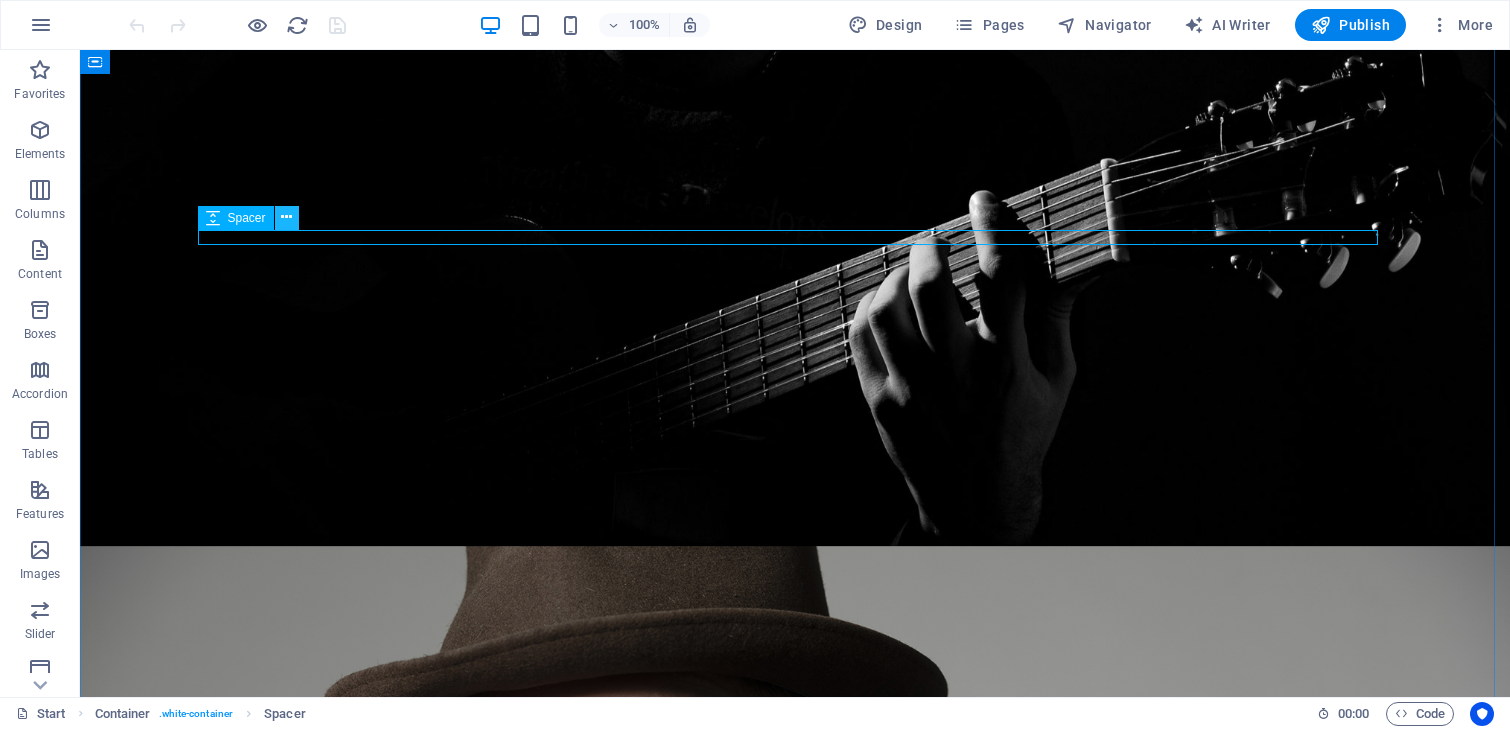 click at bounding box center [286, 217] 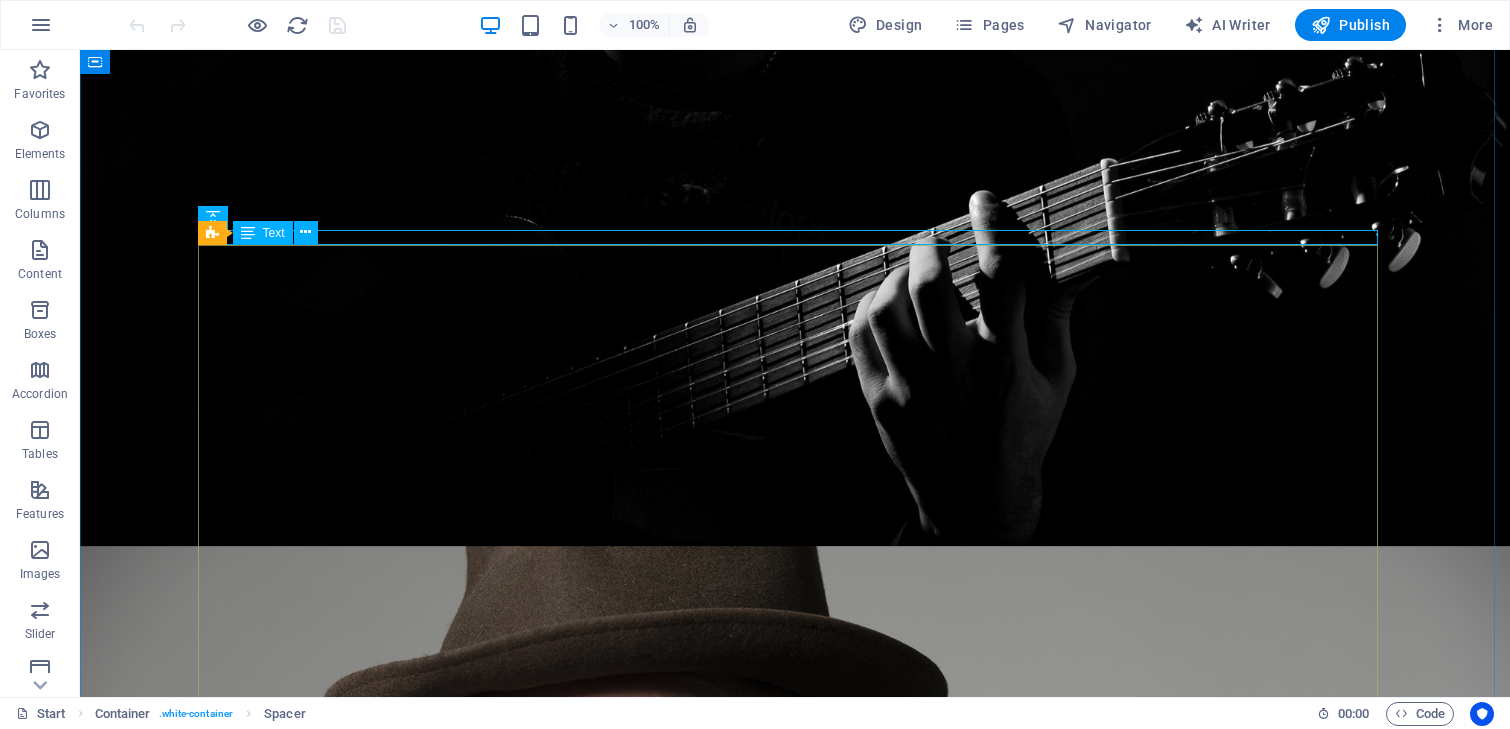 click on "Text" at bounding box center (274, 233) 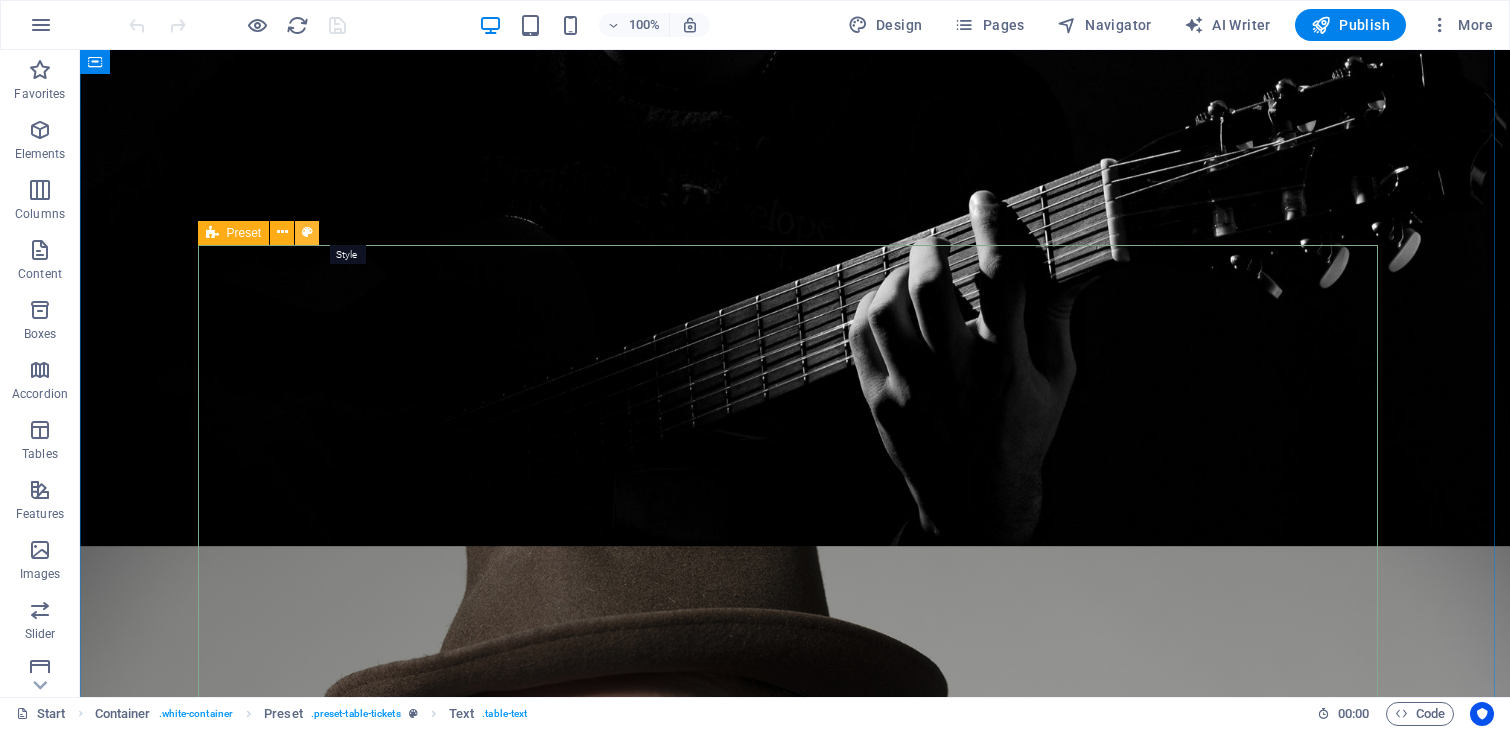 click at bounding box center [307, 232] 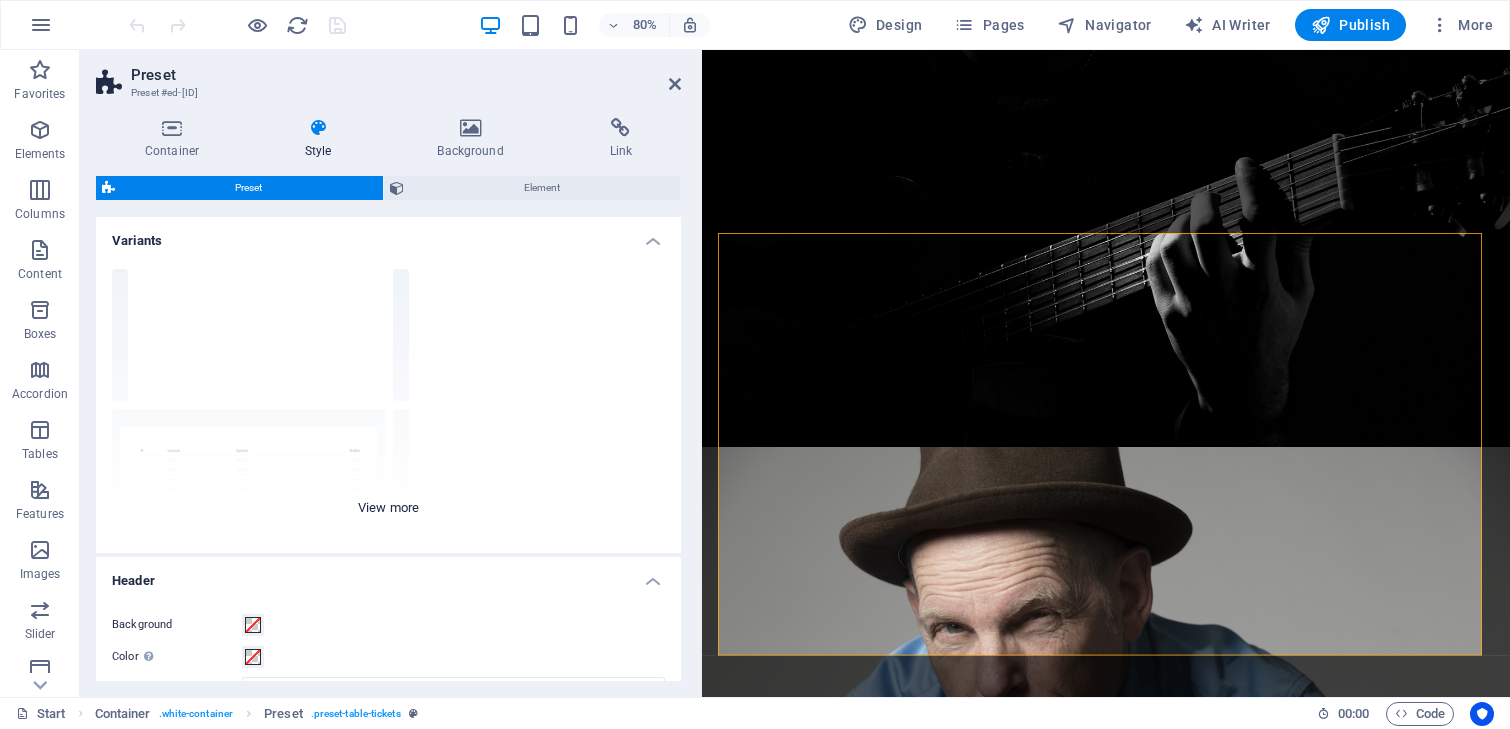 click on "grid bordered Default with header horizontally striped vertically striped stripes-row" at bounding box center (388, 403) 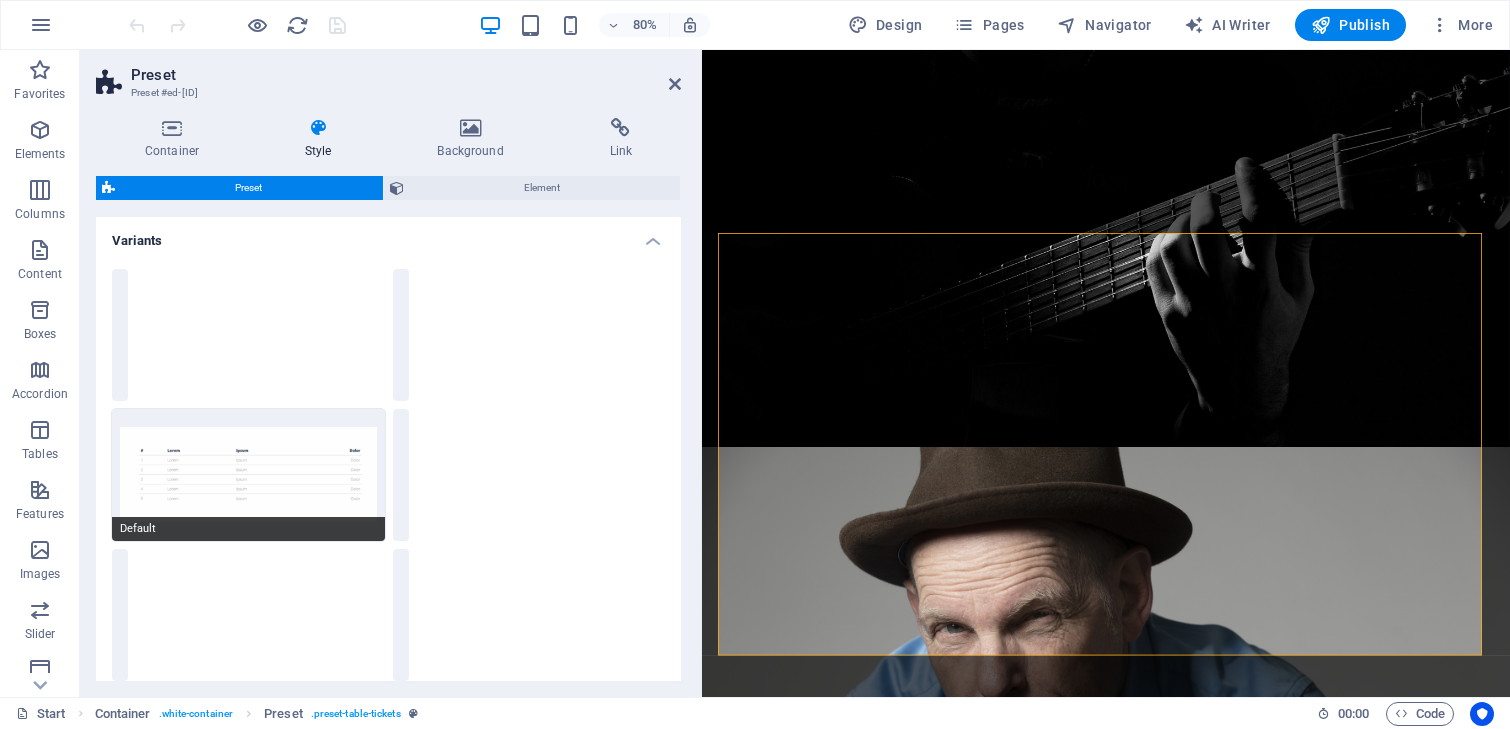 click on "Default" at bounding box center (248, 475) 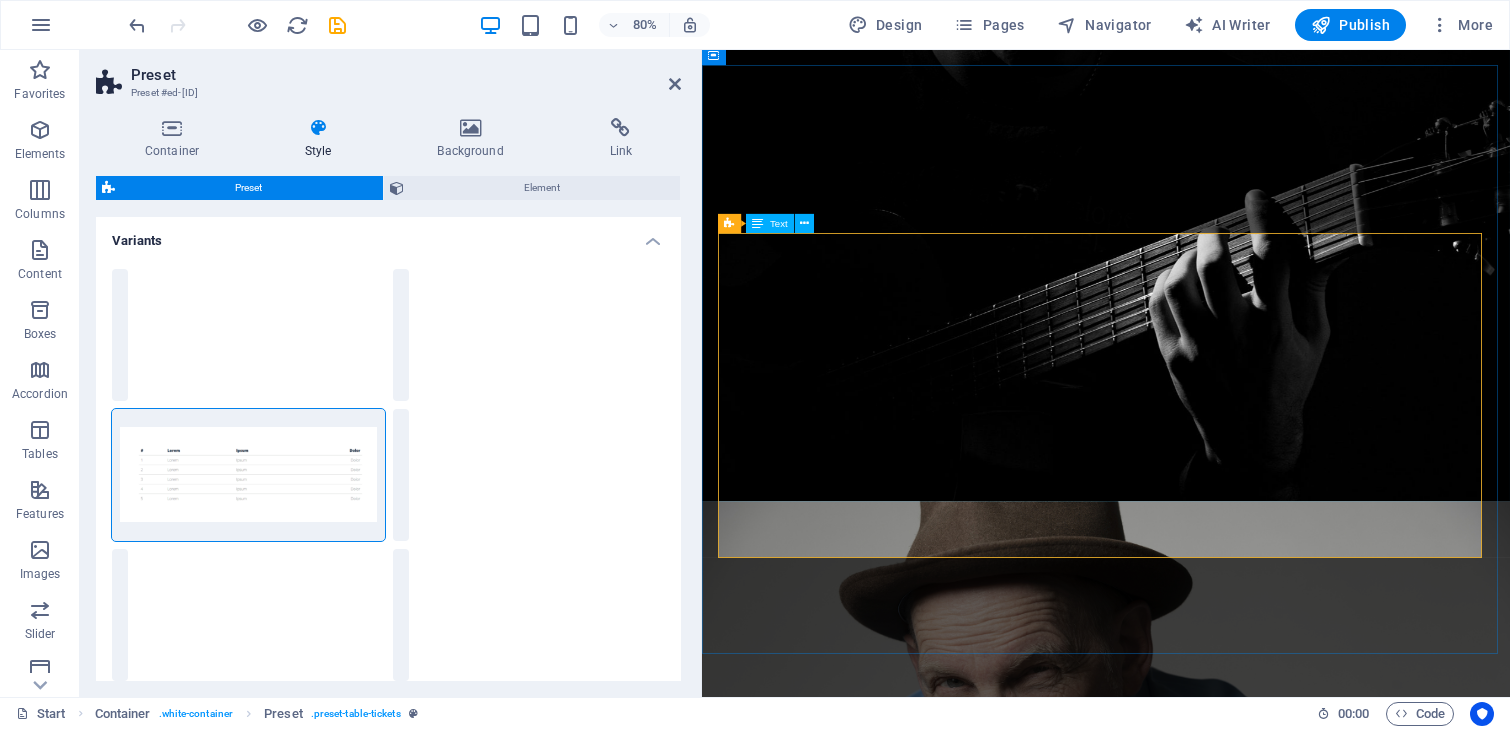 click on "?? [DATE] [CITY] [VENUE] [TYPE] [DATE] [CITY] [VENUE] [TYPE] [DATE] [CITY] [VENUE] [EVENT] BUY TICKETS Buy tickets Buy tickets" at bounding box center [1207, 1679] 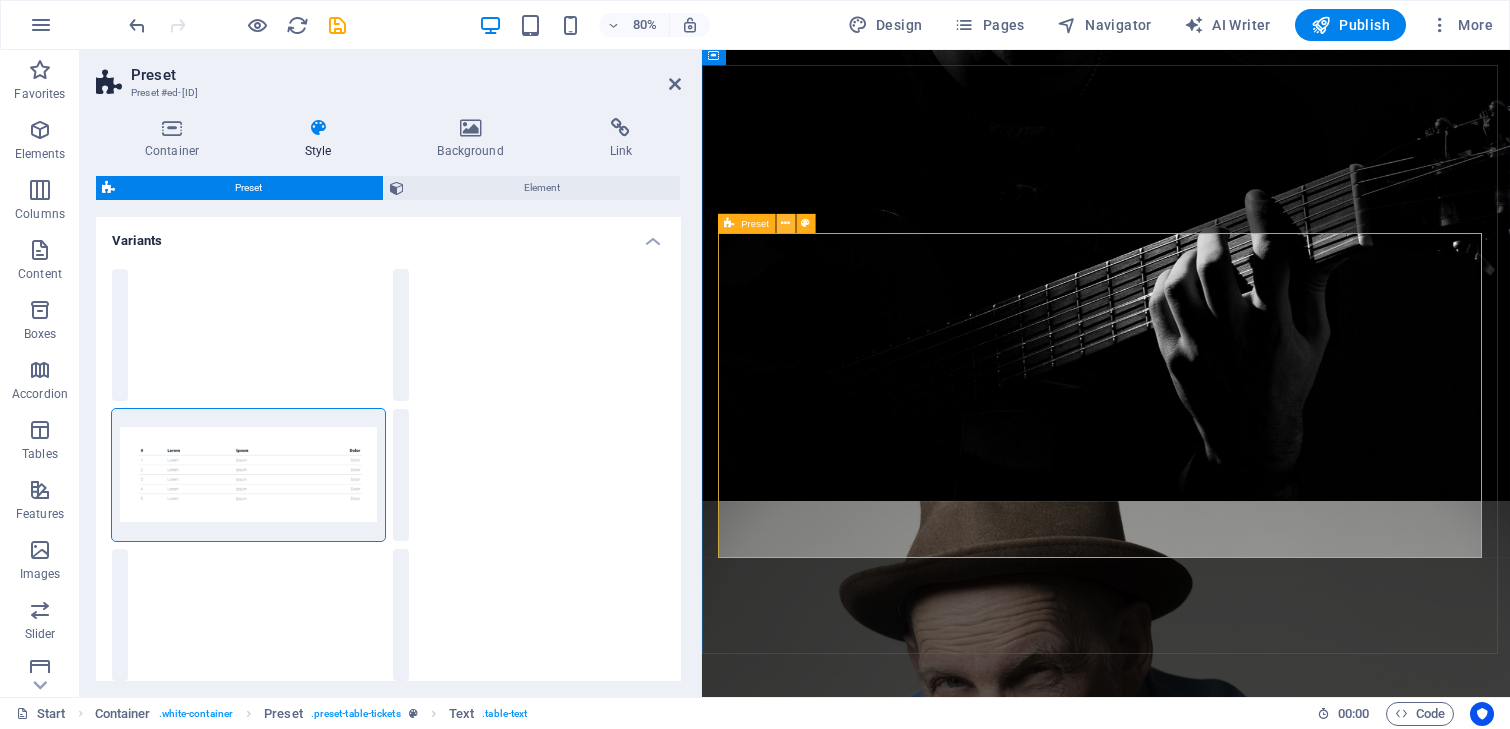 click at bounding box center (785, 223) 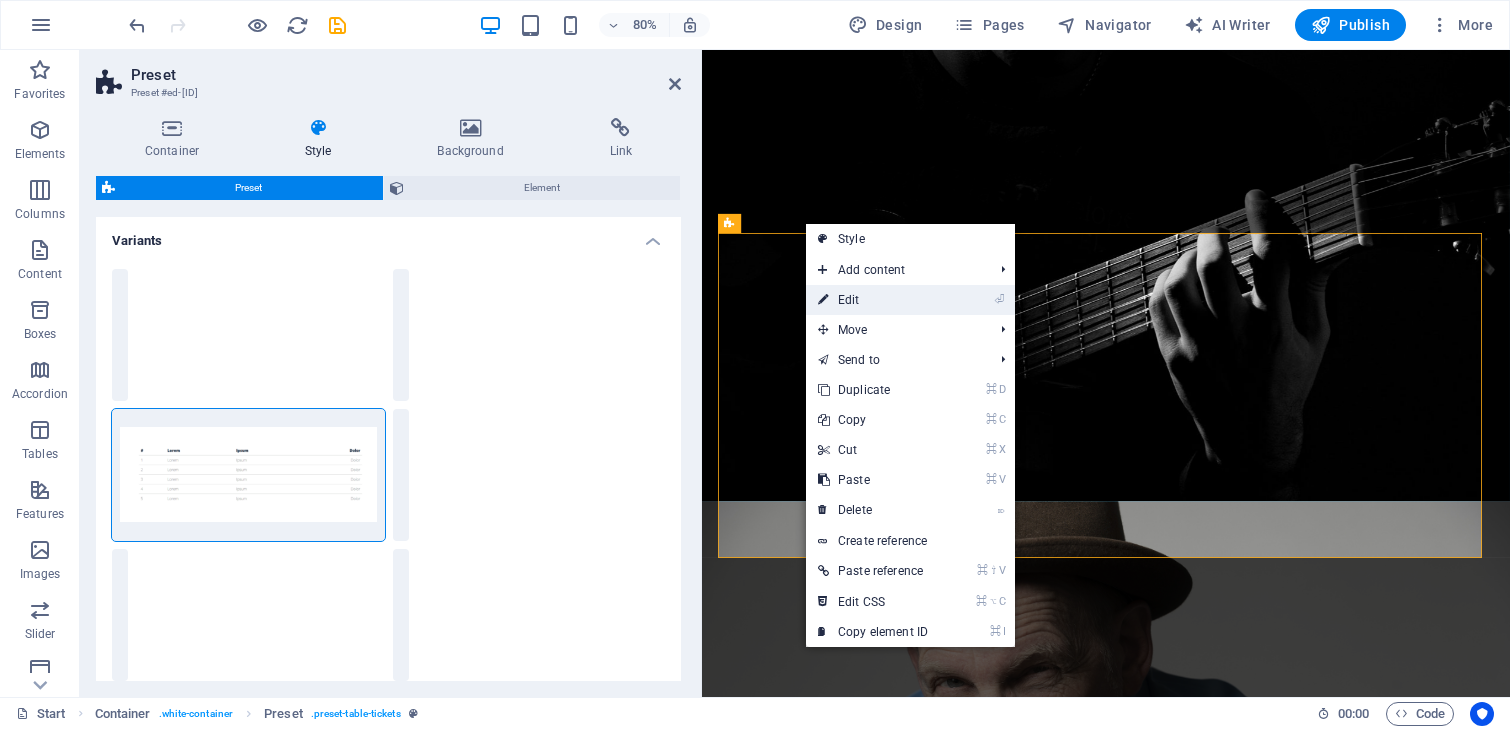 click on "⏎  Edit" at bounding box center [873, 300] 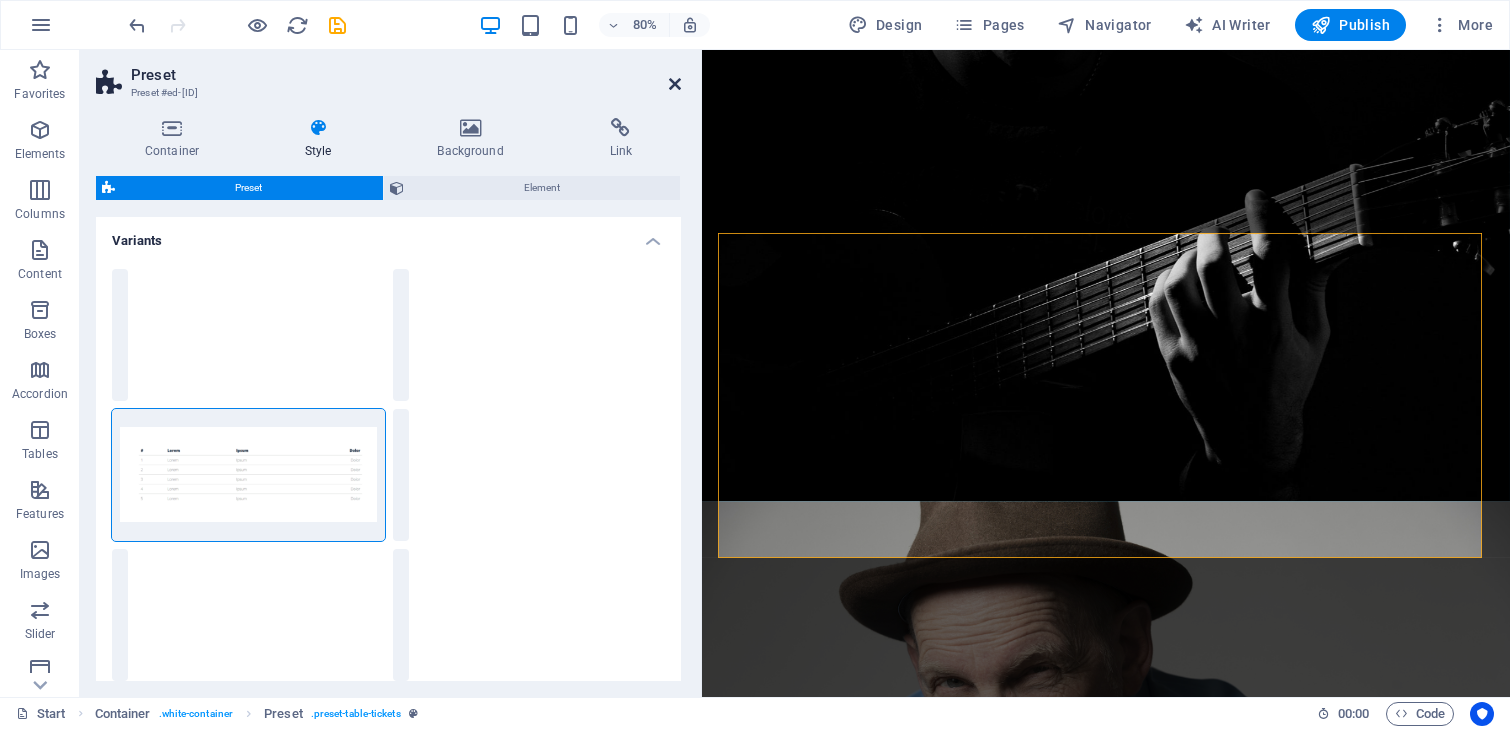 drag, startPoint x: 674, startPoint y: 83, endPoint x: 594, endPoint y: 33, distance: 94.33981 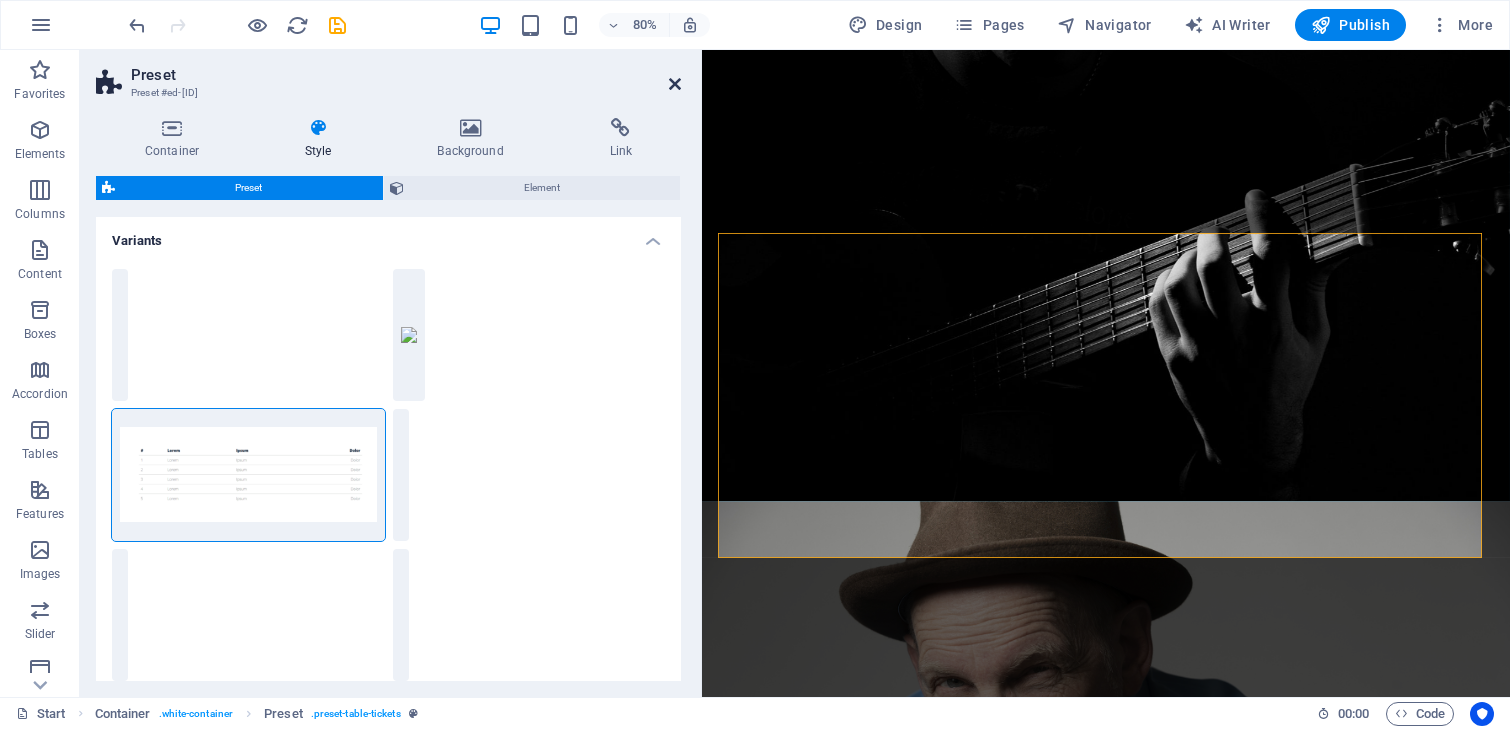 click at bounding box center (675, 84) 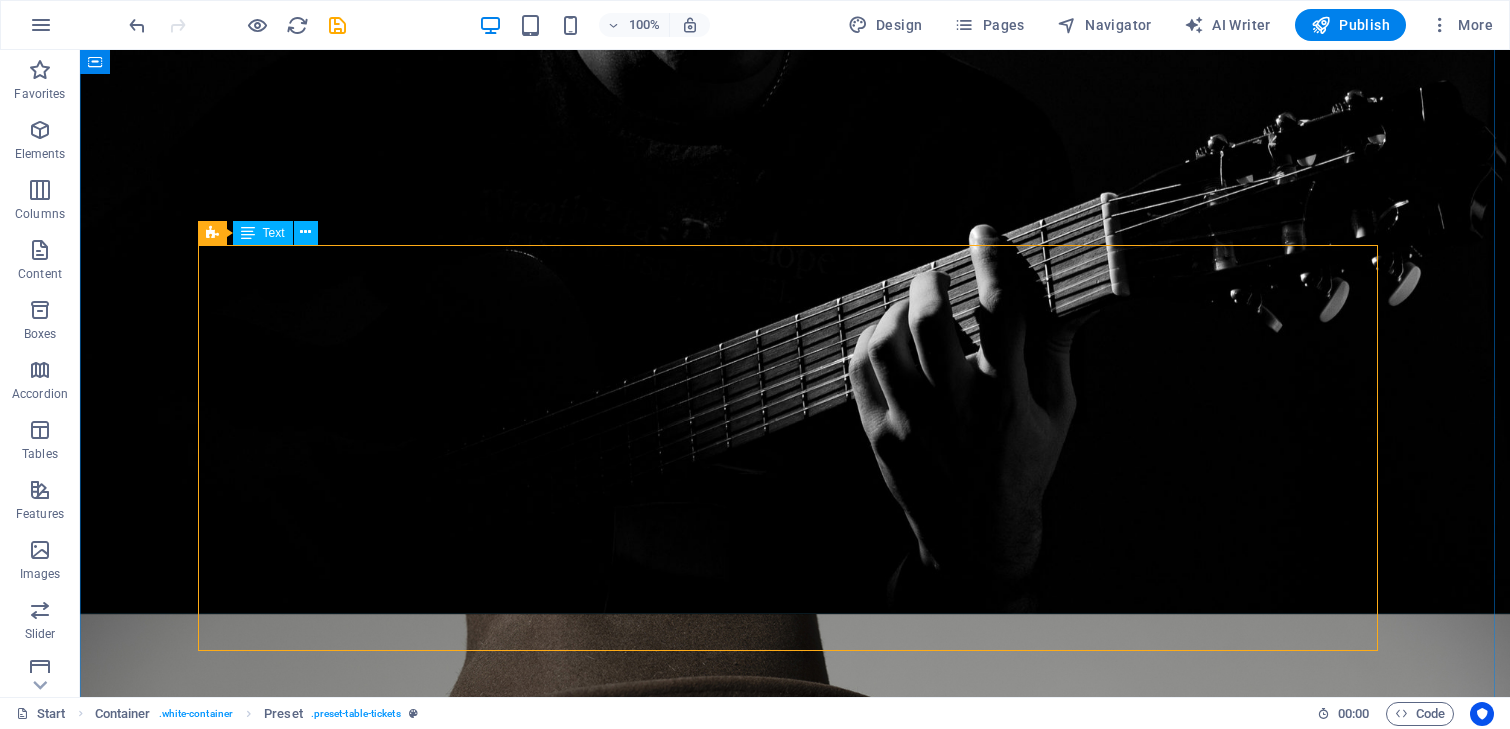 click on "?? [DATE] [CITY] [VENUE] [TYPE] [DATE] [CITY] [VENUE] [TYPE] [DATE] [CITY] [VENUE] [EVENT] BUY TICKETS Buy tickets Buy tickets" at bounding box center (795, 1958) 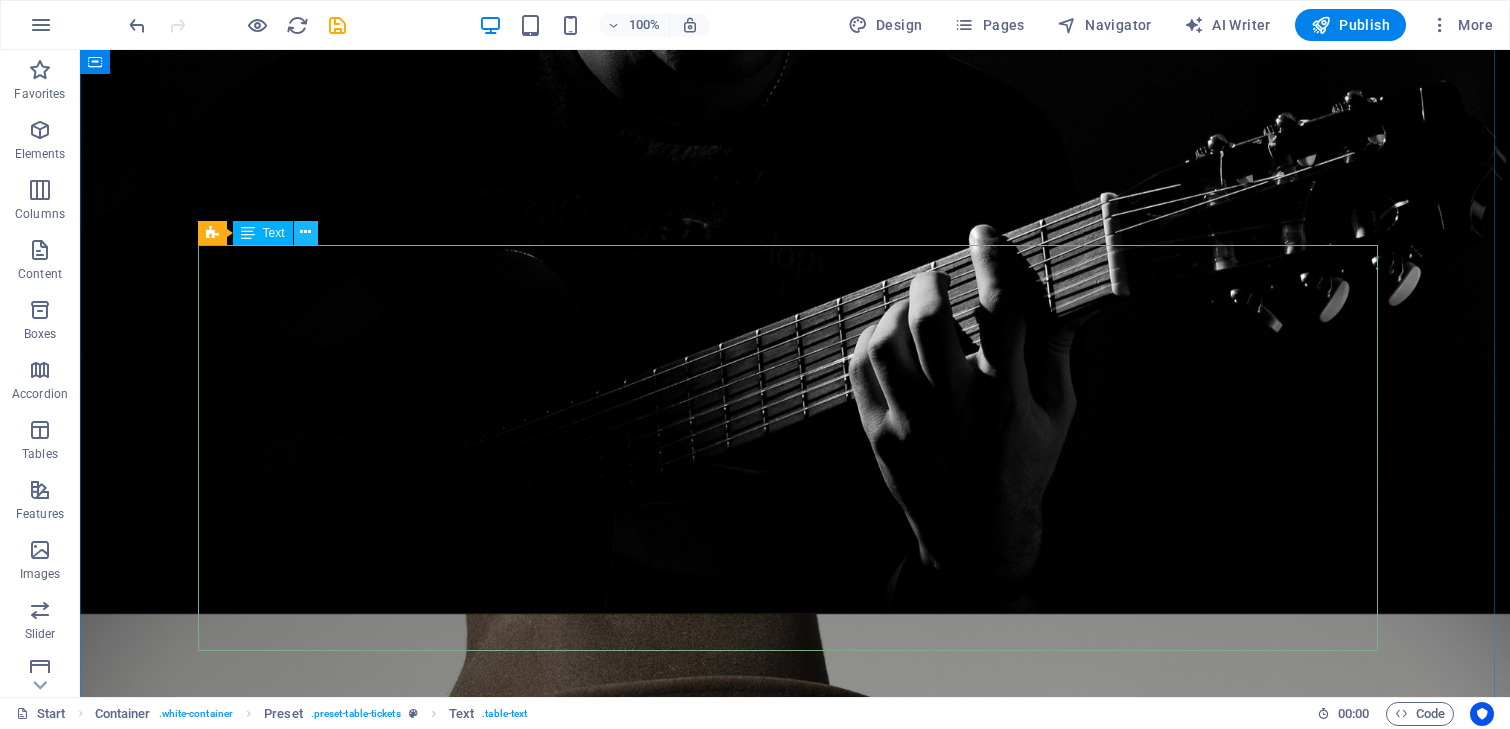click at bounding box center (305, 232) 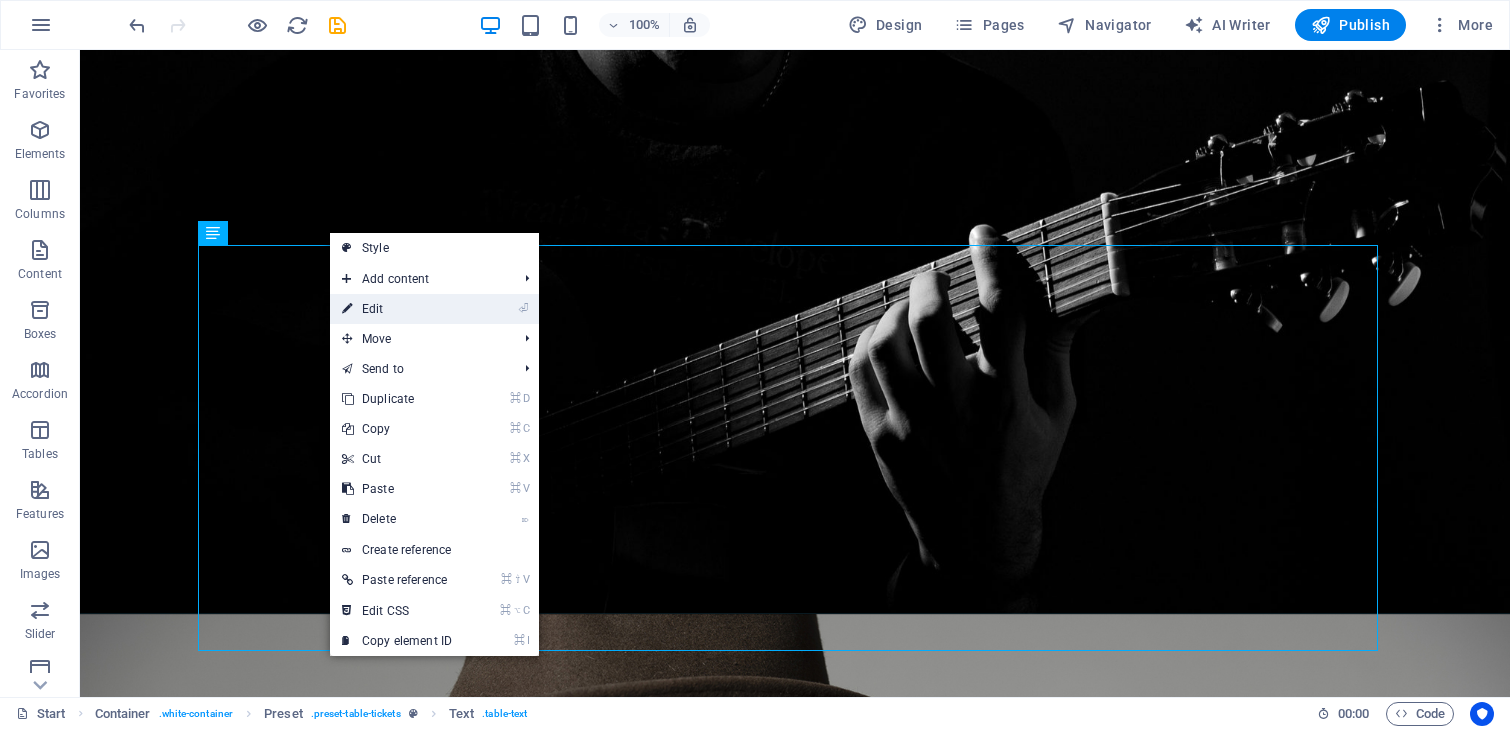 click on "⏎  Edit" at bounding box center (397, 309) 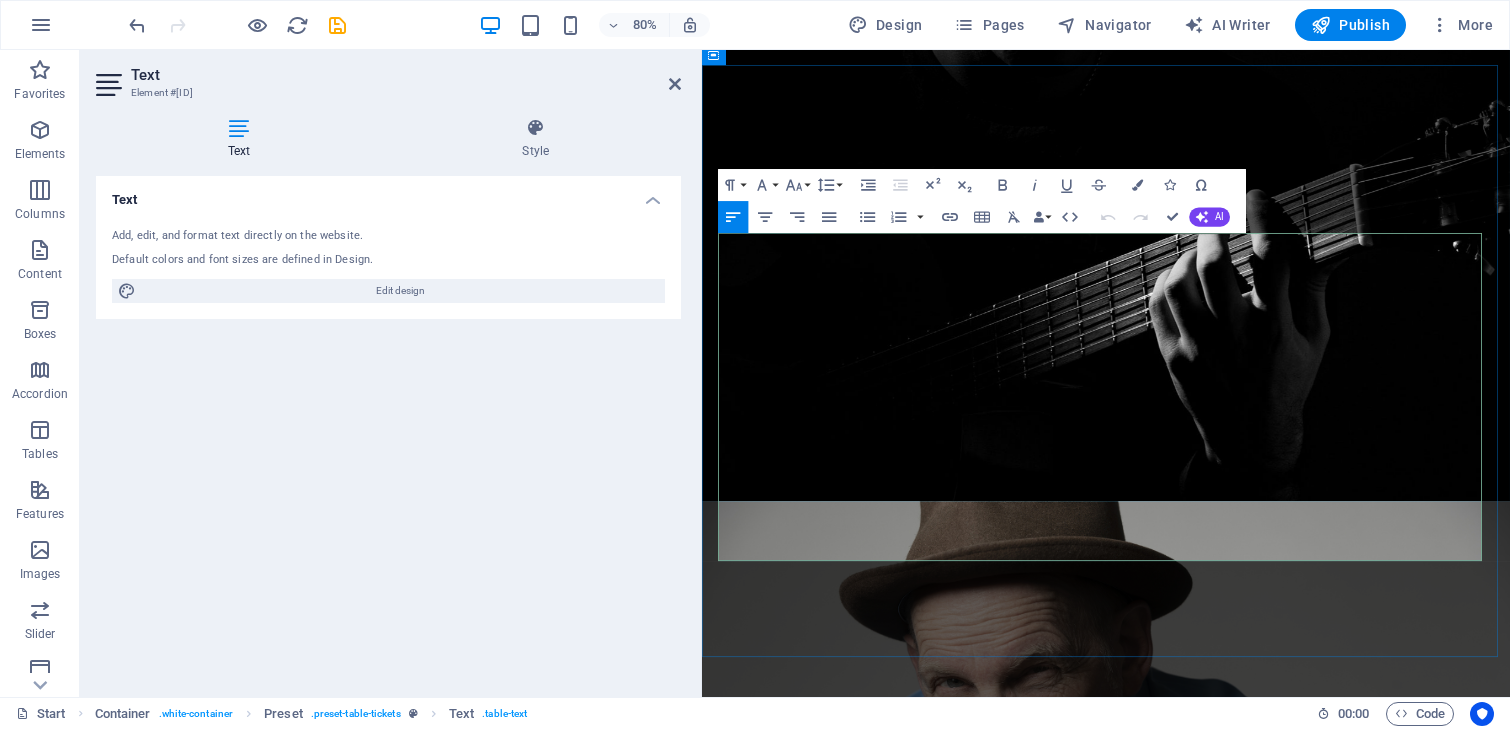 drag, startPoint x: 806, startPoint y: 308, endPoint x: 724, endPoint y: 306, distance: 82.02438 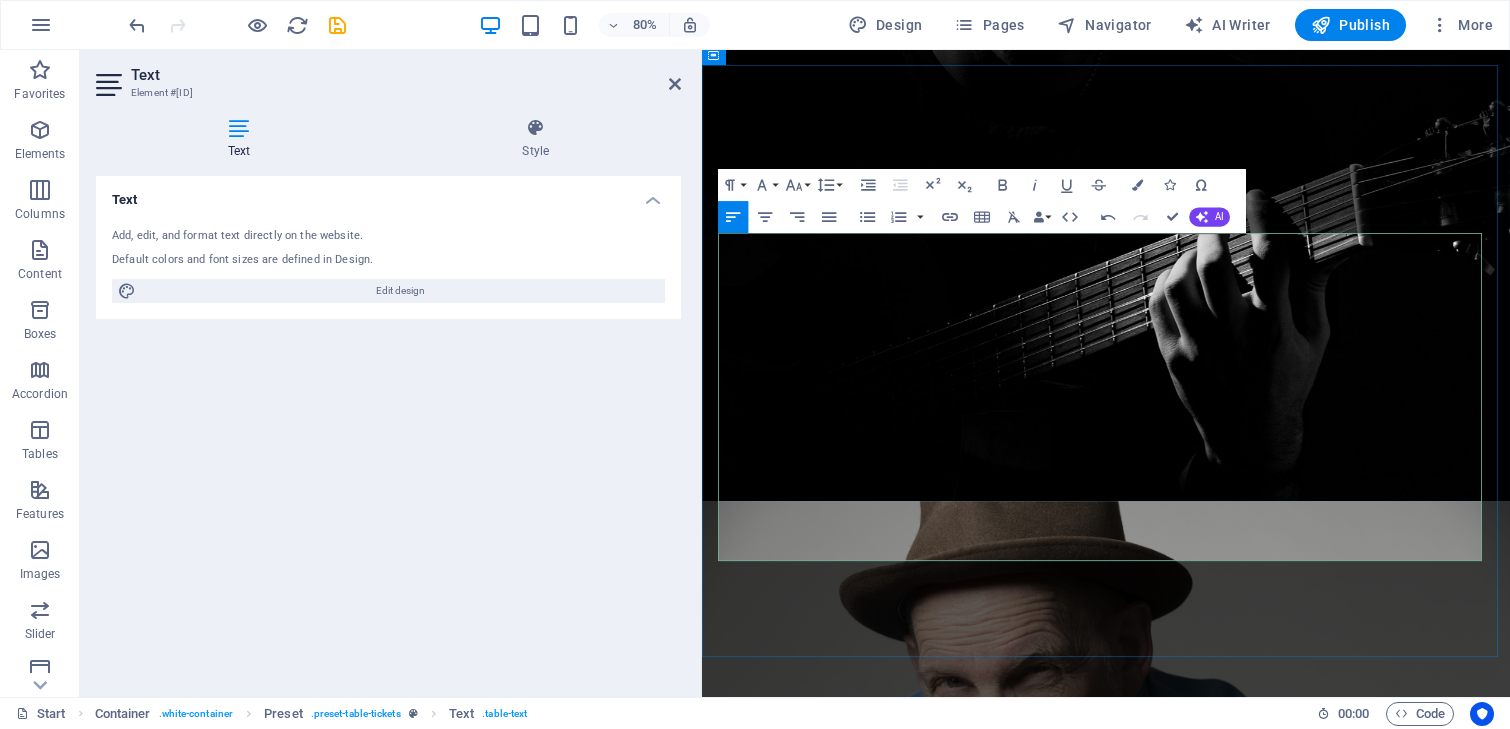 drag, startPoint x: 927, startPoint y: 415, endPoint x: 1103, endPoint y: 415, distance: 176 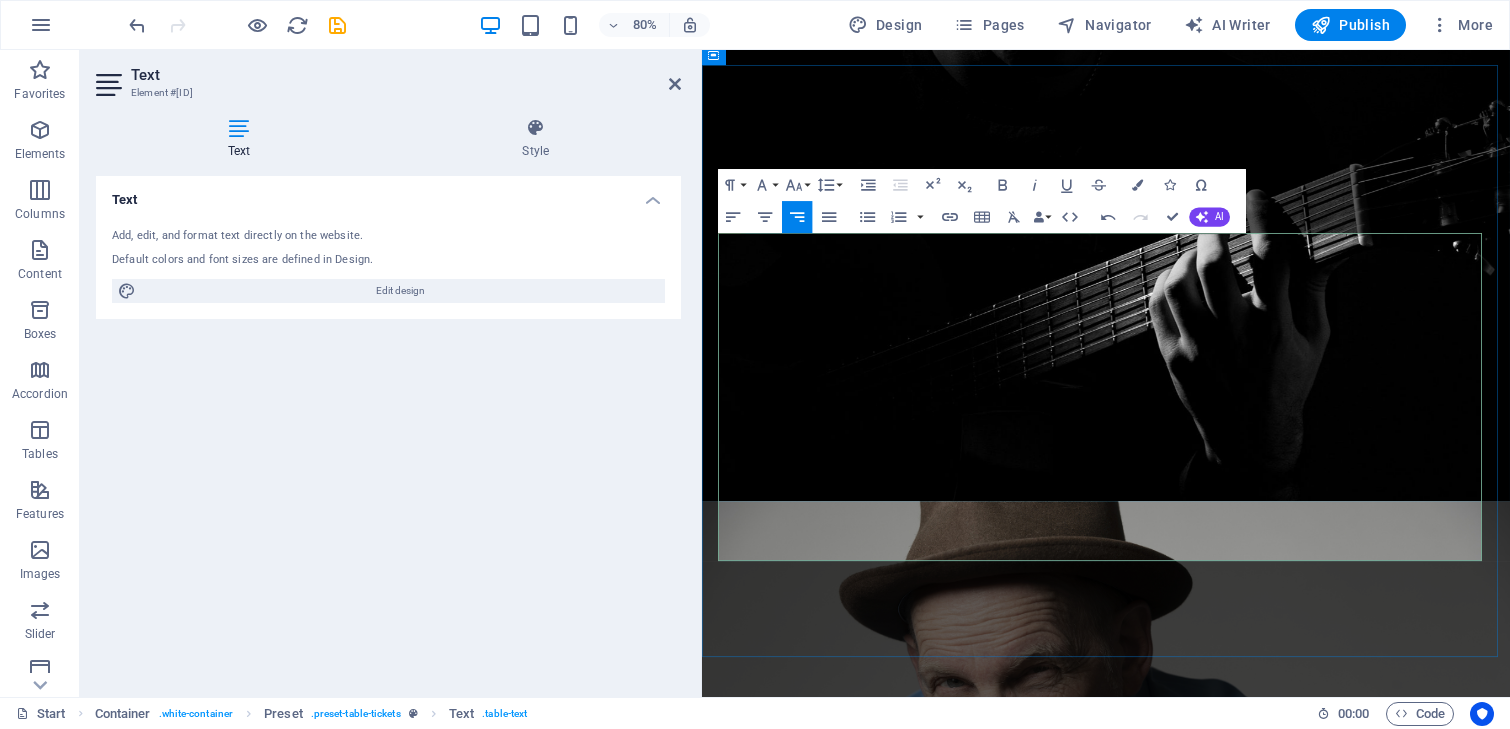 drag, startPoint x: 935, startPoint y: 312, endPoint x: 1046, endPoint y: 306, distance: 111.16204 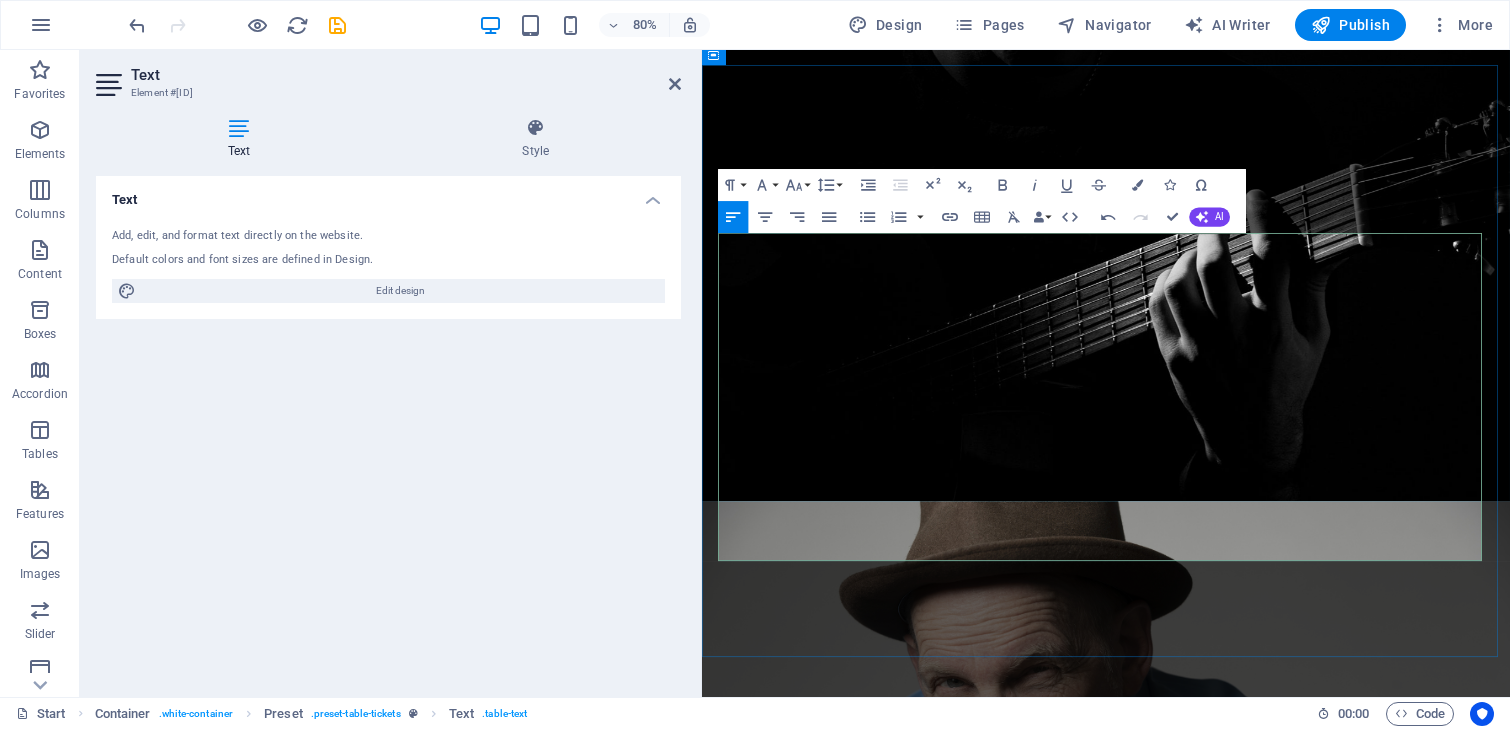 click at bounding box center [1089, 1610] 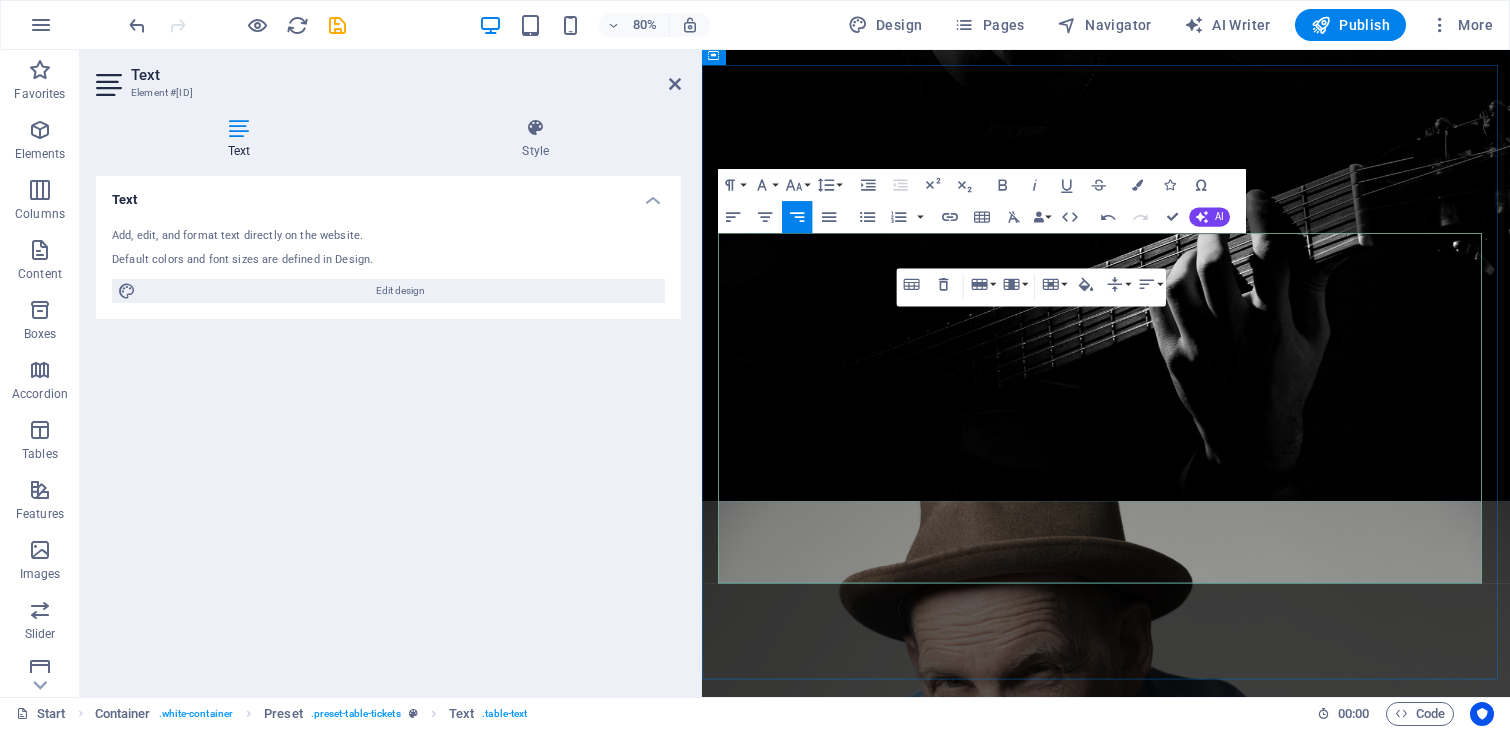 click at bounding box center [834, 1512] 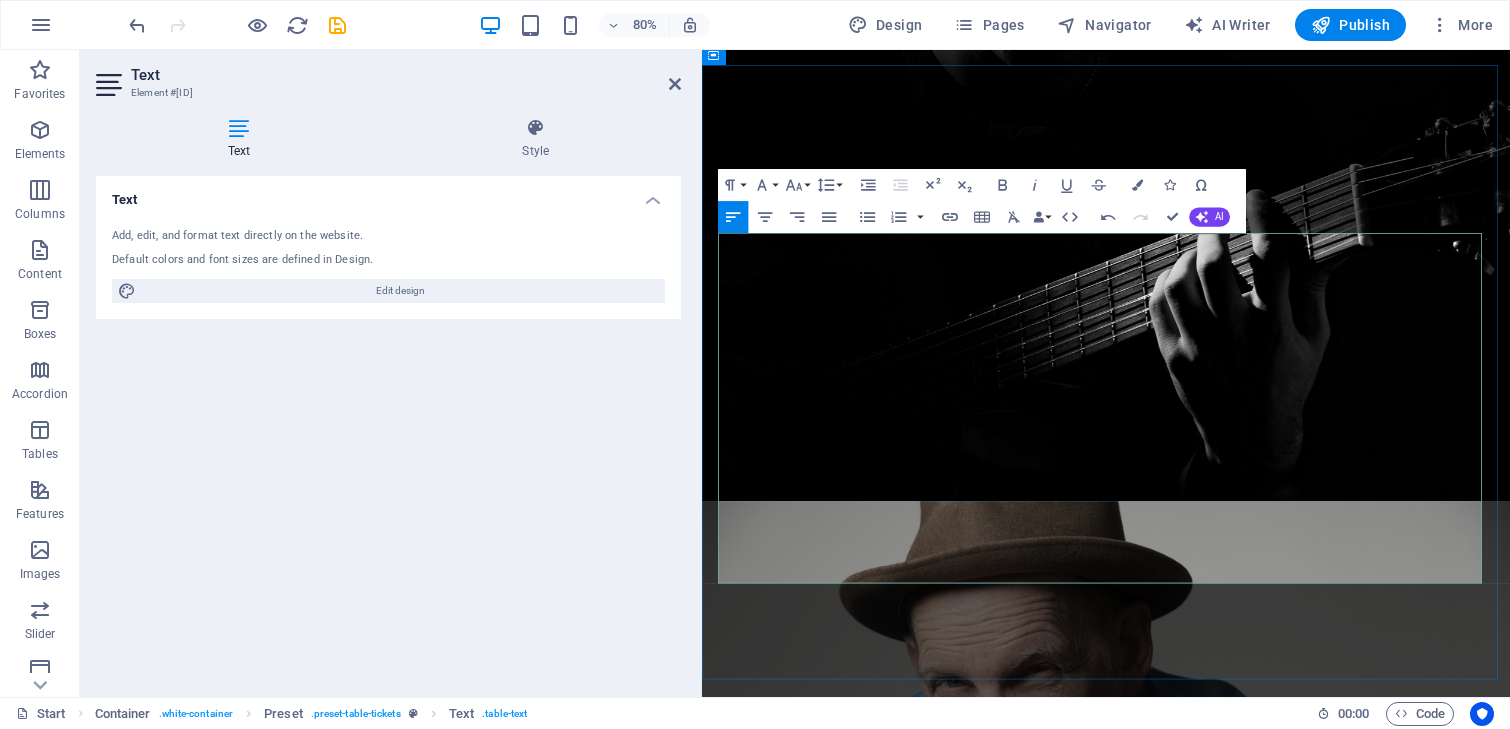 drag, startPoint x: 1002, startPoint y: 366, endPoint x: 921, endPoint y: 365, distance: 81.00617 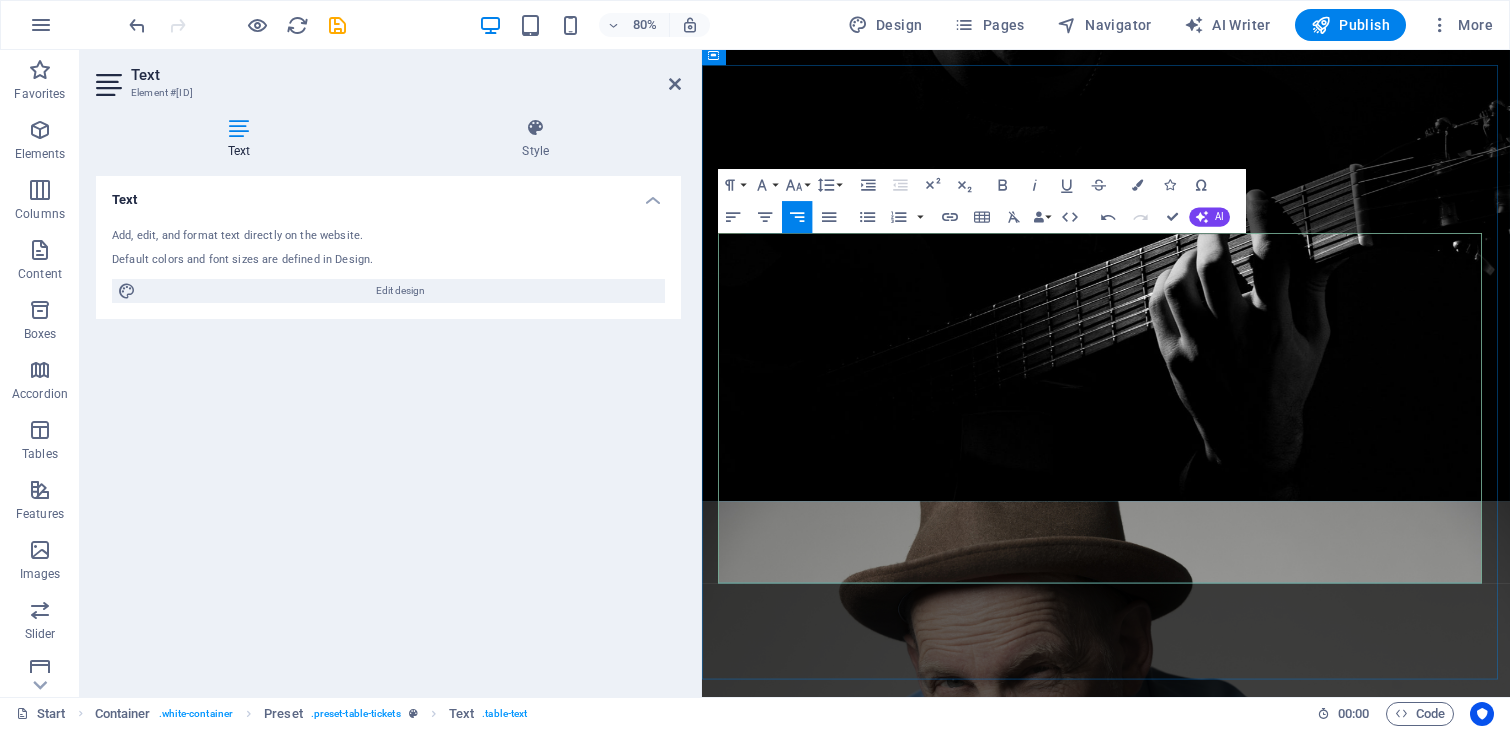 drag, startPoint x: 1134, startPoint y: 422, endPoint x: 1181, endPoint y: 418, distance: 47.169907 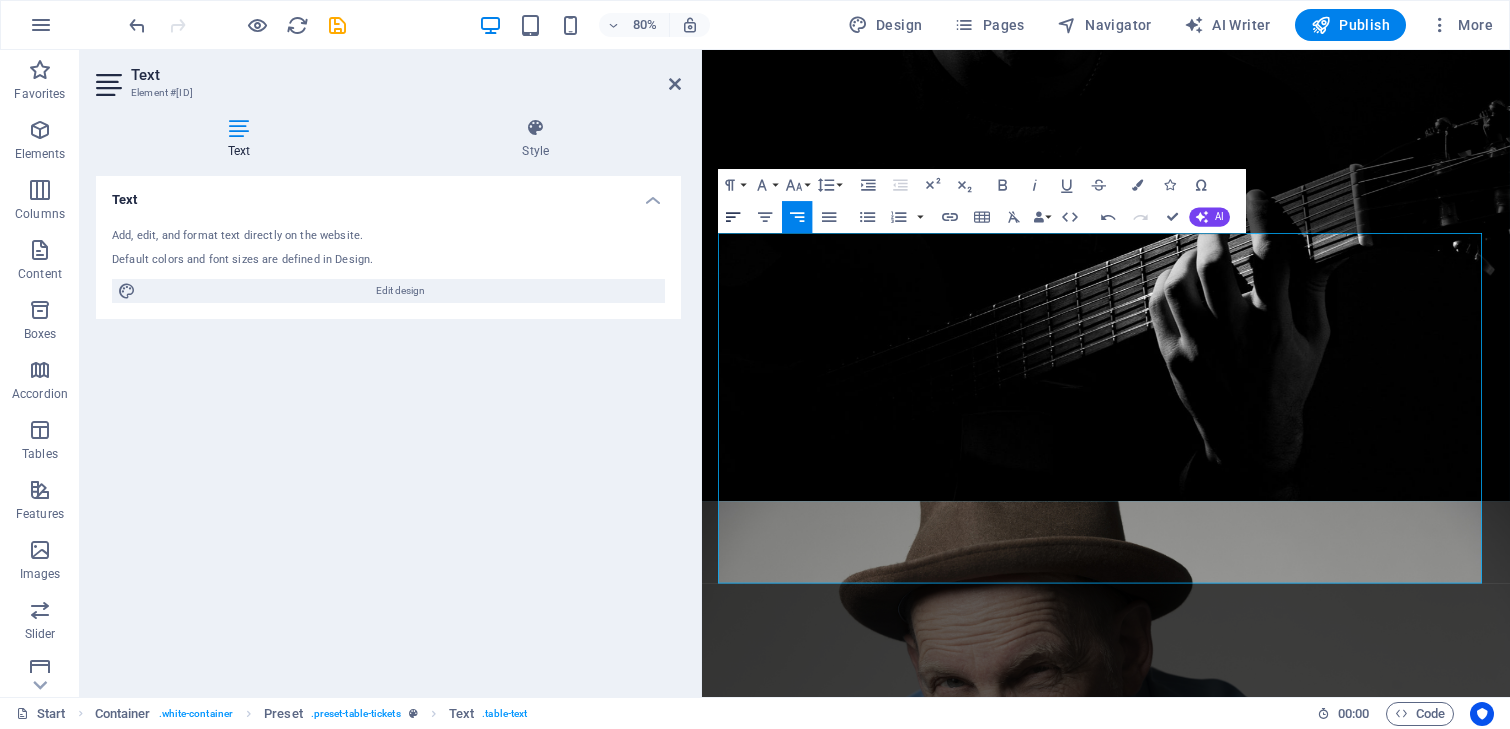 click 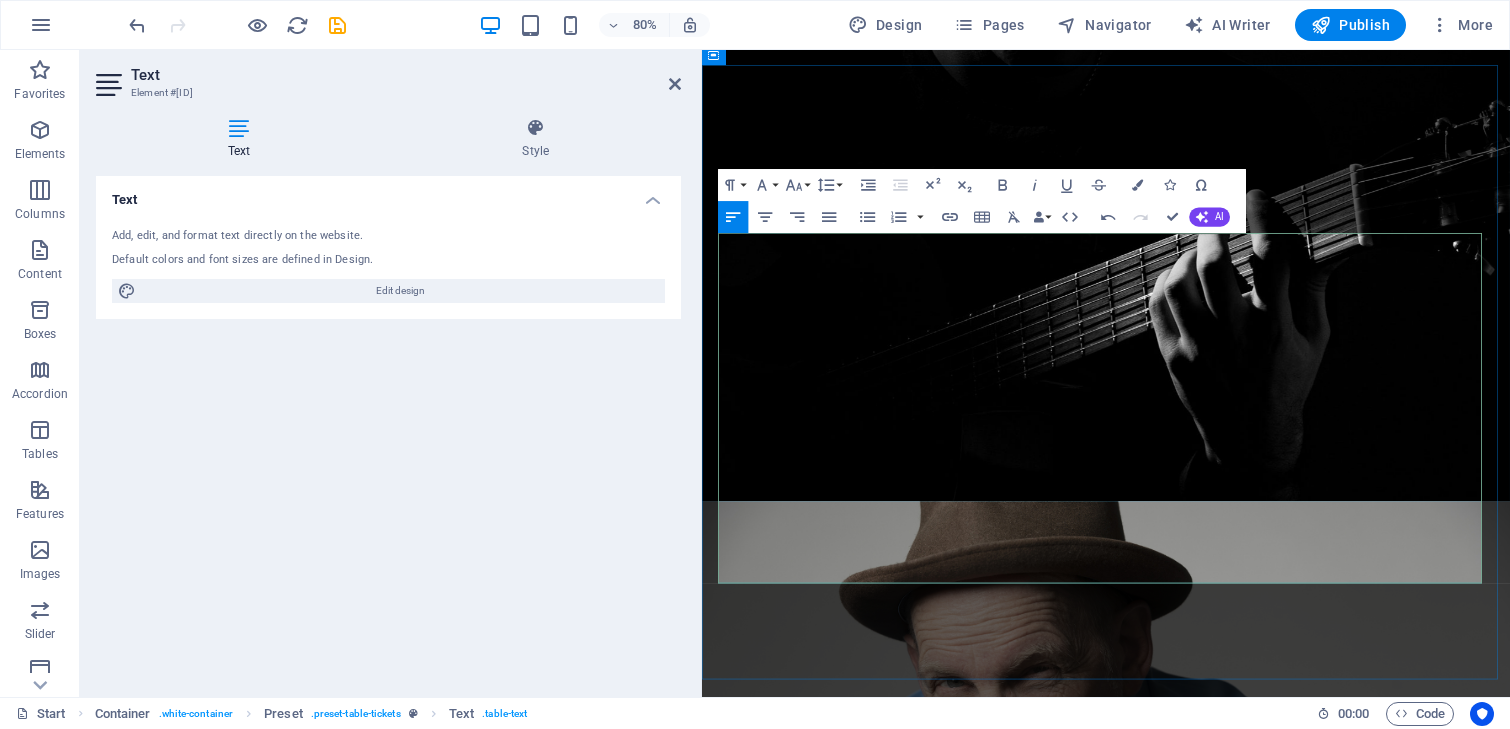 click on "[CITY]" at bounding box center (1089, 1698) 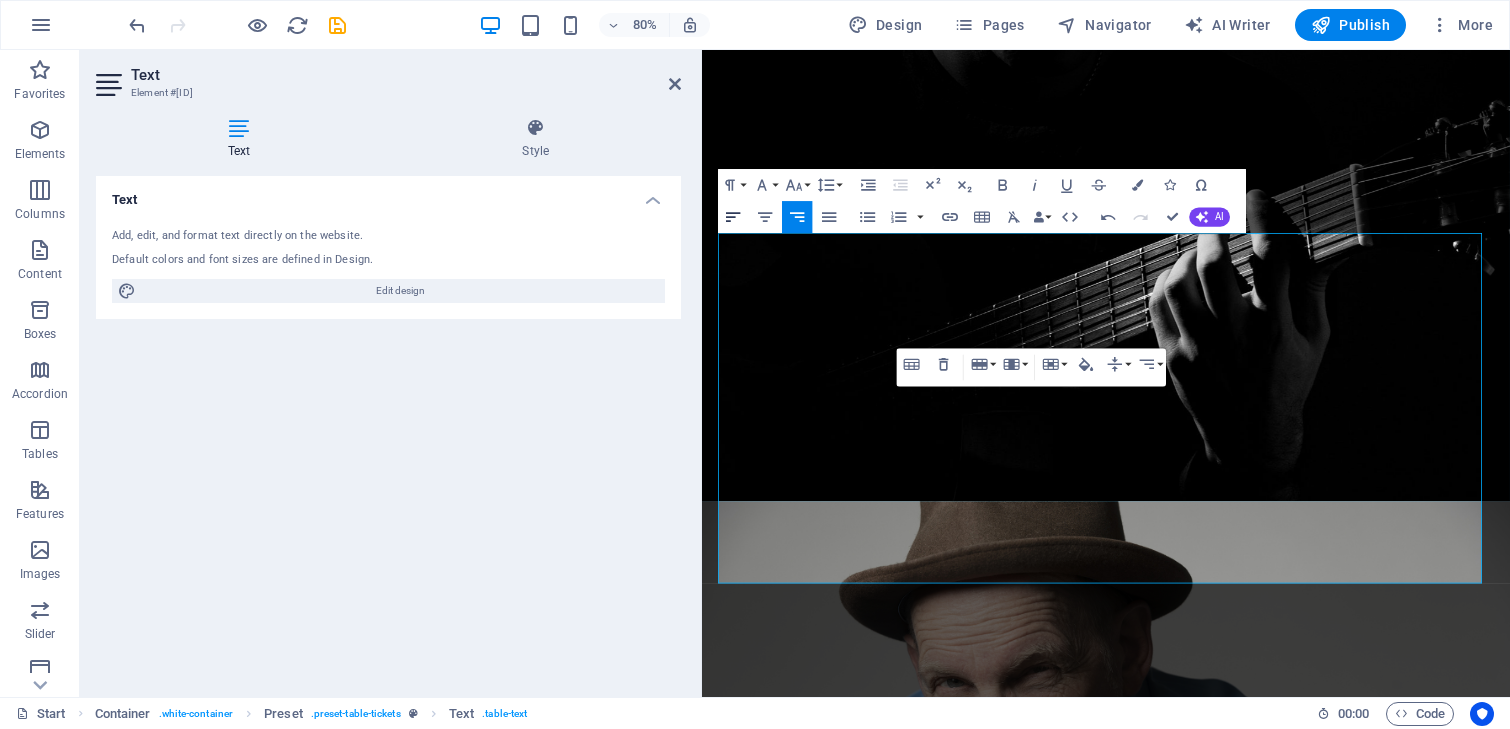 click 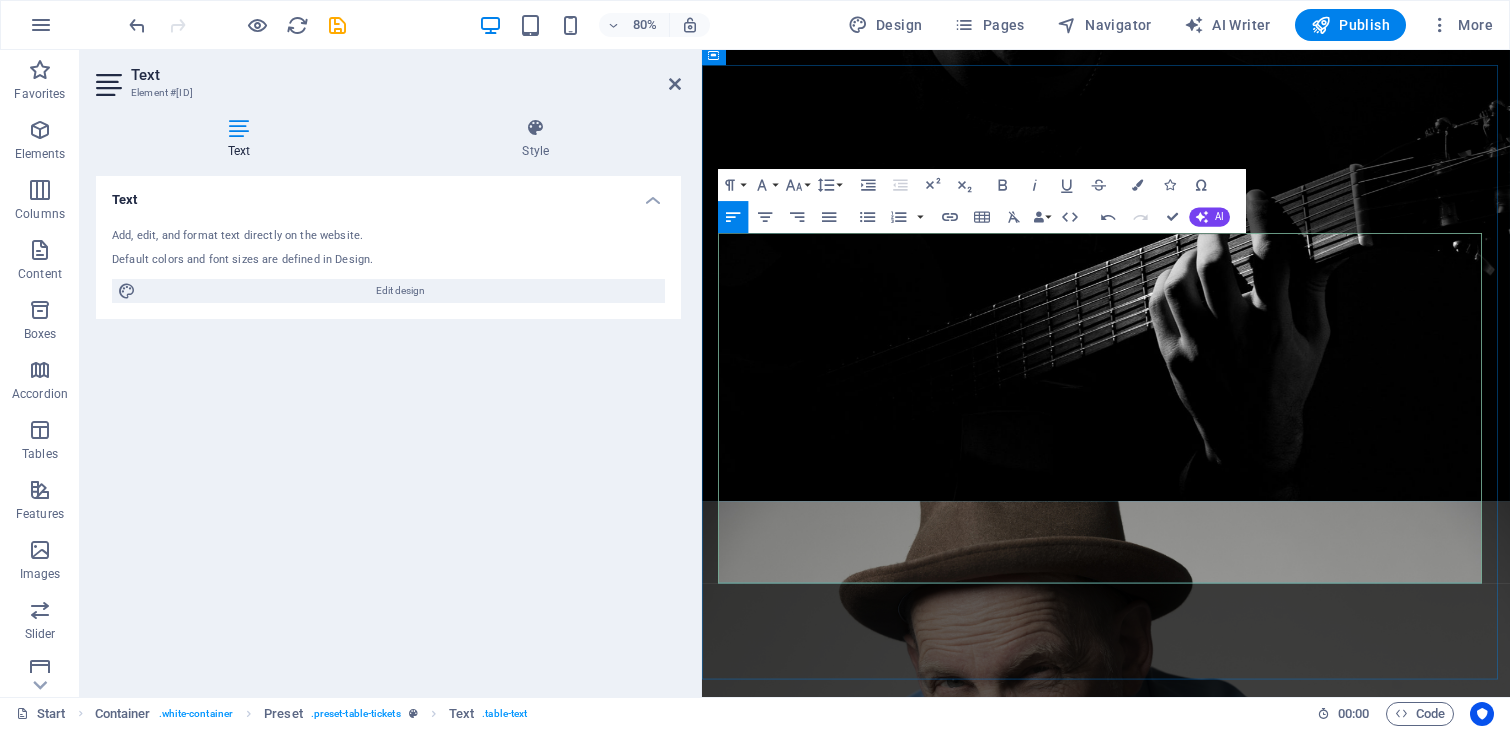 drag, startPoint x: 933, startPoint y: 364, endPoint x: 946, endPoint y: 363, distance: 13.038404 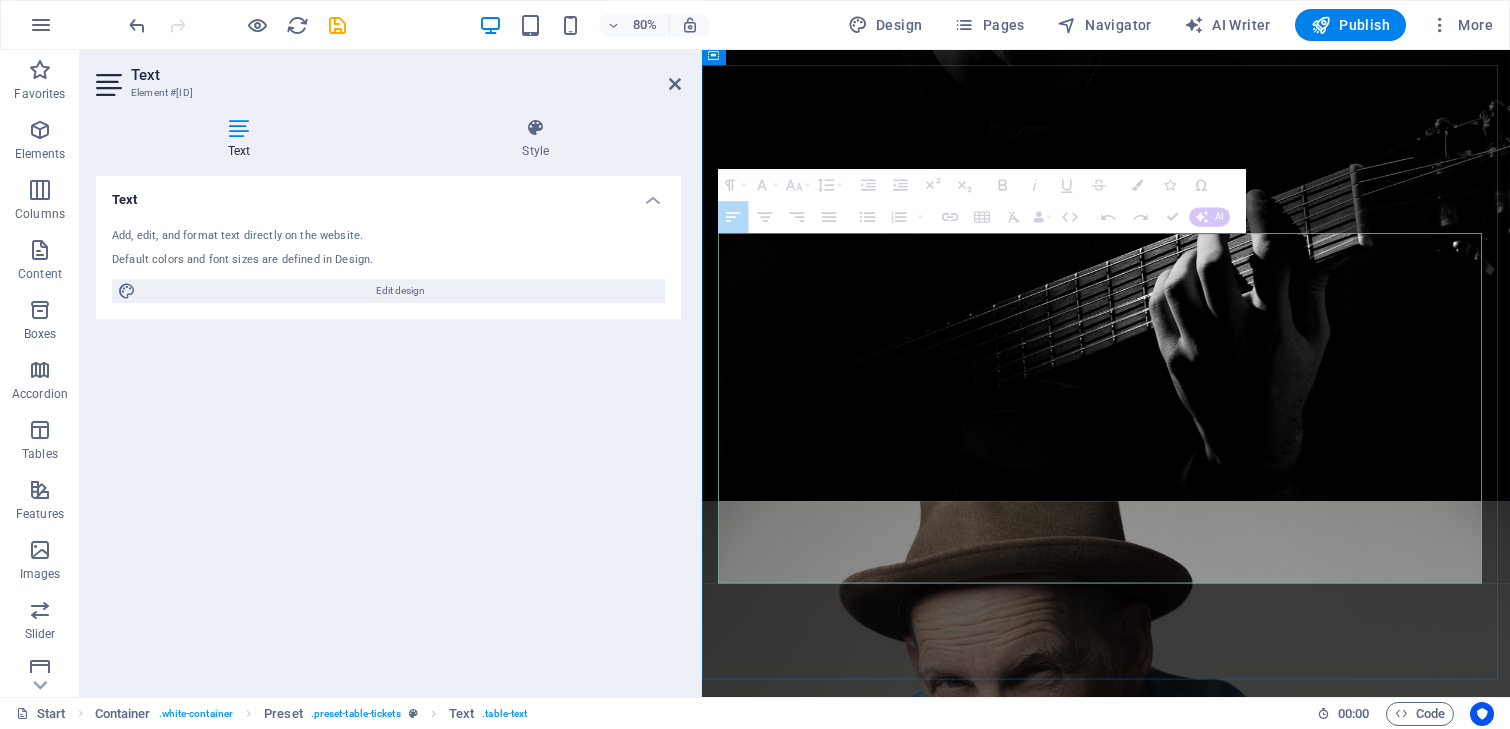 drag, startPoint x: 1003, startPoint y: 358, endPoint x: 881, endPoint y: 359, distance: 122.0041 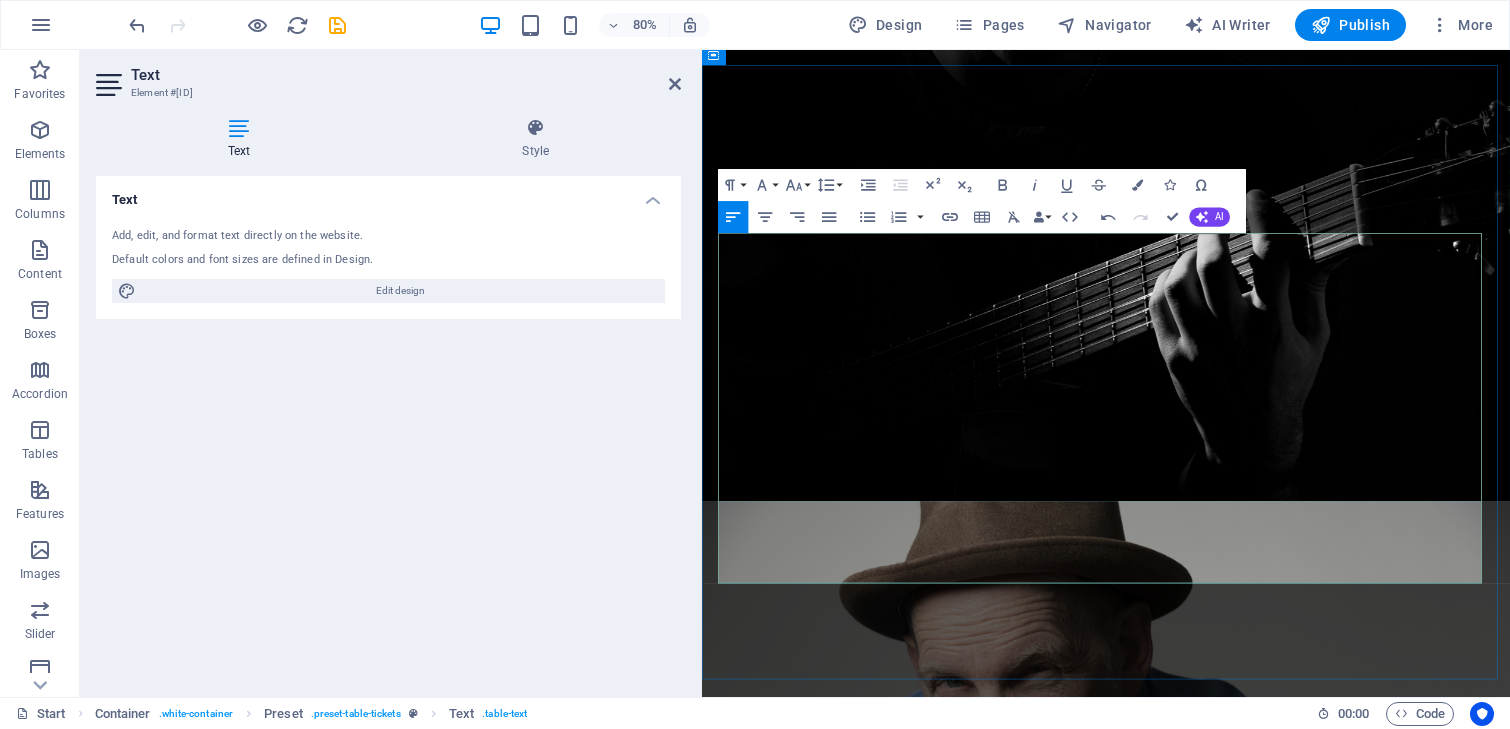 drag, startPoint x: 995, startPoint y: 361, endPoint x: 931, endPoint y: 362, distance: 64.00781 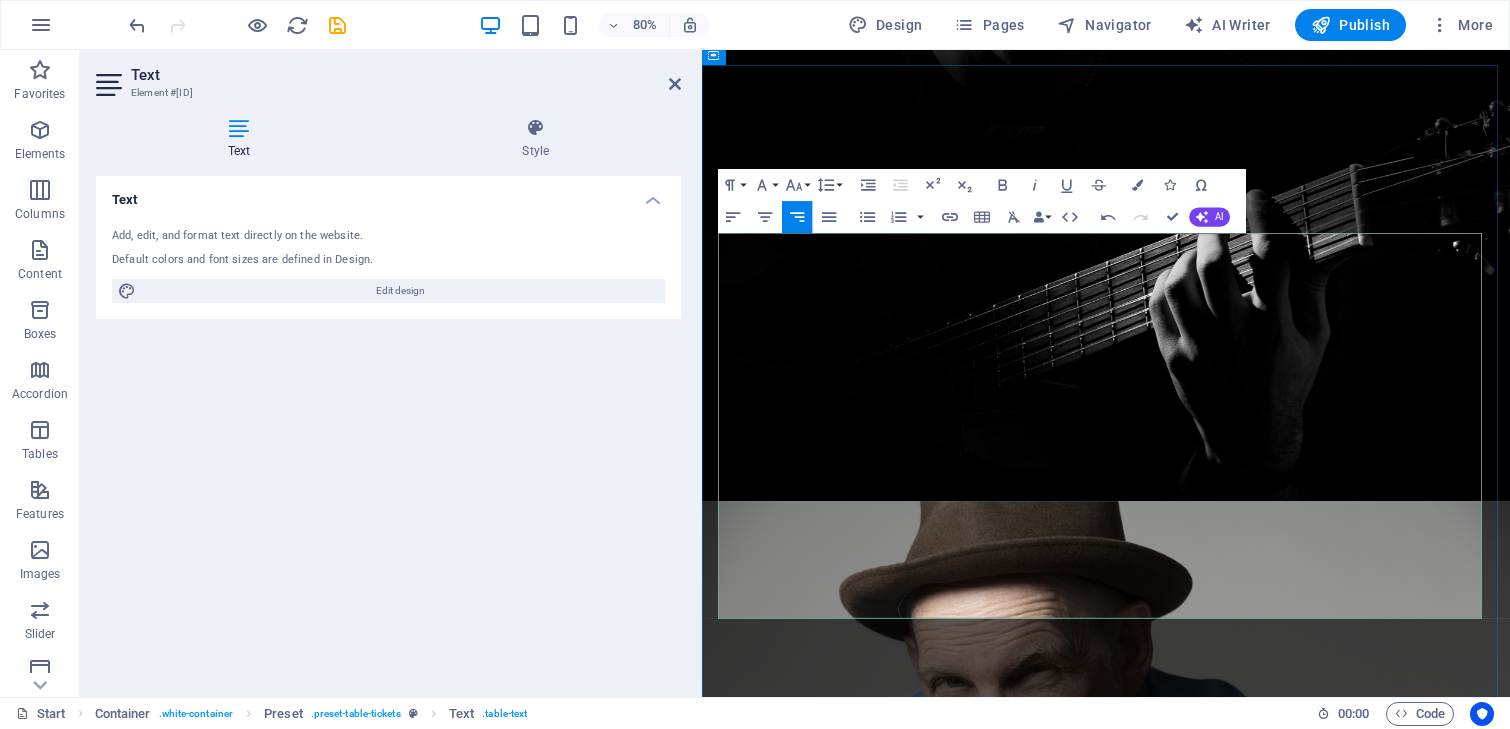 click on "[CITY]" at bounding box center (1089, 1574) 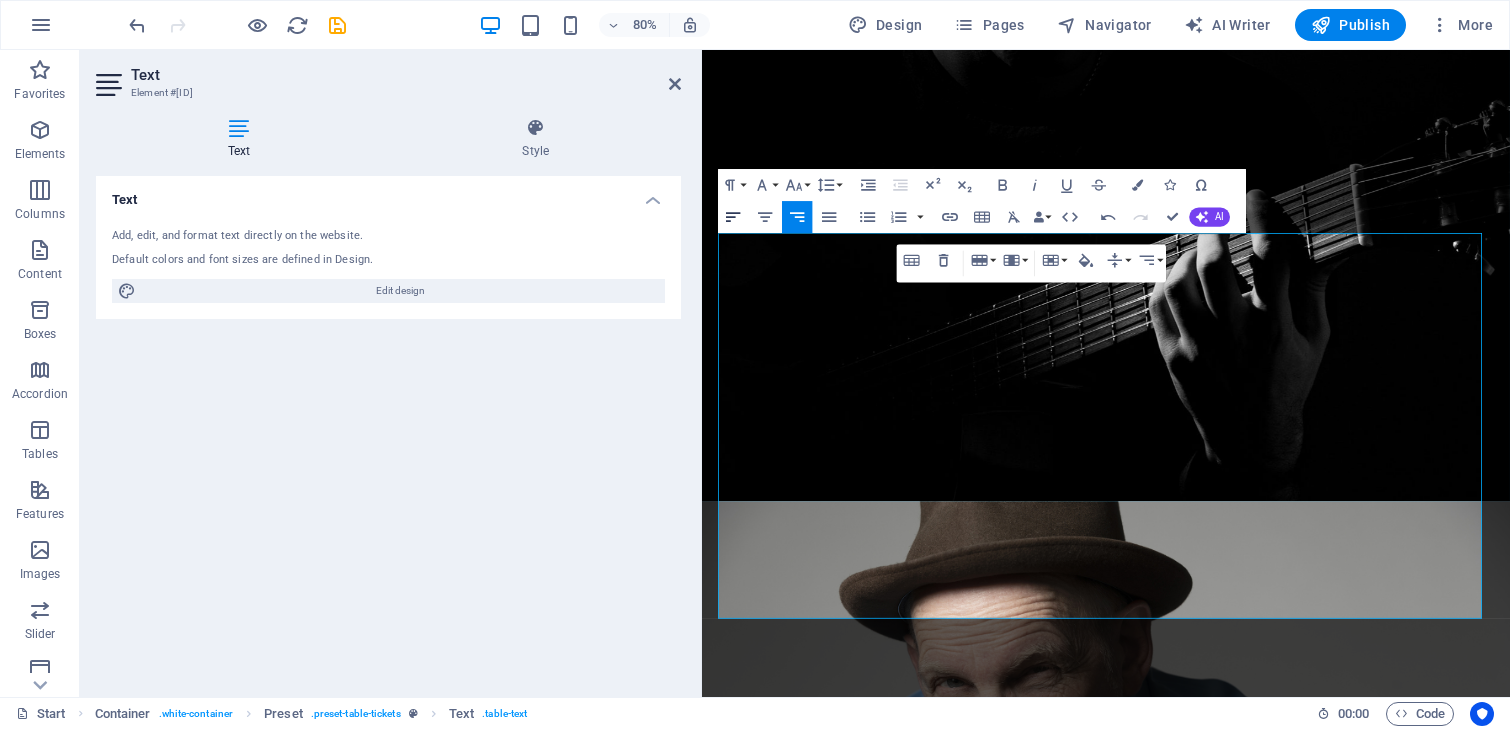 click 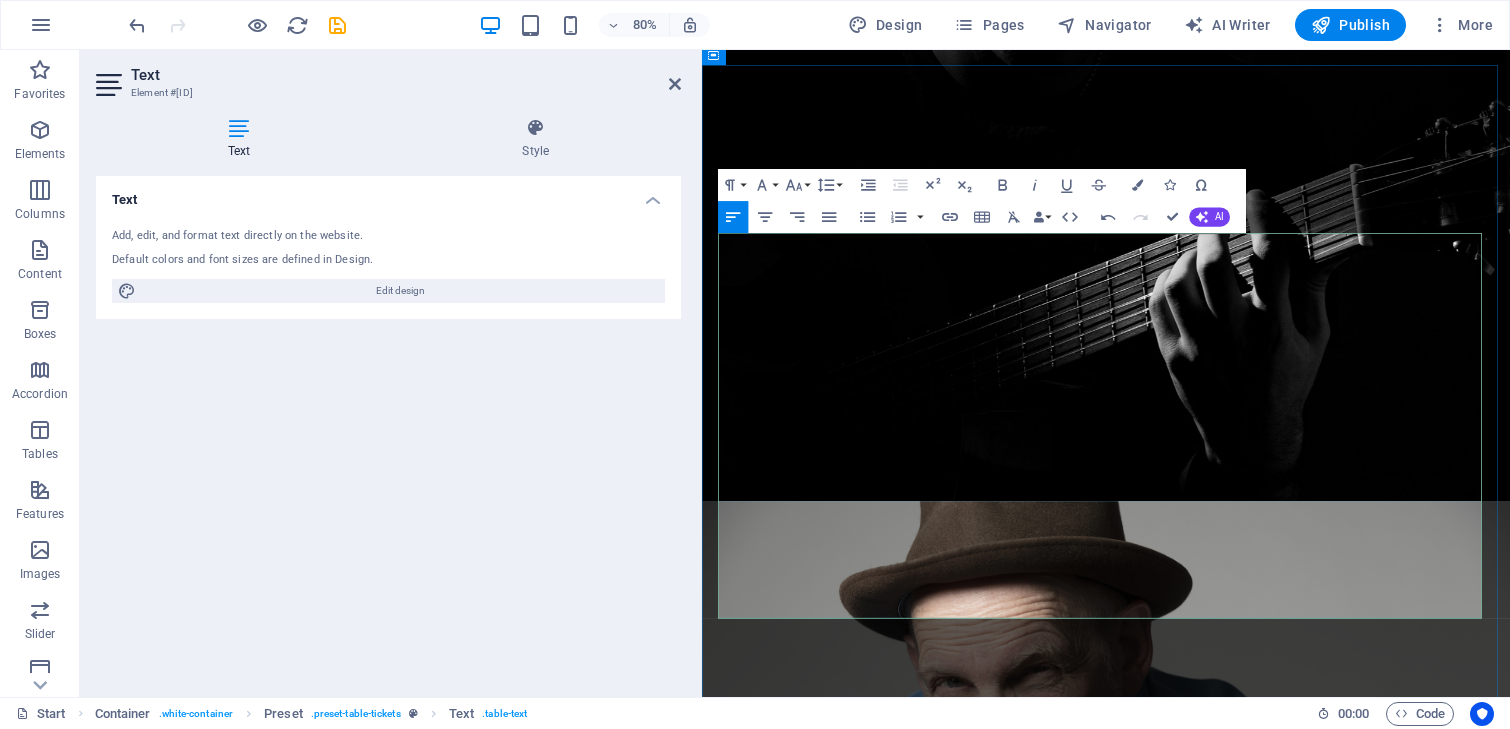 drag, startPoint x: 1249, startPoint y: 312, endPoint x: 1367, endPoint y: 314, distance: 118.016945 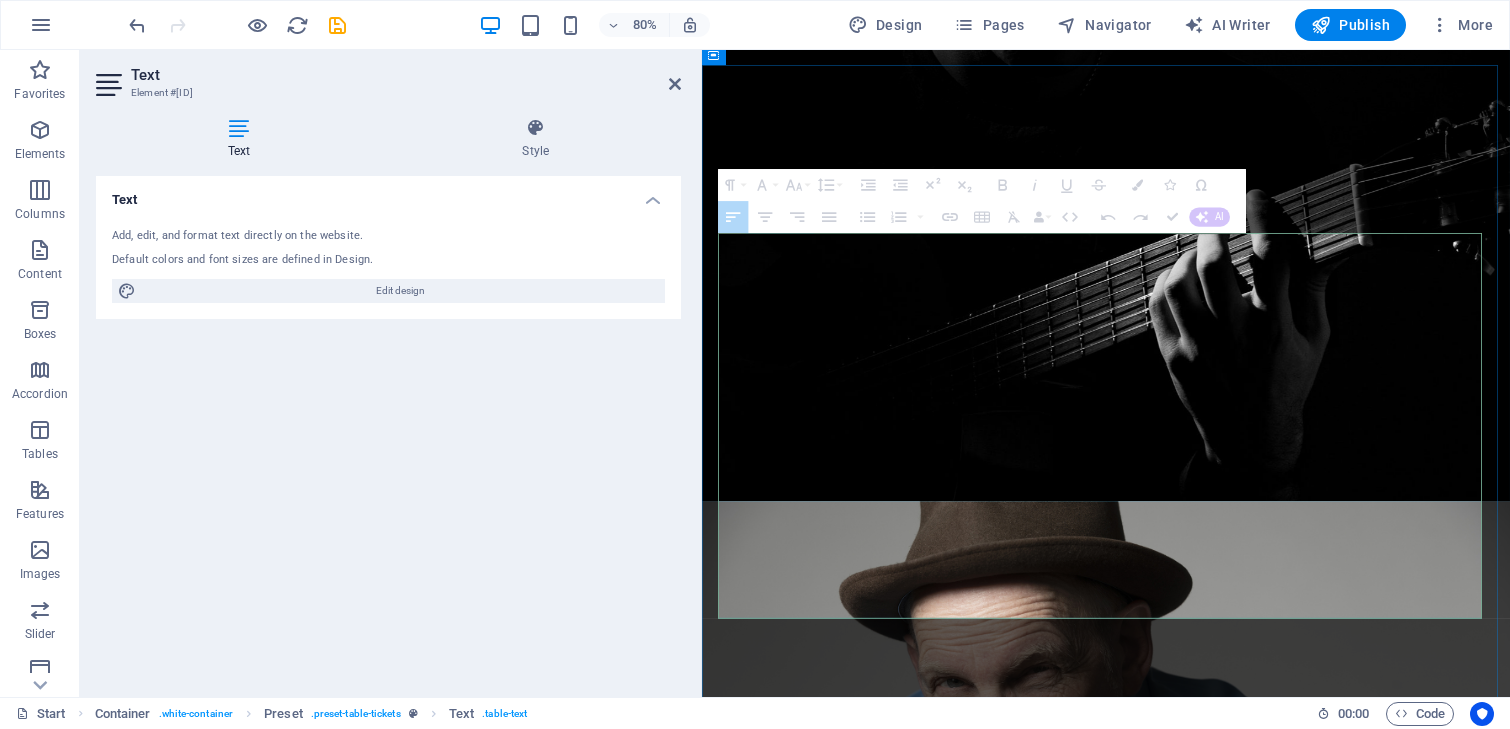 drag, startPoint x: 1252, startPoint y: 473, endPoint x: 1471, endPoint y: 470, distance: 219.02055 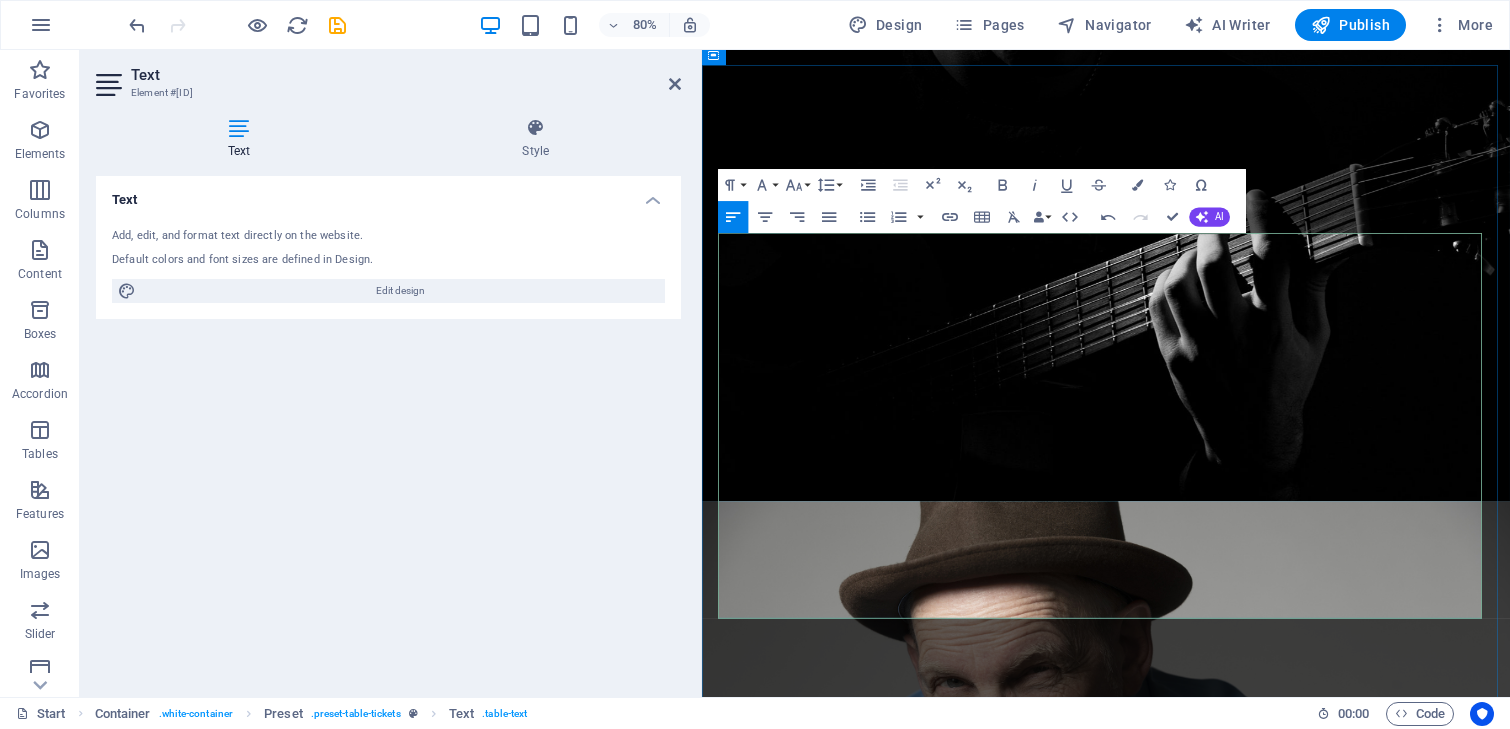 drag, startPoint x: 1248, startPoint y: 469, endPoint x: 1412, endPoint y: 462, distance: 164.14932 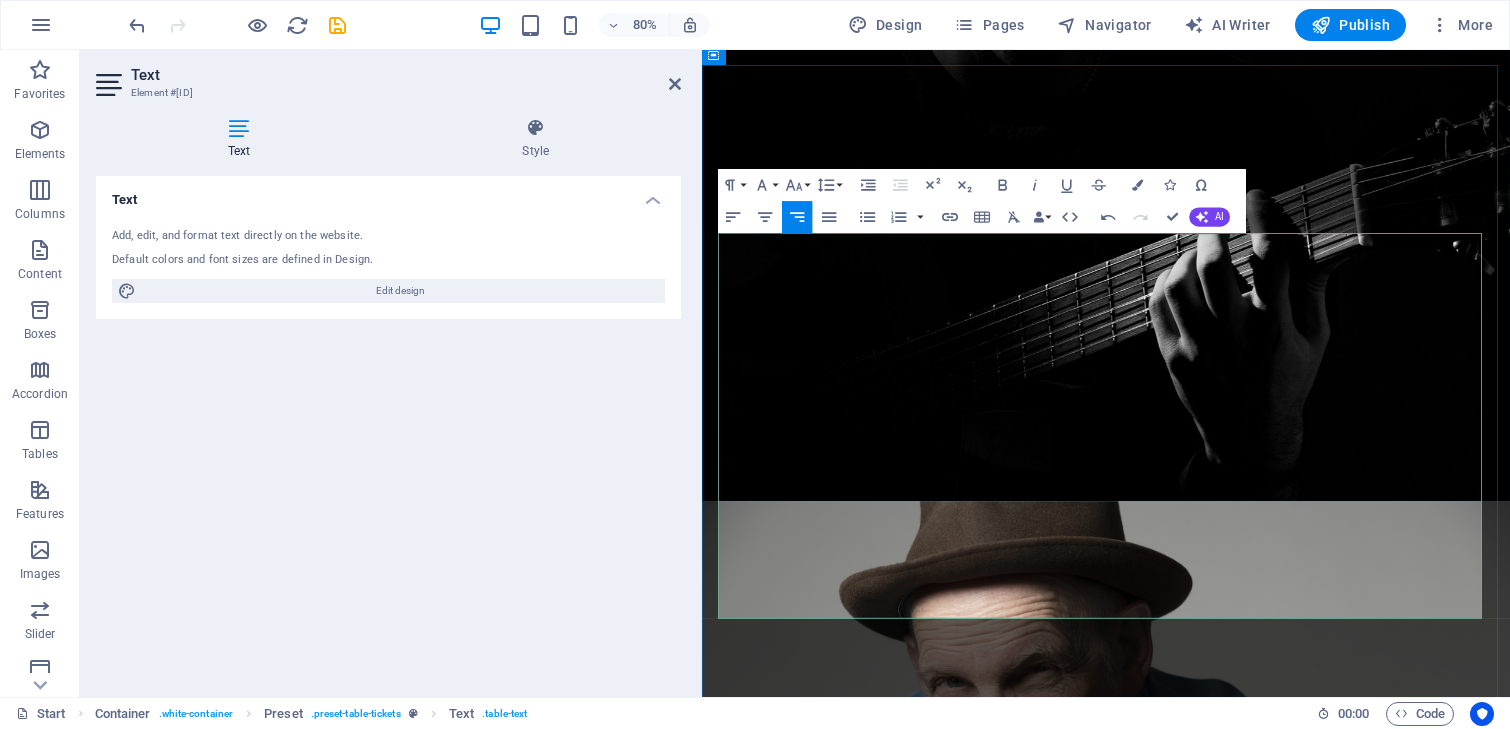 click on "DE ALCENAER" at bounding box center [1089, 1574] 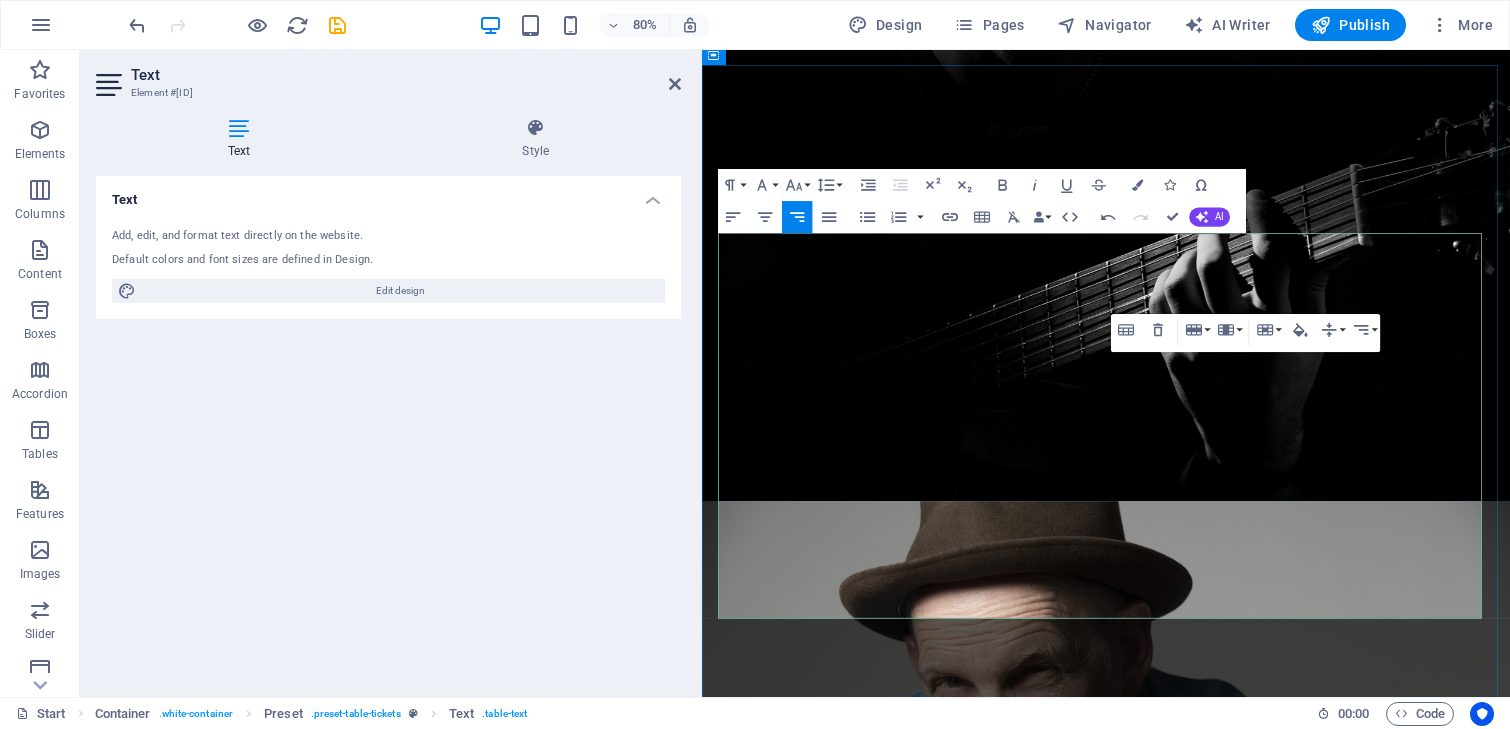 click on "[CITY]" at bounding box center [1088, 1575] 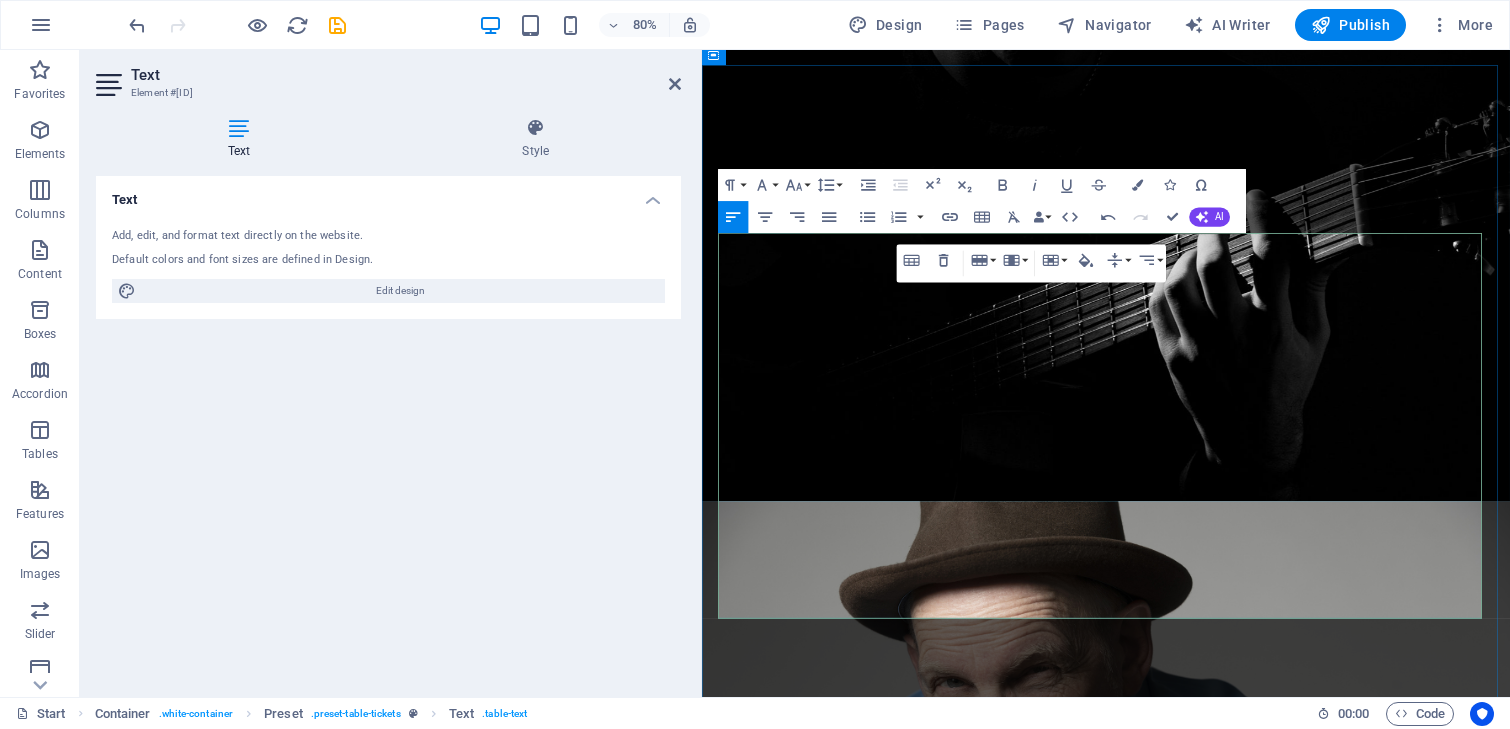 click on "DE ALKENAER" at bounding box center [1353, 1657] 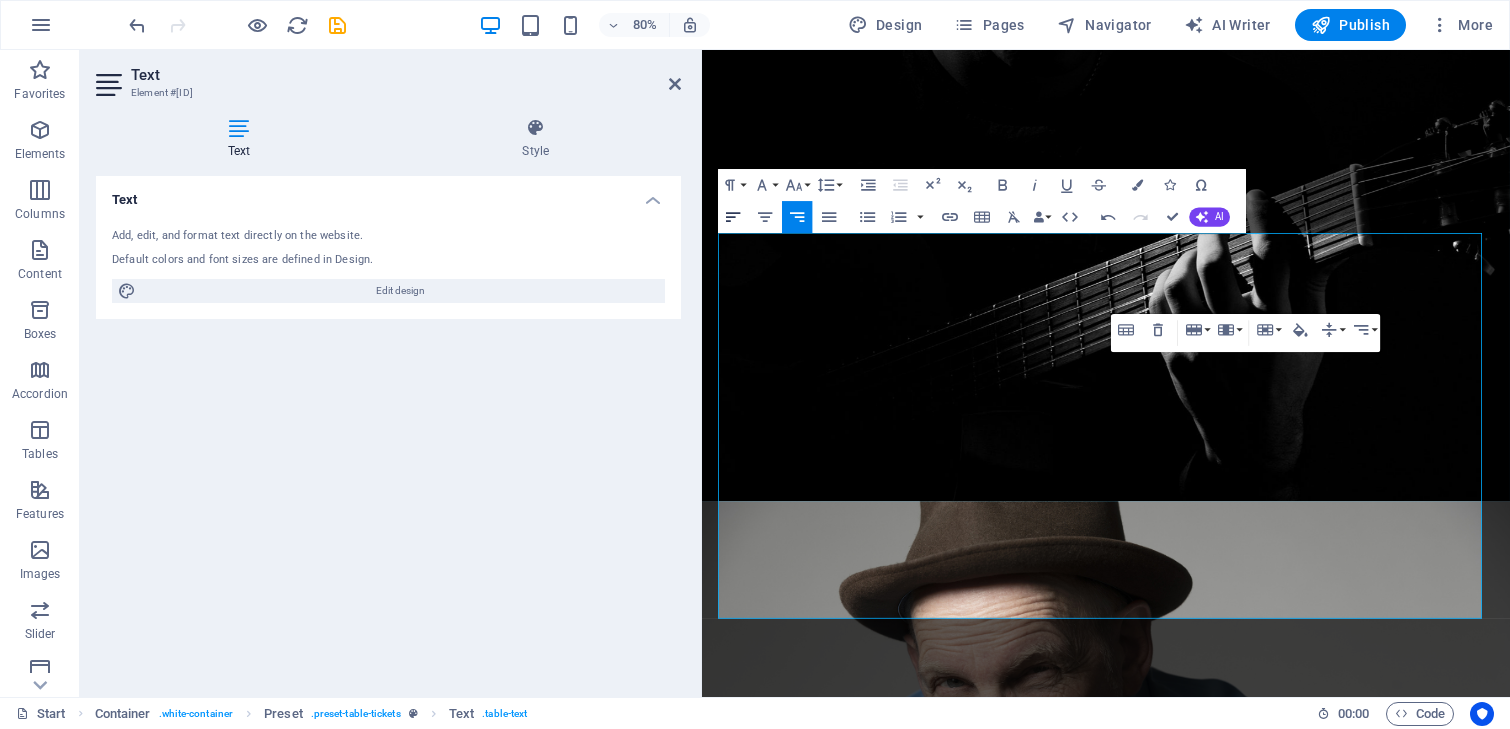 click 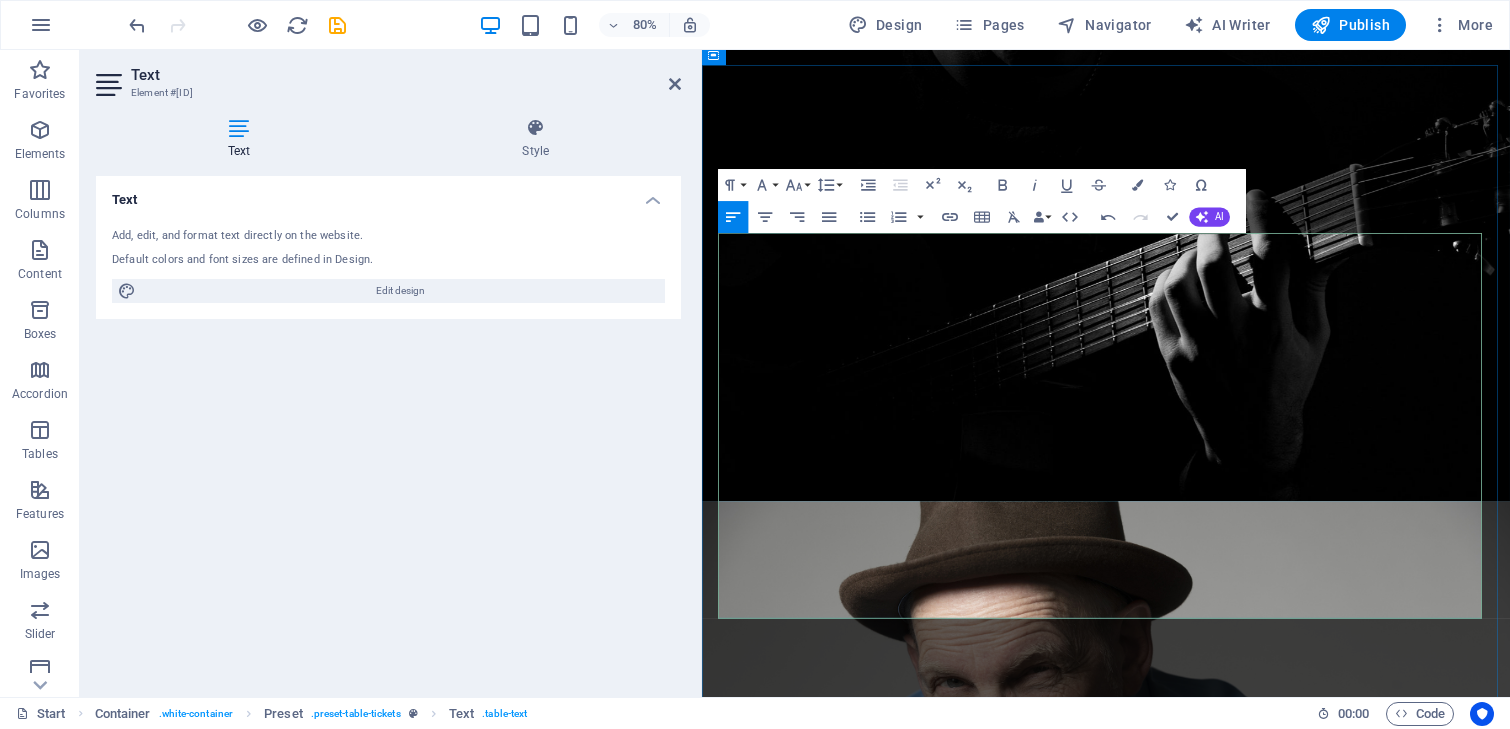 drag, startPoint x: 1249, startPoint y: 561, endPoint x: 1431, endPoint y: 558, distance: 182.02472 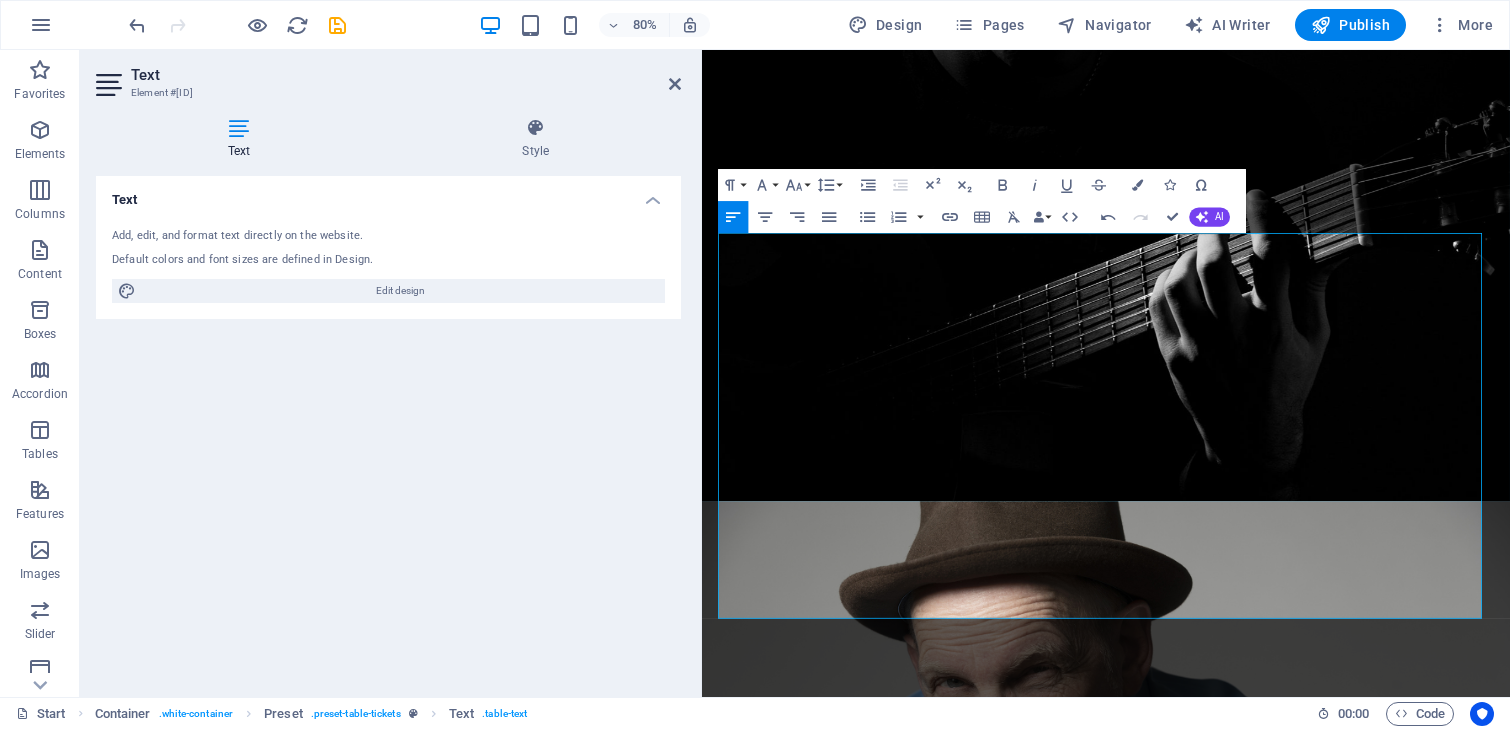 drag, startPoint x: 1547, startPoint y: 553, endPoint x: 1704, endPoint y: 549, distance: 157.05095 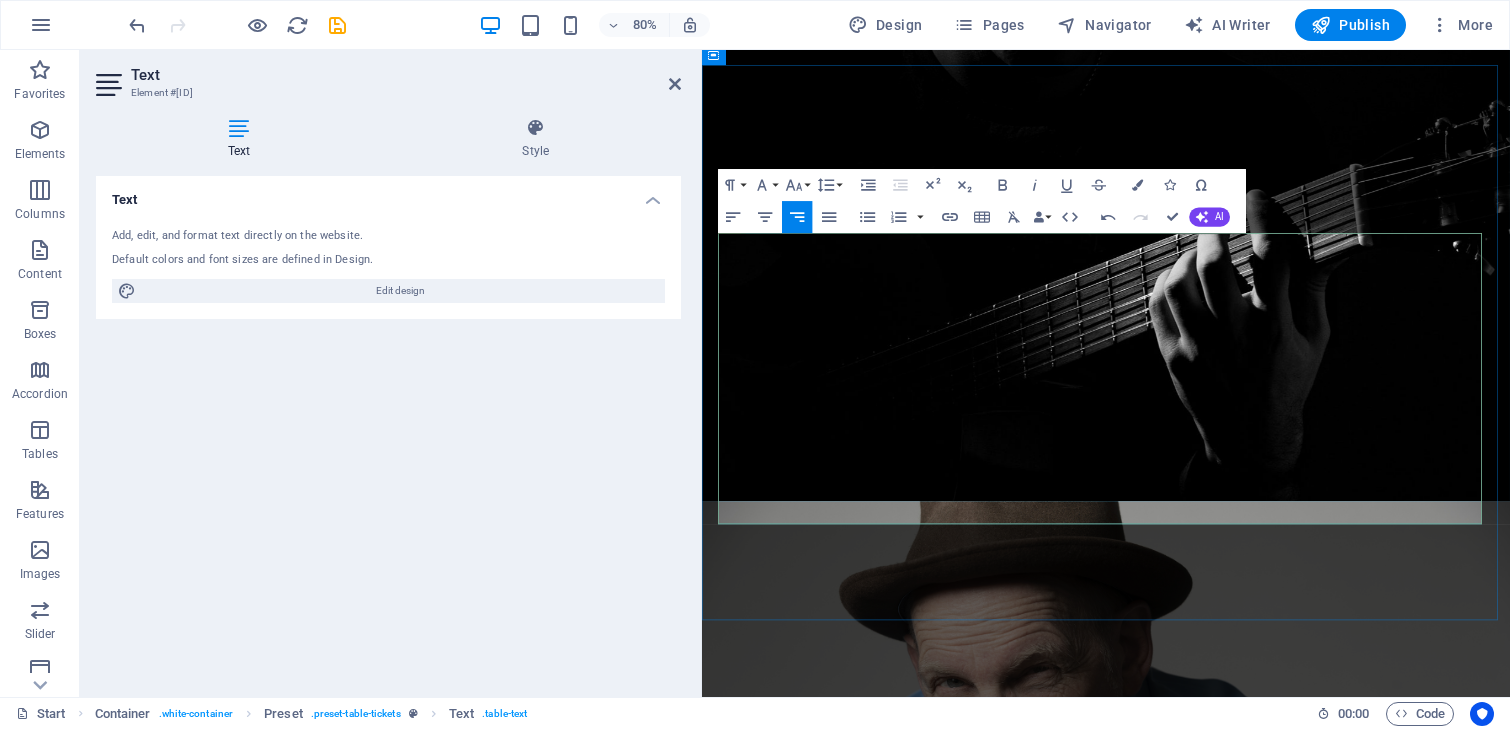 click on "Buy tickets" at bounding box center [1611, 1666] 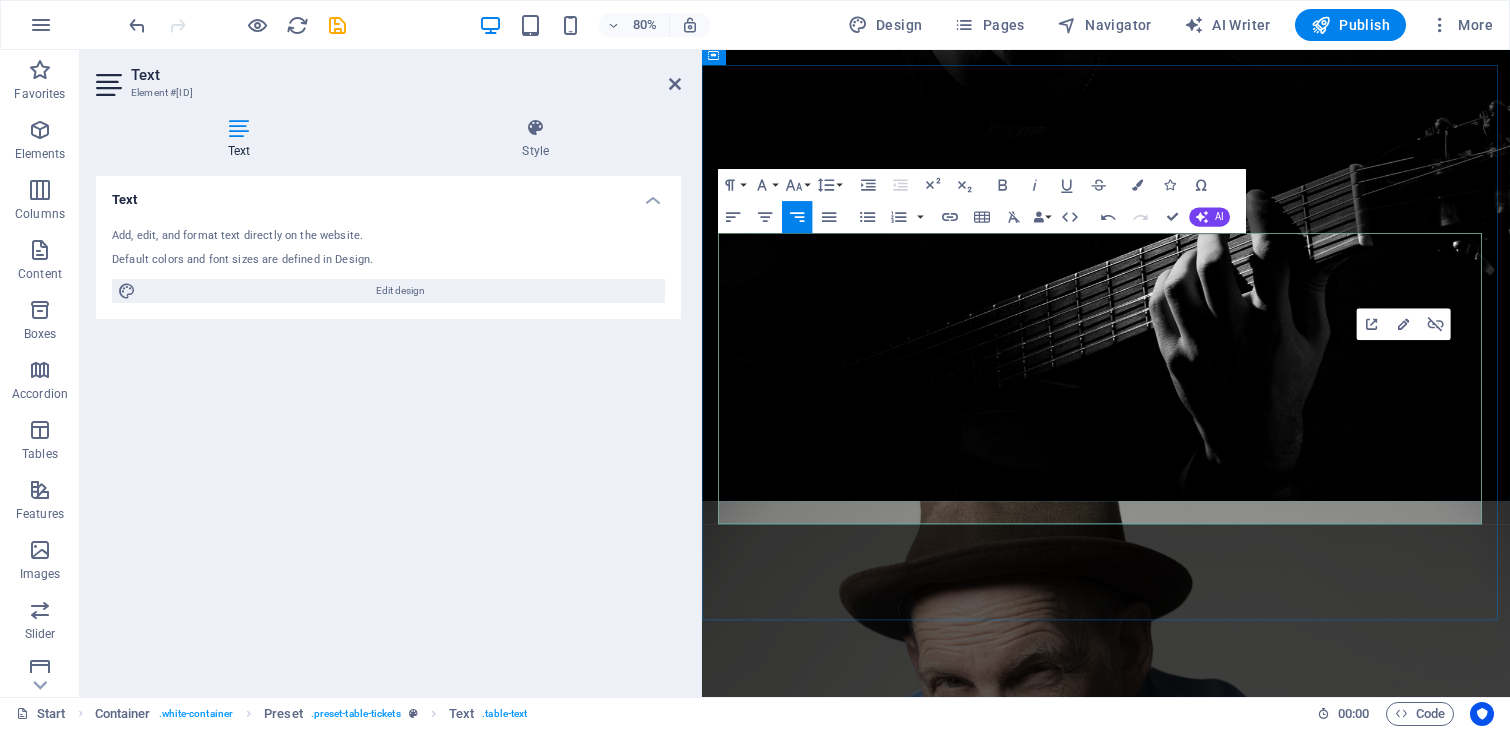 click at bounding box center [1570, 1748] 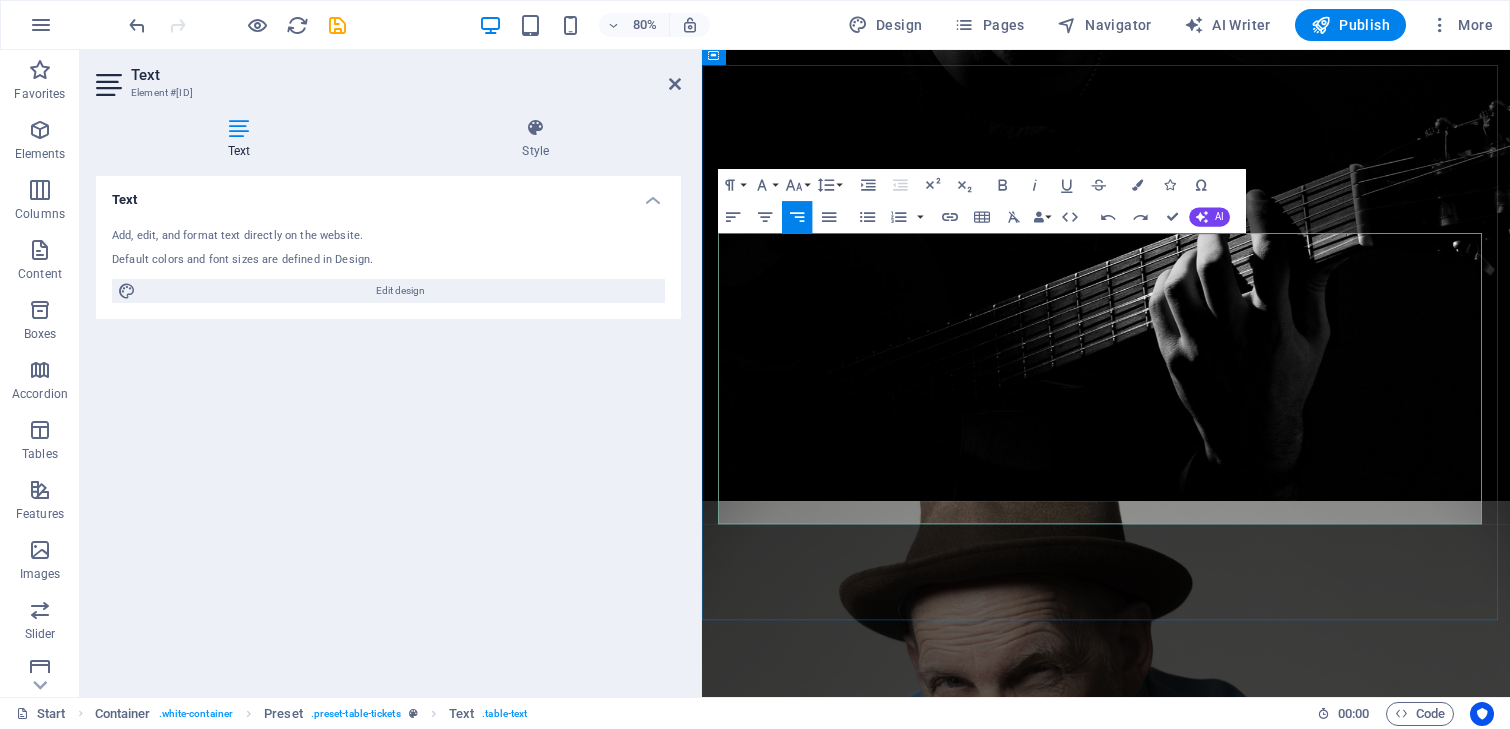 click on "PRIVE" at bounding box center [1570, 1582] 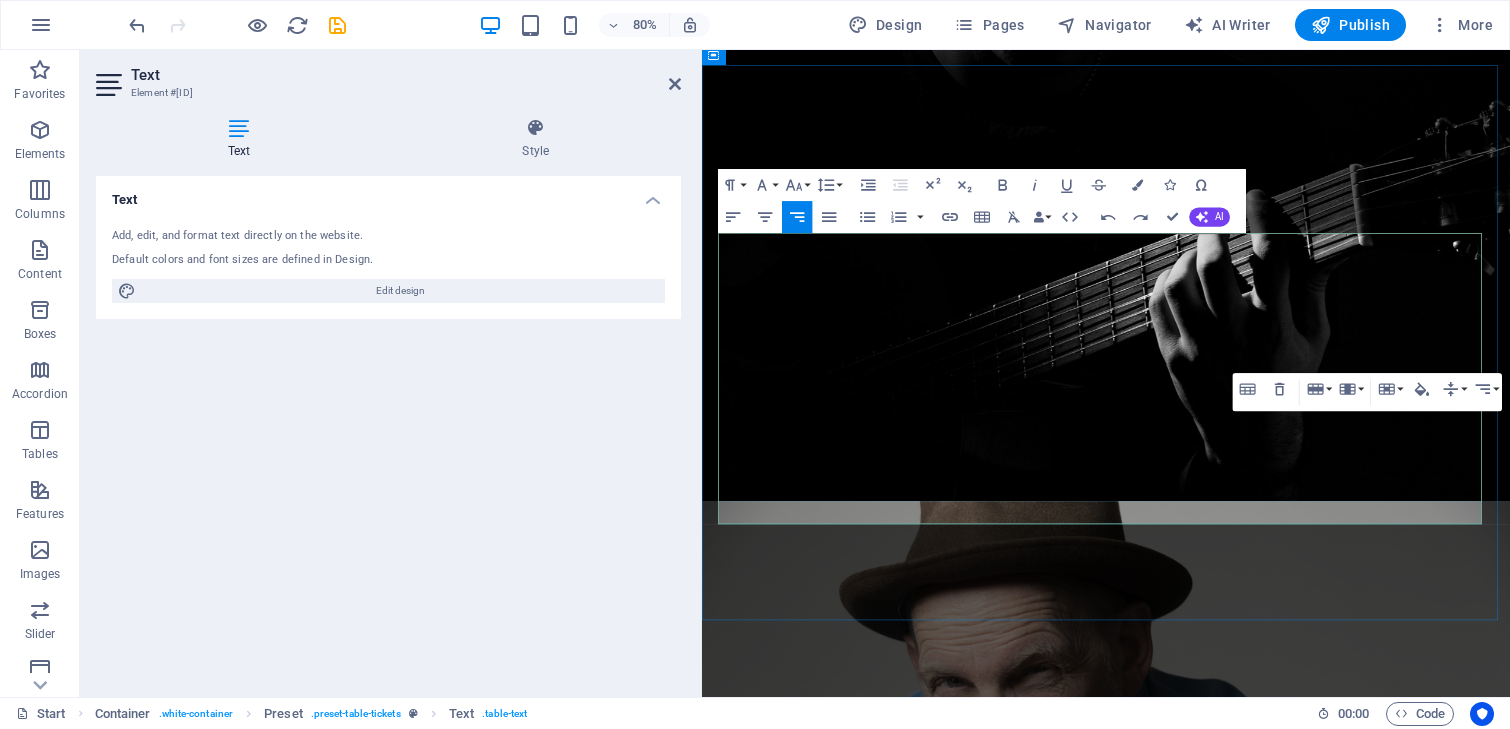 click at bounding box center (1089, 1512) 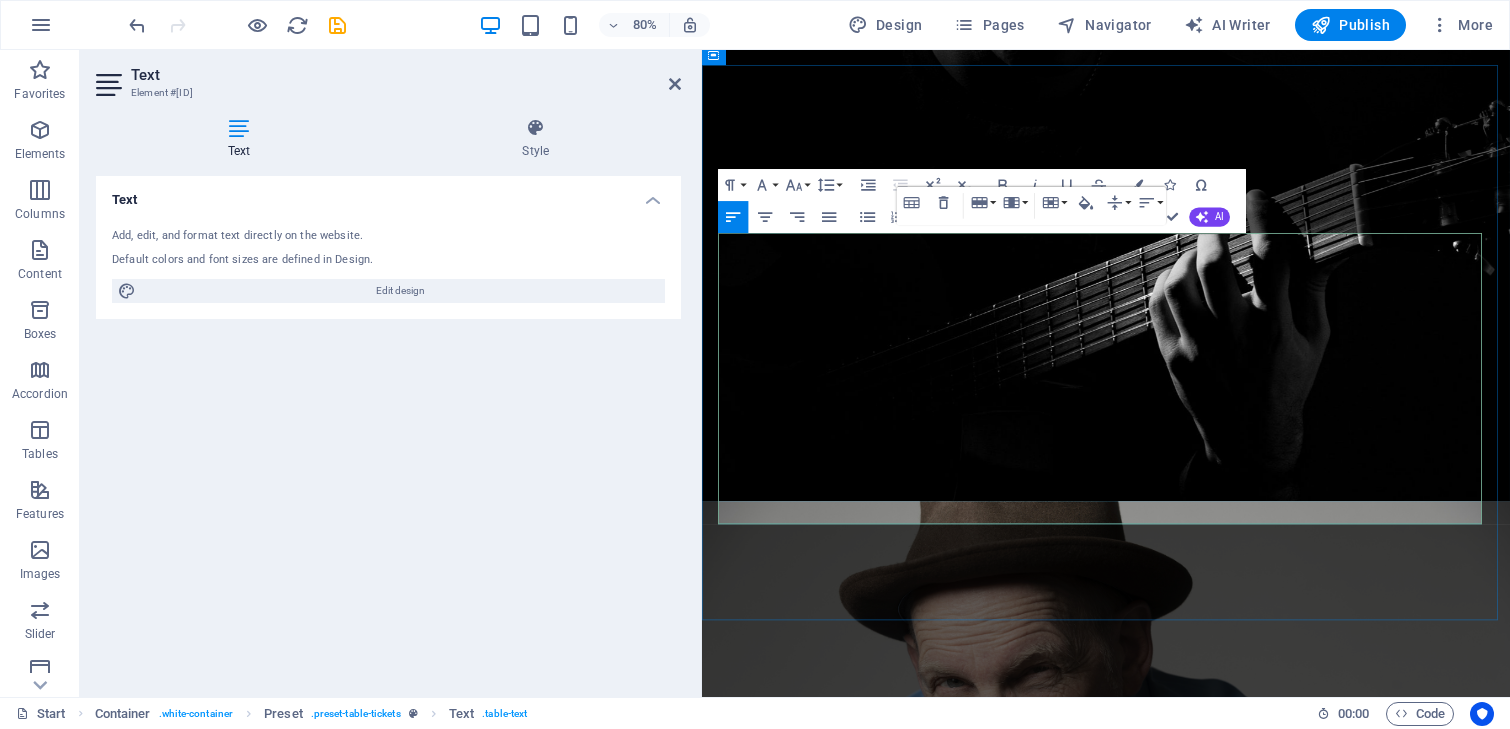 click on "[DATE]" at bounding box center [834, 1665] 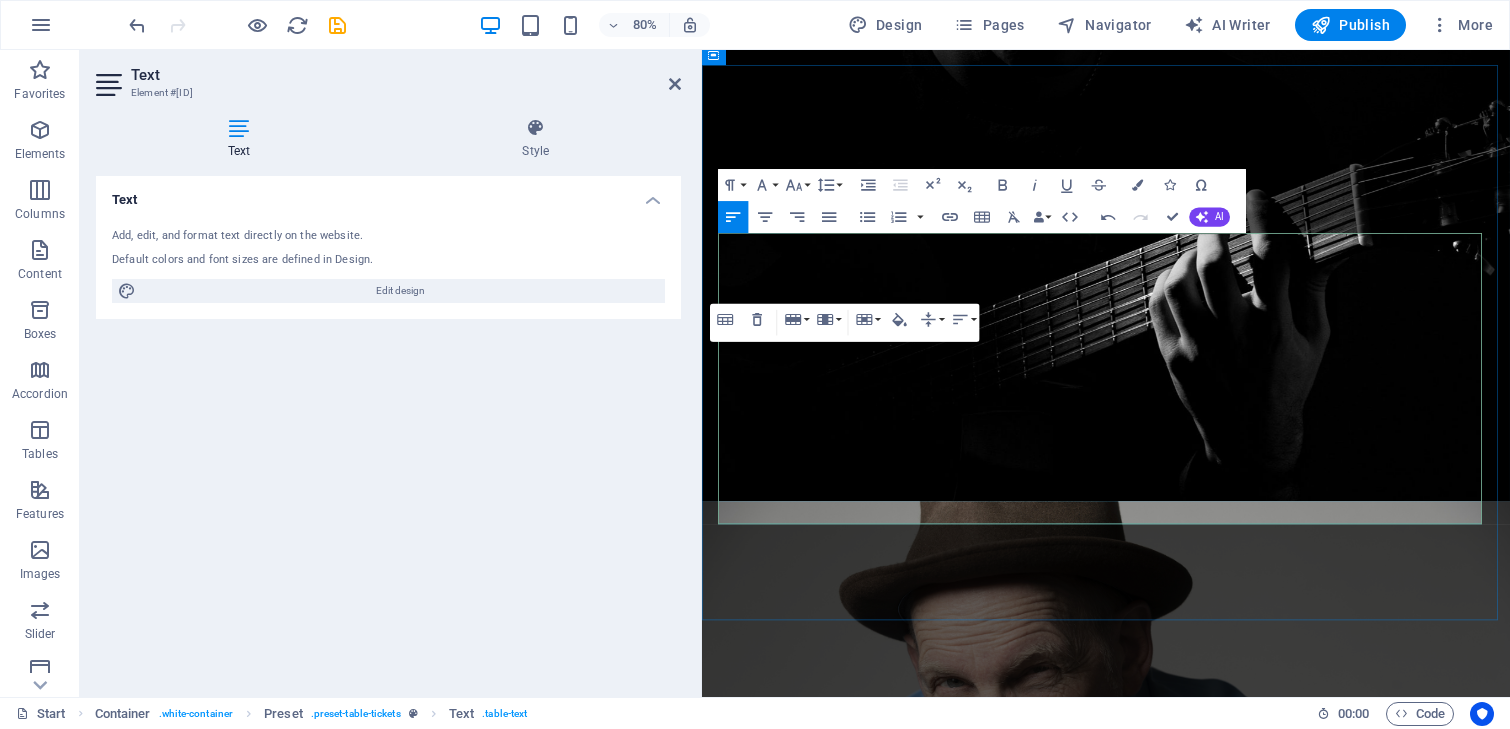 click on "[DATE]" at bounding box center [834, 1748] 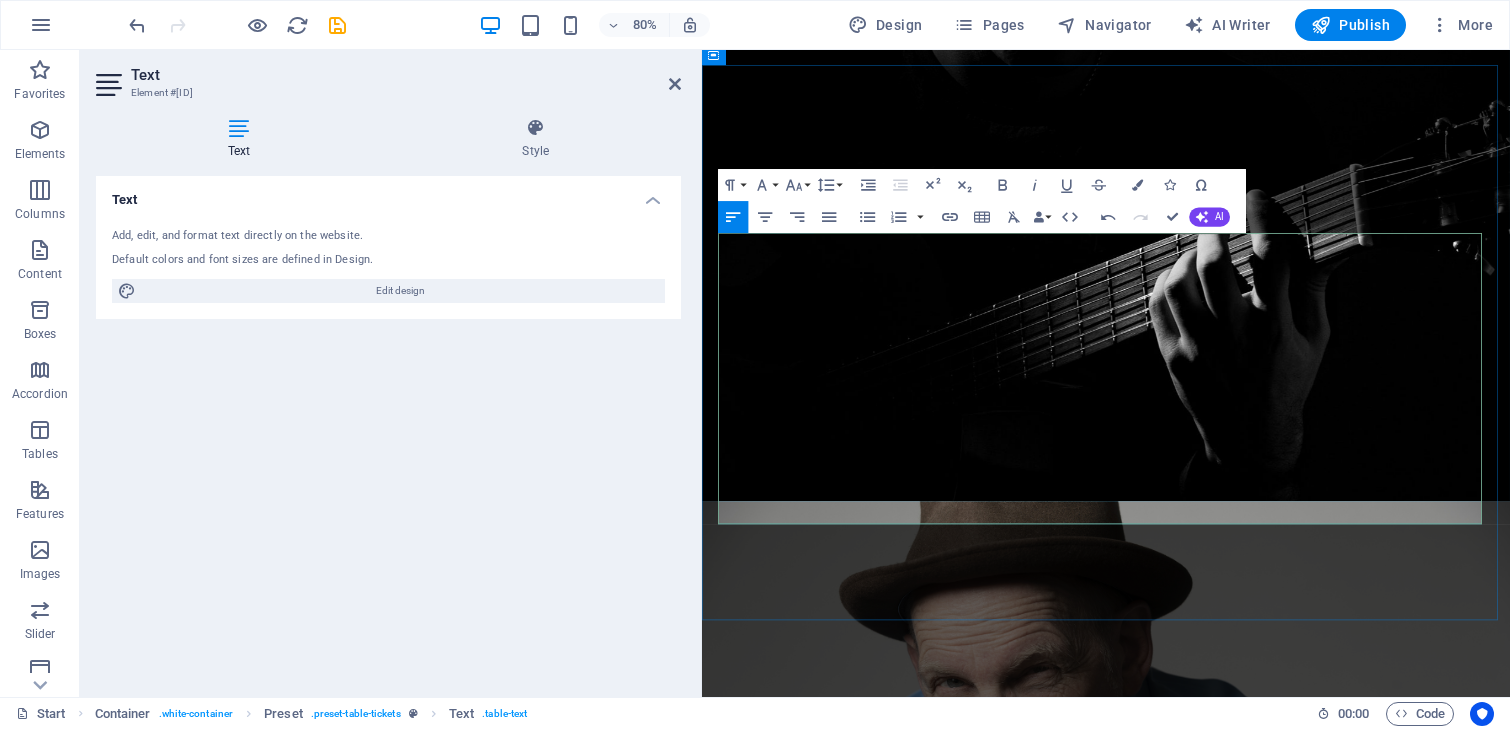 drag, startPoint x: 1536, startPoint y: 465, endPoint x: 1664, endPoint y: 465, distance: 128 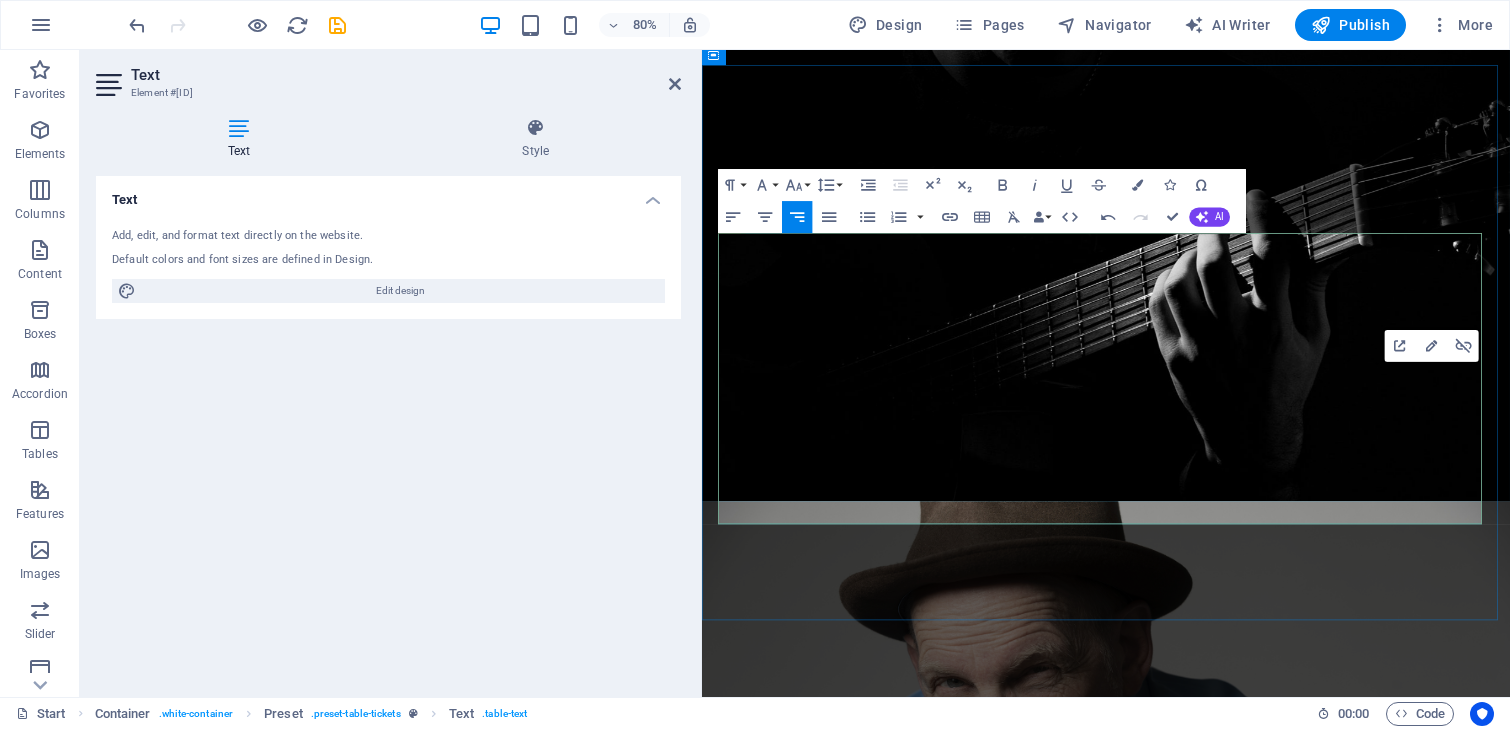 copy on "Buy tickets" 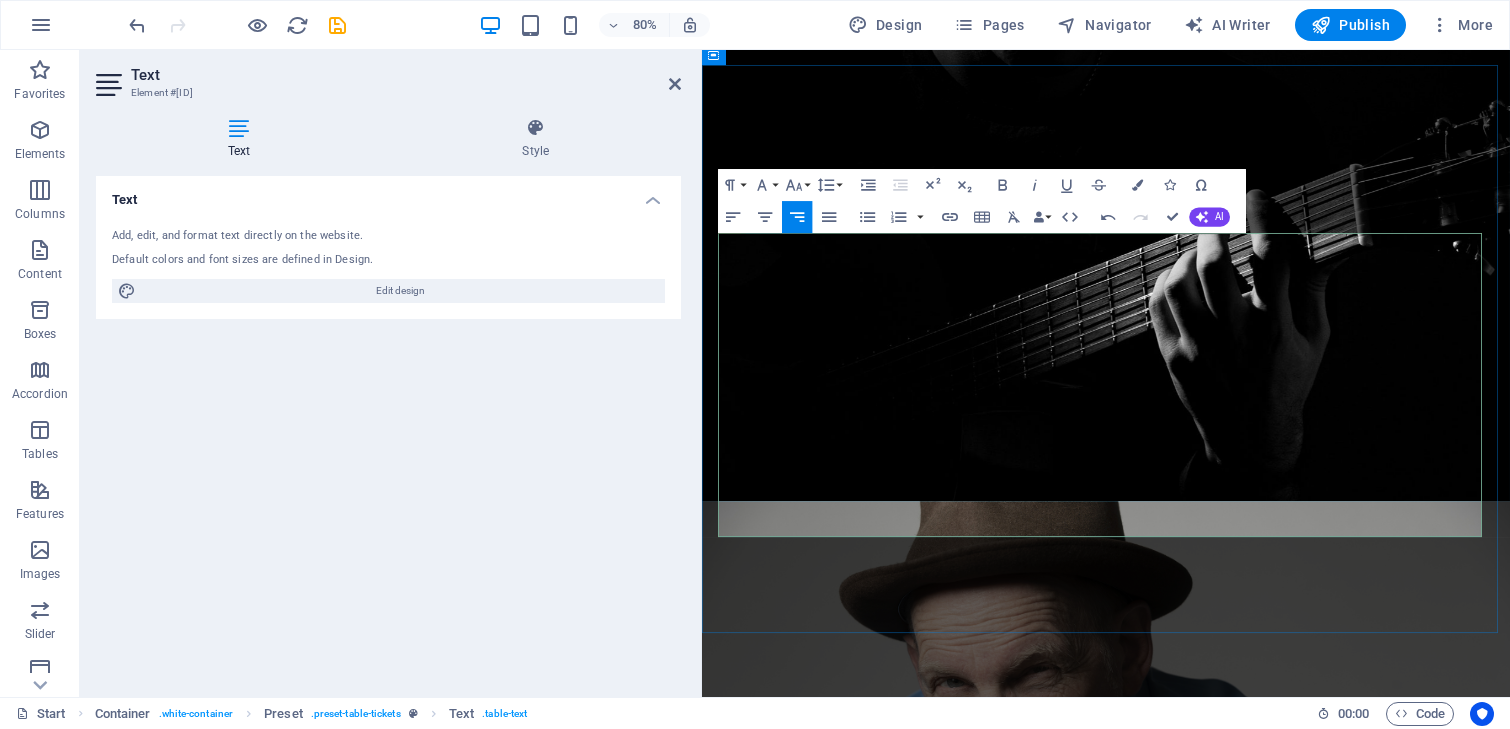 click on "PRIVE" at bounding box center [1570, 1582] 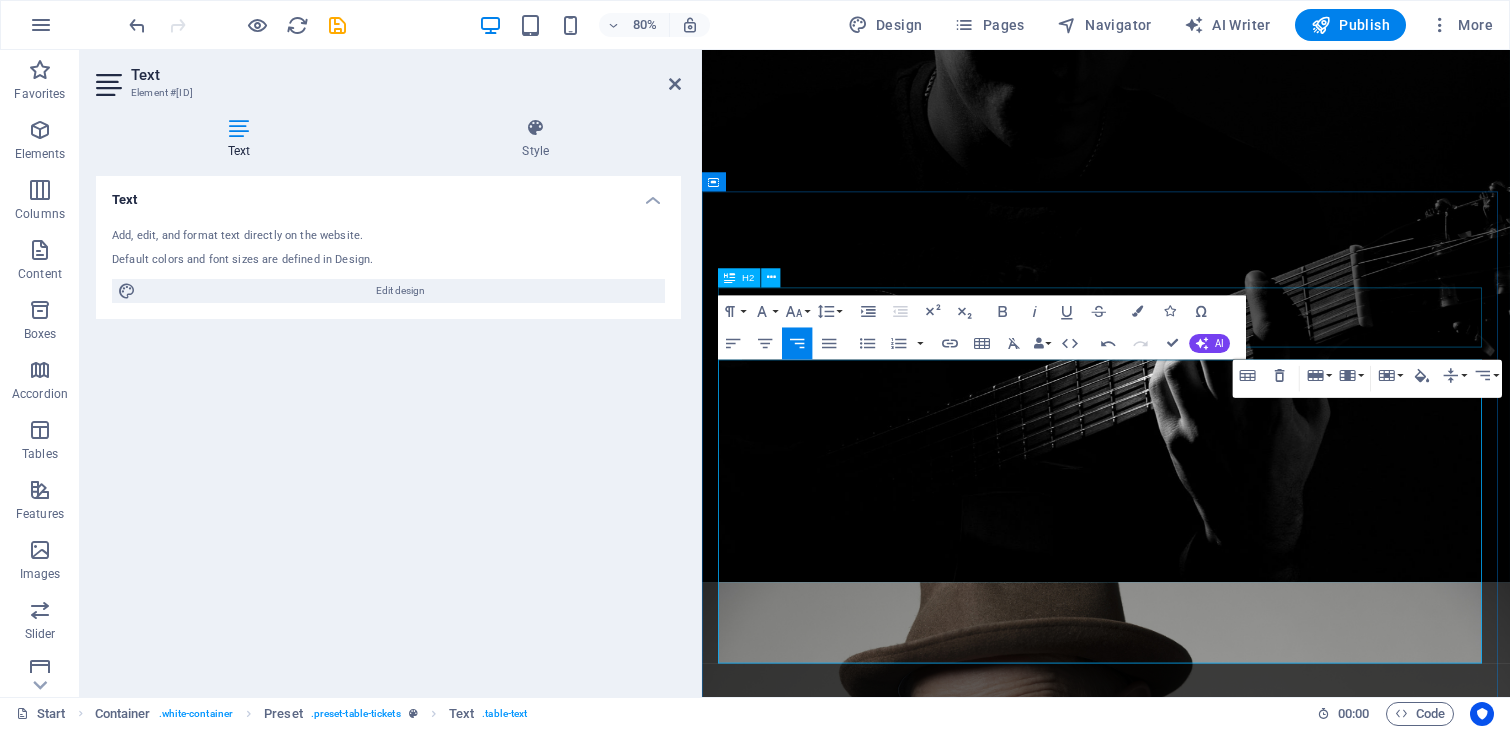 scroll, scrollTop: 773, scrollLeft: 0, axis: vertical 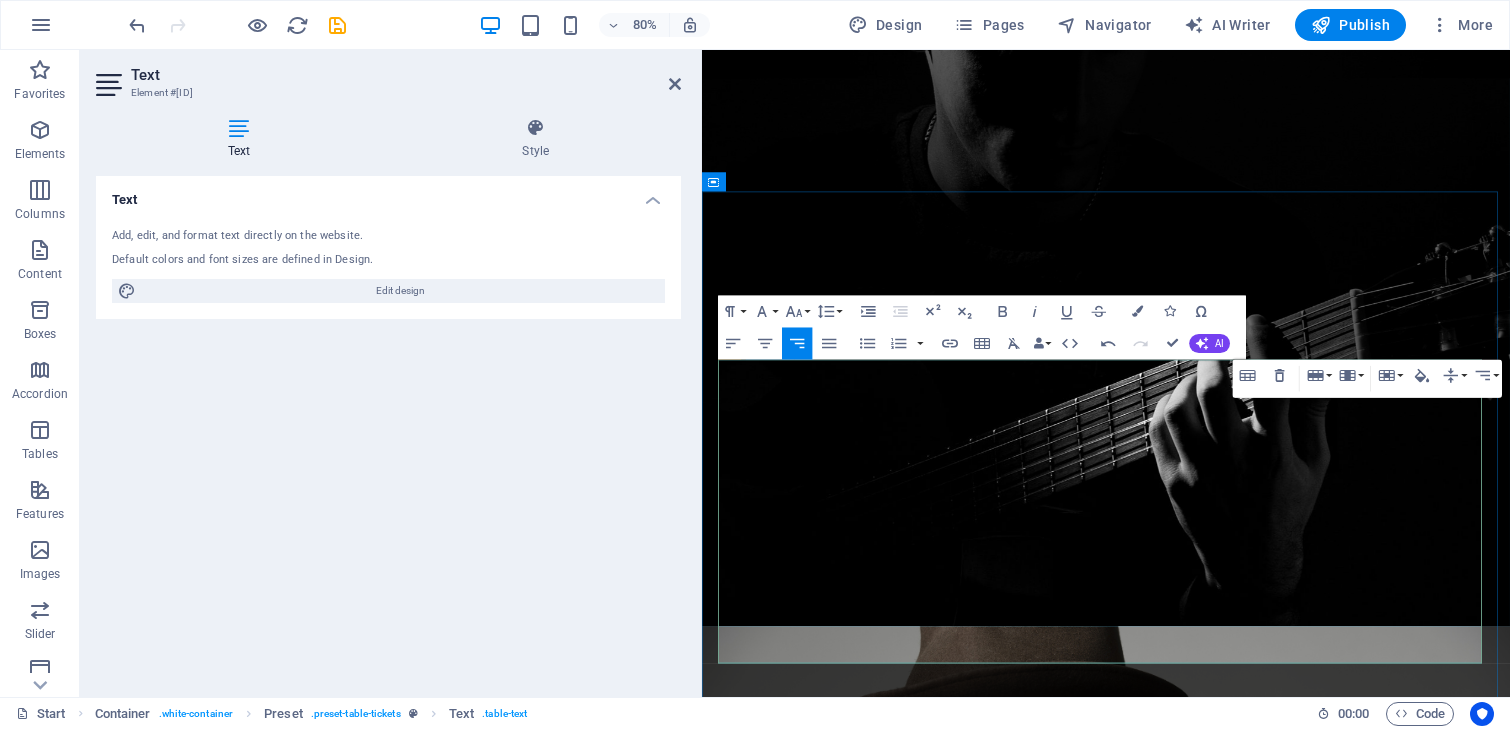 click at bounding box center (1353, 1669) 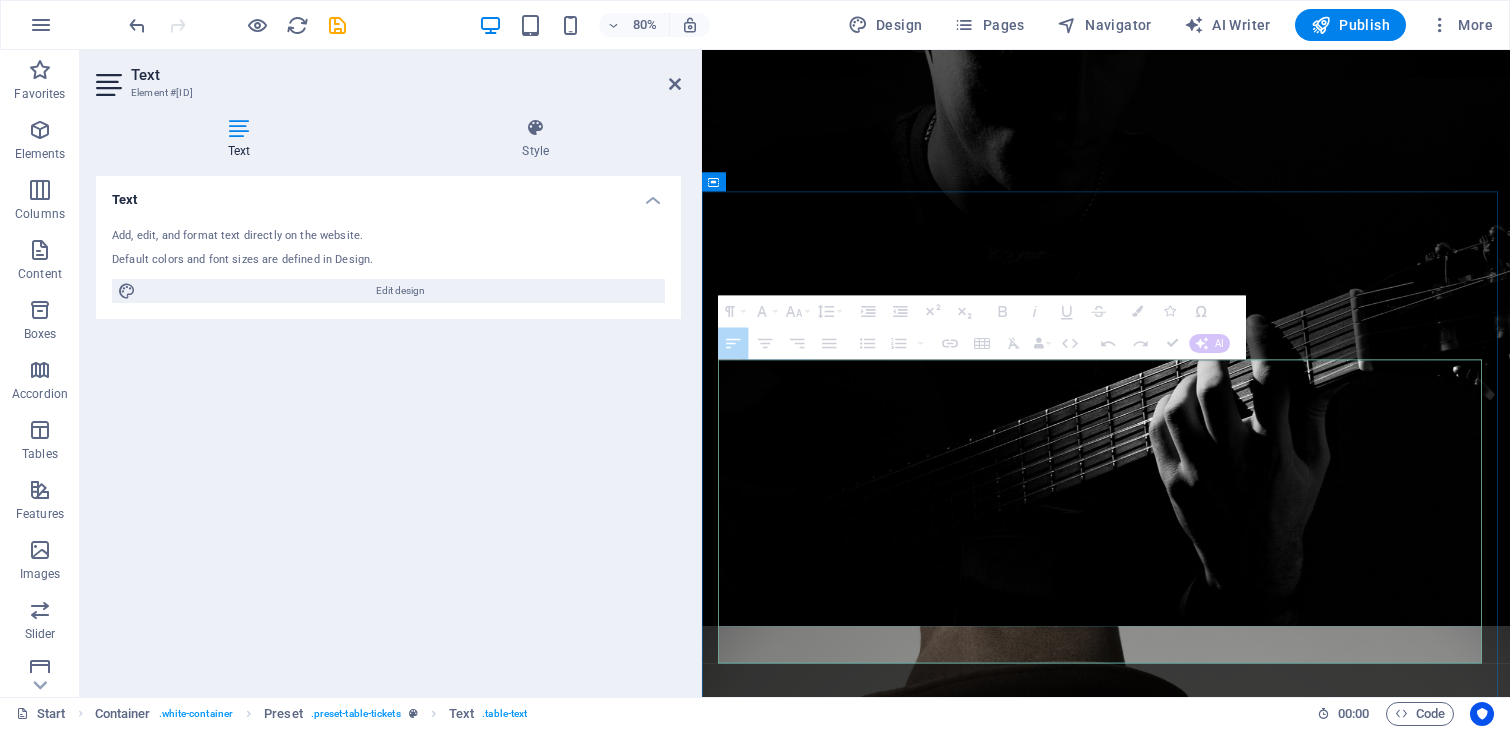 drag, startPoint x: 1536, startPoint y: 468, endPoint x: 1556, endPoint y: 467, distance: 20.024984 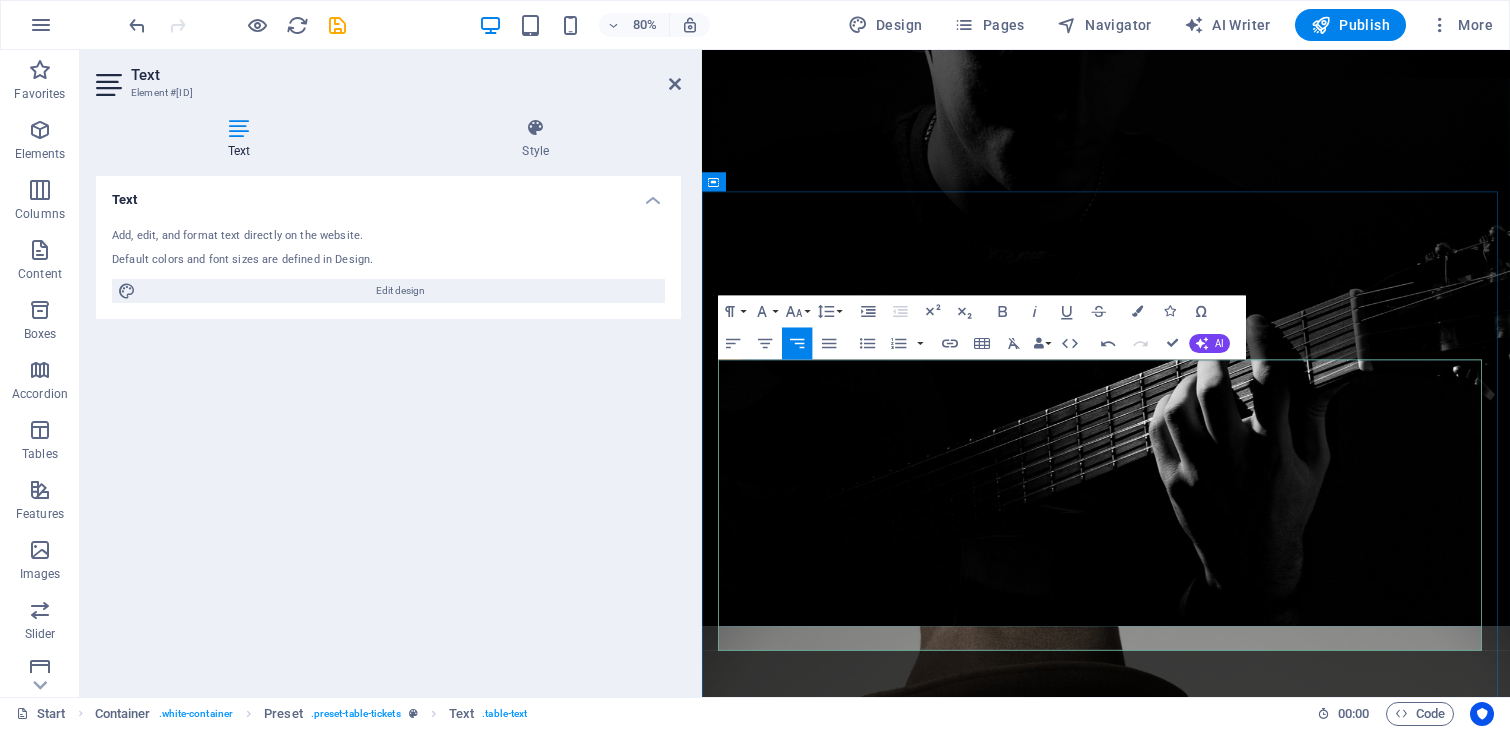 click at bounding box center (1570, 1661) 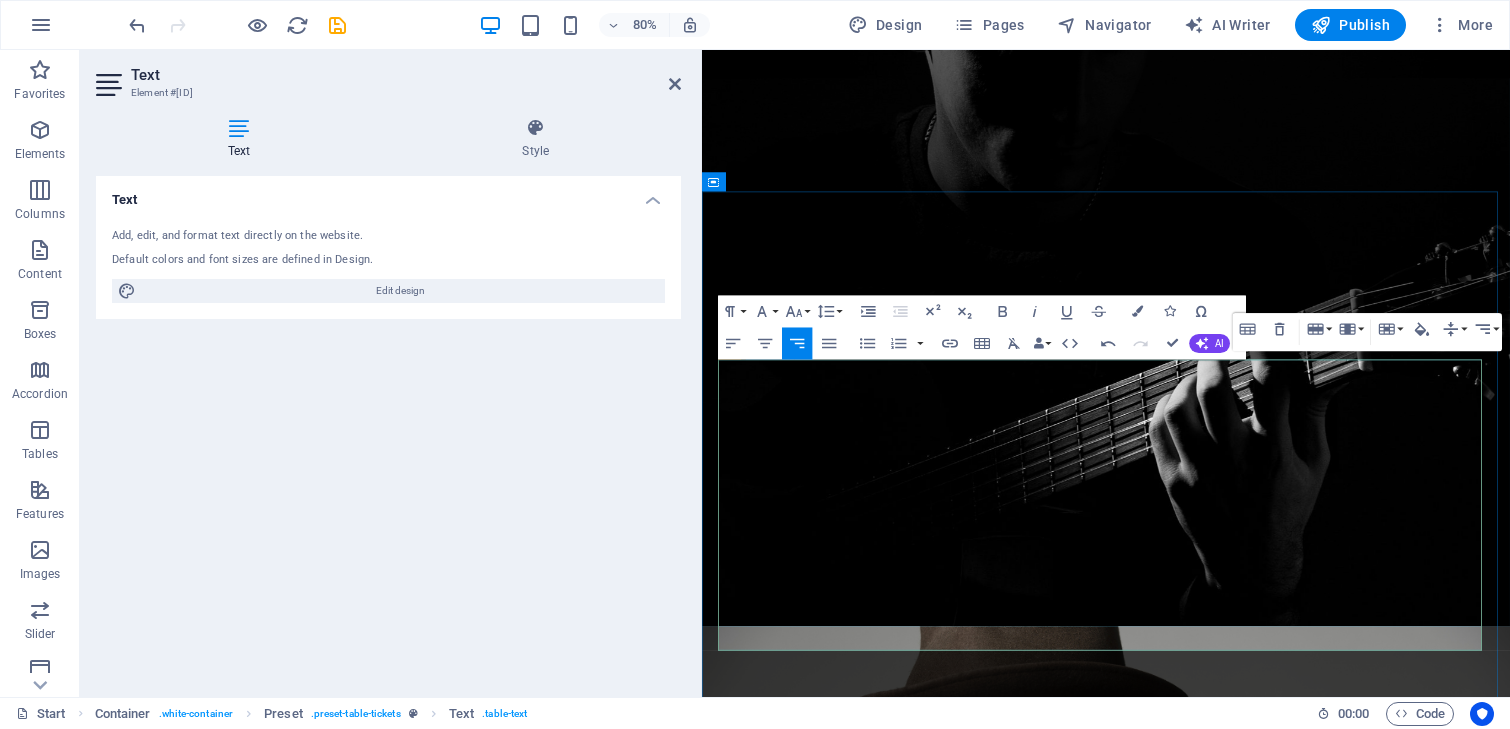 click at bounding box center [834, 1661] 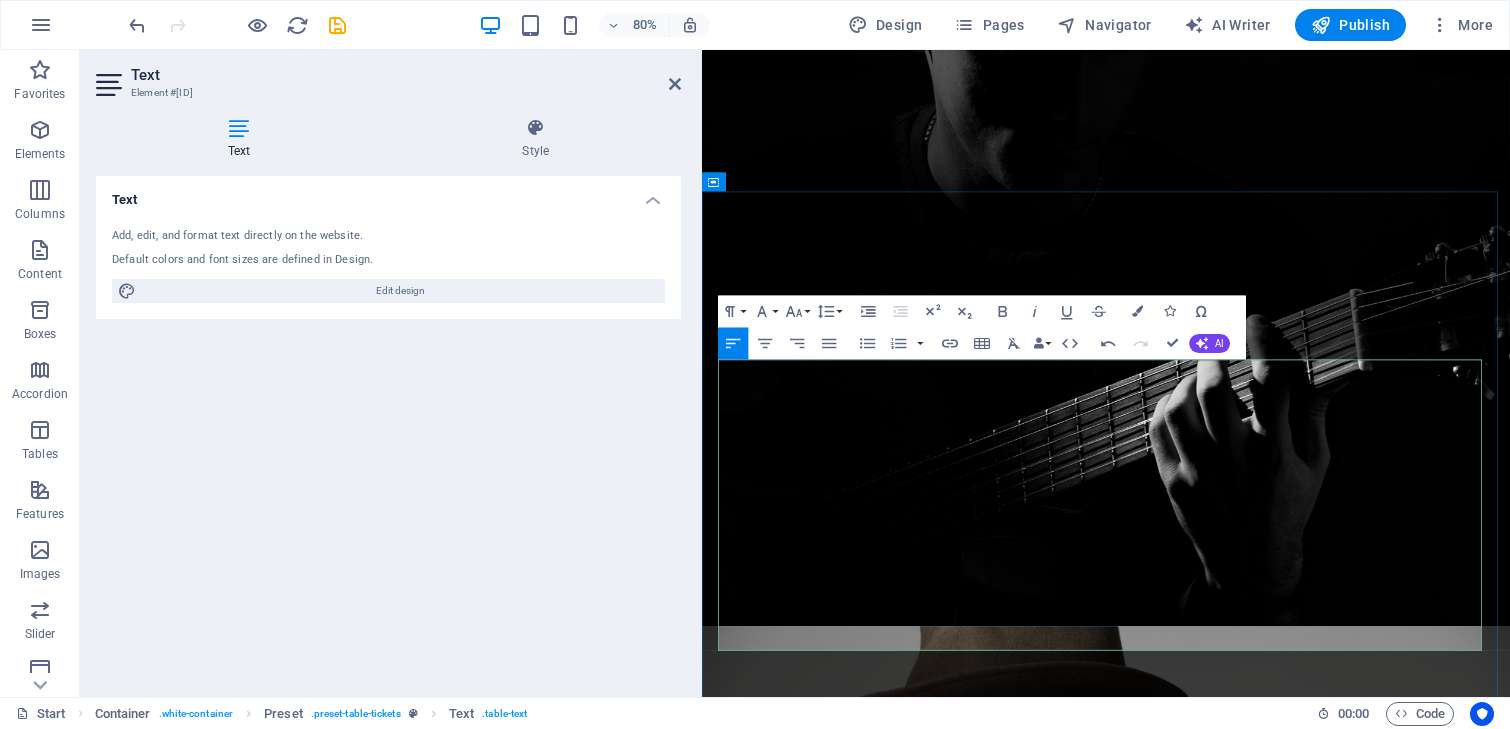 click on "FREE/GRATIS" at bounding box center (1570, 1661) 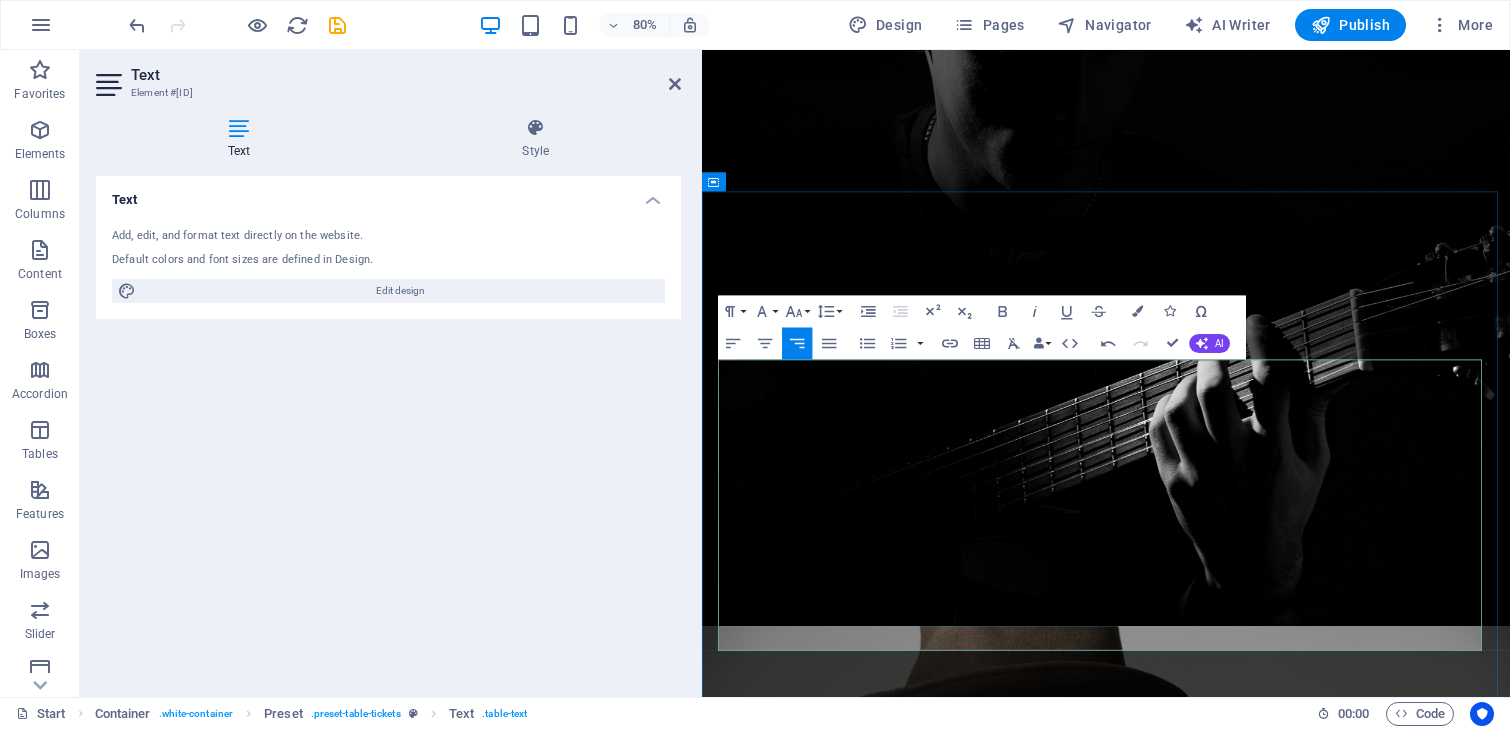 click at bounding box center (1353, 1661) 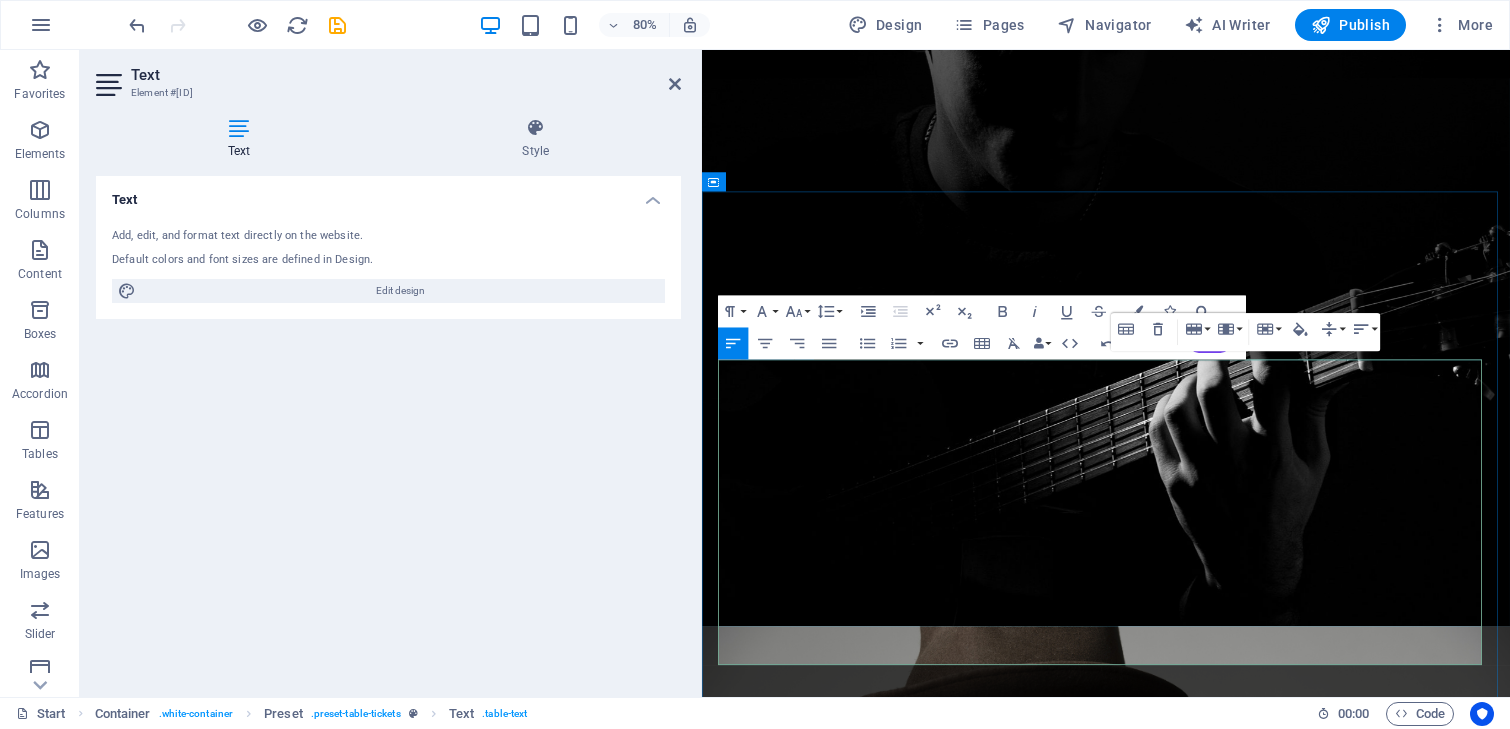click on "PRIVE" at bounding box center (1570, 1723) 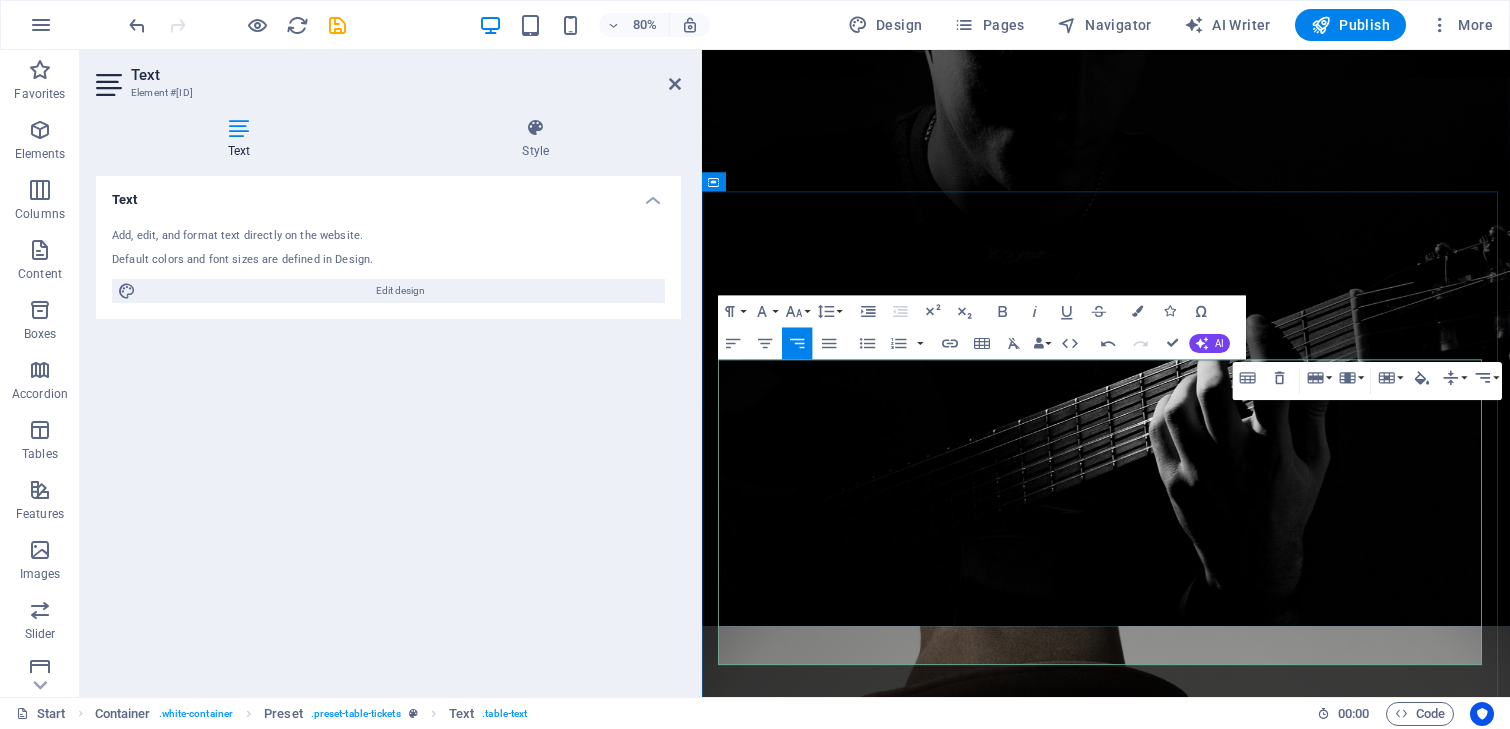click on "[CITY]" at bounding box center [1089, 1723] 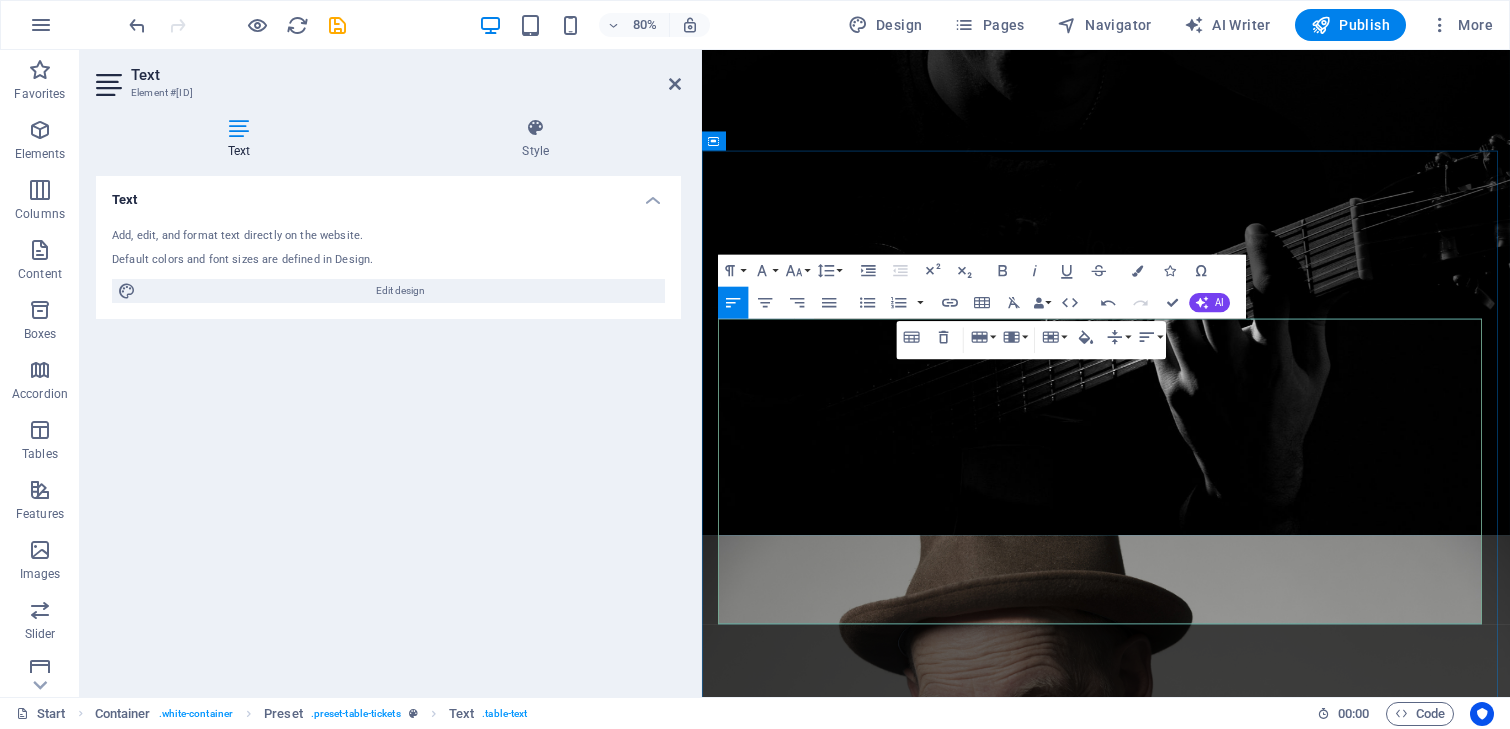 scroll, scrollTop: 888, scrollLeft: 0, axis: vertical 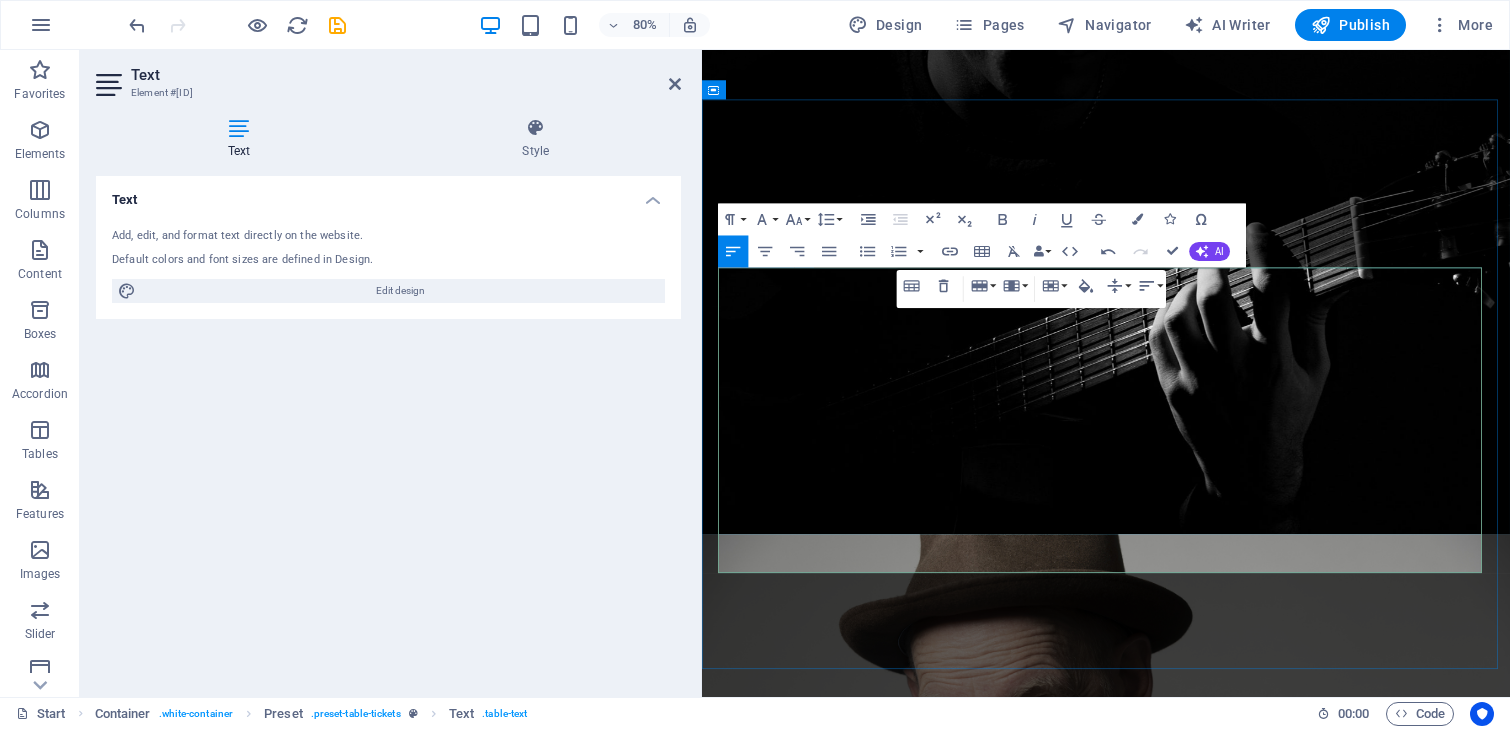 click at bounding box center (1570, 1852) 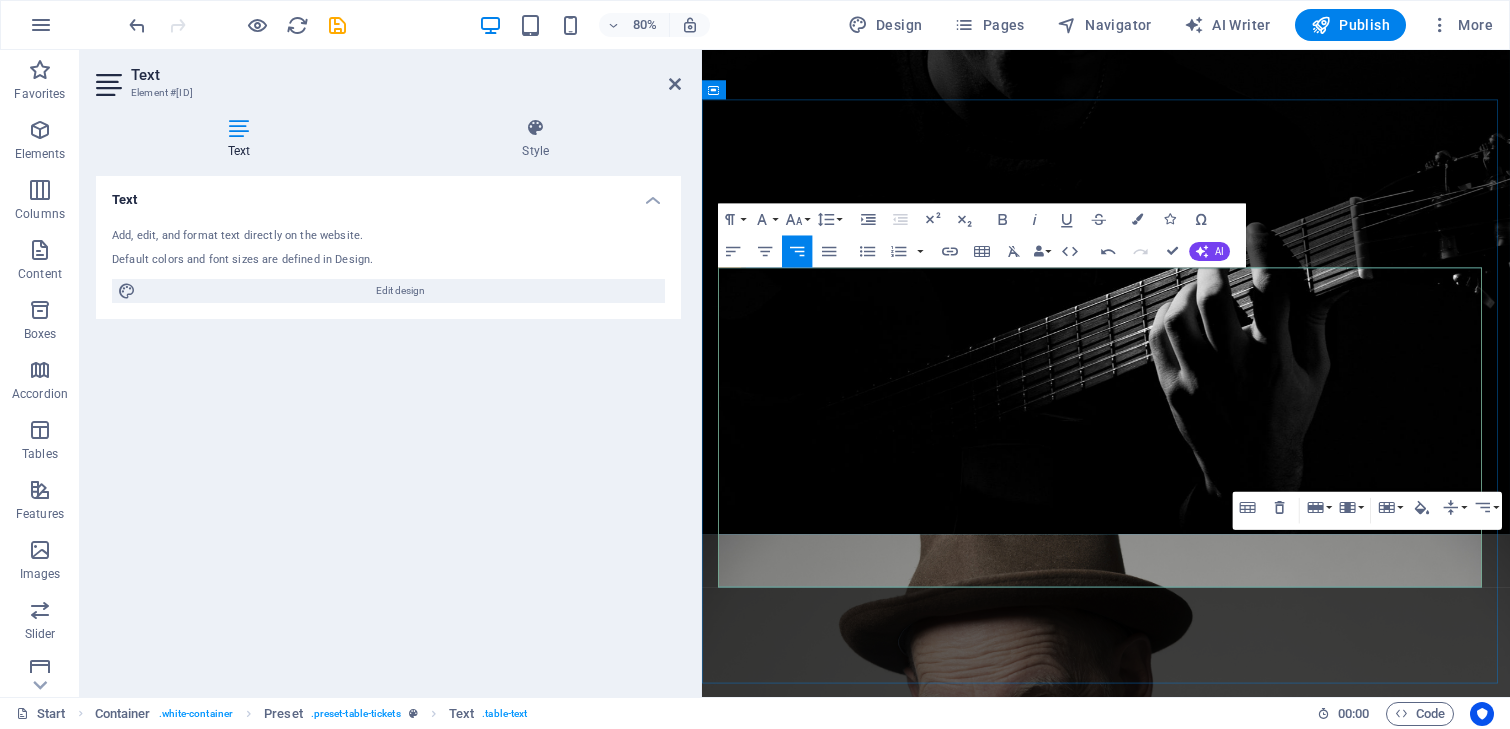 click at bounding box center [1656, -639] 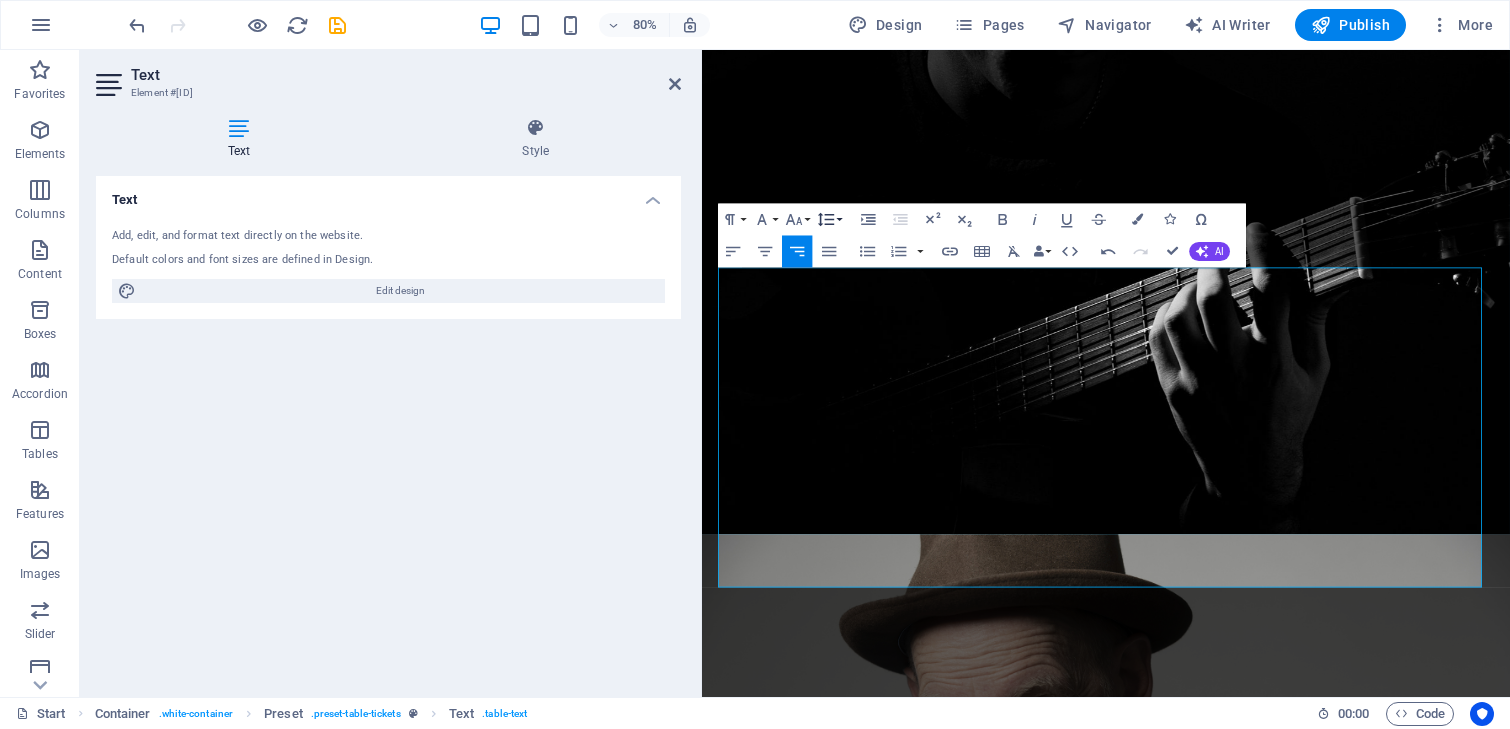 click on "Line Height" at bounding box center (829, 219) 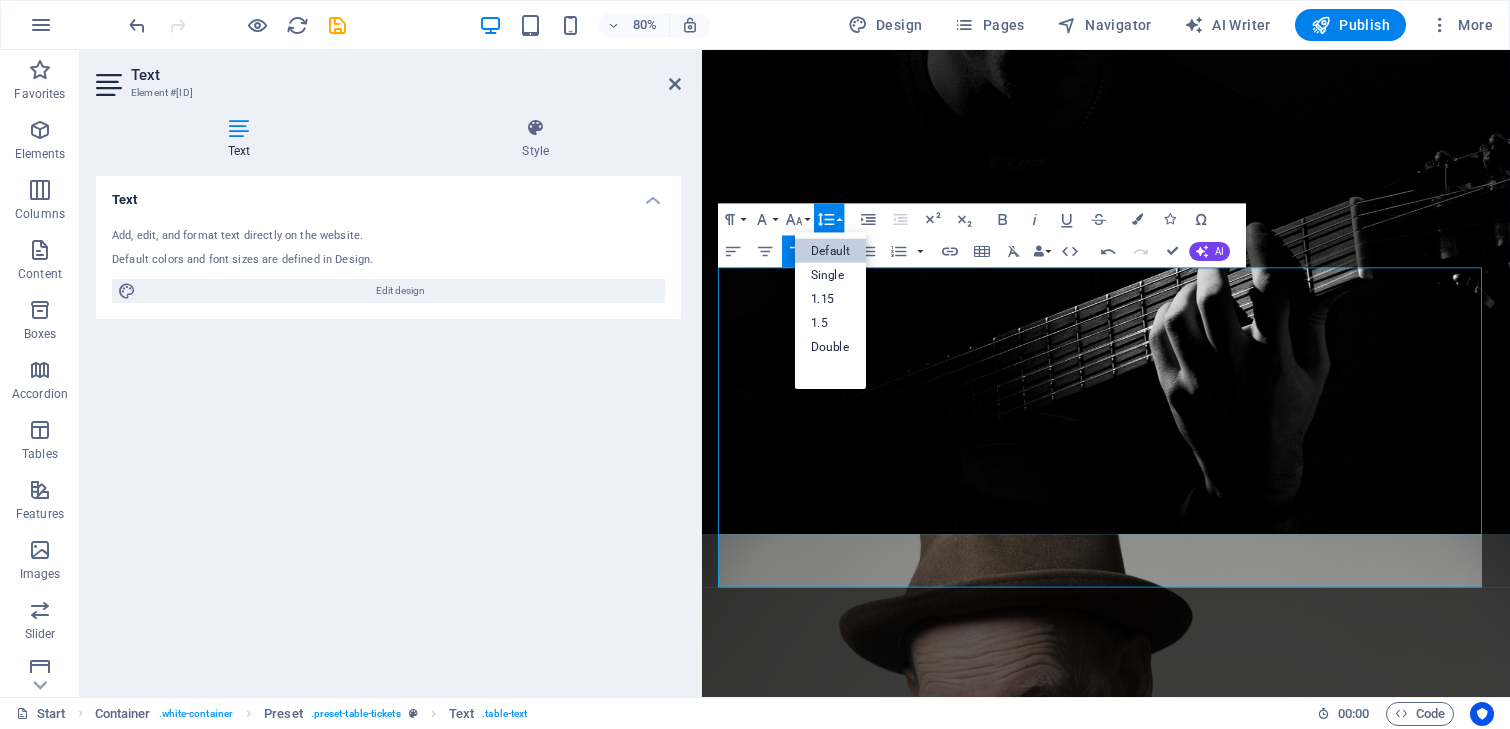 scroll, scrollTop: 0, scrollLeft: 0, axis: both 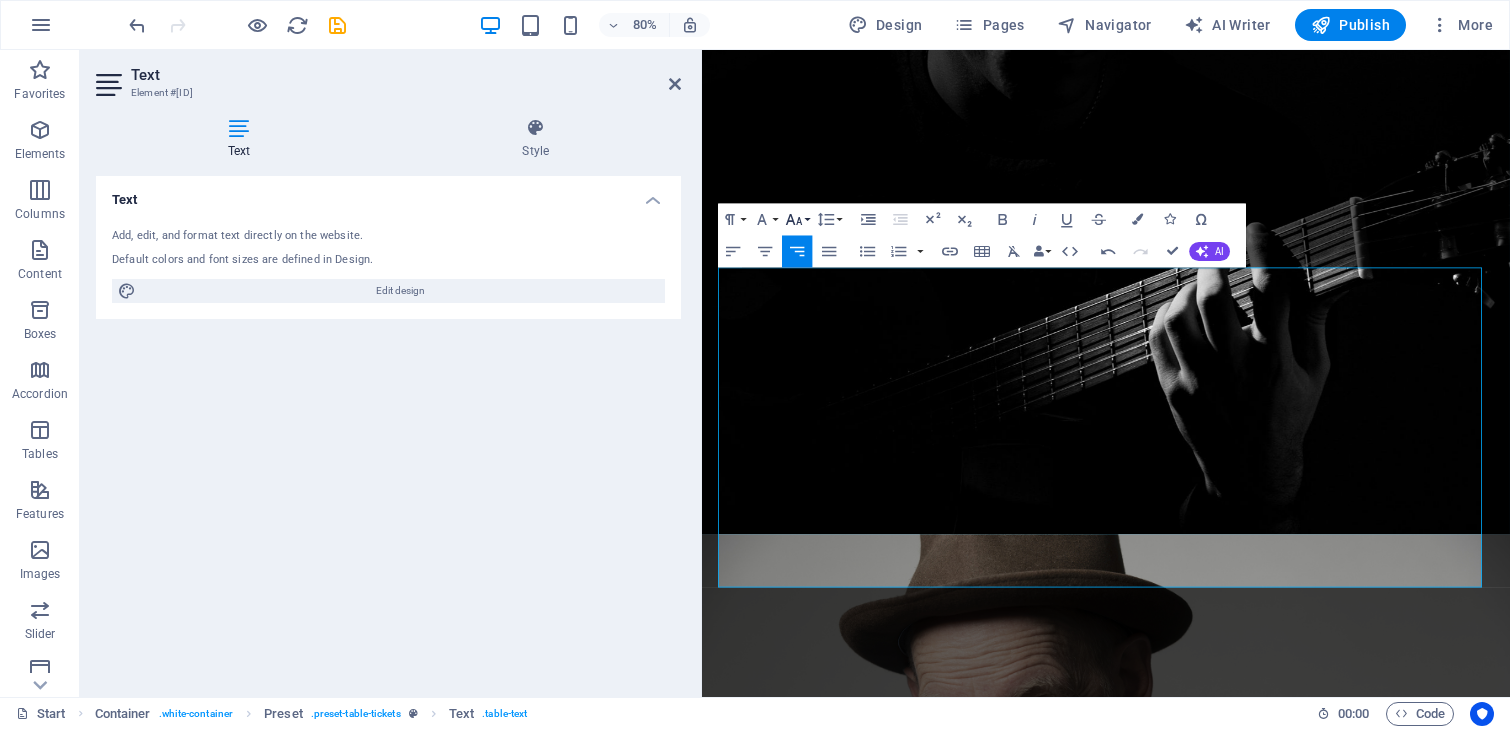 click on "Font Size" at bounding box center [797, 219] 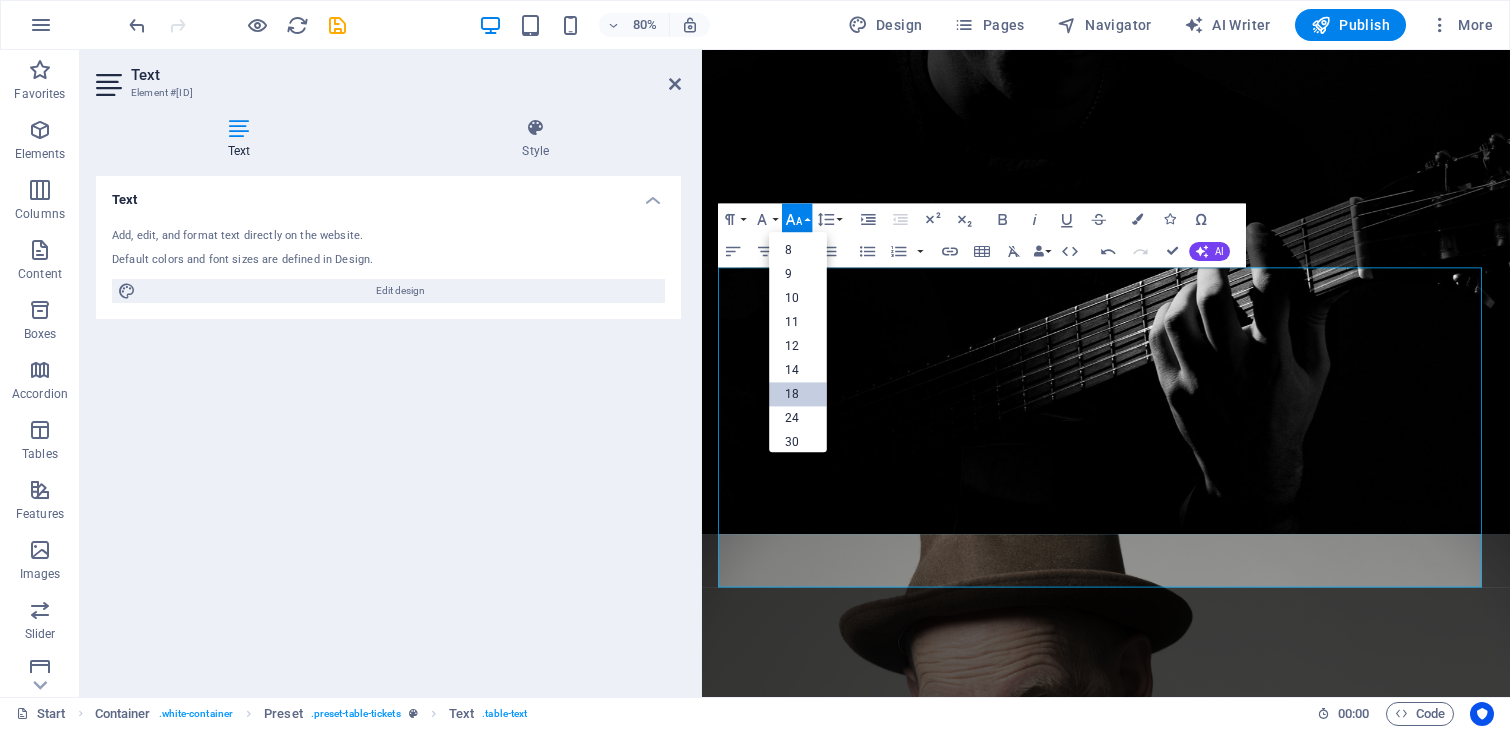 scroll, scrollTop: 242, scrollLeft: 0, axis: vertical 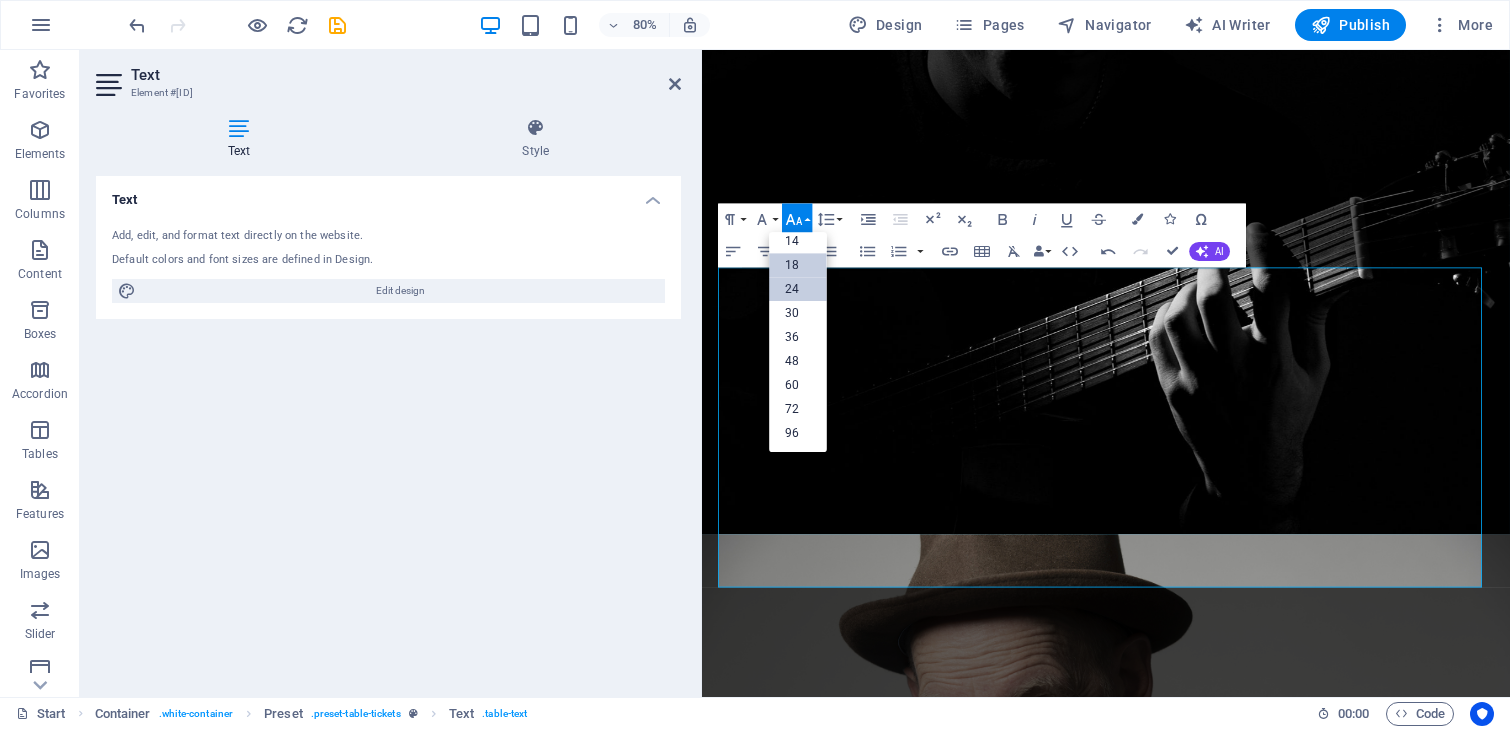 click on "24" at bounding box center [798, 290] 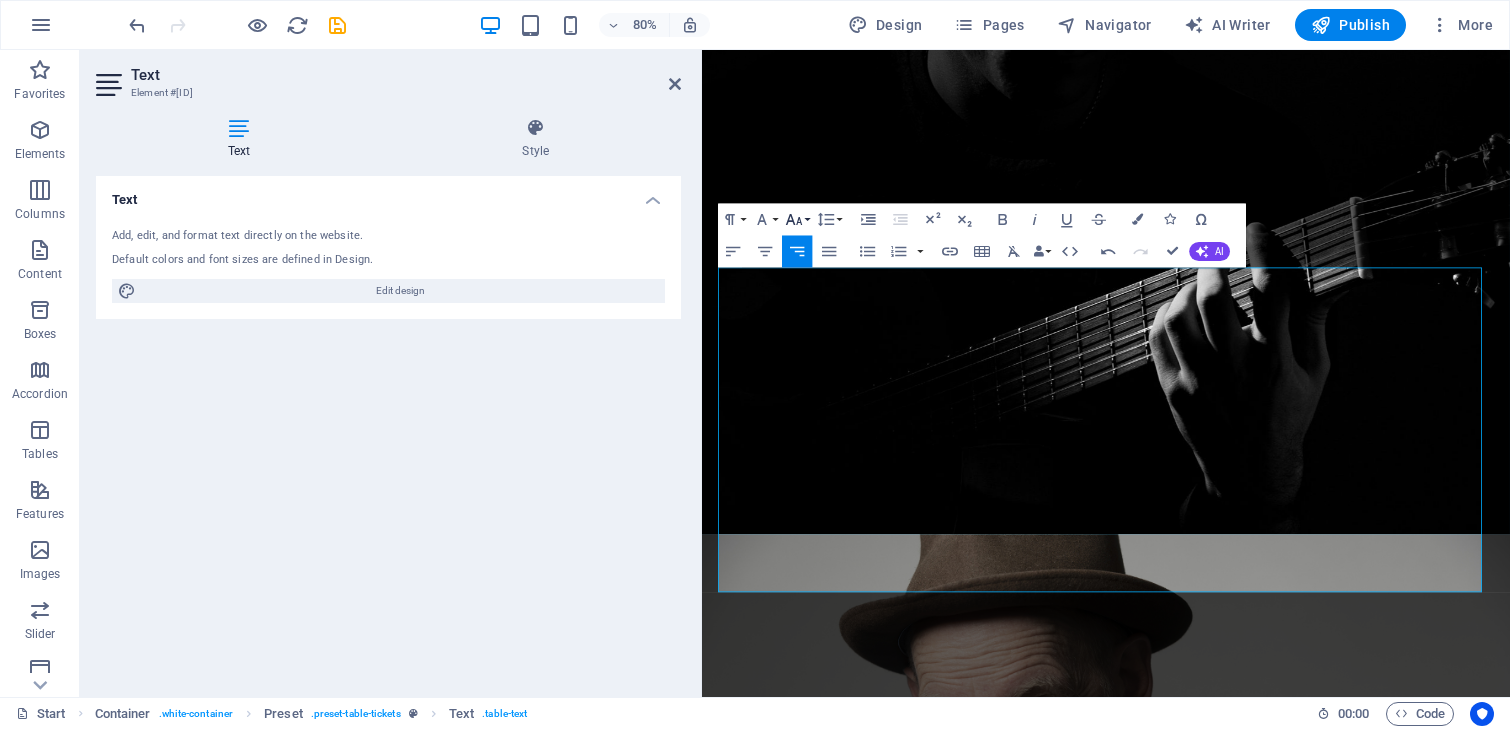 click on "Font Size" at bounding box center [797, 219] 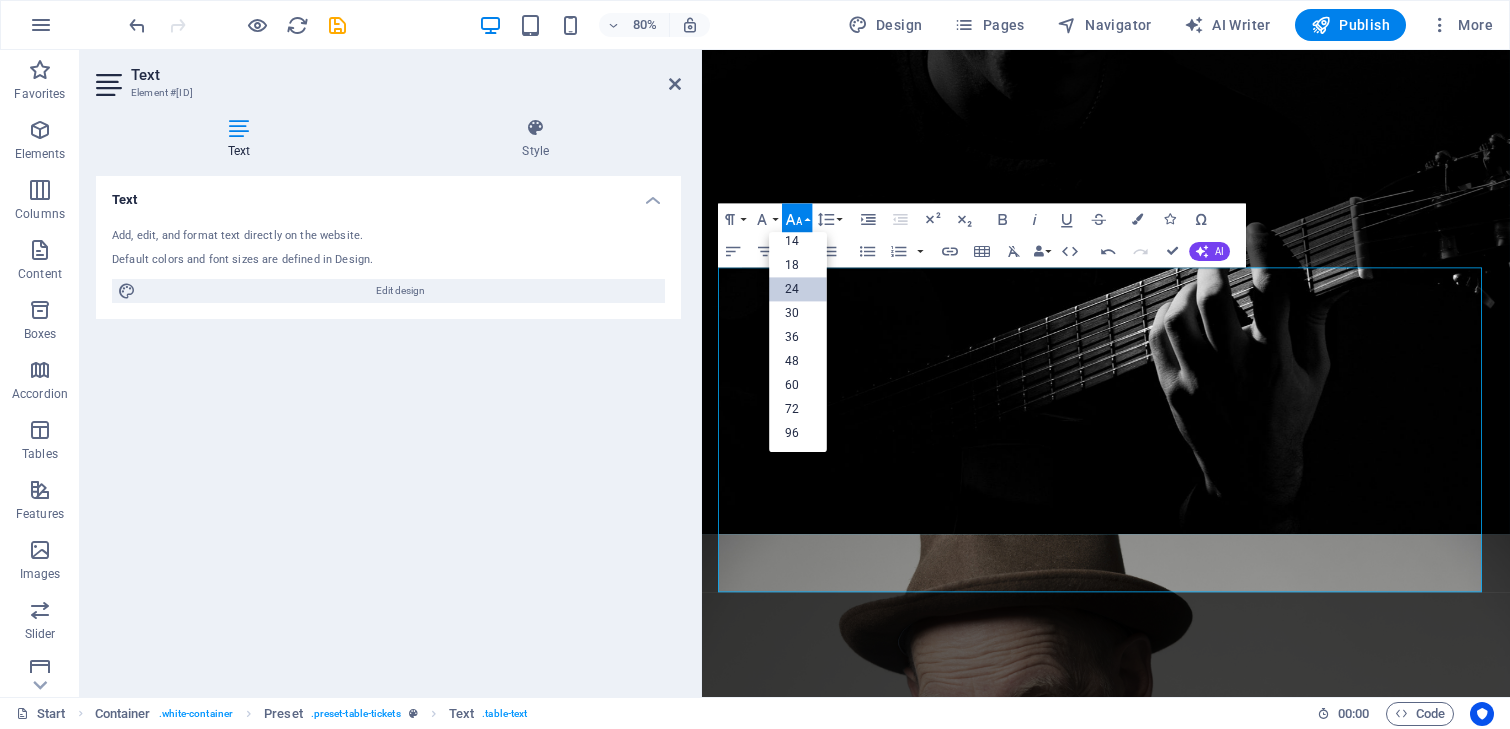 scroll, scrollTop: 245, scrollLeft: 0, axis: vertical 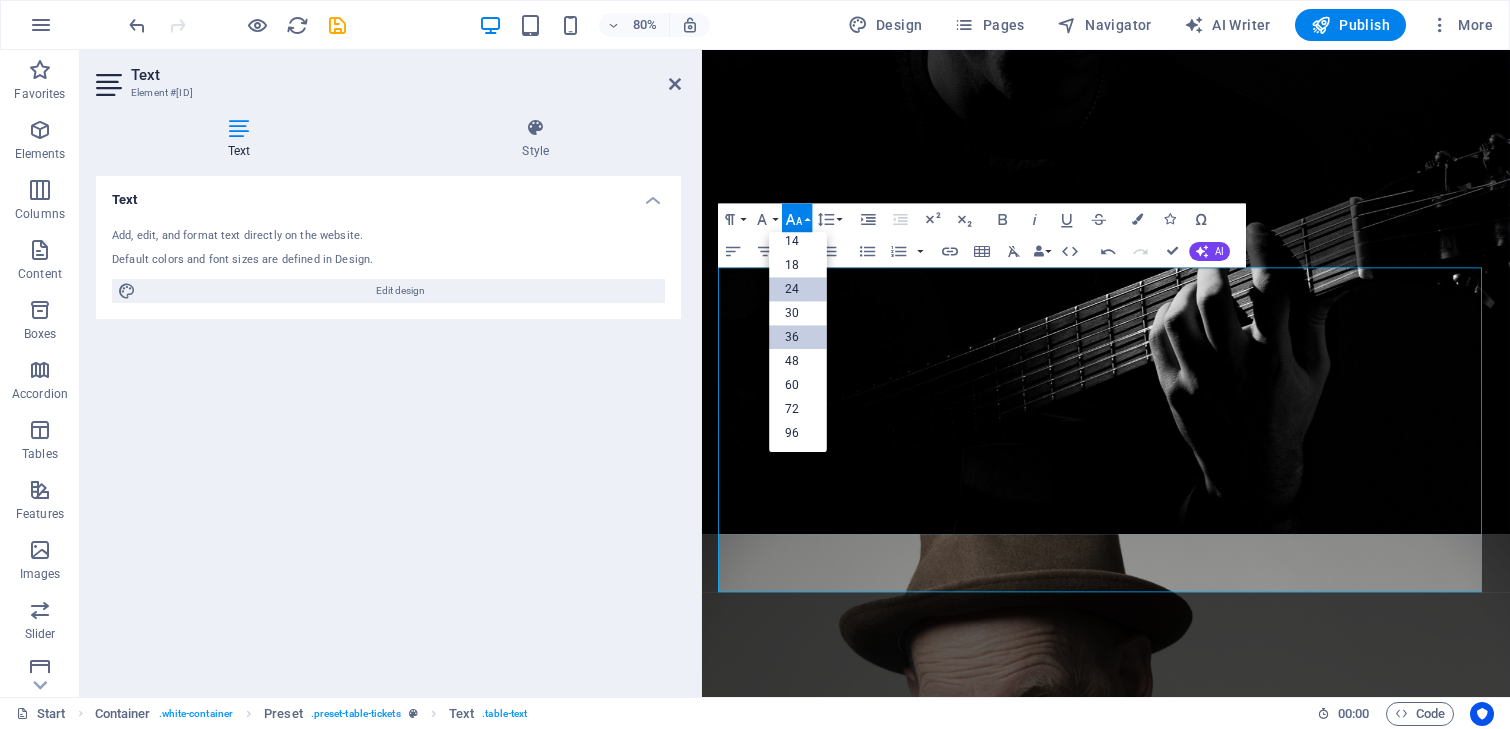 click on "36" at bounding box center (798, 338) 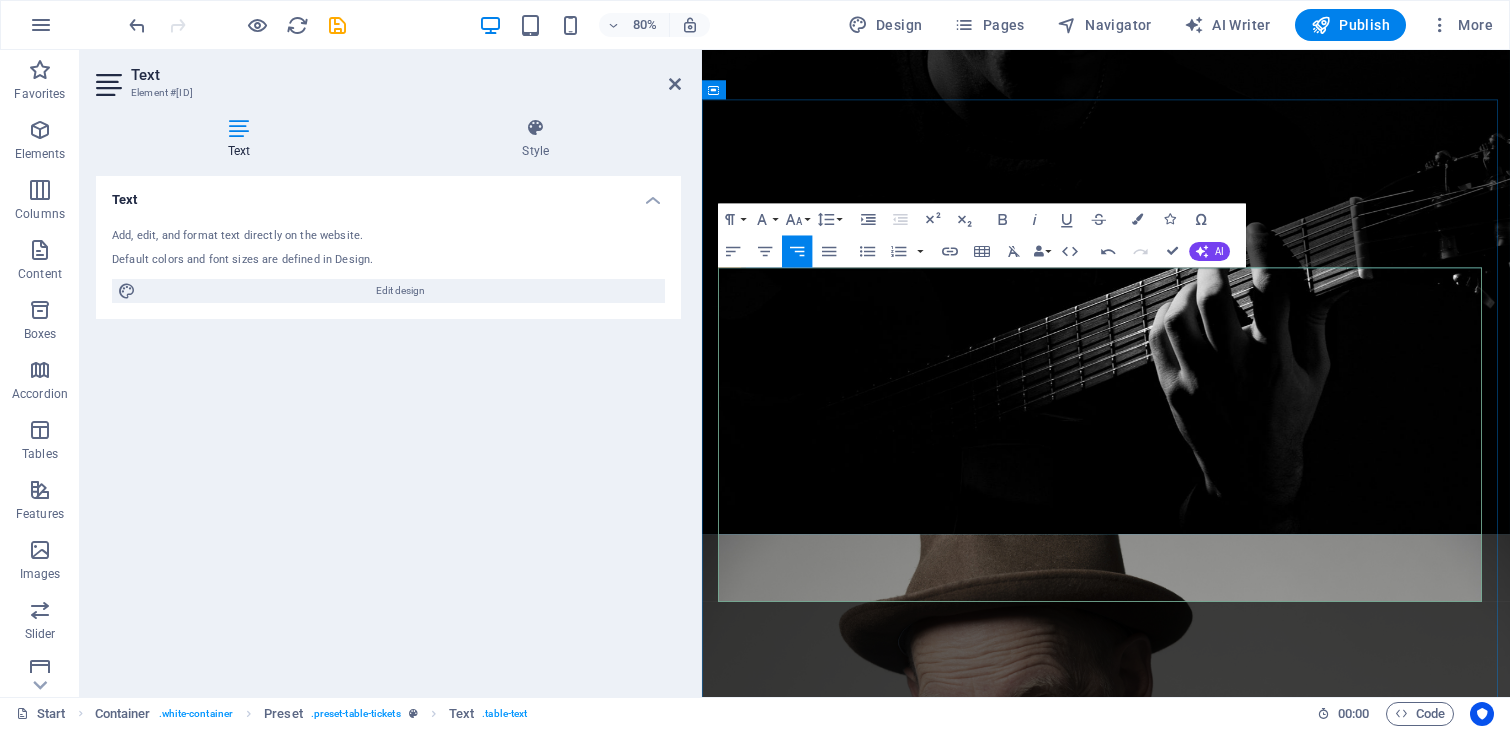 click on "[DATE]" at bounding box center (834, 1624) 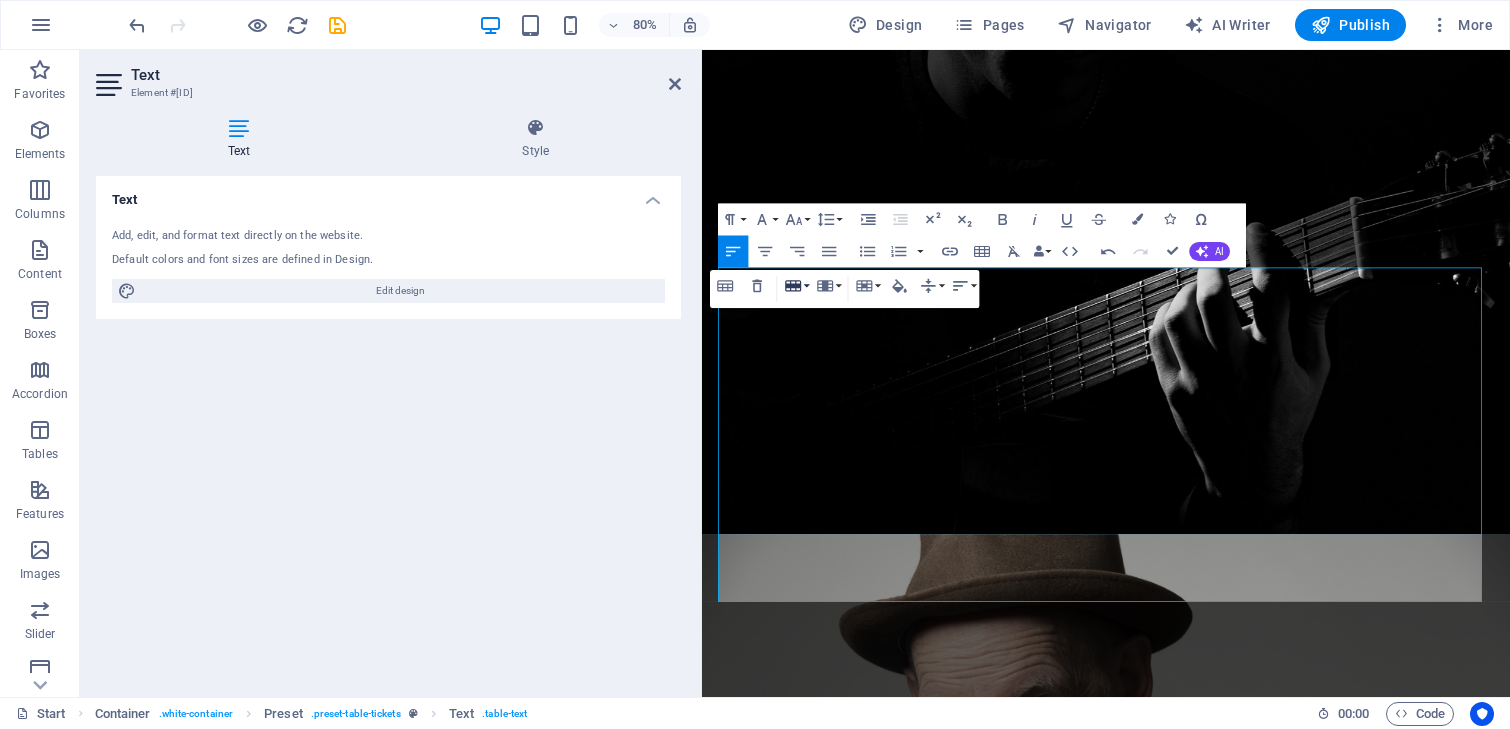 click on "Row" at bounding box center (796, 286) 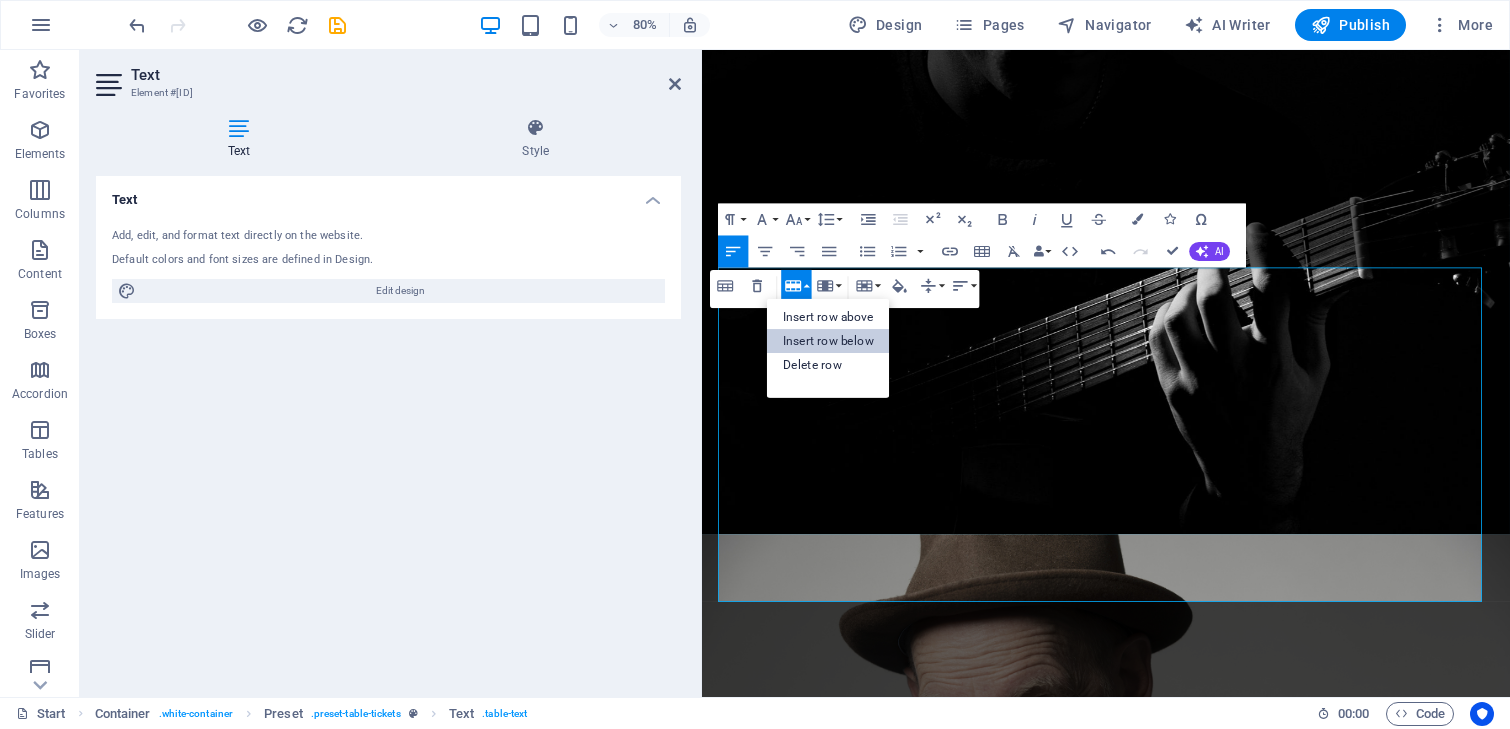 click on "Insert row below" at bounding box center [828, 341] 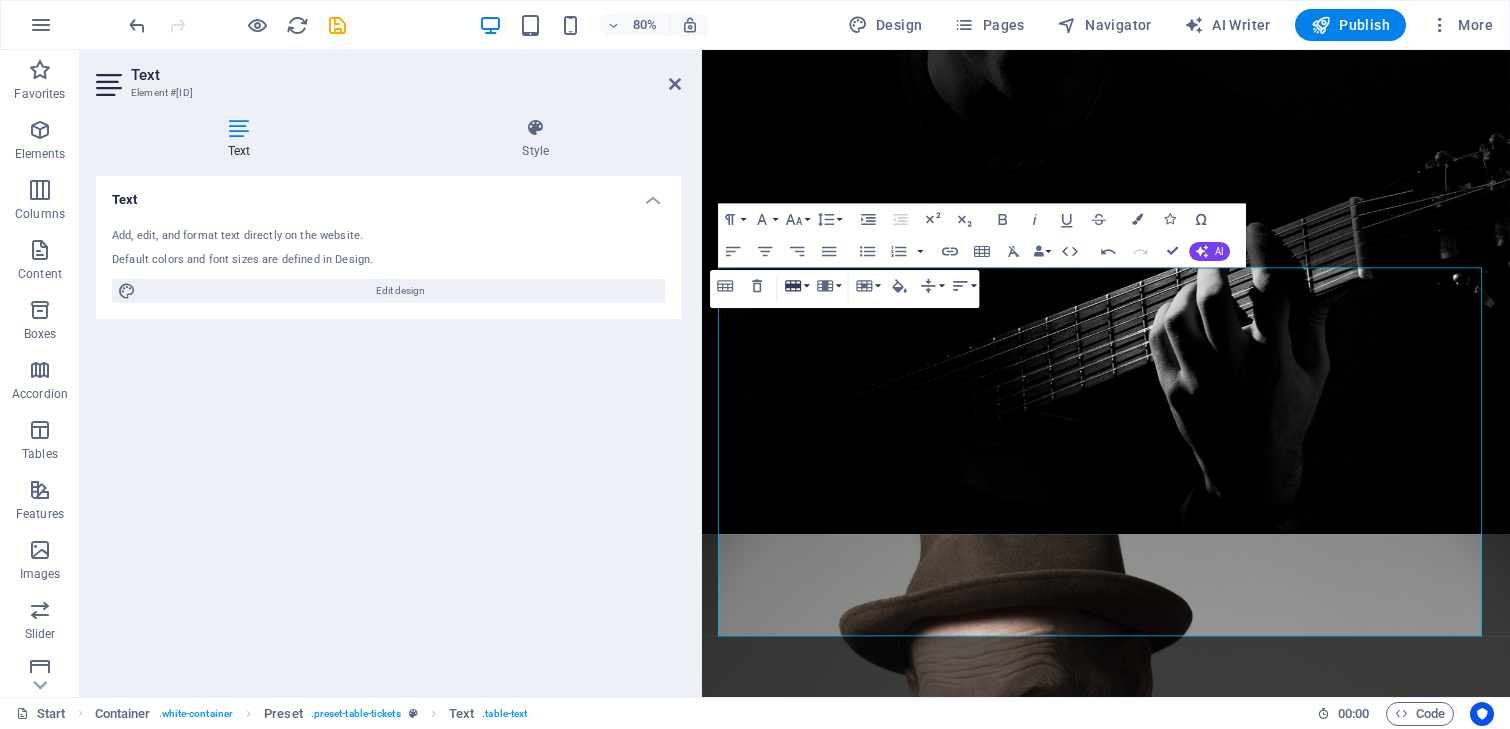 click on "Row" at bounding box center (796, 286) 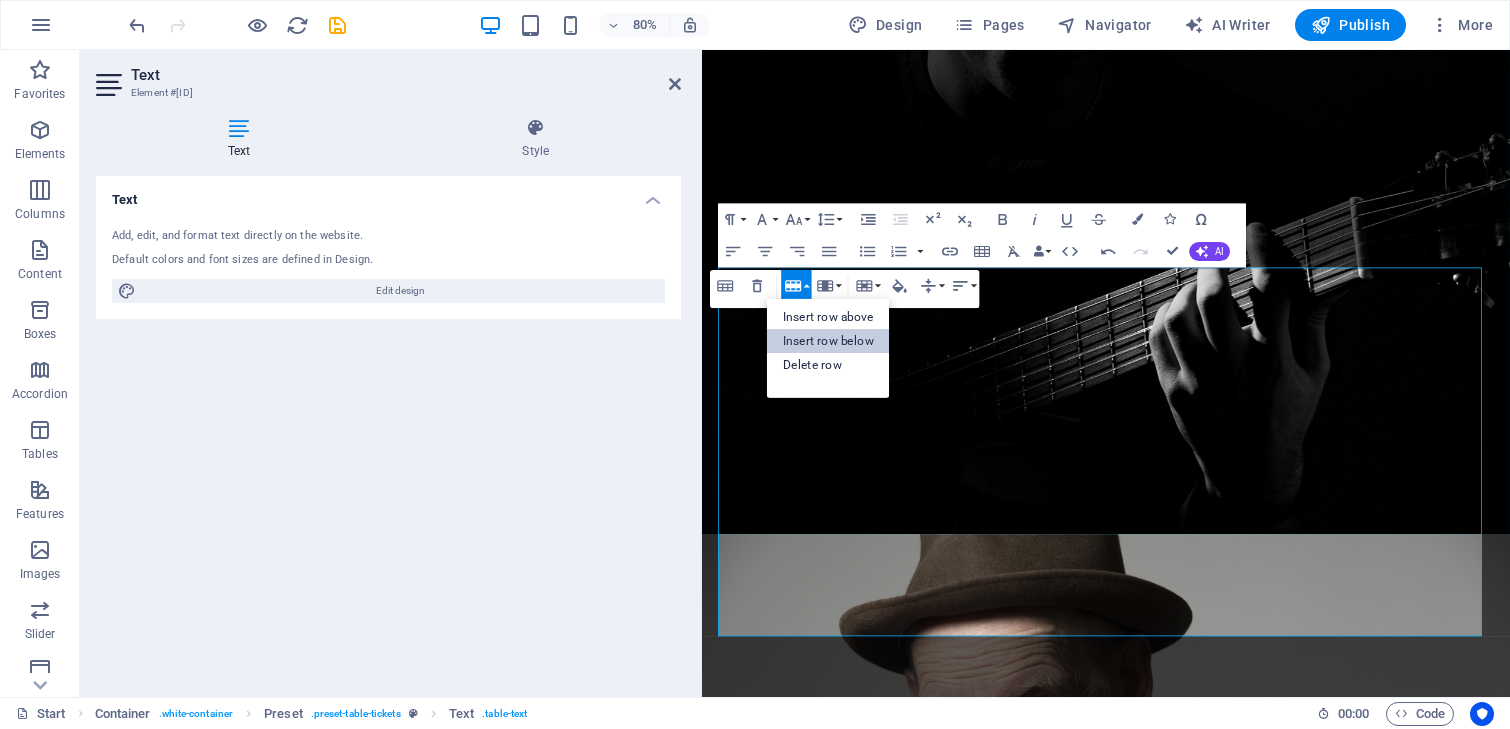click on "Insert row below" at bounding box center (828, 341) 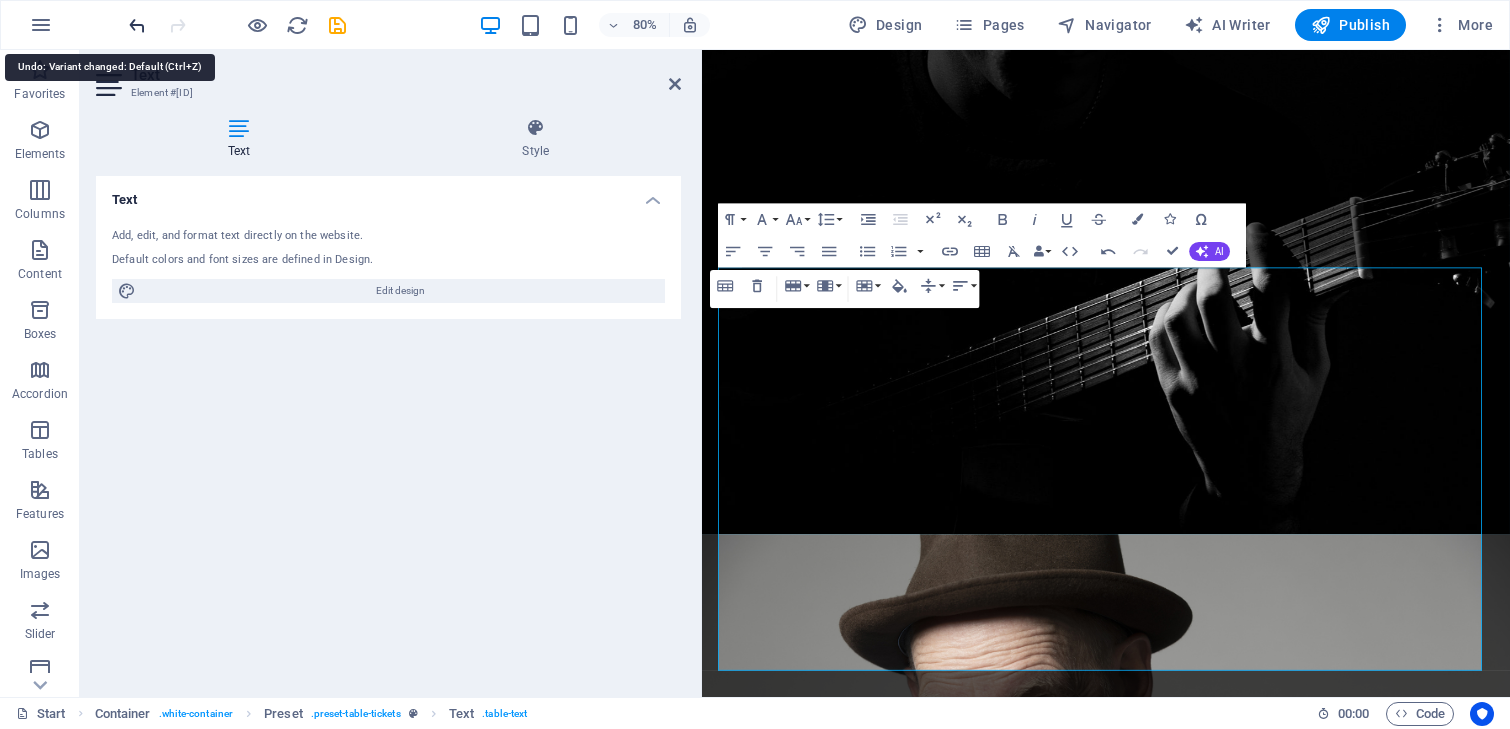 click at bounding box center (137, 25) 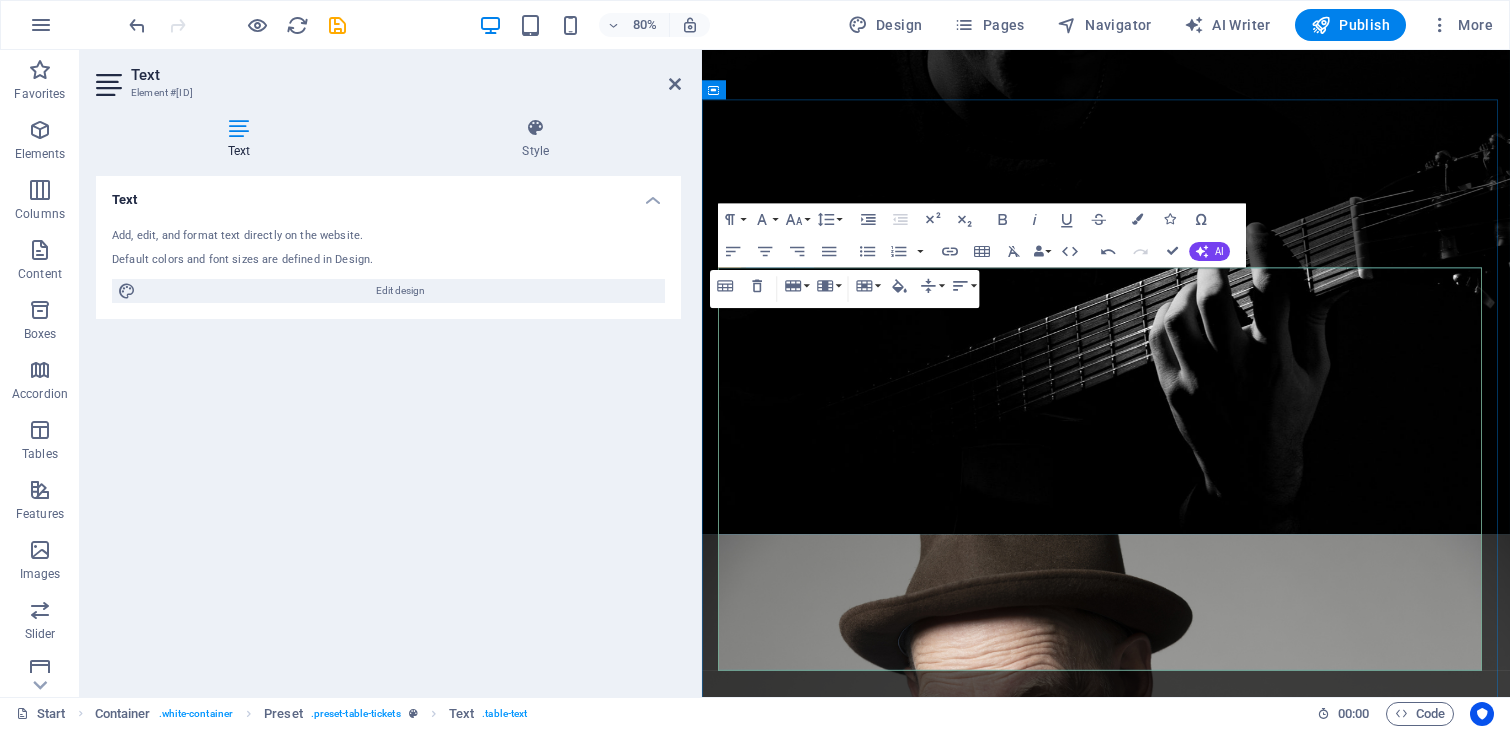 click at bounding box center (834, 1686) 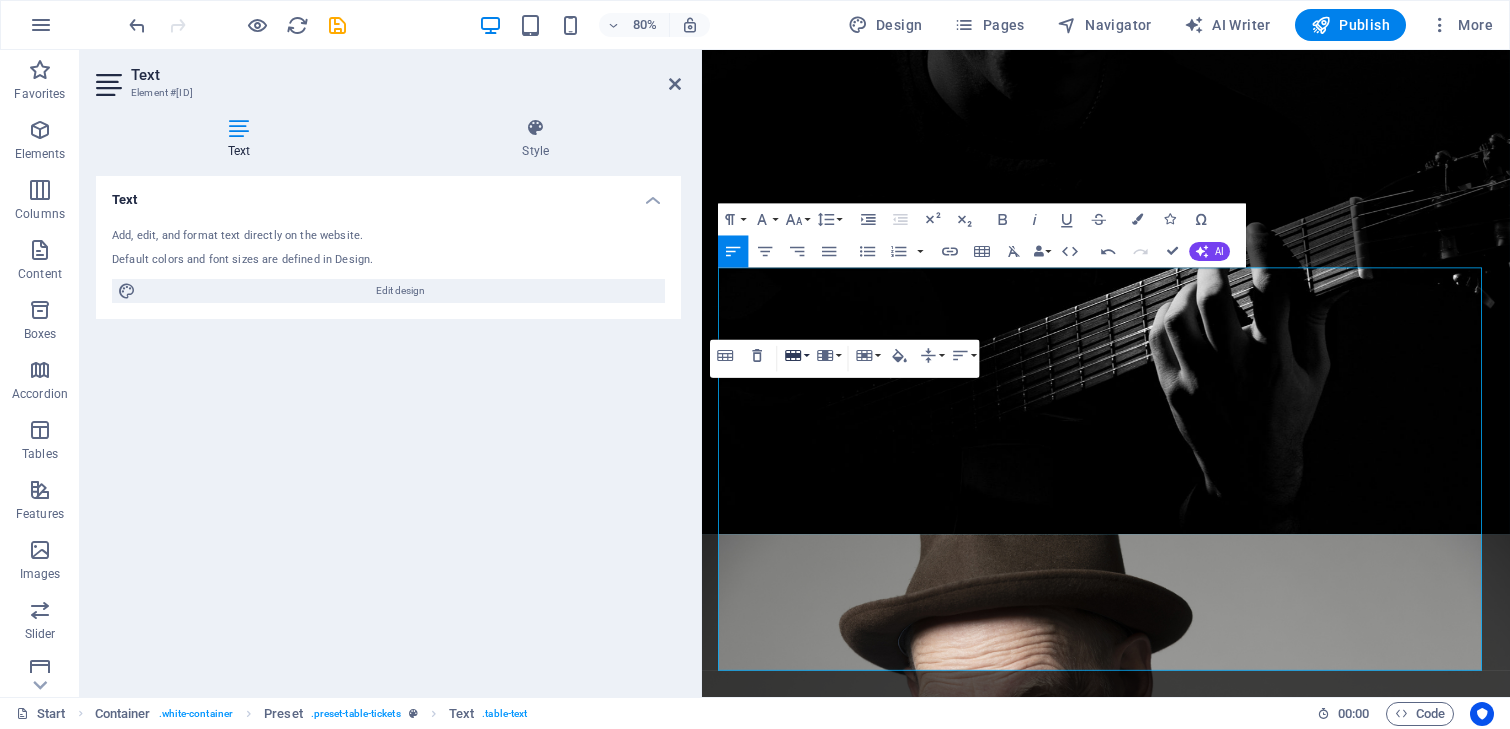 click on "Row" at bounding box center [796, 355] 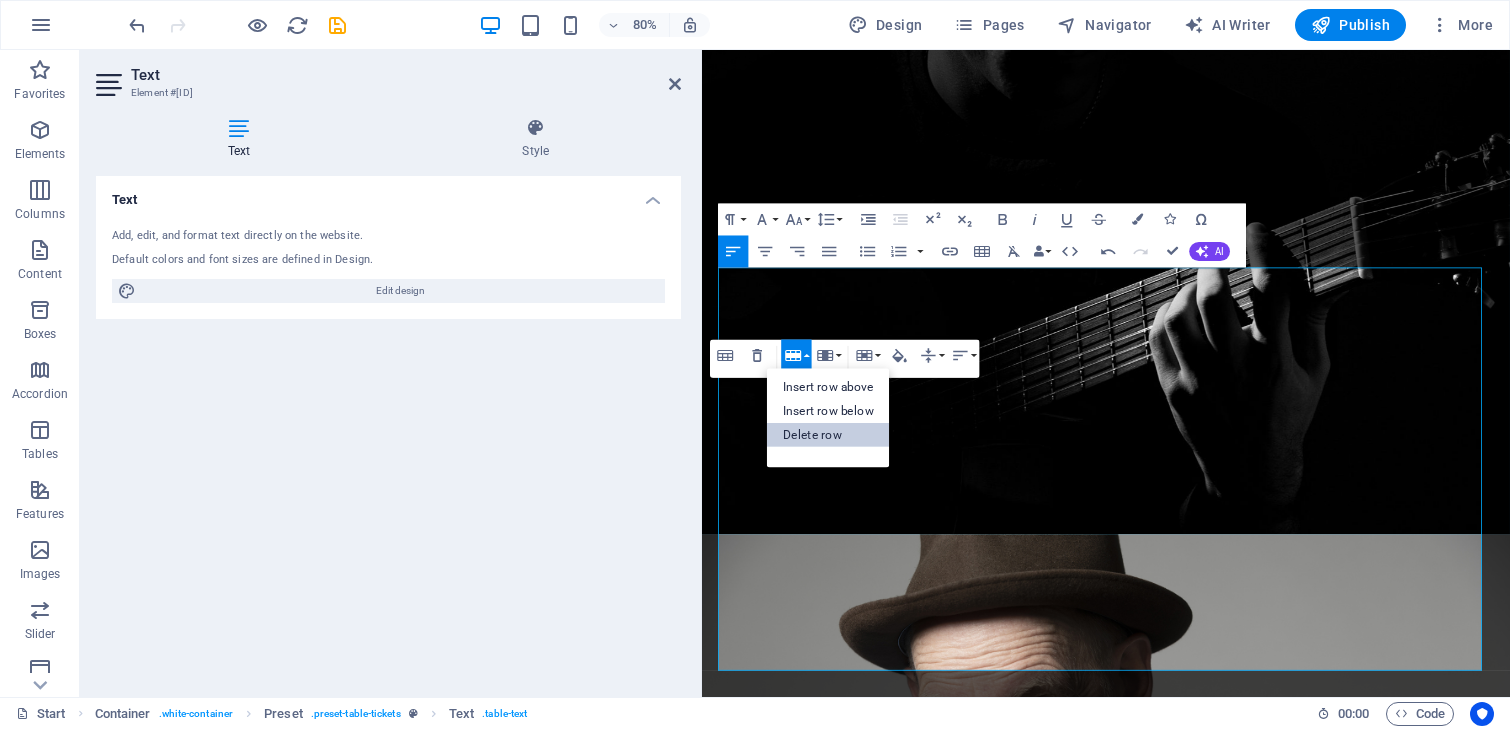 click on "Delete row" at bounding box center (828, 435) 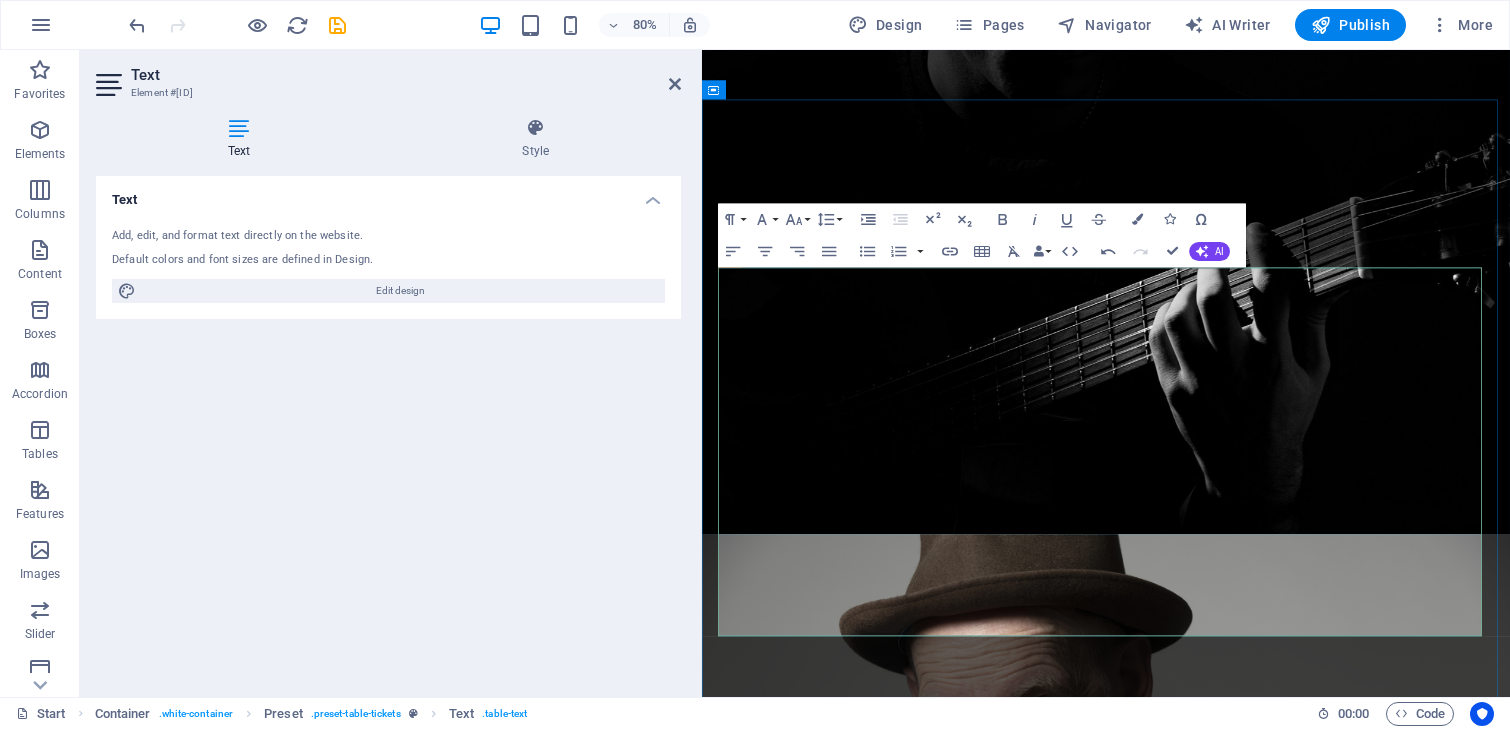 click at bounding box center [834, 1686] 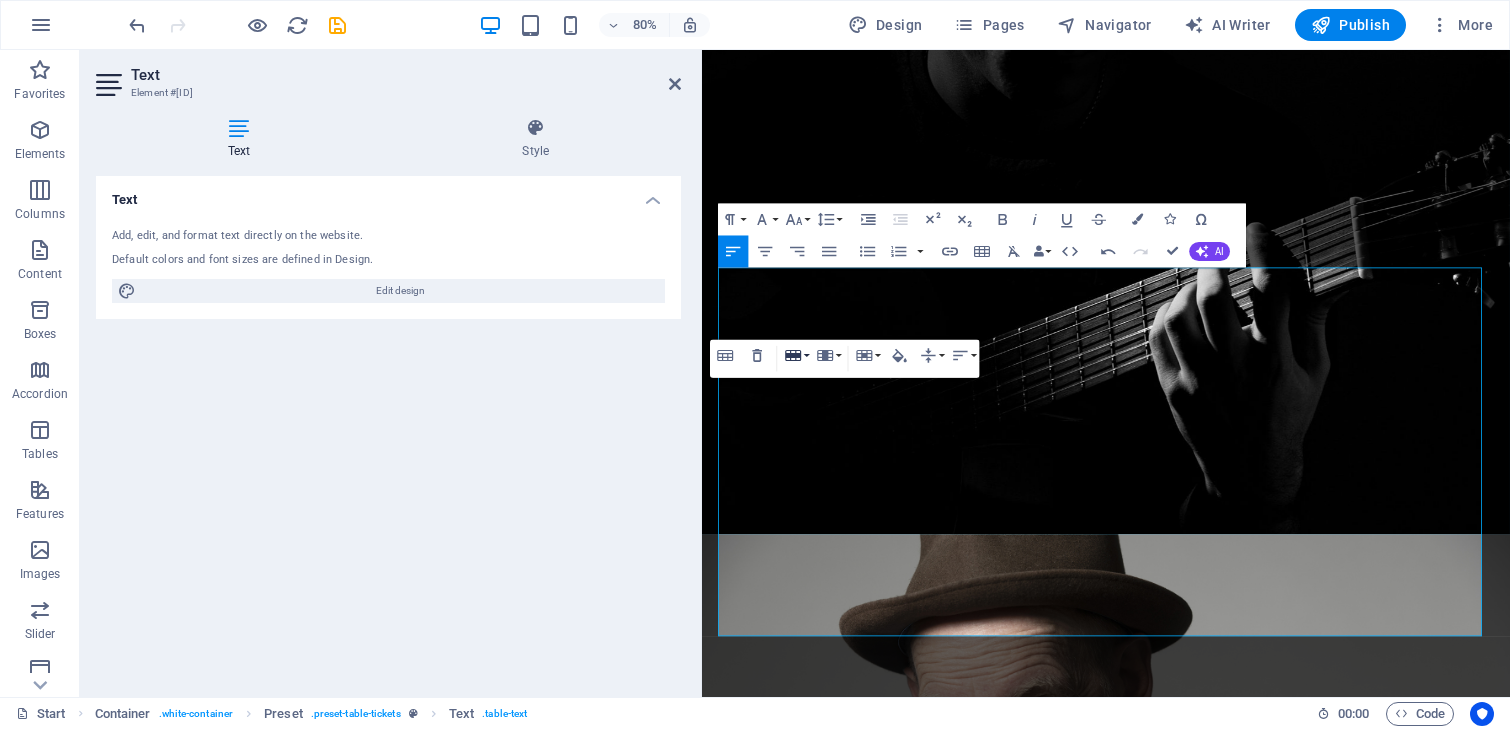 click on "Row" at bounding box center [796, 355] 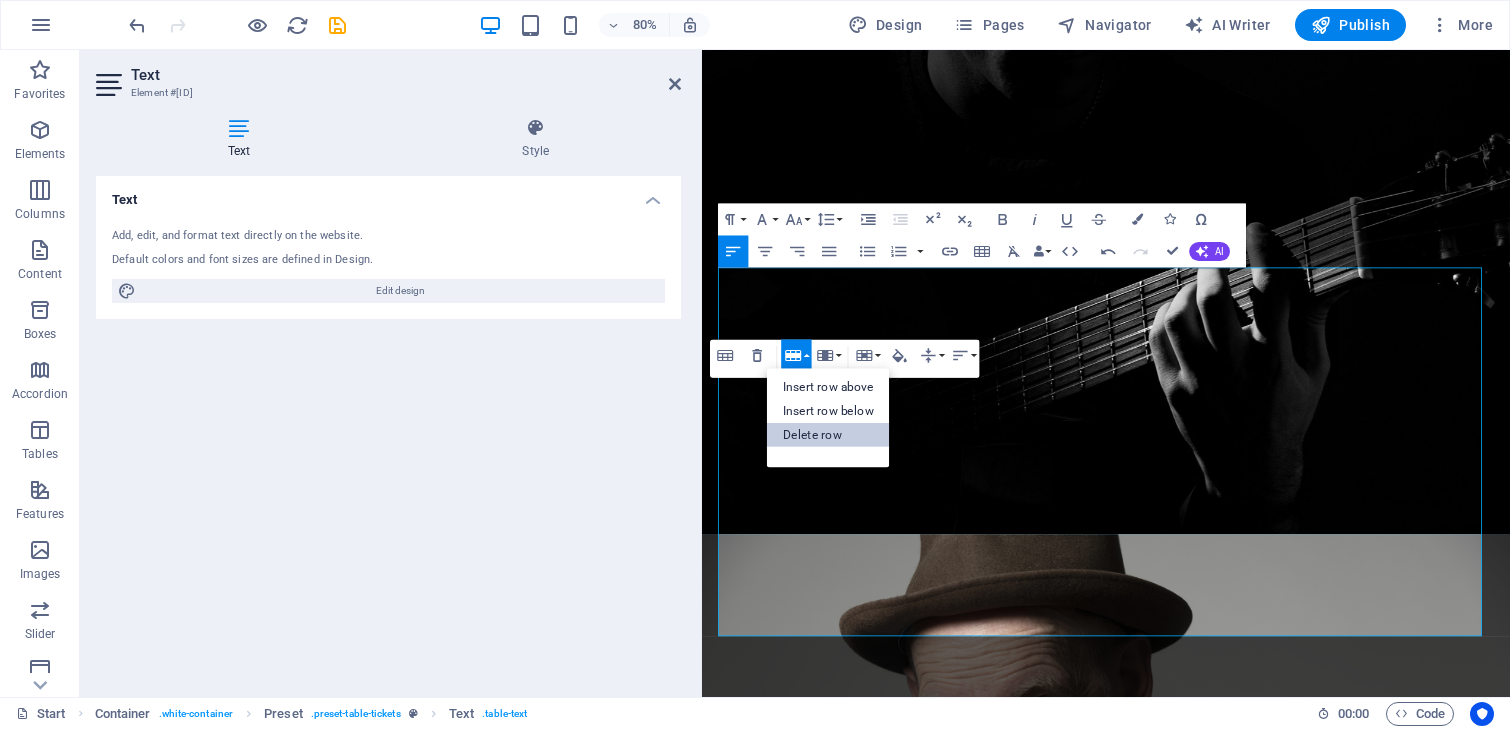 click on "Delete row" at bounding box center (828, 435) 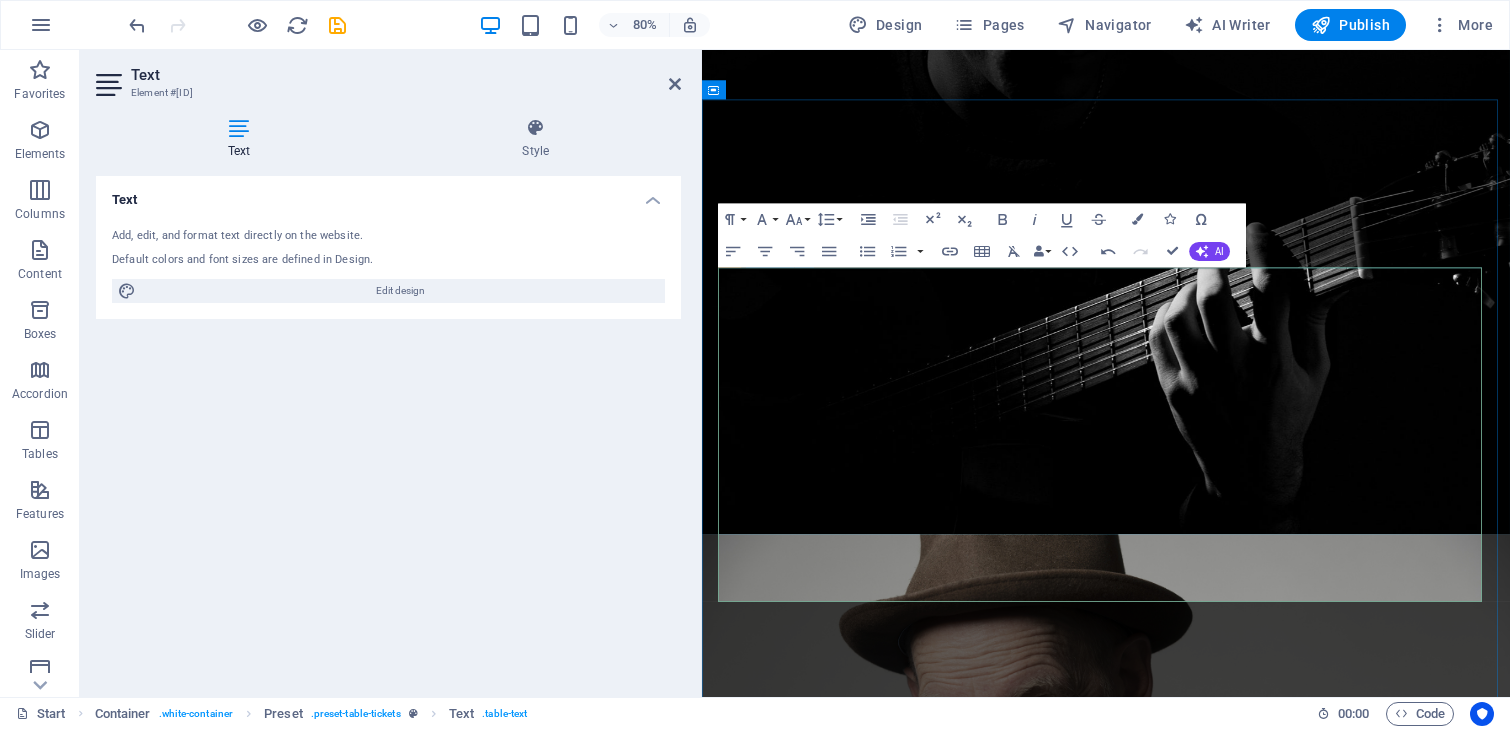 click at bounding box center [834, 1886] 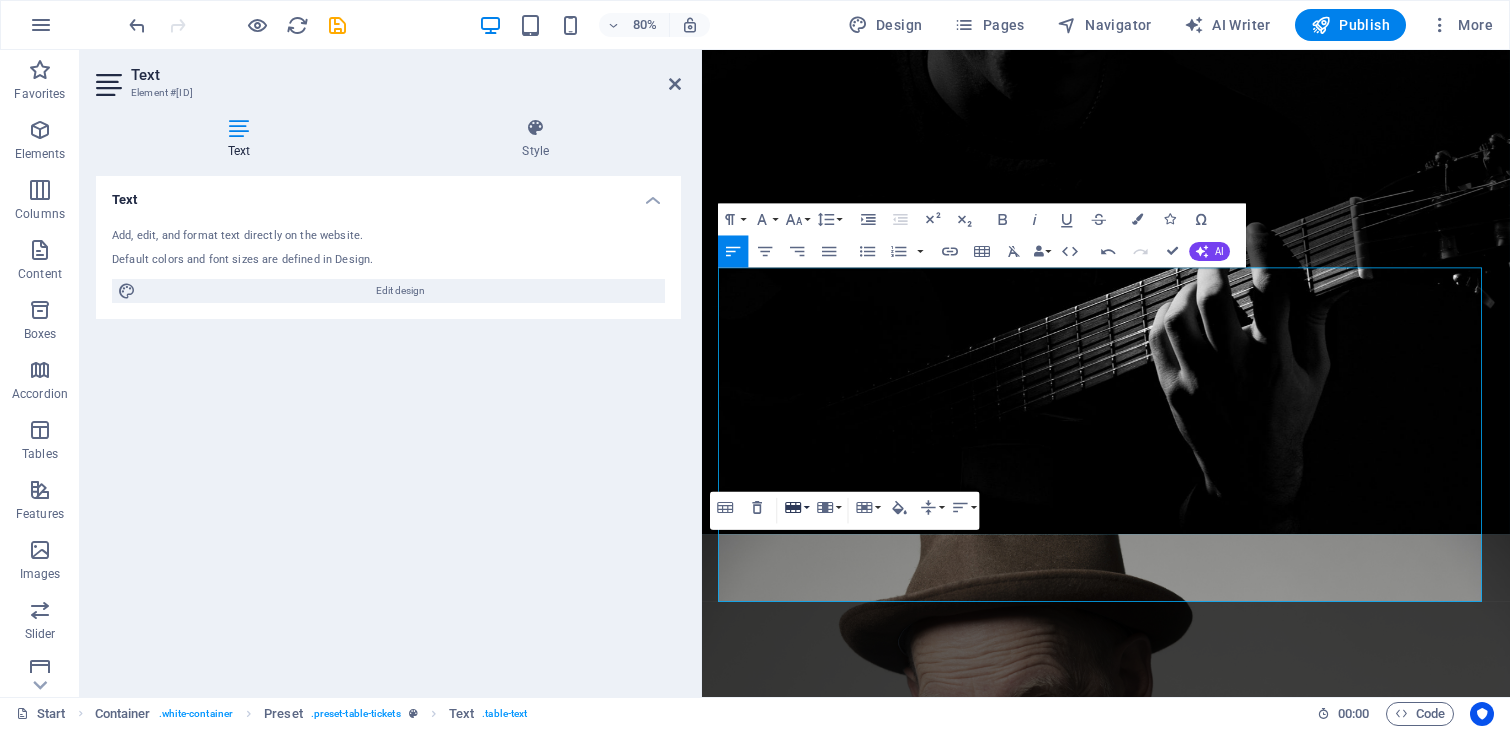 click on "Row" at bounding box center [796, 507] 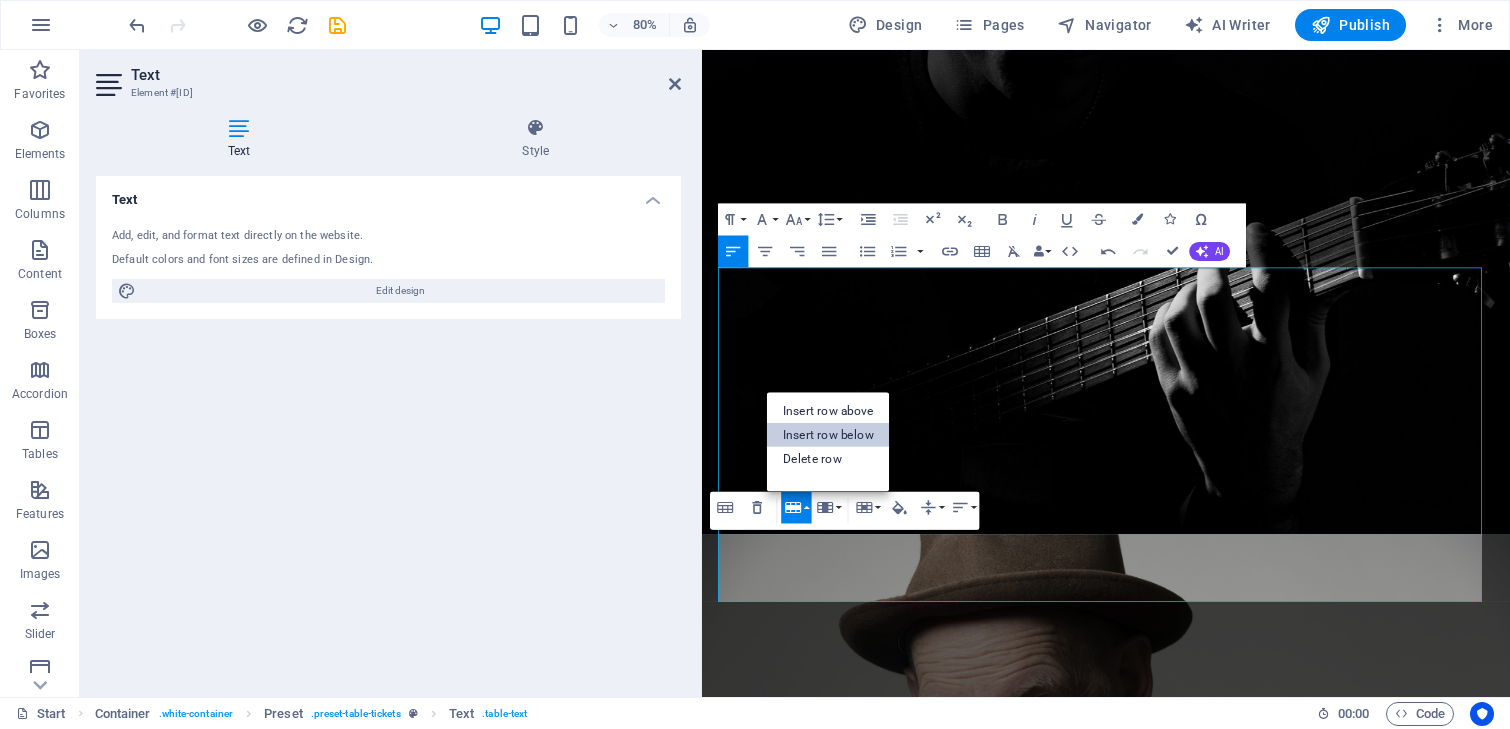 click on "Insert row below" at bounding box center (828, 435) 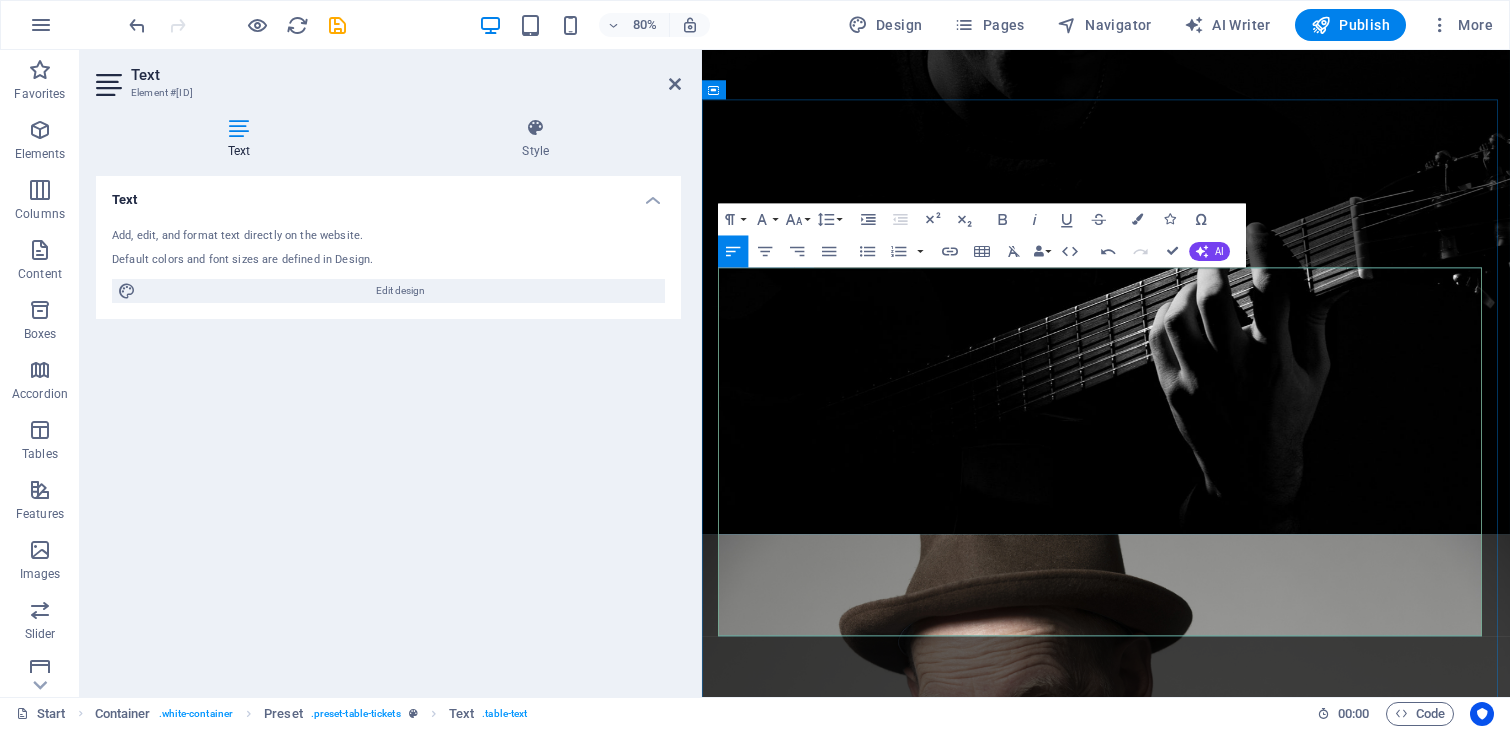 click at bounding box center (834, 1945) 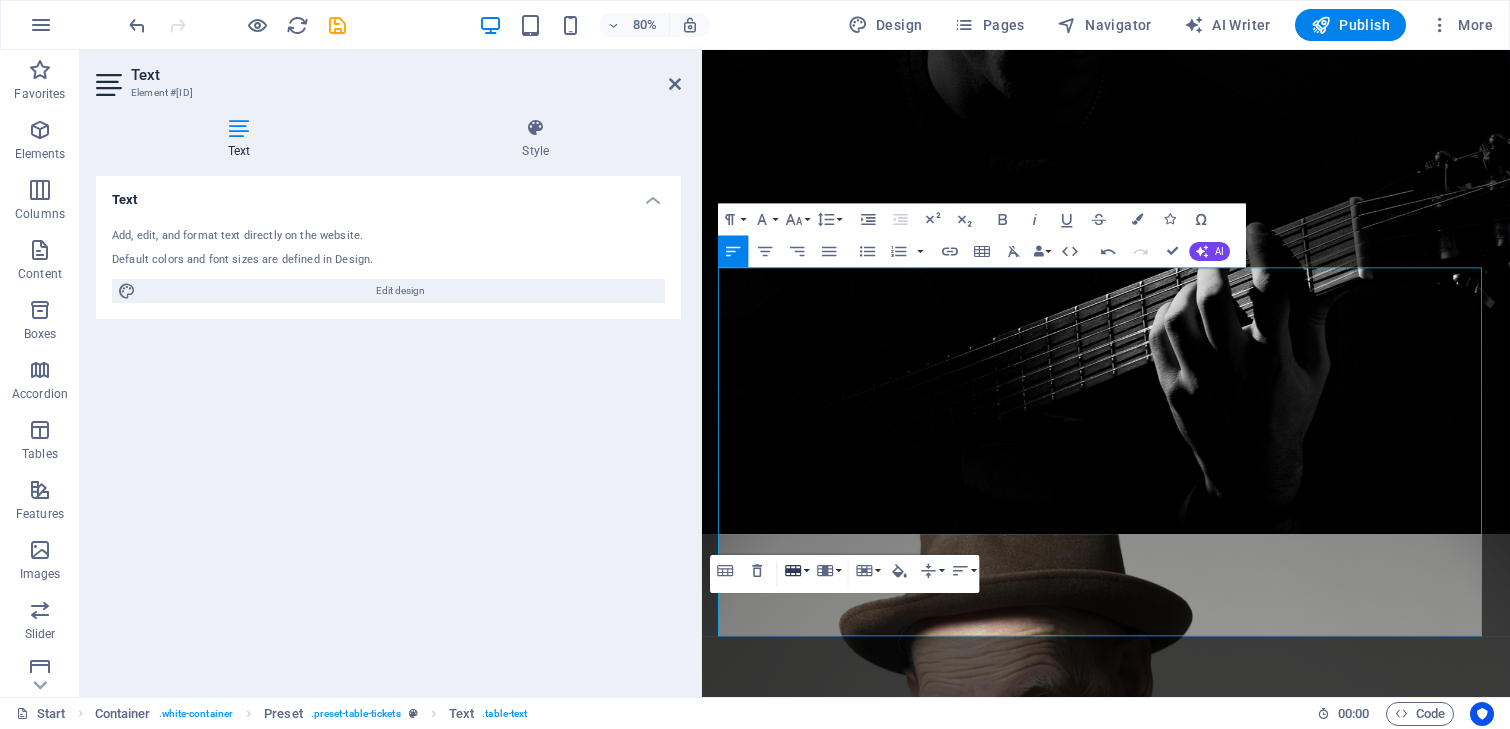 click on "Row" at bounding box center [796, 571] 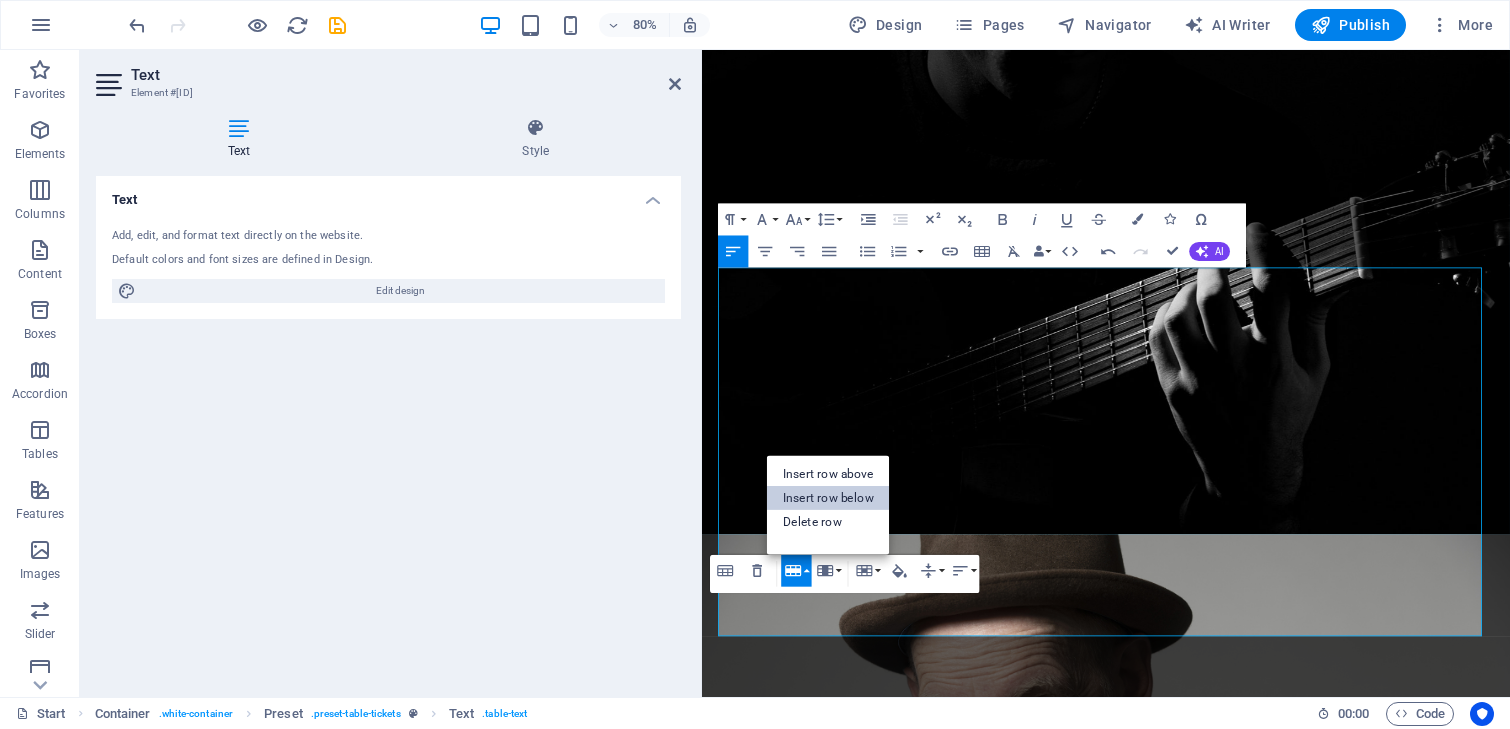 click on "Insert row below" at bounding box center [828, 498] 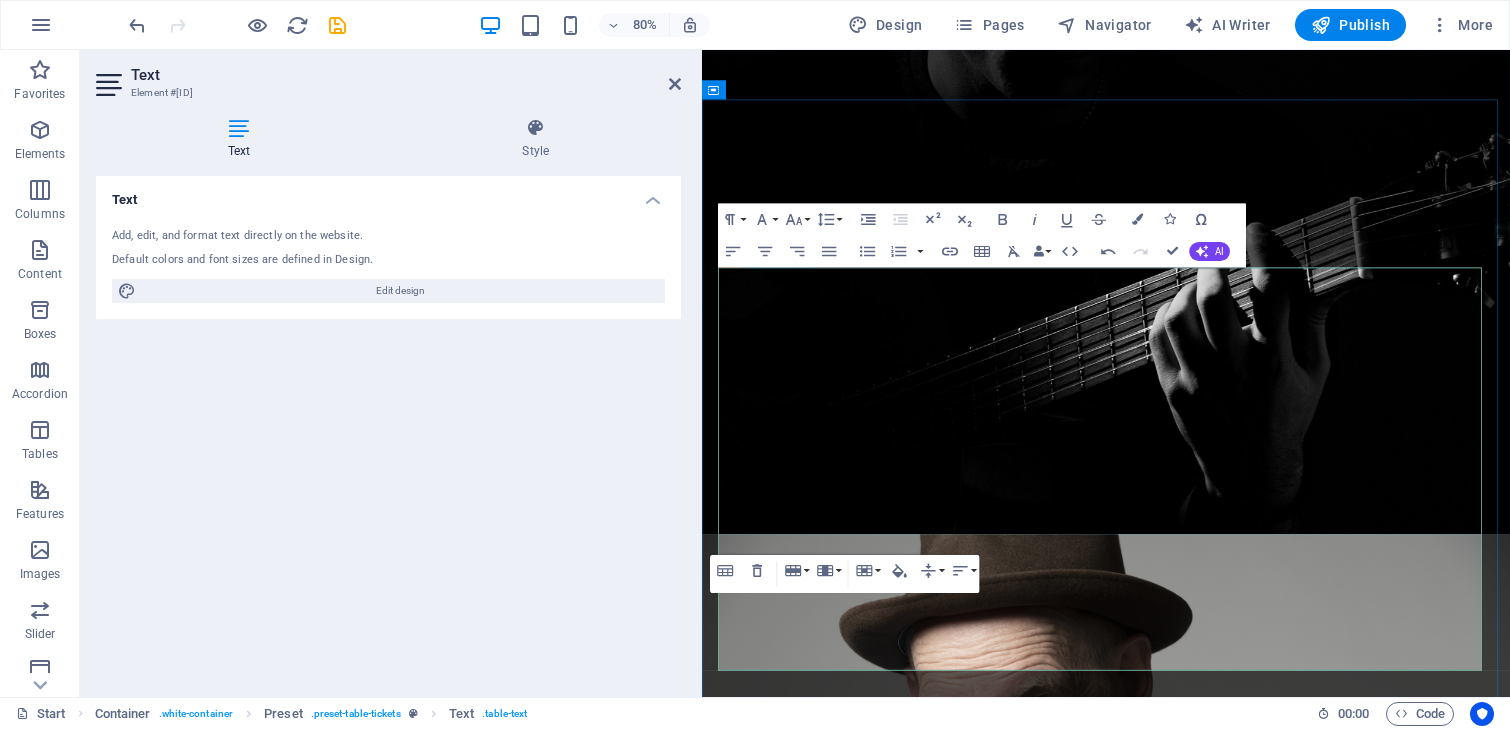 click on "Buy tickets" at bounding box center [1570, 1707] 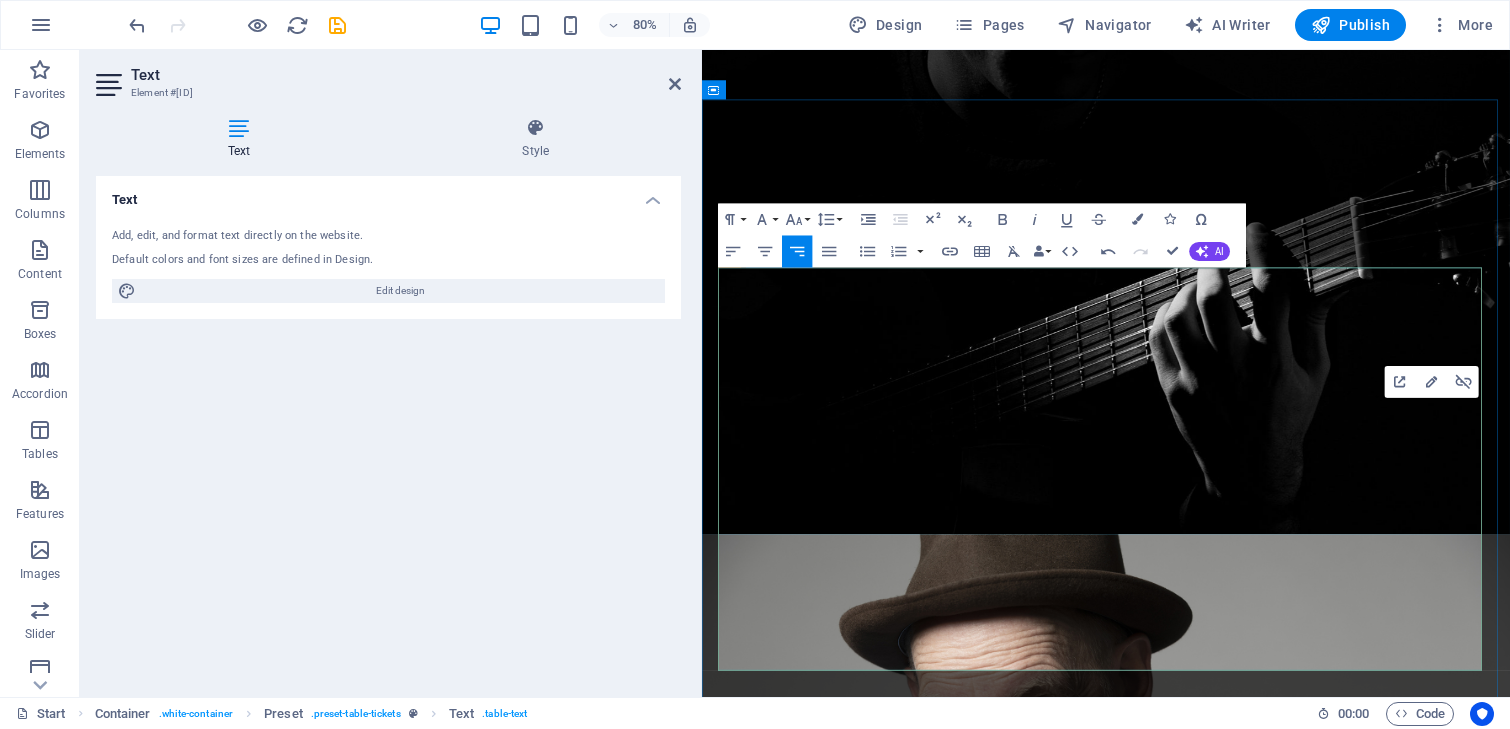click at bounding box center [834, 1886] 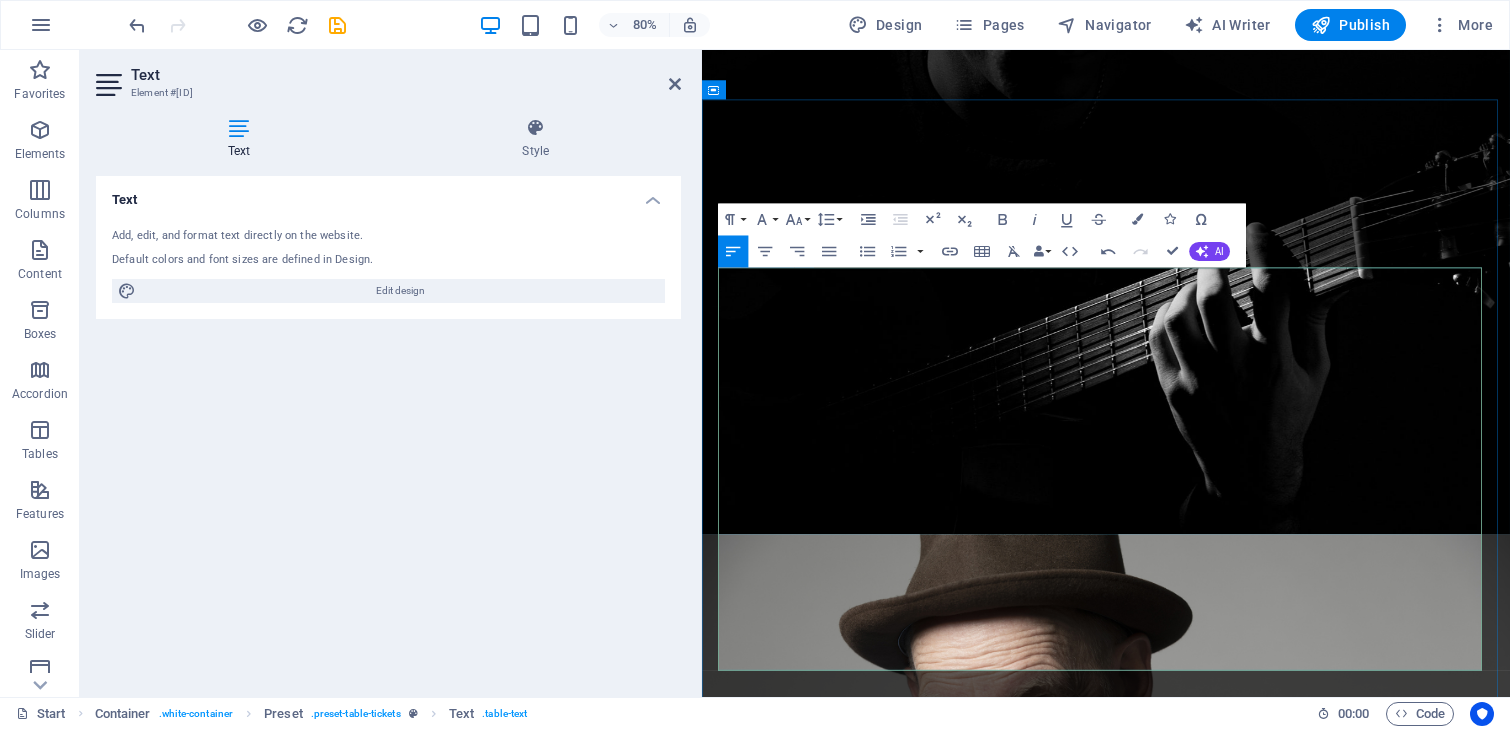 click at bounding box center (1089, 1886) 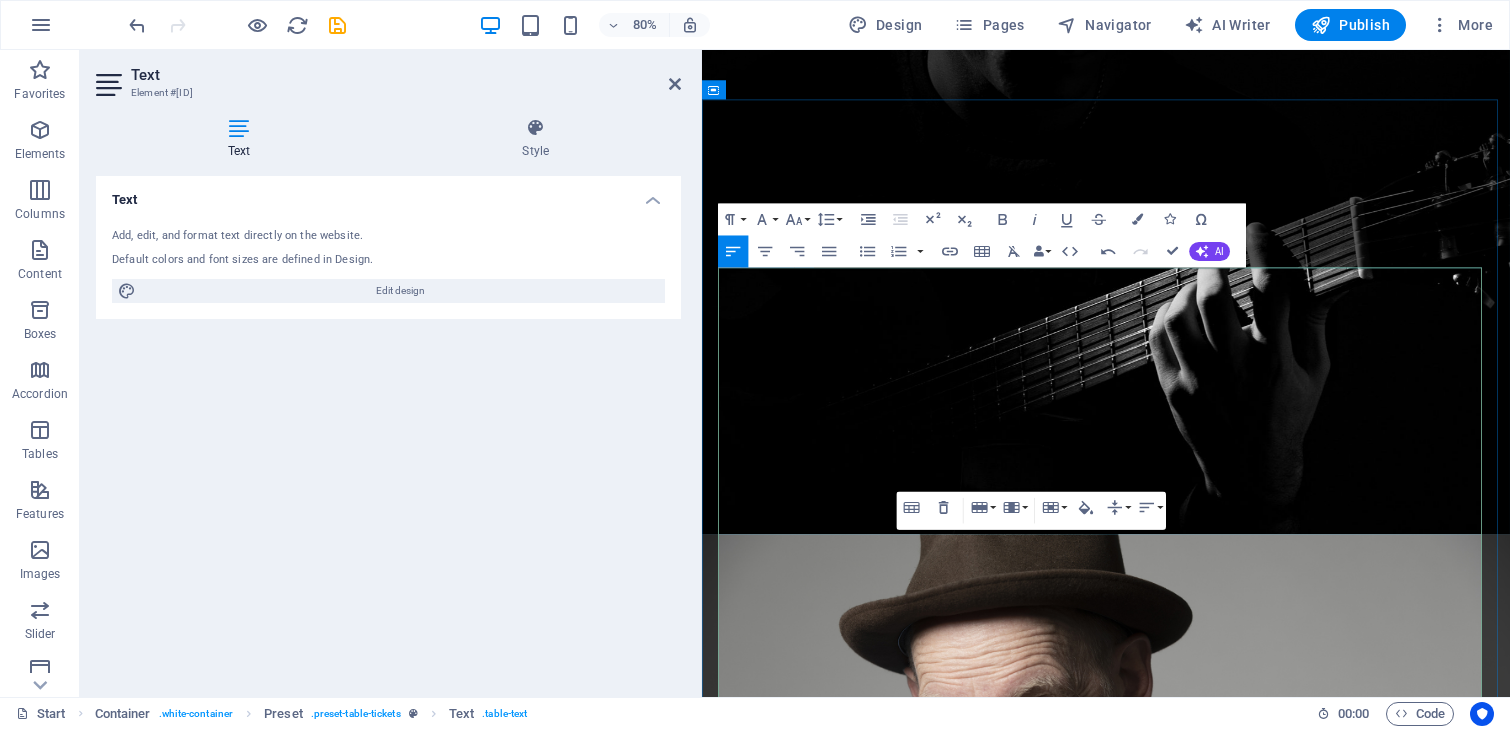 click on "[DATE]" at bounding box center (834, 1798) 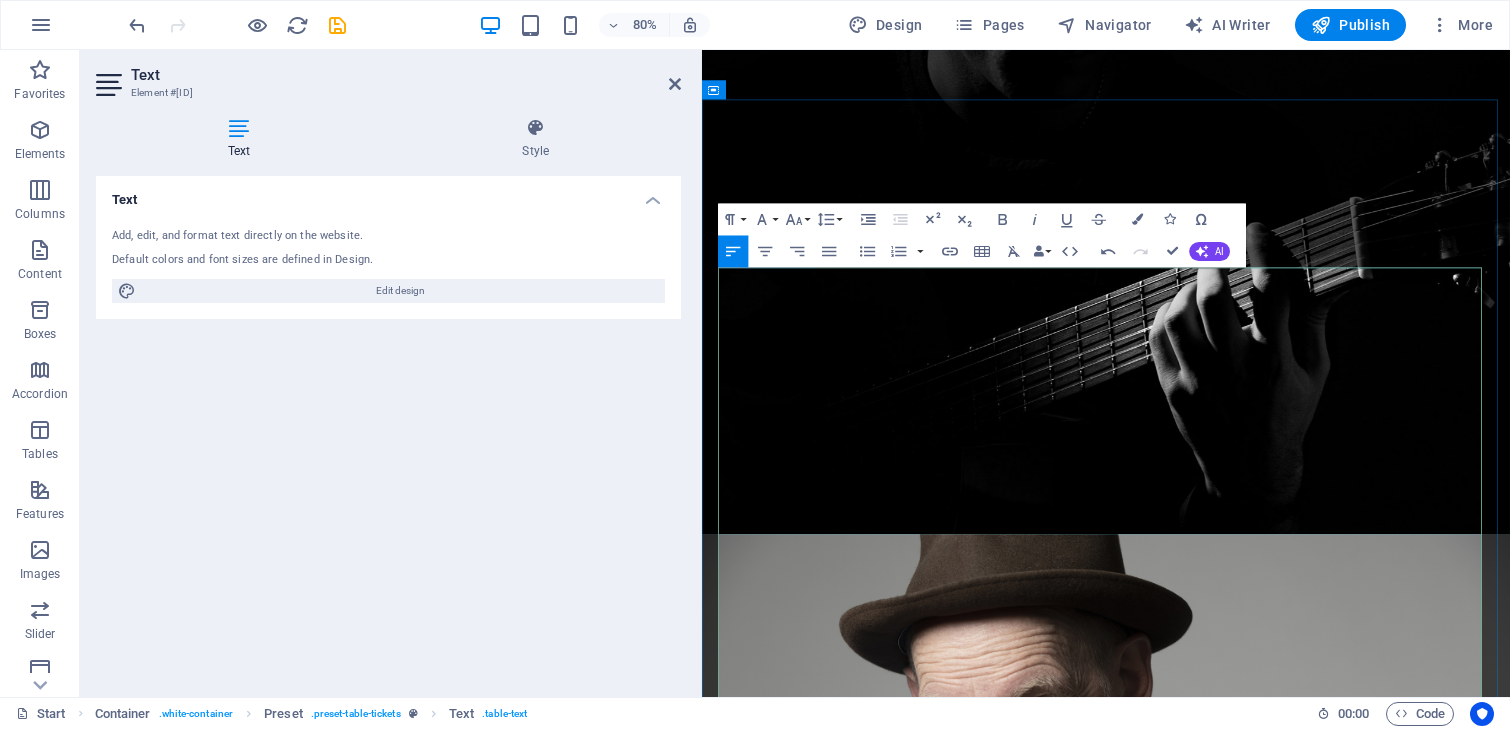 click at bounding box center [834, 2014] 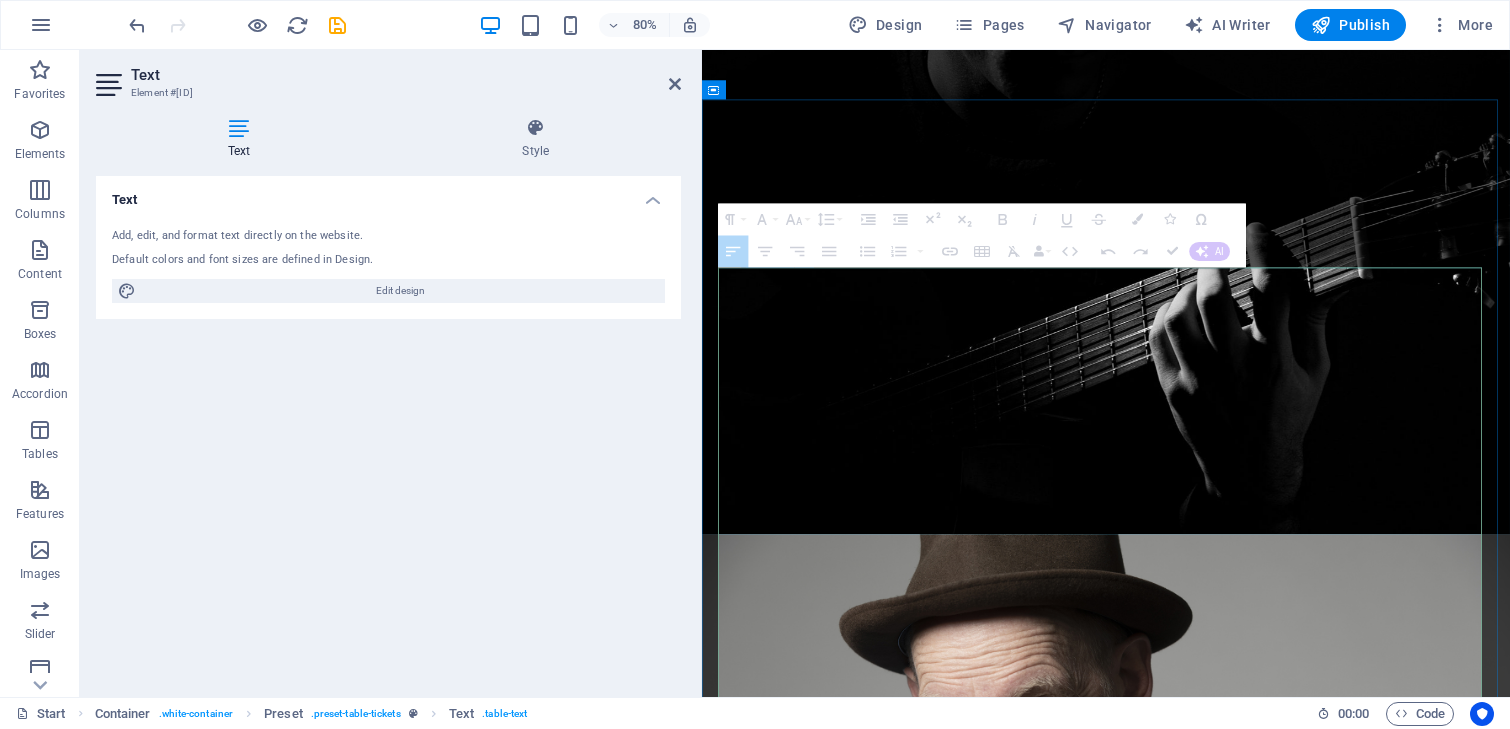 drag, startPoint x: 1122, startPoint y: 678, endPoint x: 870, endPoint y: 681, distance: 252.01785 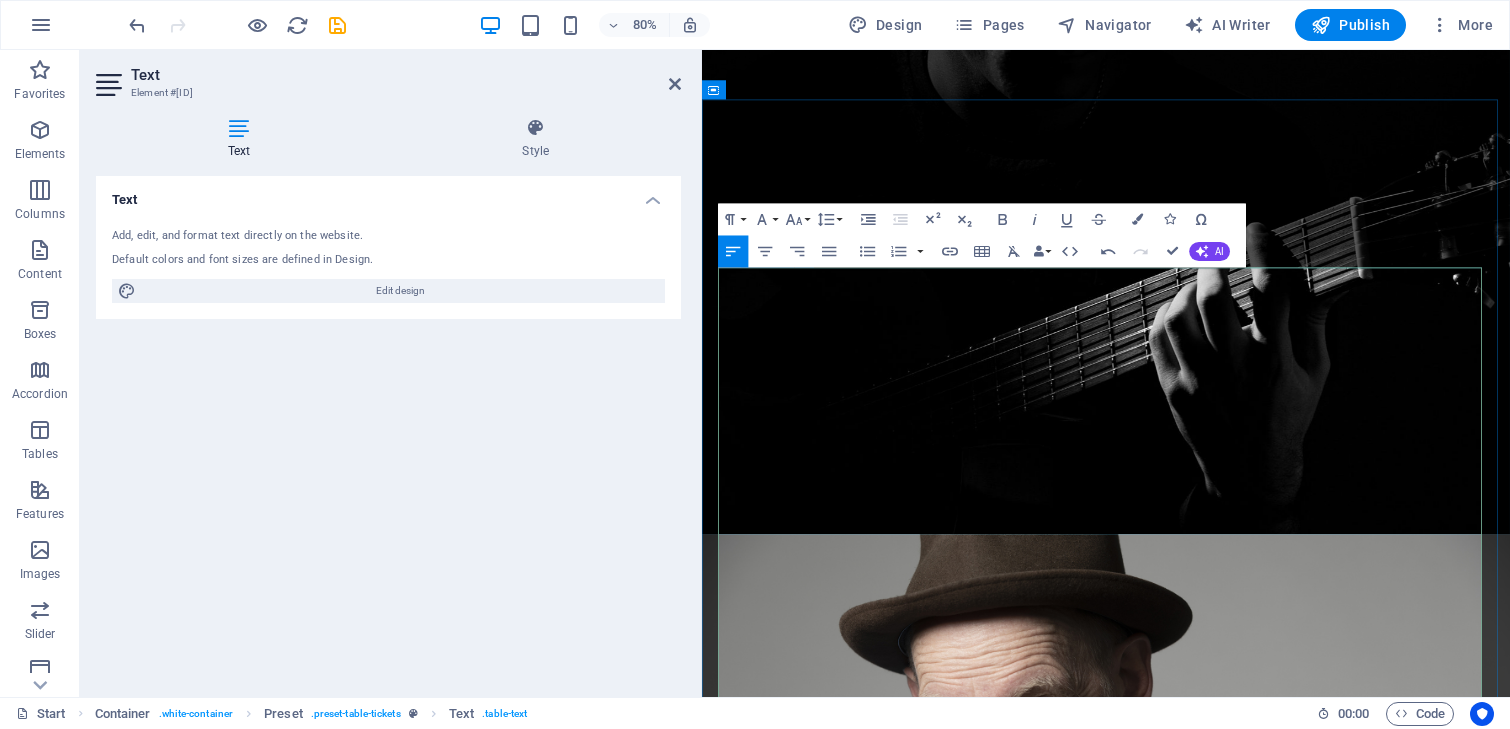 drag, startPoint x: 1105, startPoint y: 683, endPoint x: 933, endPoint y: 679, distance: 172.04651 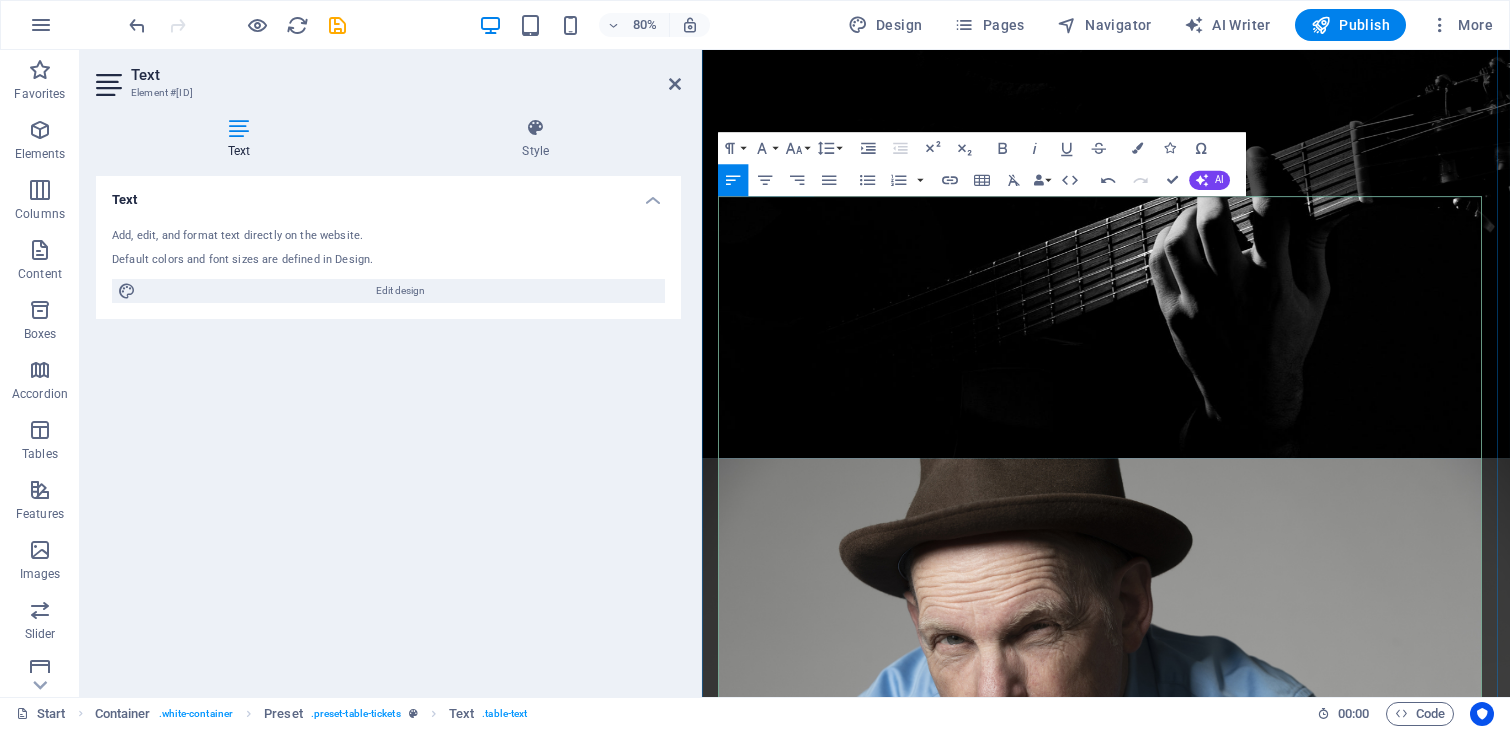 scroll, scrollTop: 985, scrollLeft: 0, axis: vertical 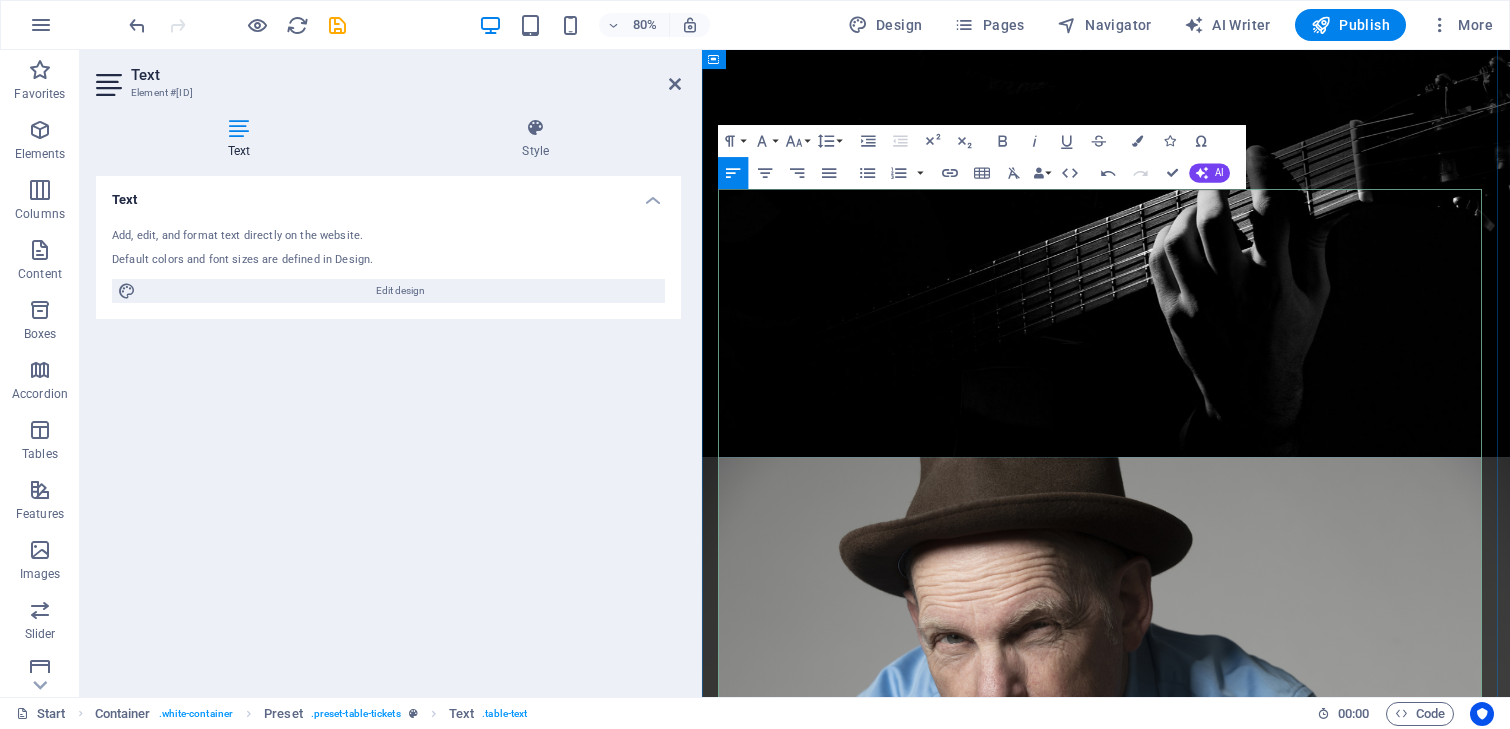 drag, startPoint x: 1041, startPoint y: 607, endPoint x: 933, endPoint y: 606, distance: 108.00463 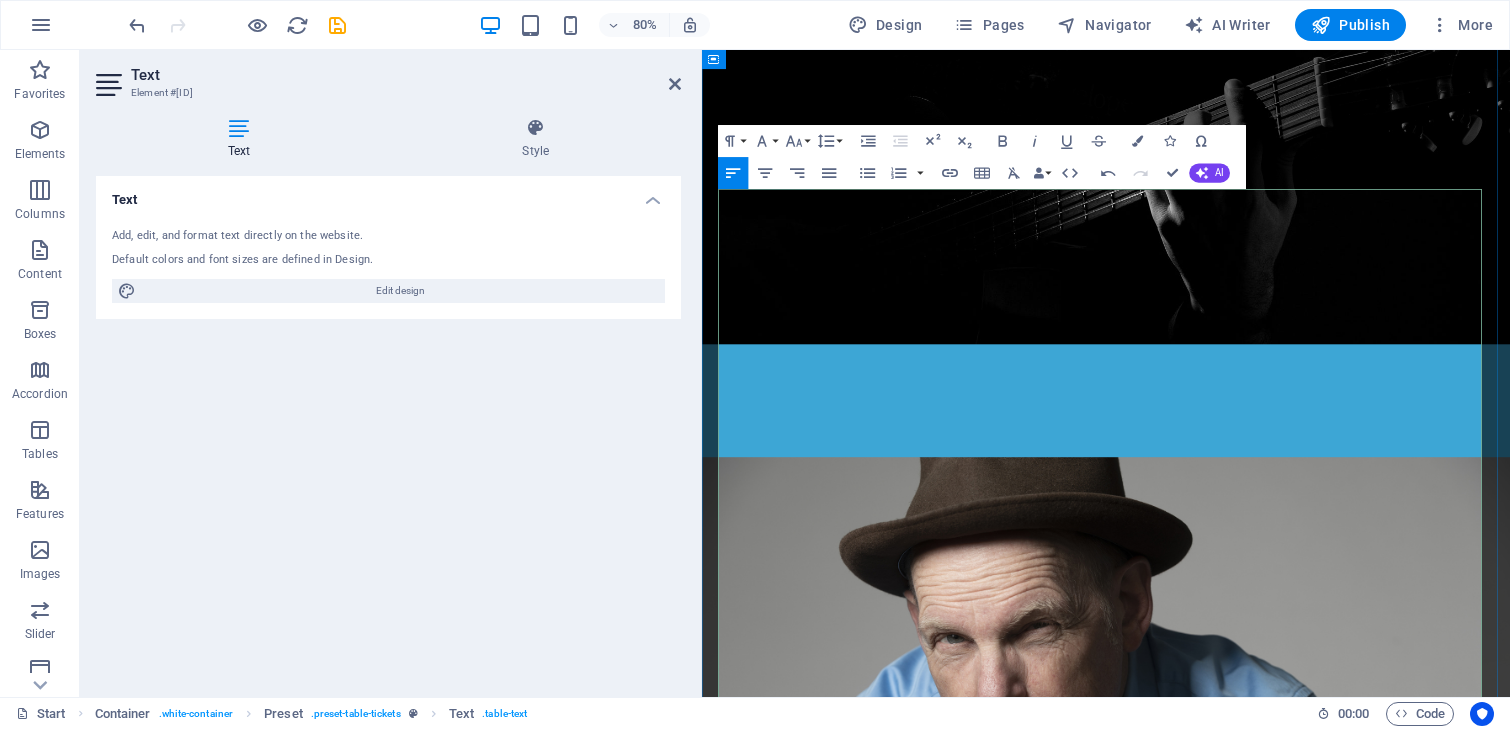 click at bounding box center (1353, 1885) 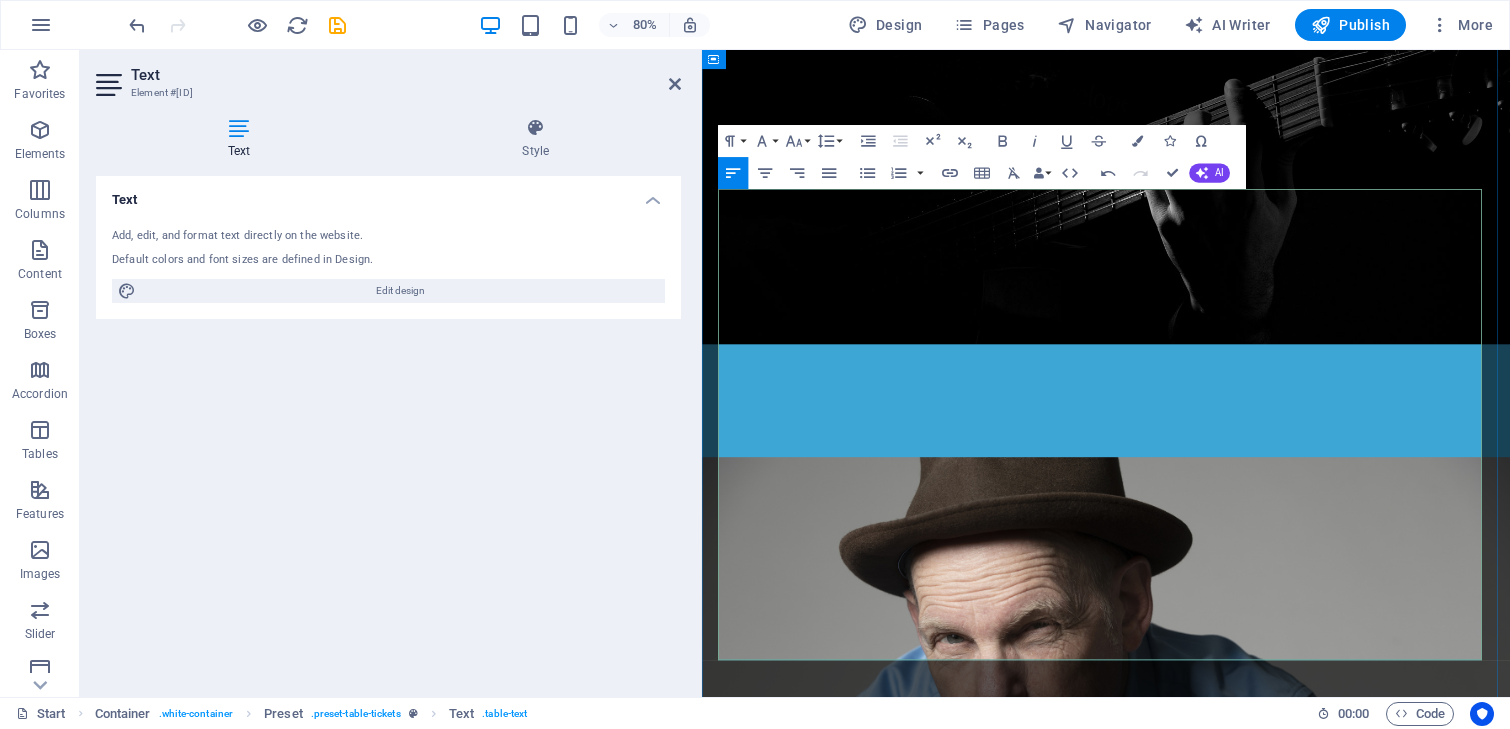 click on "EEN BUNDER KUNST, PANHOEVEWEG [POSTAL CODE] AN" at bounding box center [1353, 1832] 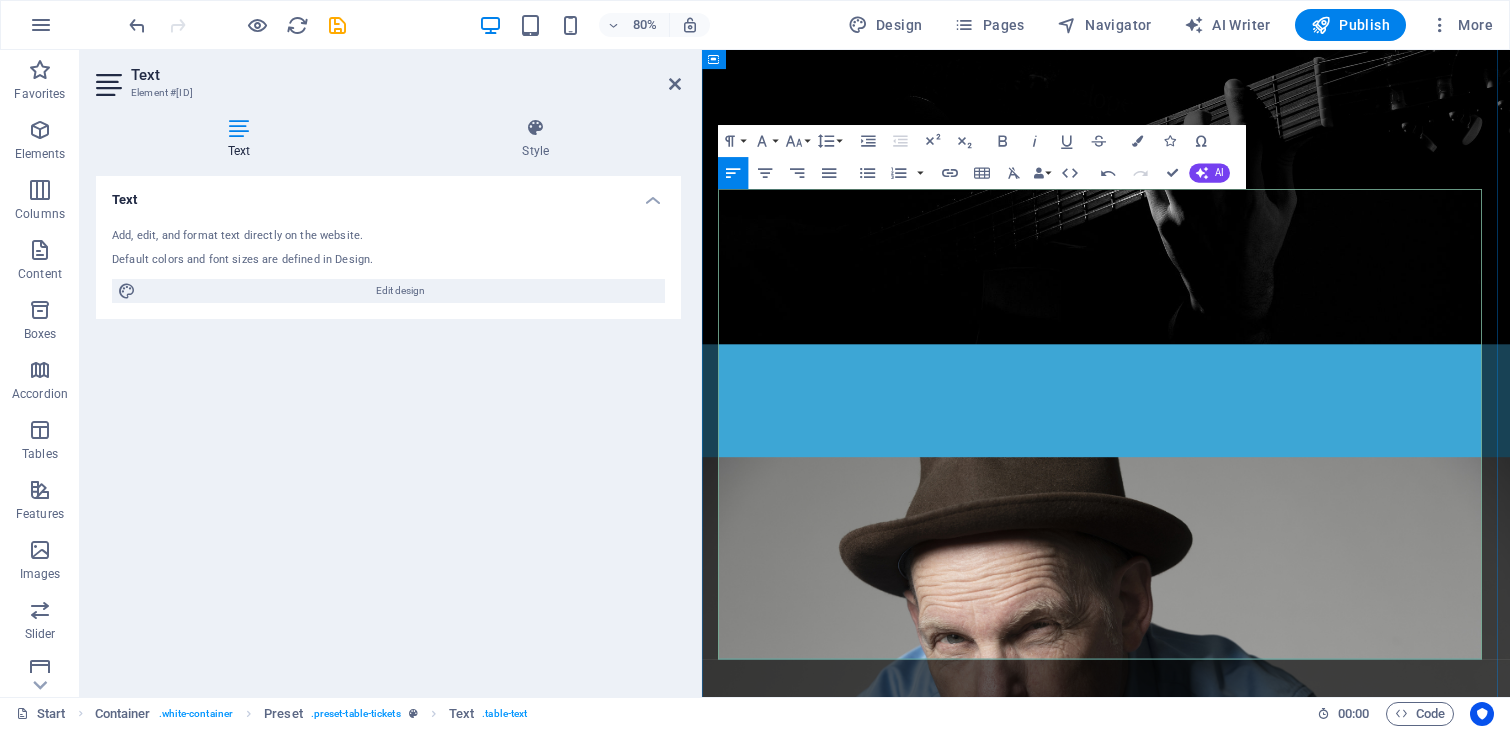 click on "[CITY]" at bounding box center [1088, 1694] 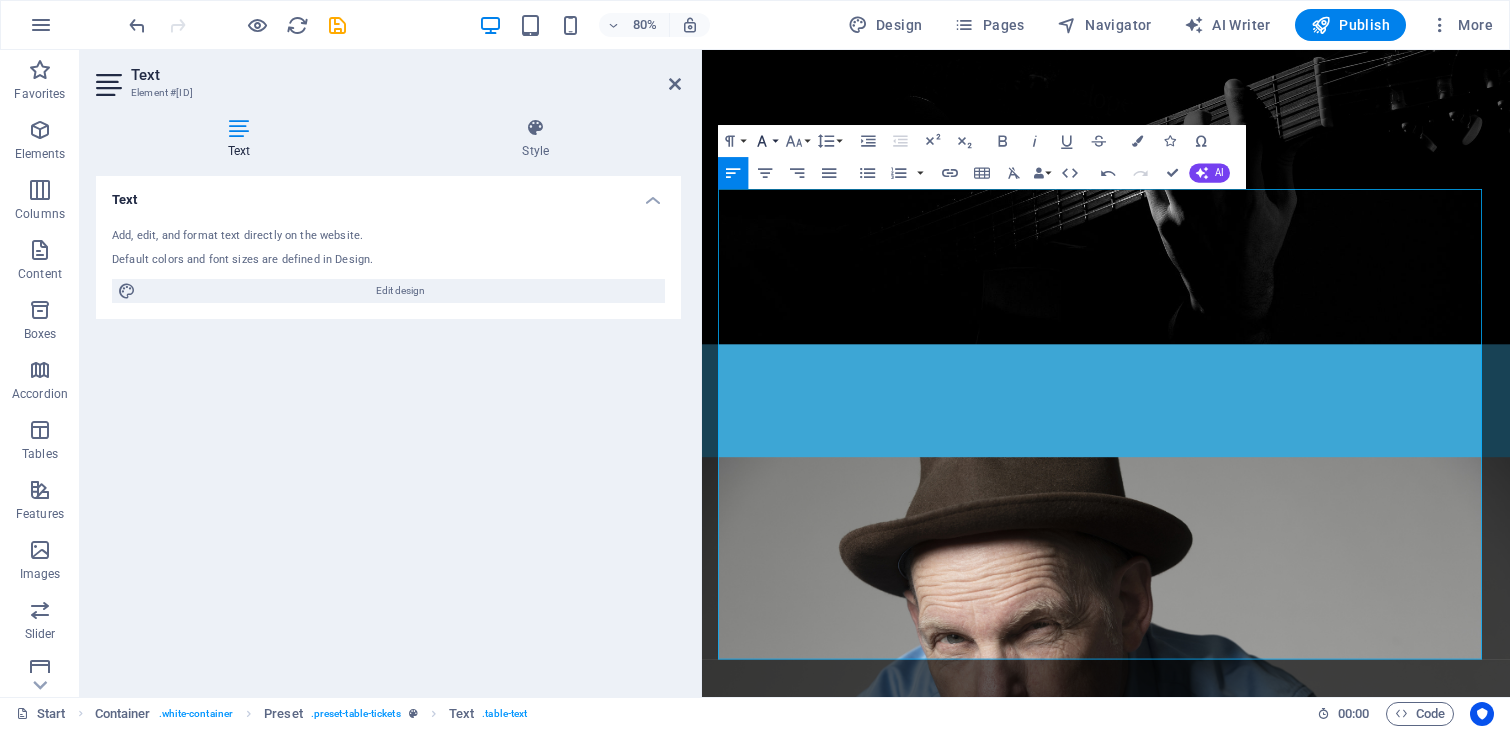 click on "Font Family" at bounding box center [765, 141] 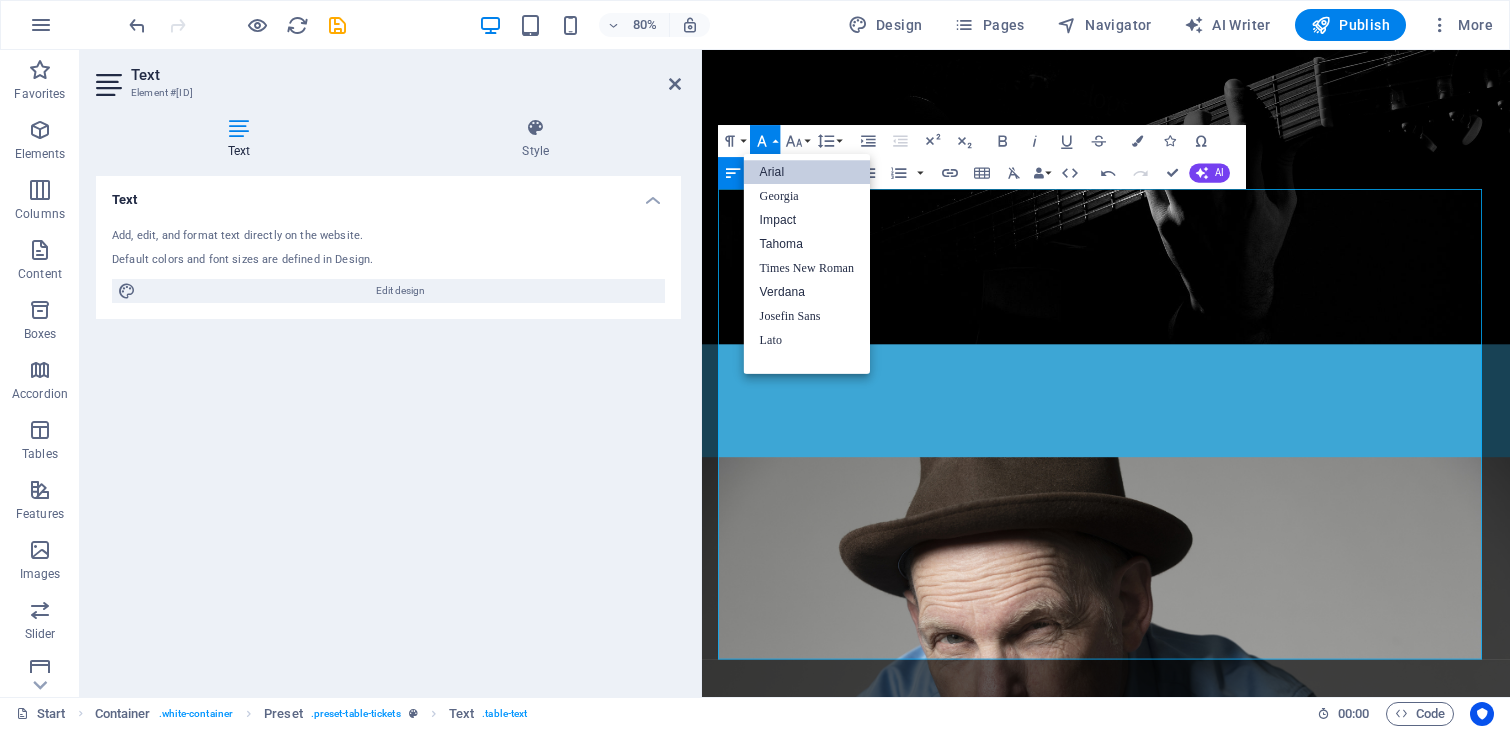 click on "Arial" at bounding box center (807, 172) 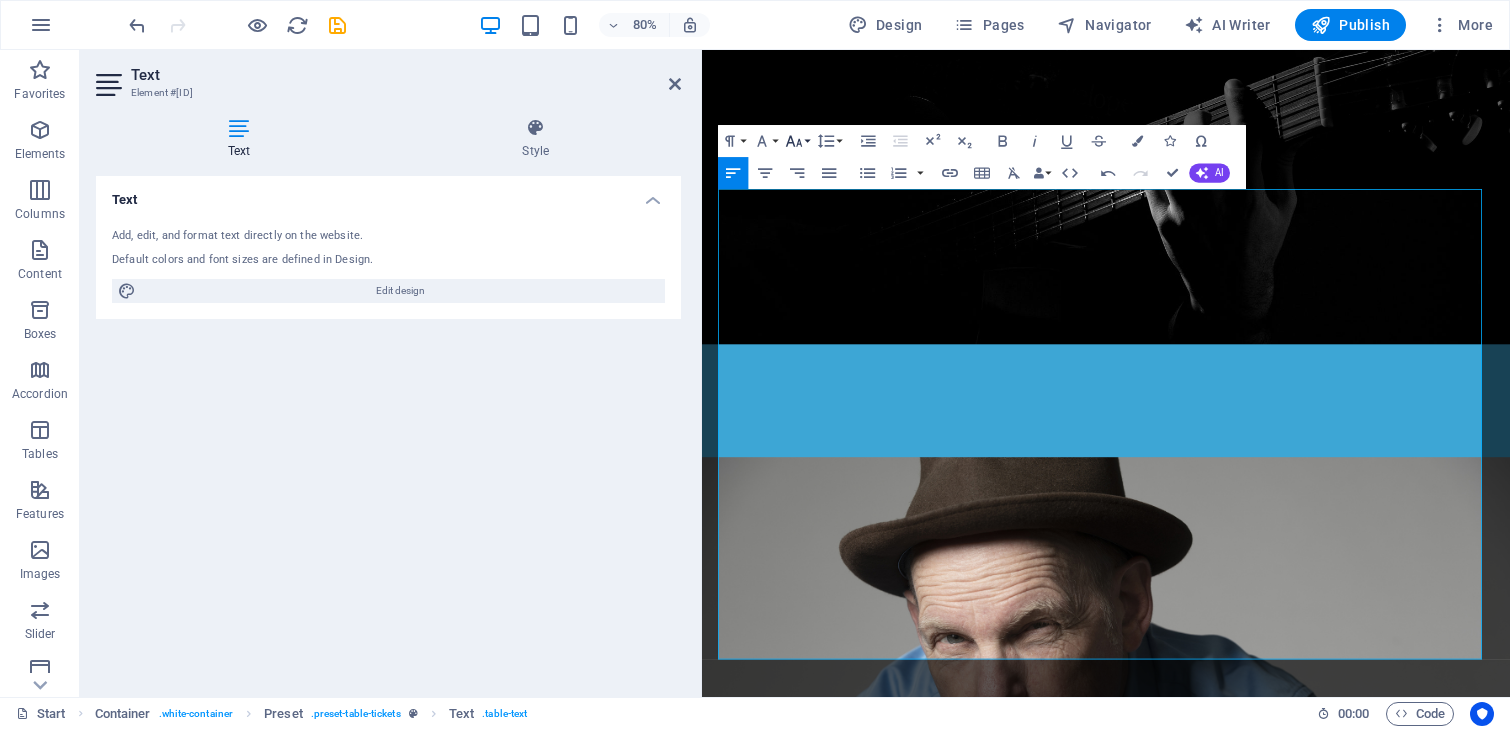 click on "Font Size" at bounding box center (797, 141) 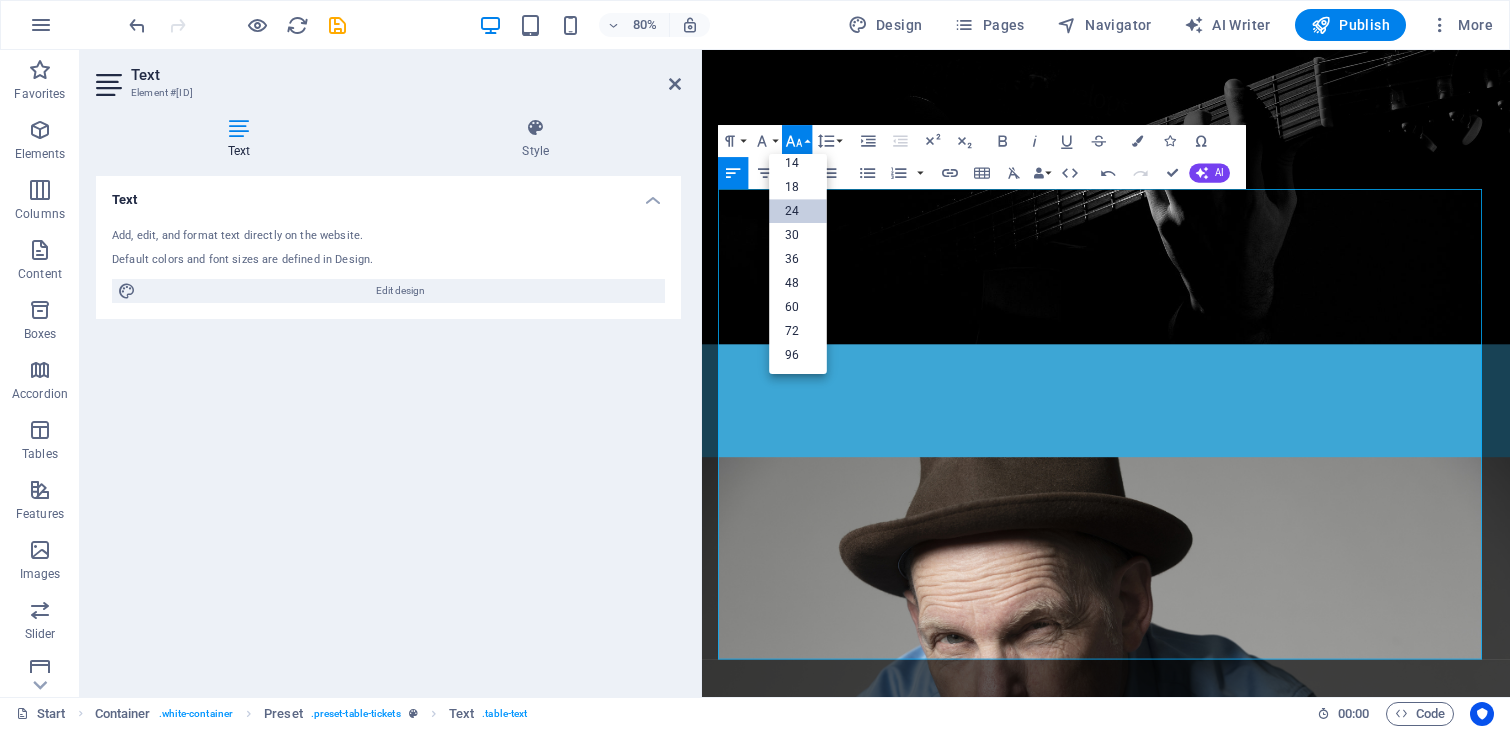 click on "24" at bounding box center [798, 212] 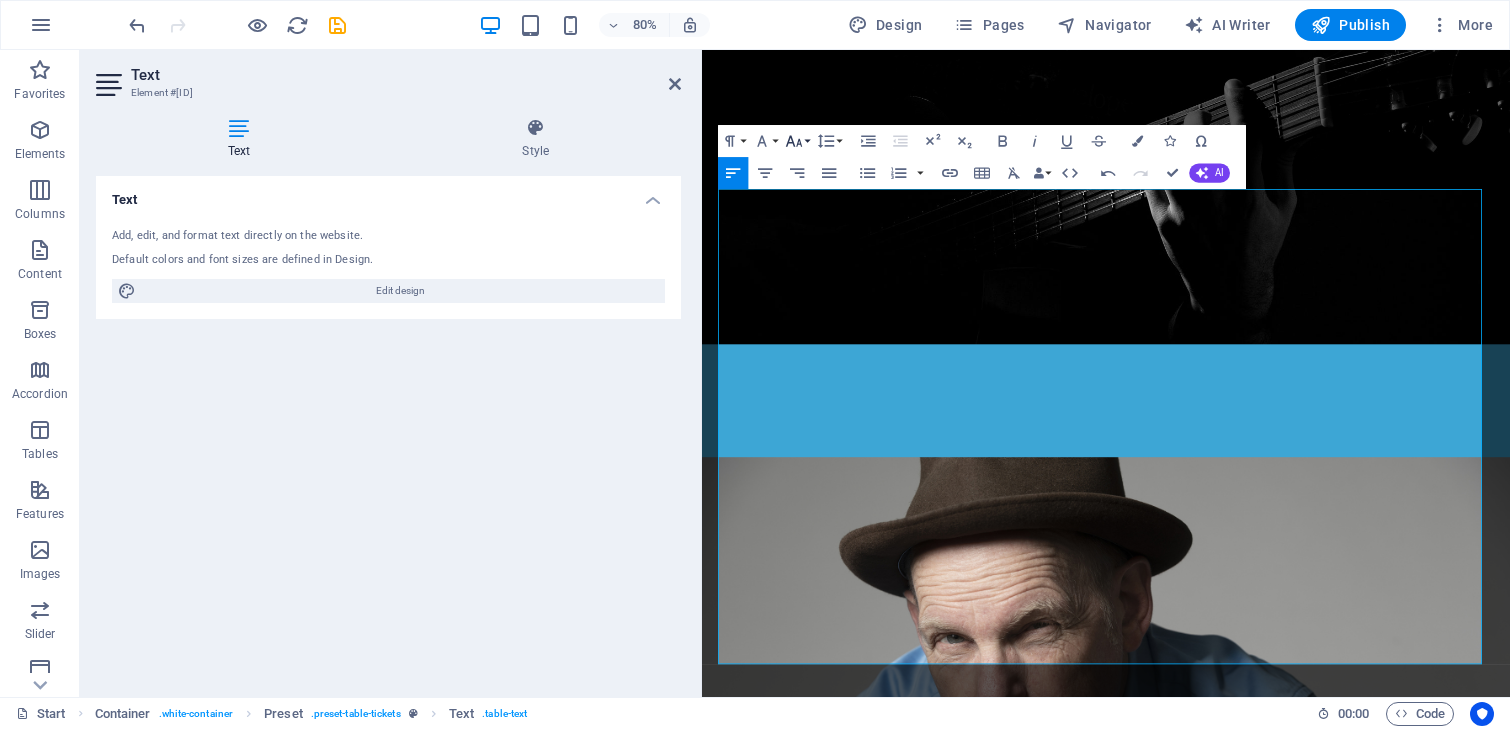 click on "Font Size" at bounding box center [797, 141] 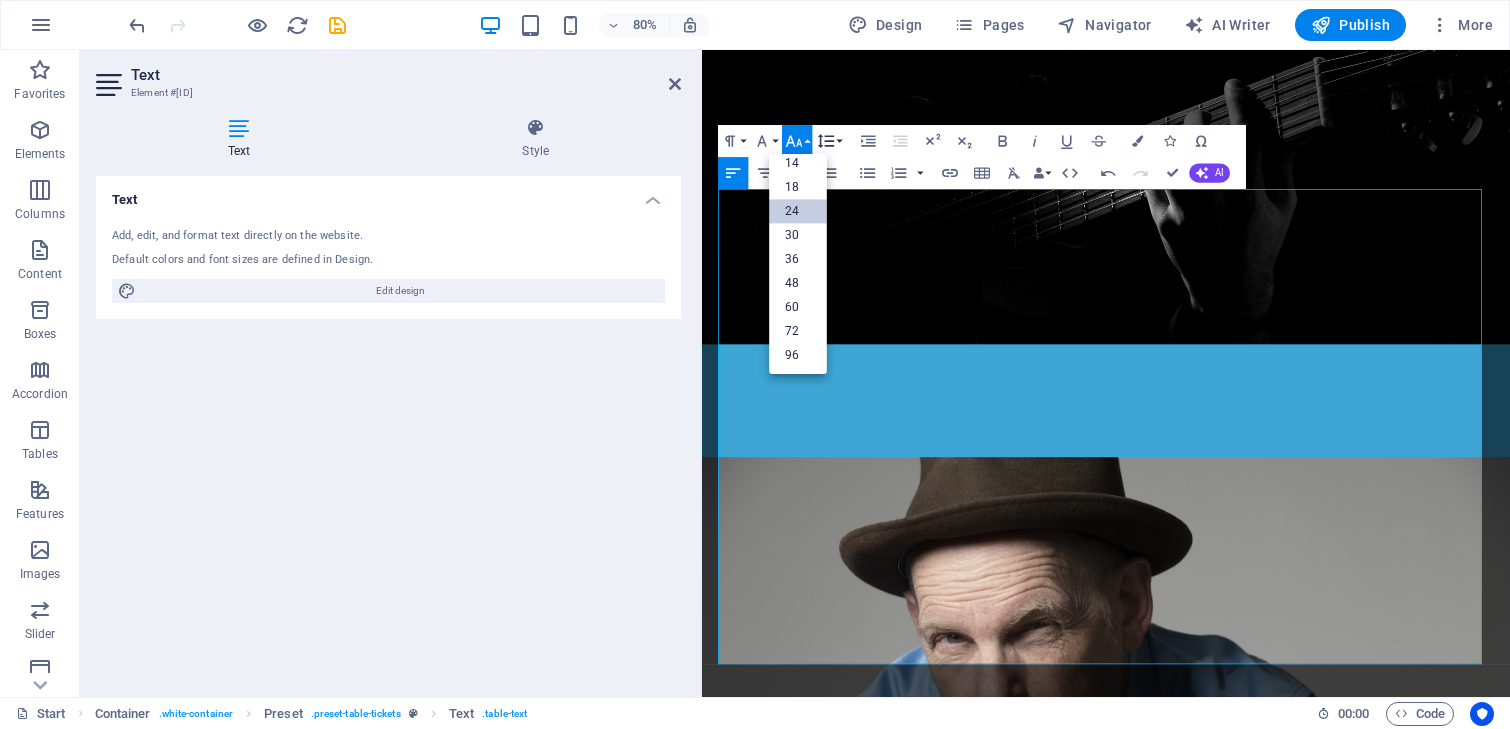 scroll, scrollTop: 131, scrollLeft: 0, axis: vertical 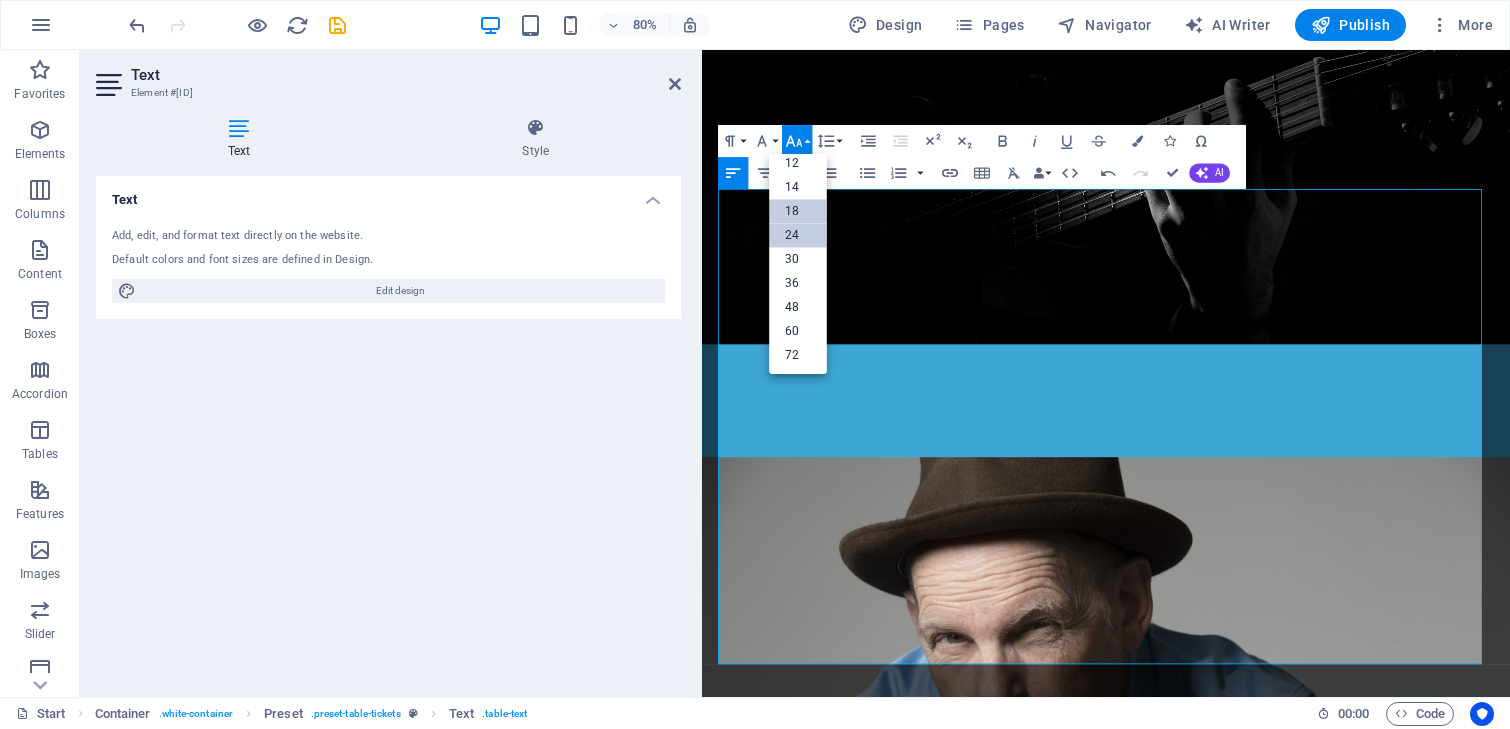click on "18" at bounding box center (798, 212) 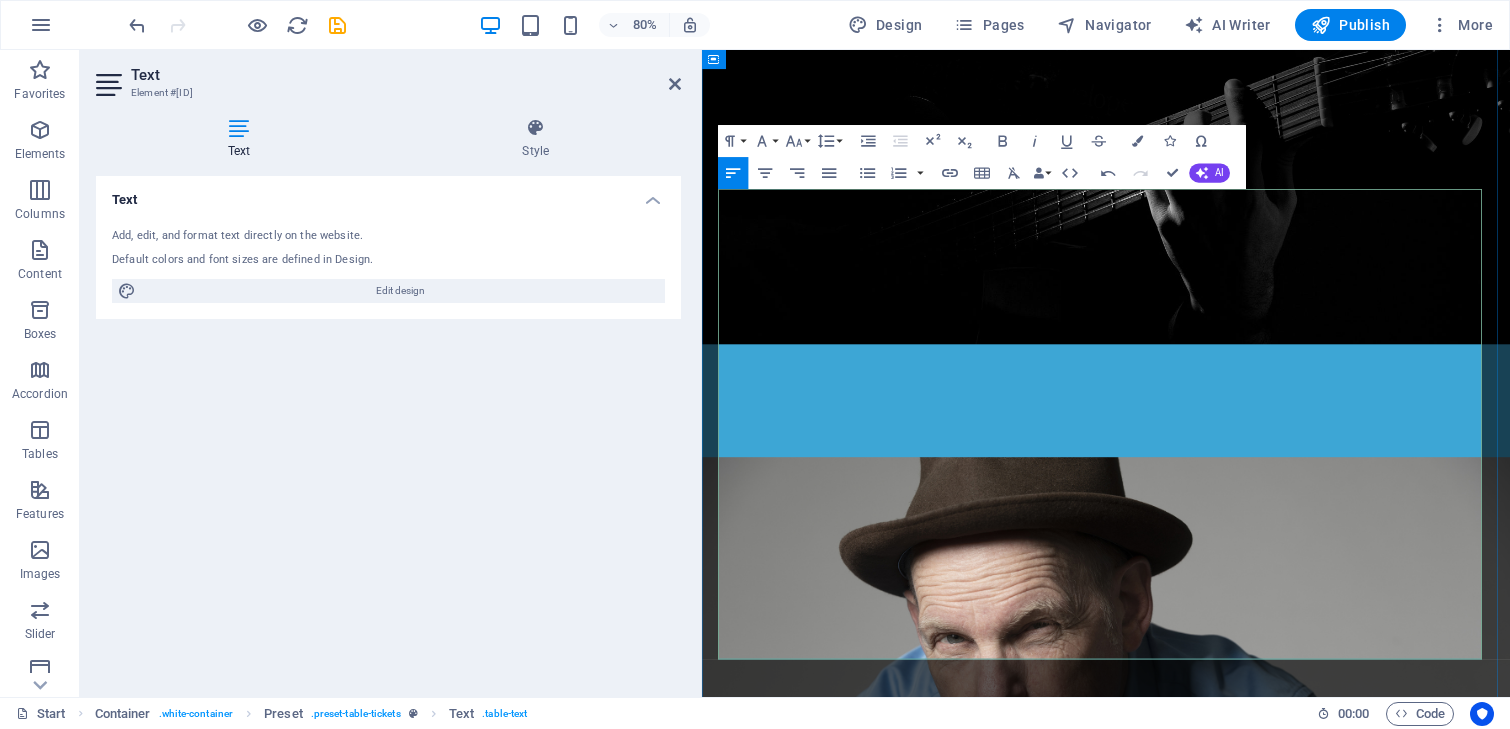 click on "‘S-HEER ARENDSKERKE ([PROVINCE])" at bounding box center [1088, 1806] 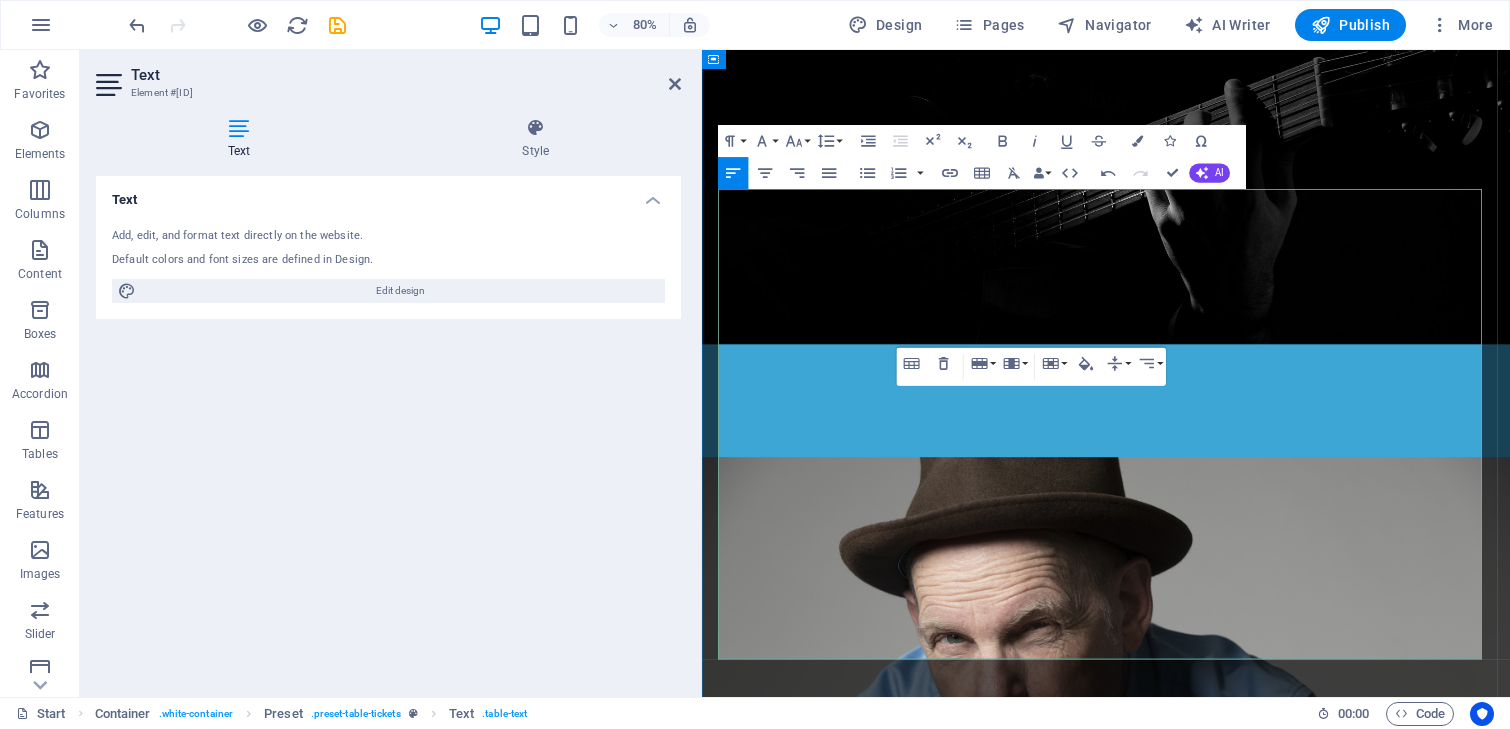 drag, startPoint x: 732, startPoint y: 651, endPoint x: 760, endPoint y: 641, distance: 29.732138 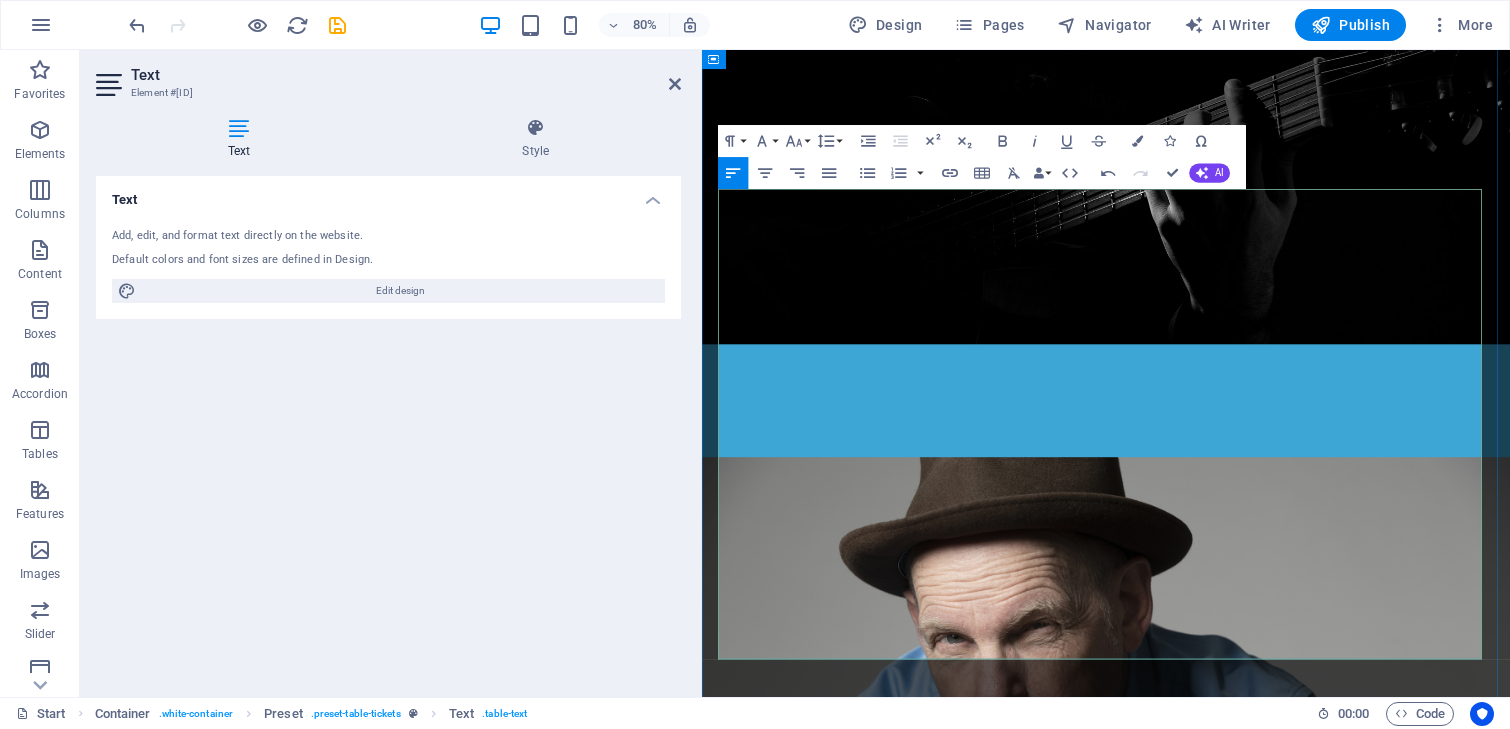 drag, startPoint x: 736, startPoint y: 581, endPoint x: 763, endPoint y: 597, distance: 31.38471 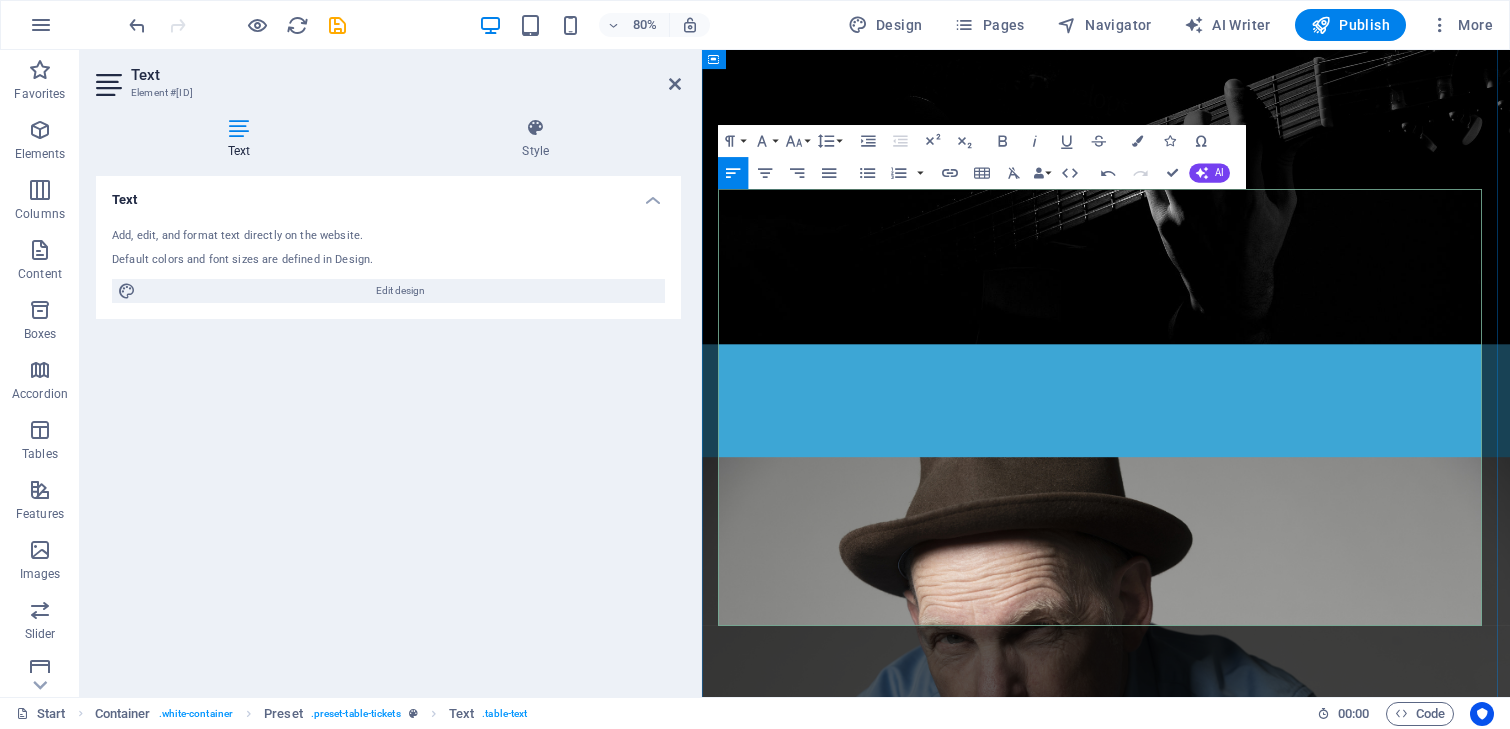 click on "EEN BUNDER KUNST, PANHOEVEWEG [POSTAL CODE] AN" at bounding box center [1353, 1810] 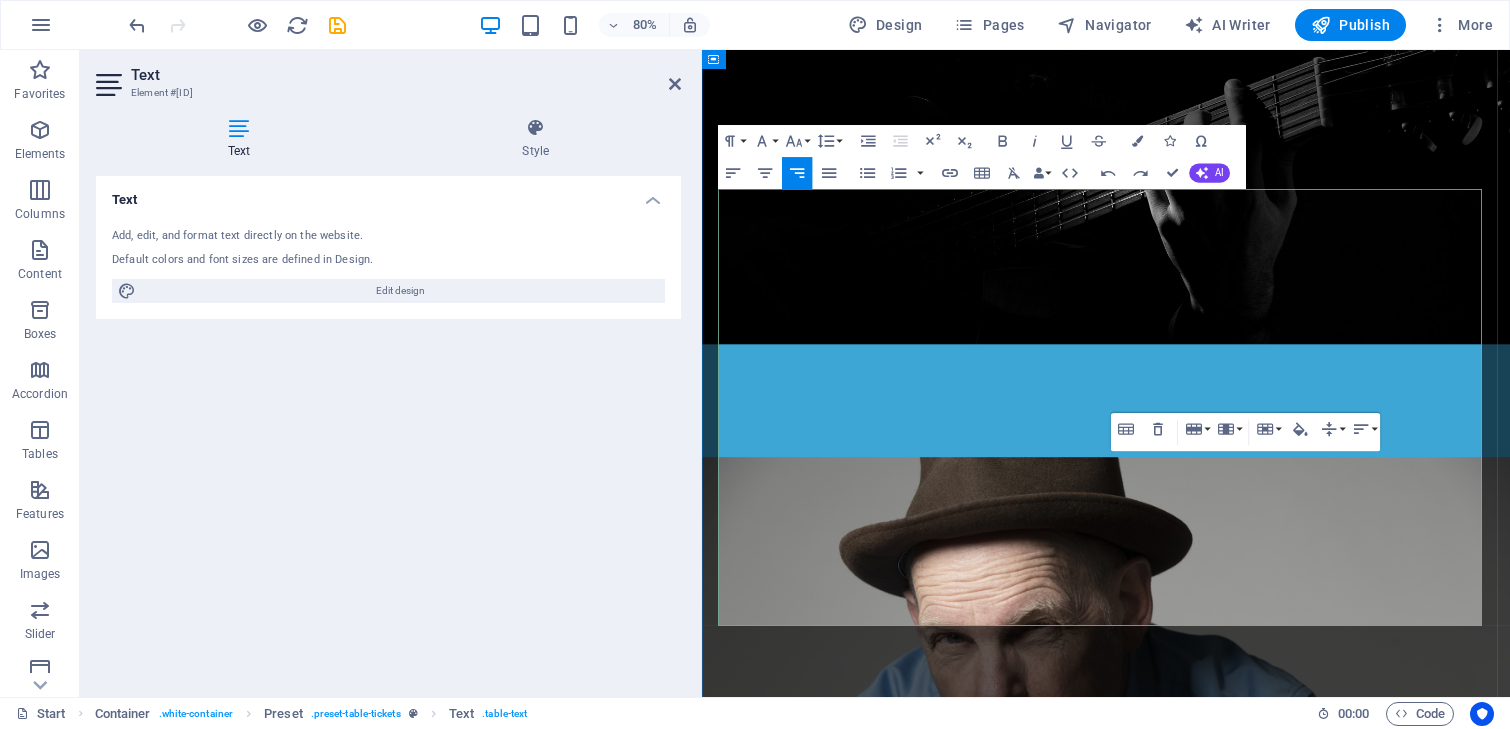 click on "EEN BUNDER KUNST, PANHOEVEWEG [POSTAL CODE] AN" at bounding box center (1353, 1810) 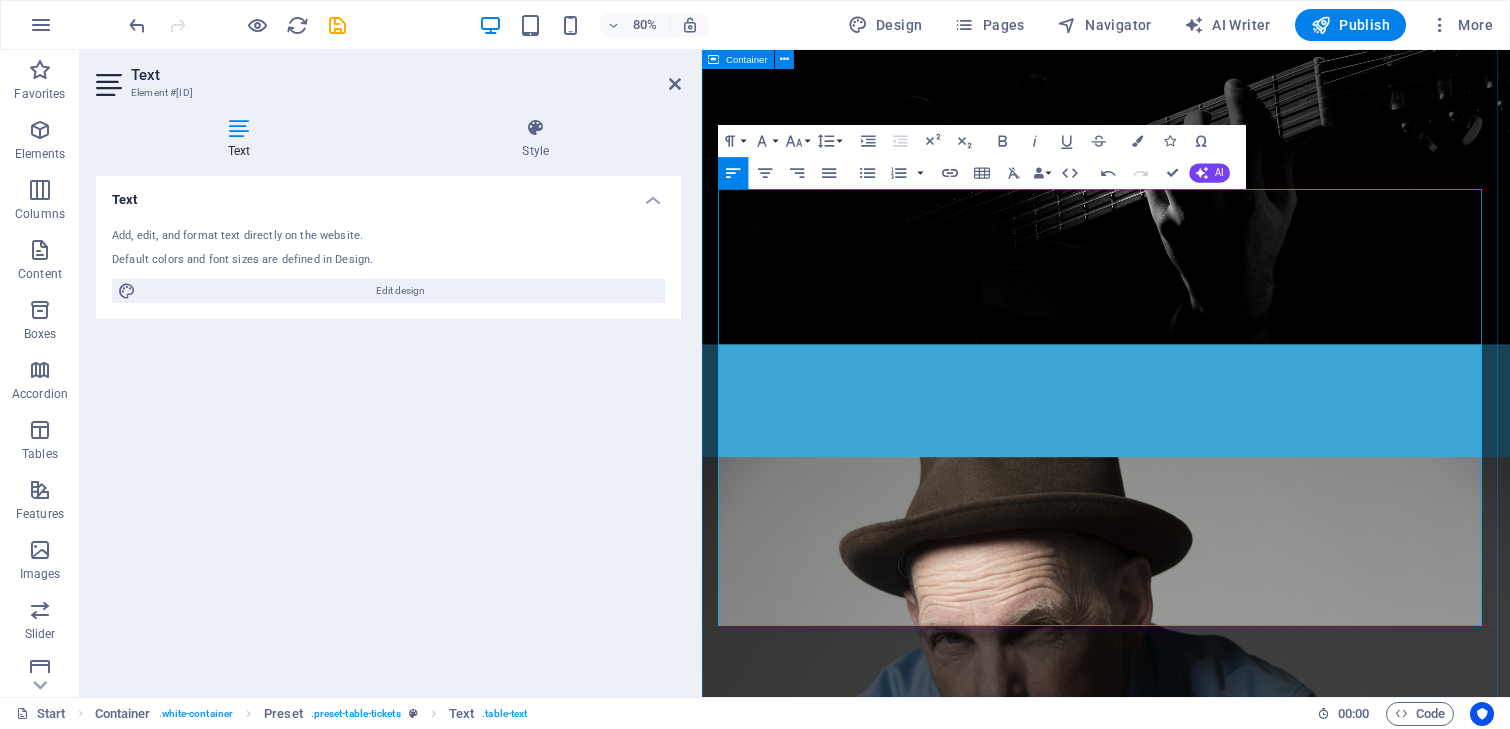 drag, startPoint x: 889, startPoint y: 627, endPoint x: 710, endPoint y: 625, distance: 179.01117 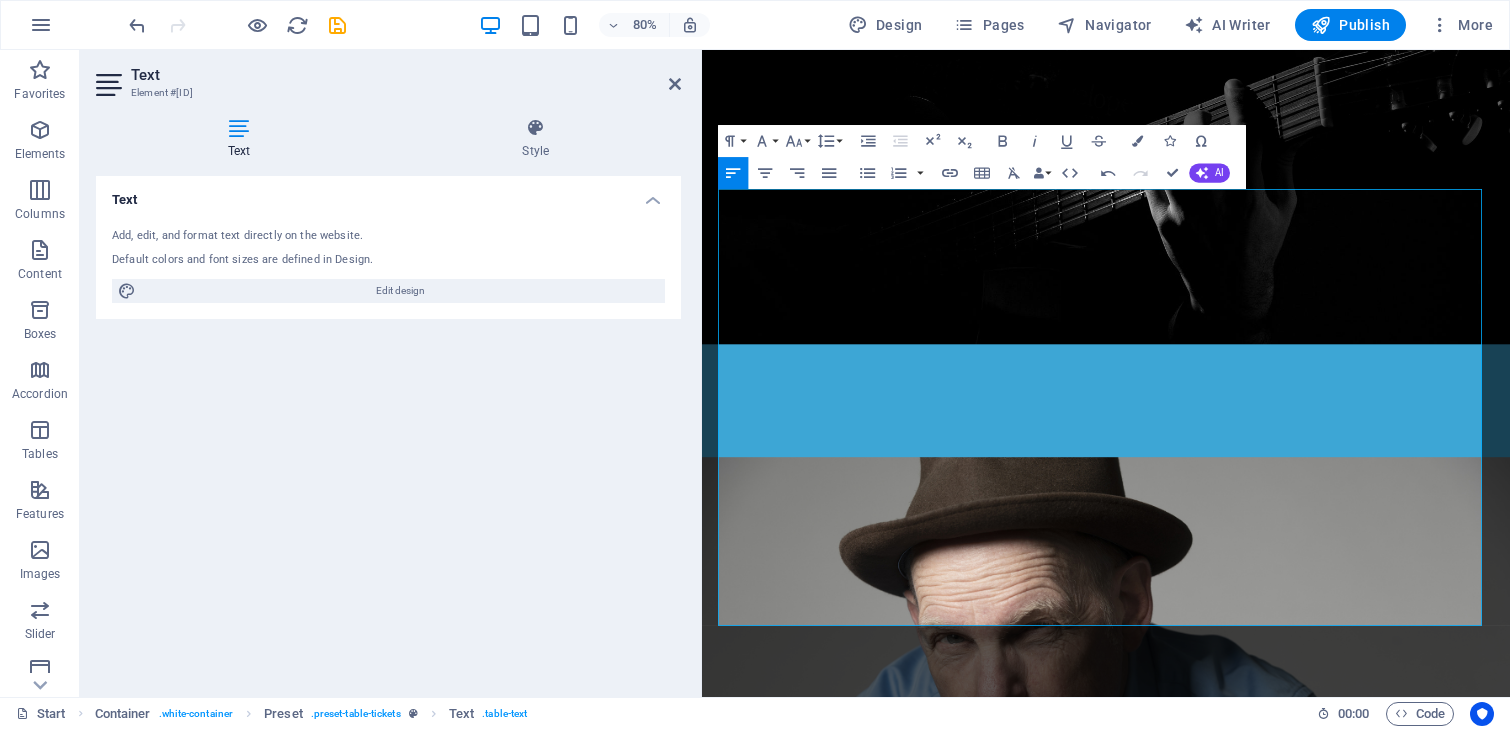 click 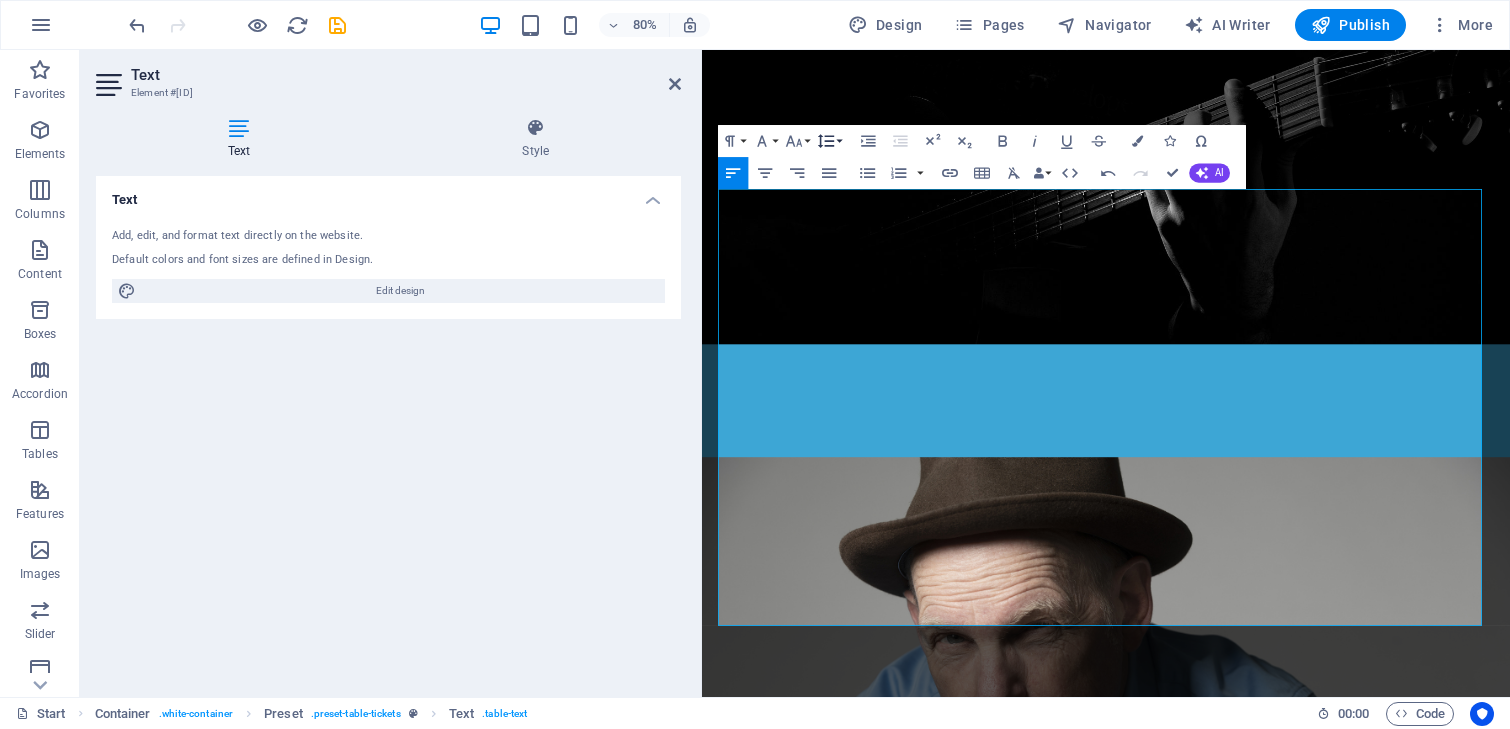 click on "Line Height" at bounding box center (829, 141) 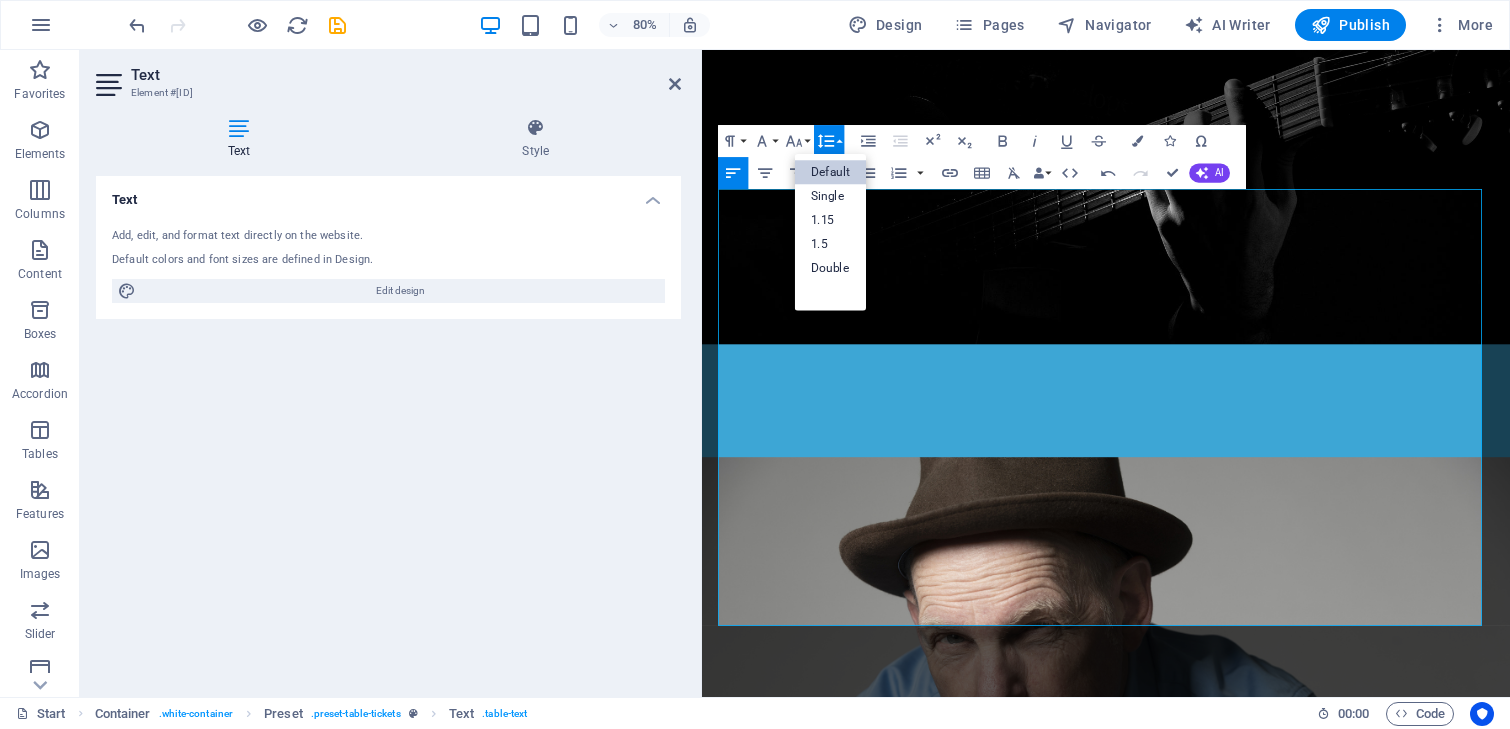 scroll, scrollTop: 0, scrollLeft: 0, axis: both 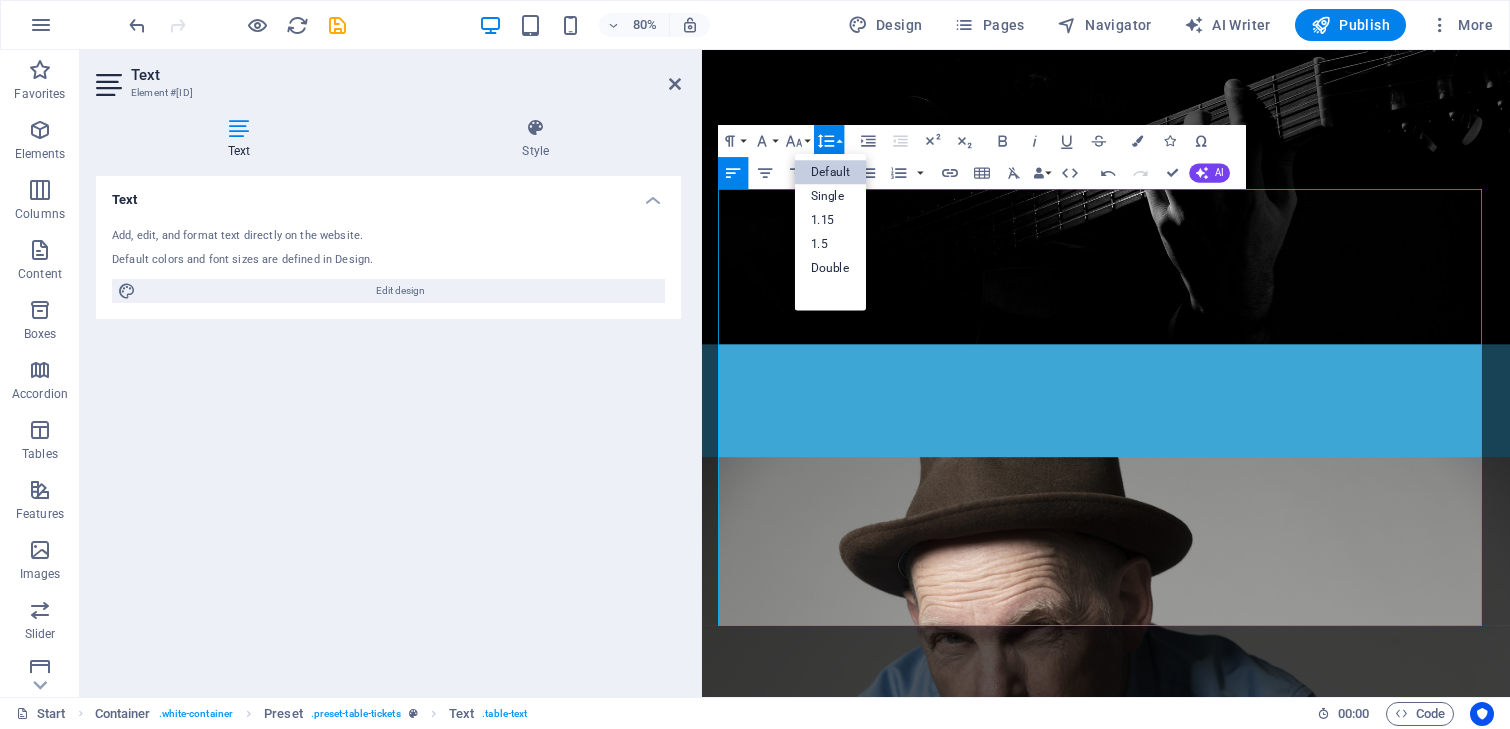 click on "Default" at bounding box center (830, 172) 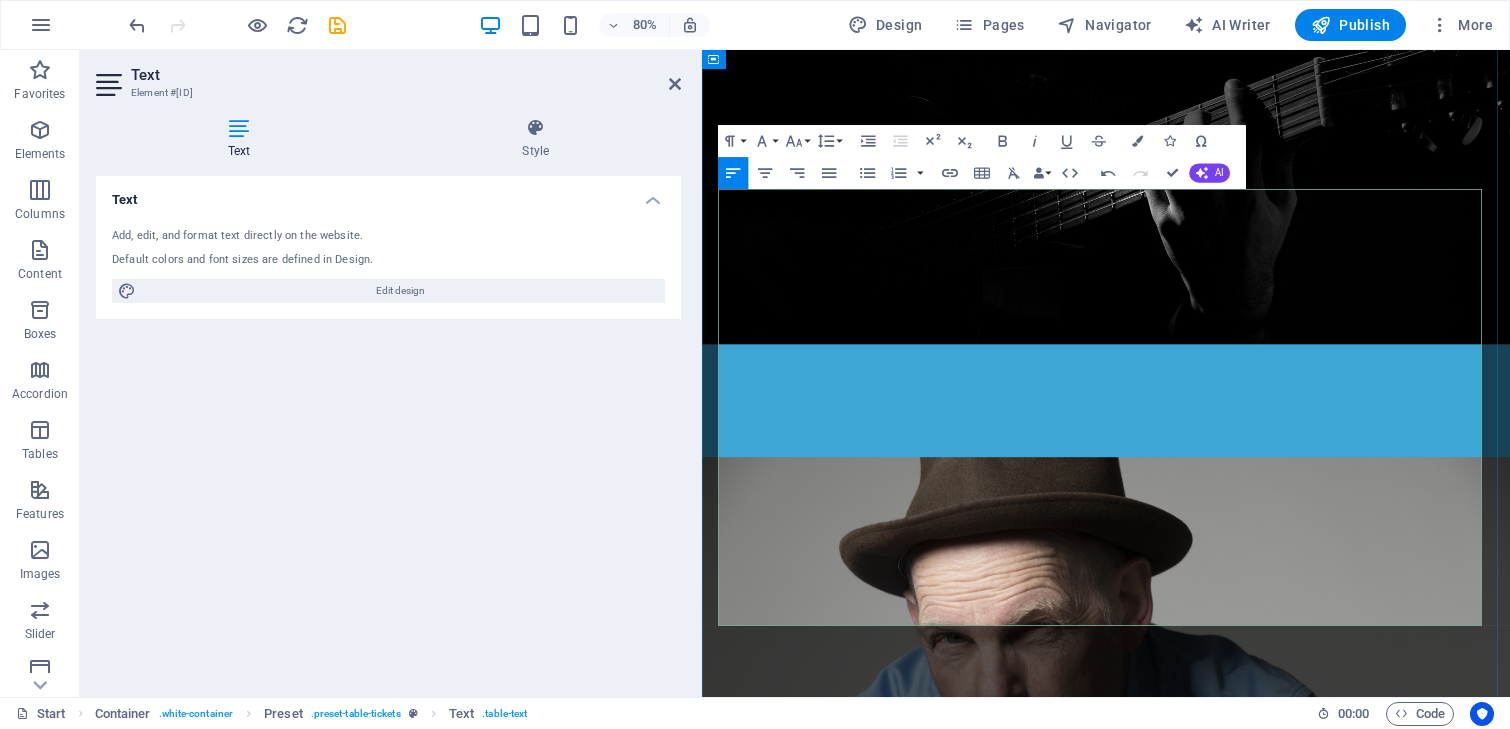 click on "31 aug" at bounding box center (834, 1458) 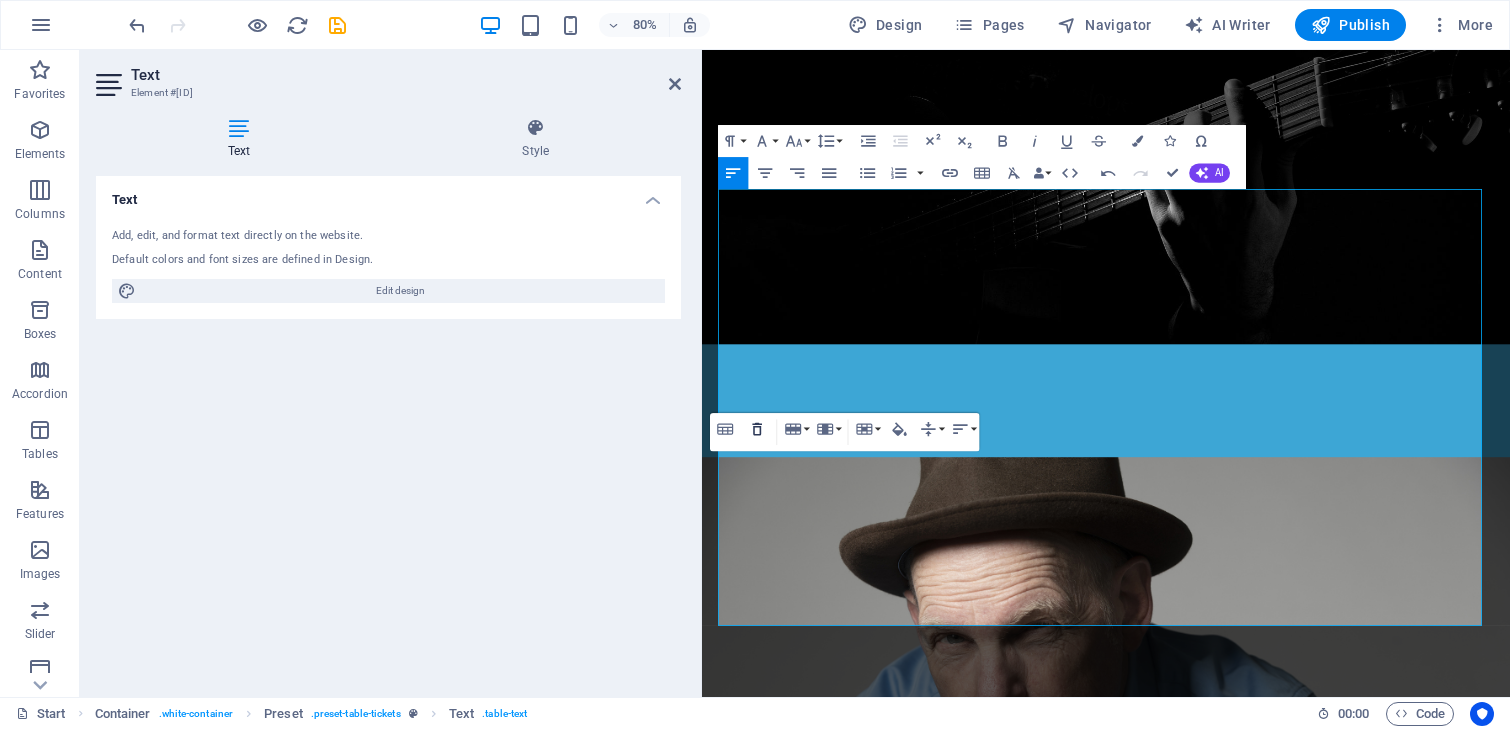 click 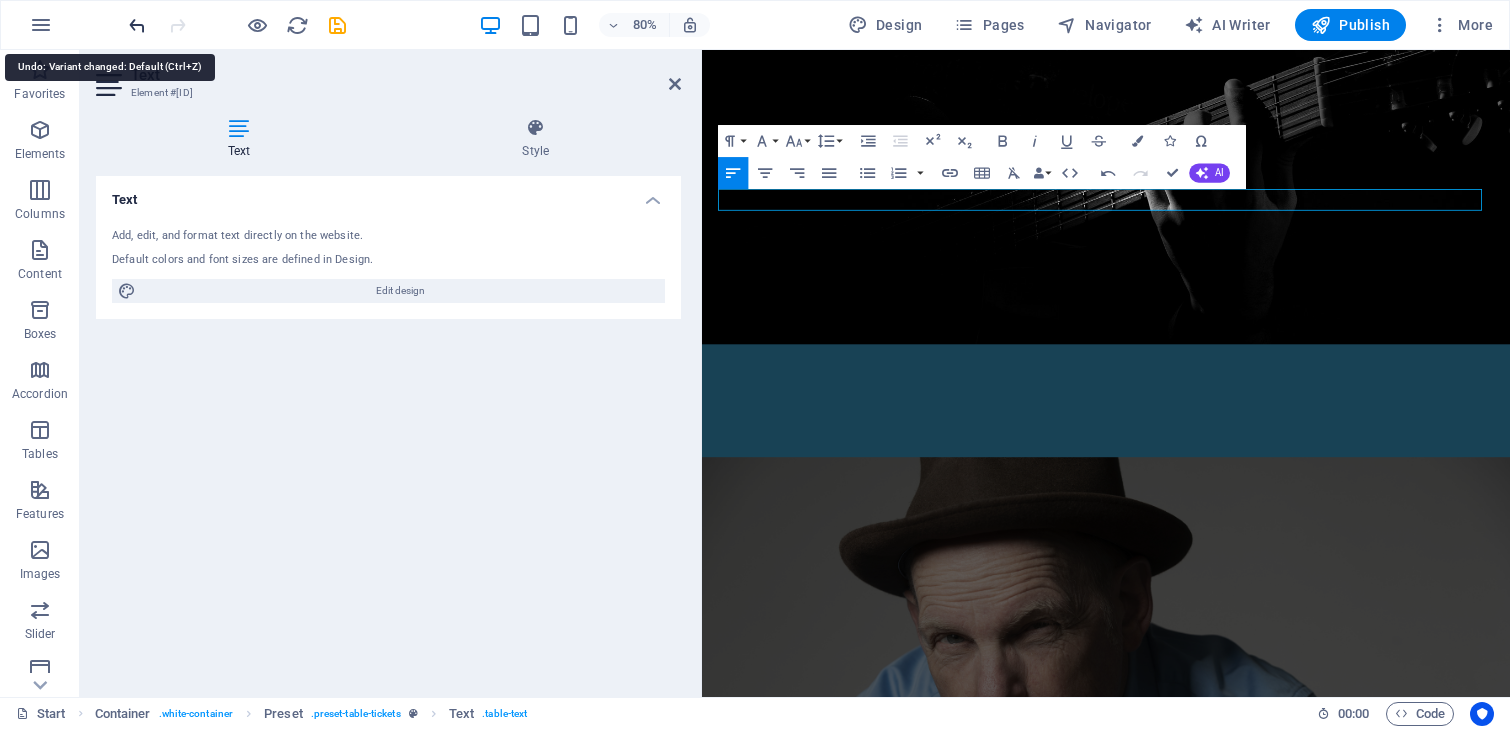 click at bounding box center (137, 25) 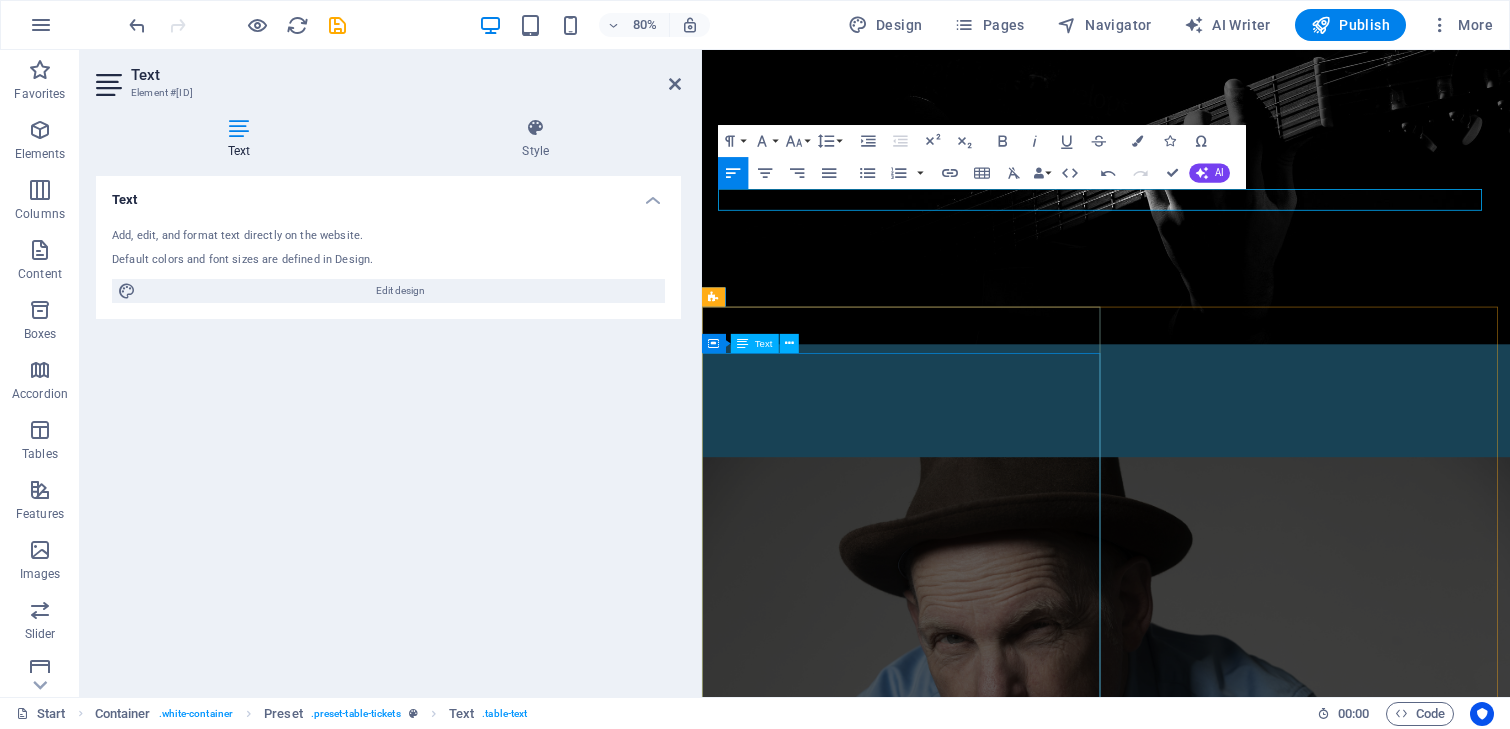 type 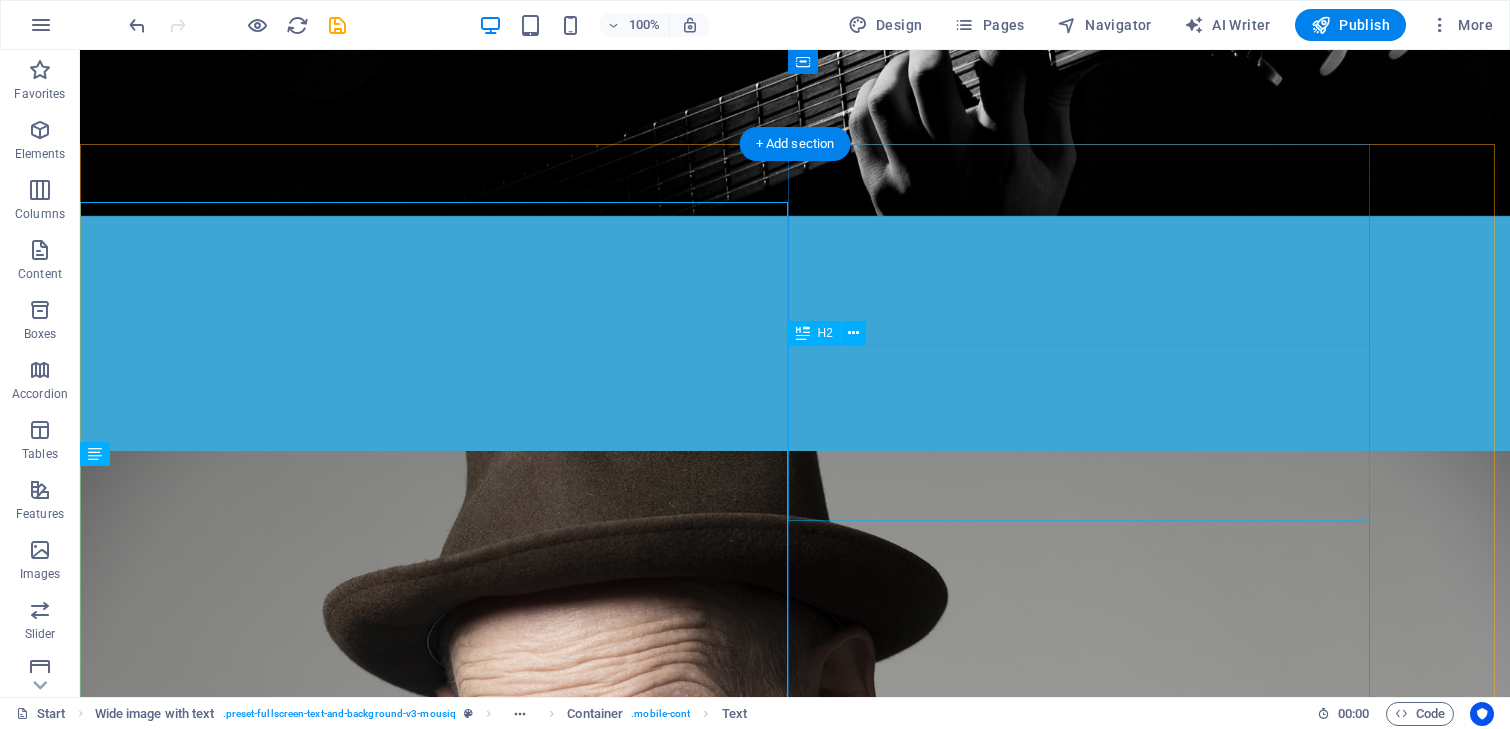 scroll, scrollTop: 1020, scrollLeft: 0, axis: vertical 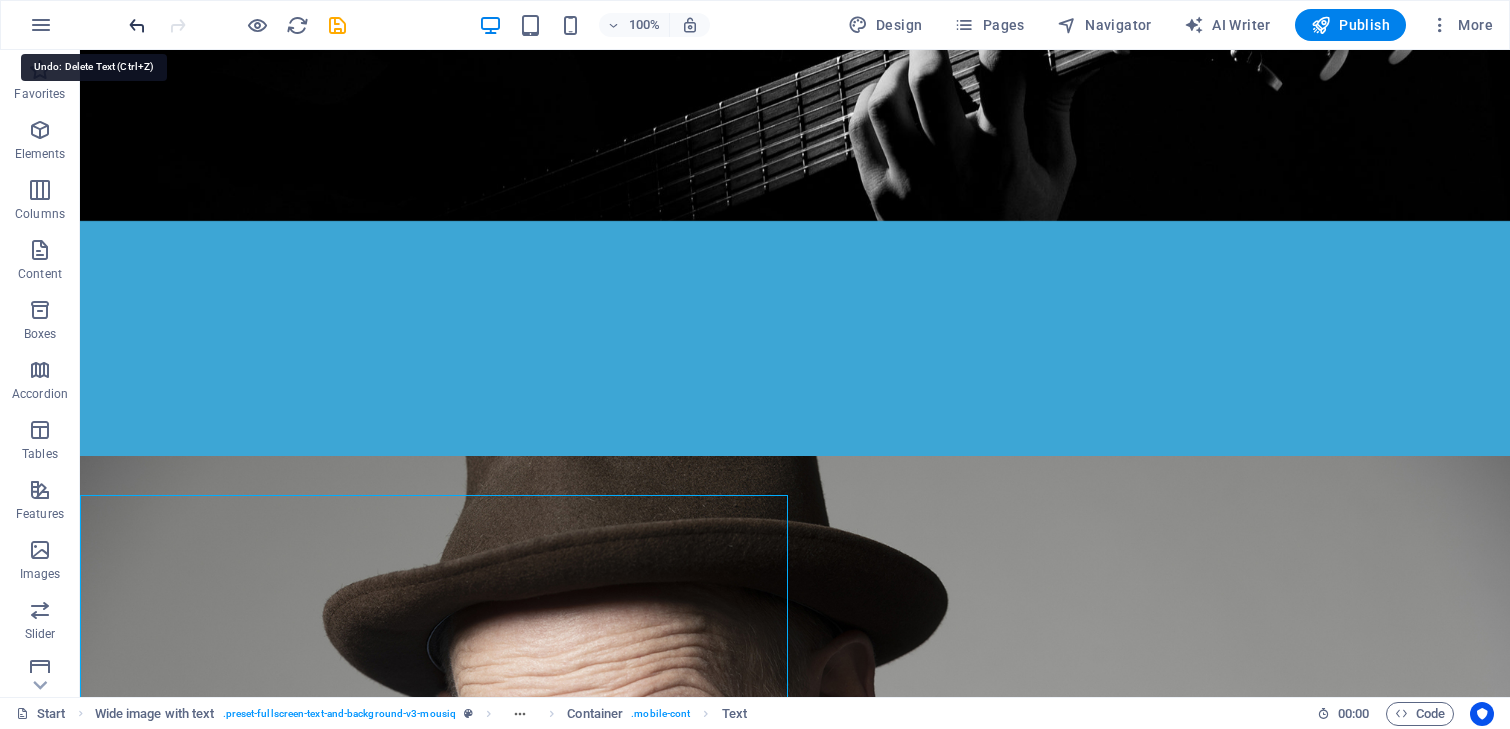 click at bounding box center (137, 25) 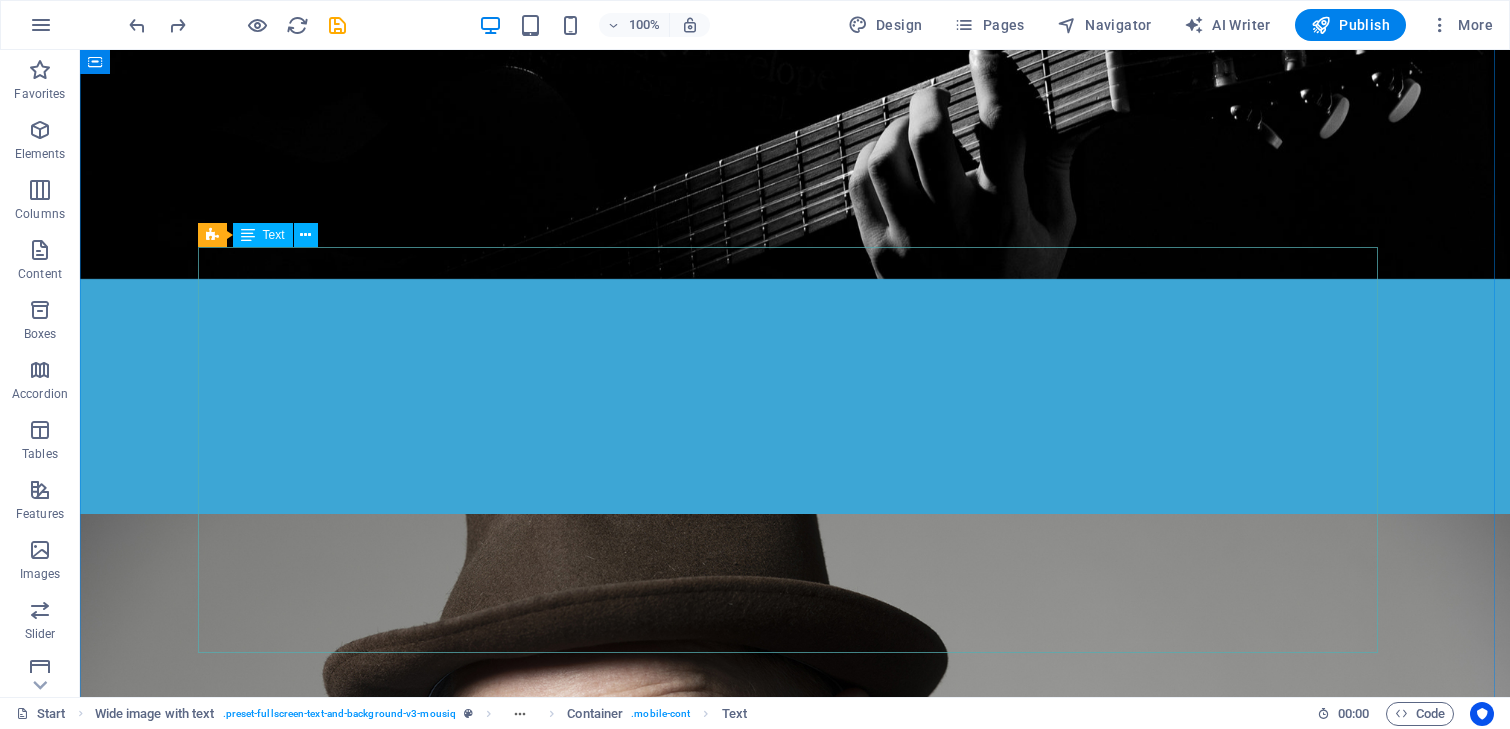 scroll, scrollTop: 901, scrollLeft: 0, axis: vertical 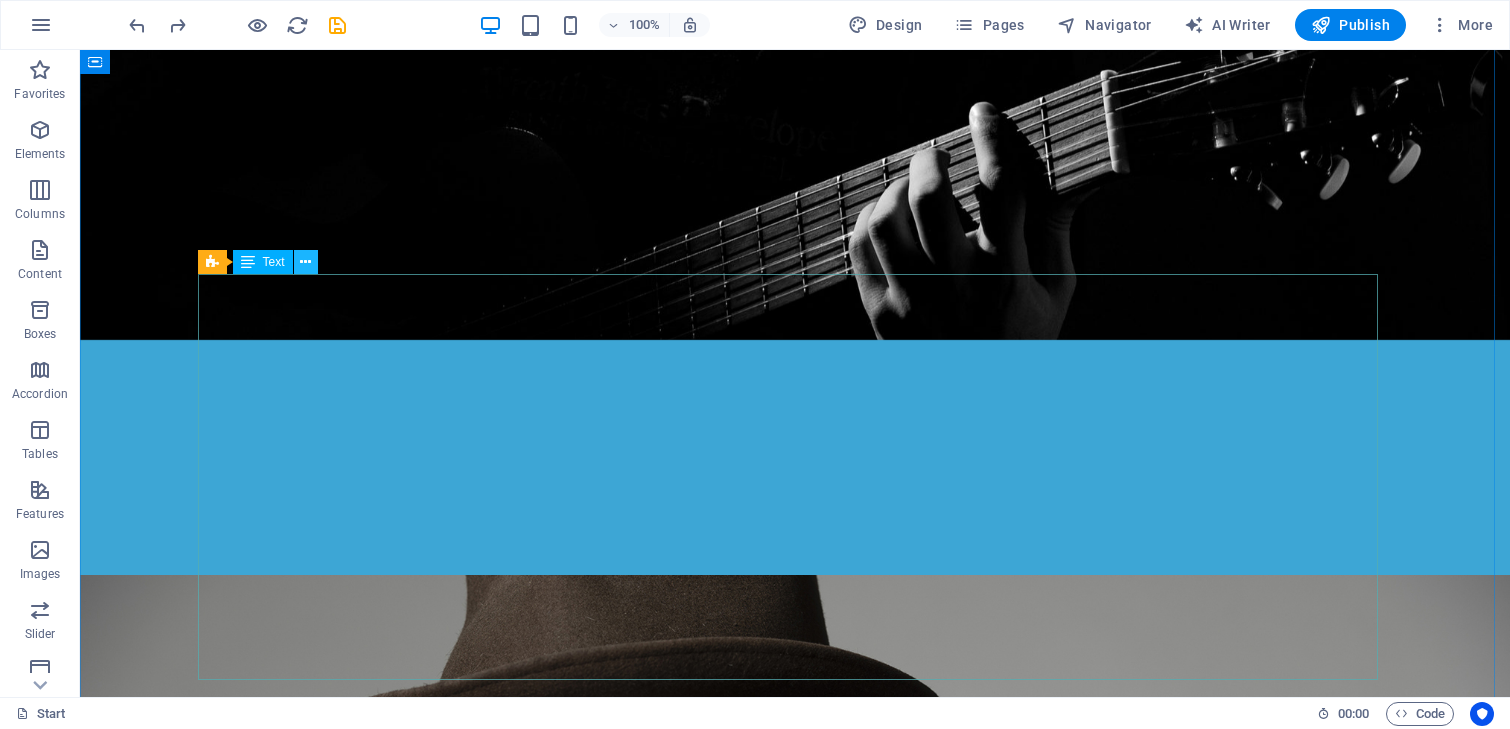 click at bounding box center (305, 262) 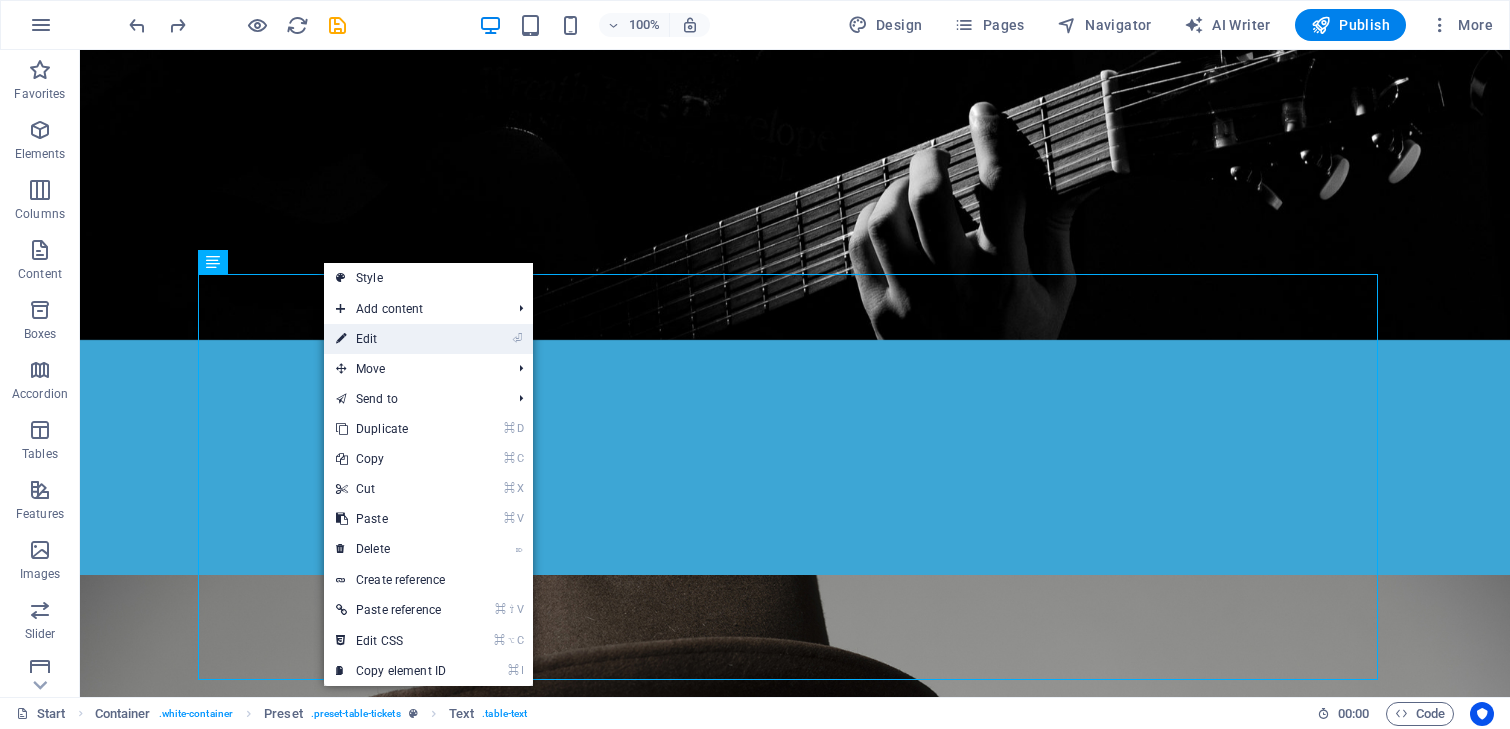 click on "⏎  Edit" at bounding box center (391, 339) 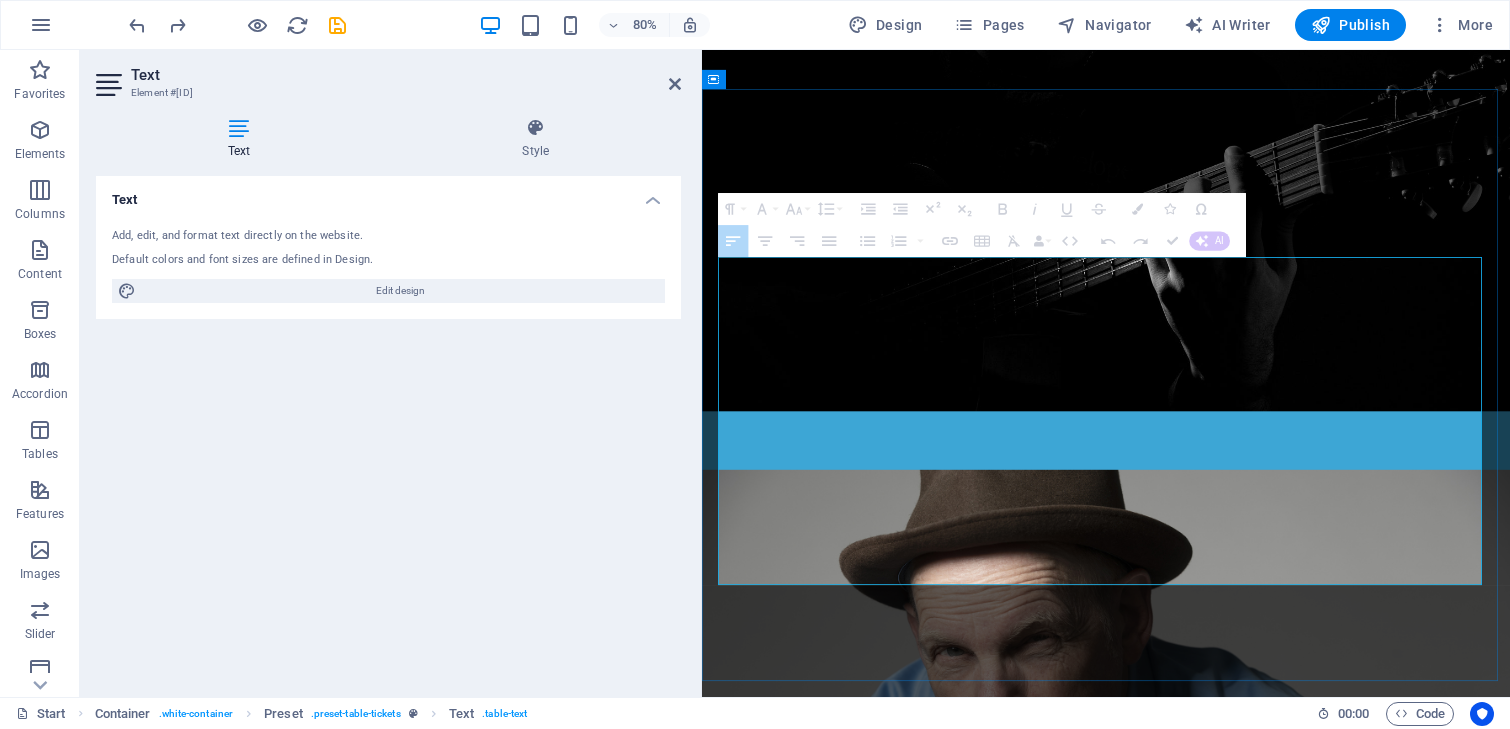 drag, startPoint x: 728, startPoint y: 343, endPoint x: 1591, endPoint y: 340, distance: 863.0052 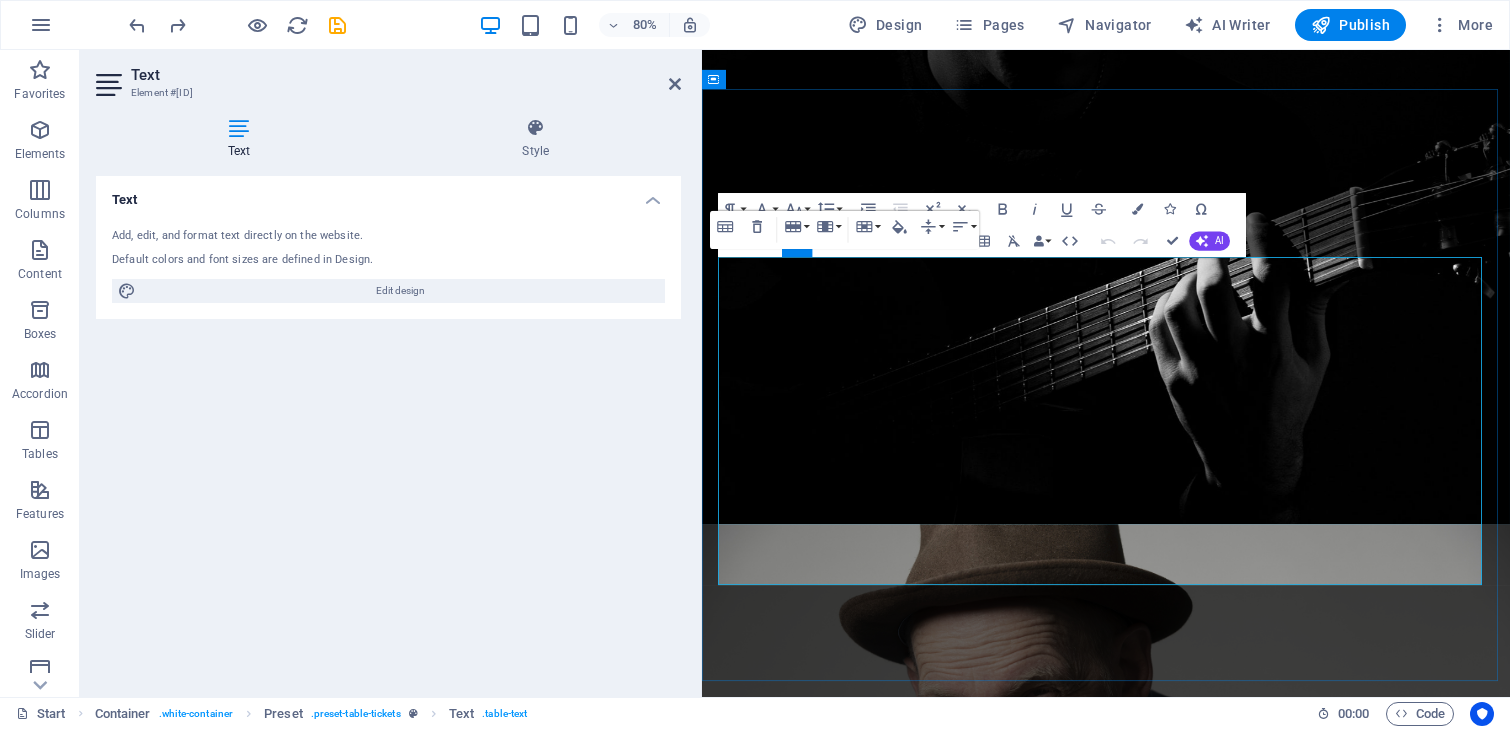 click at bounding box center (834, 1779) 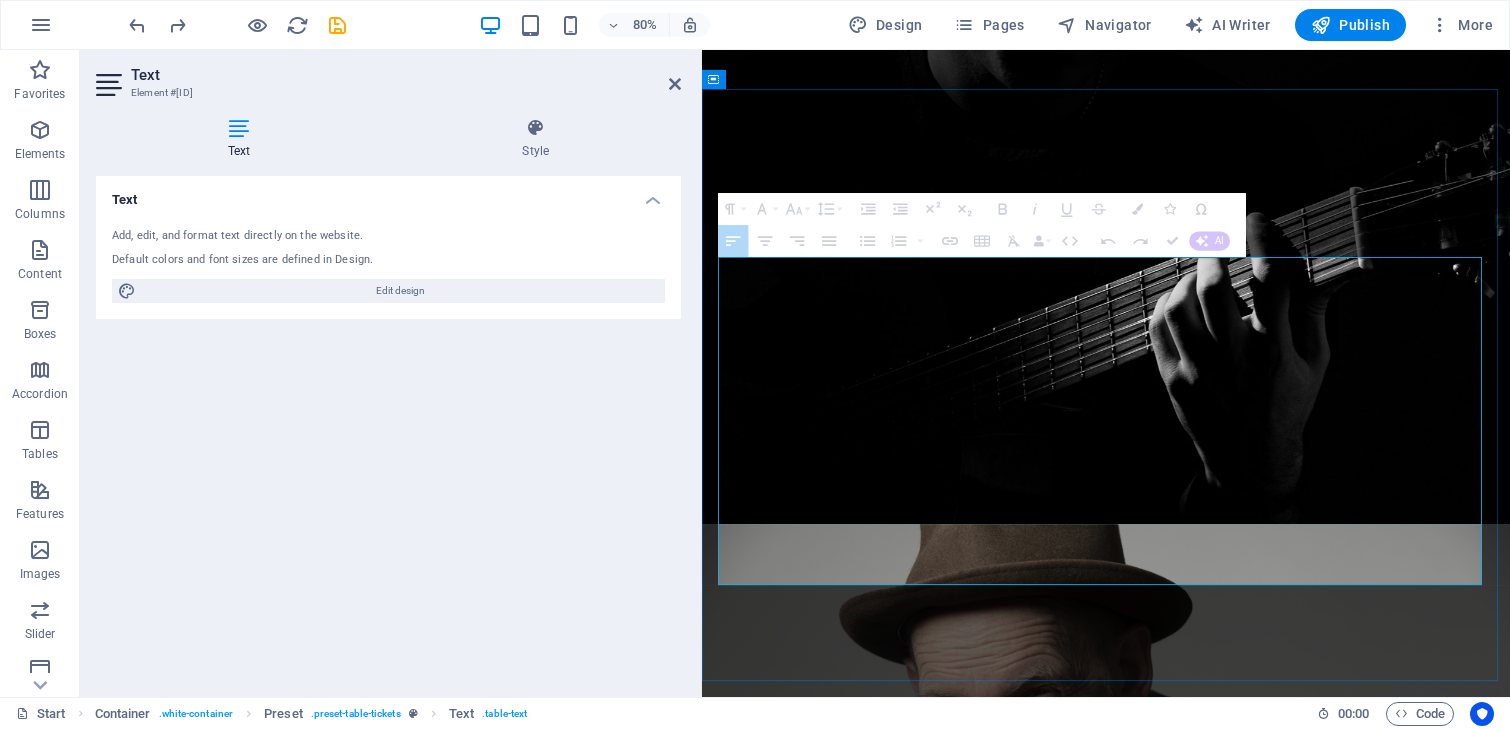 drag, startPoint x: 732, startPoint y: 343, endPoint x: 1014, endPoint y: 341, distance: 282.00708 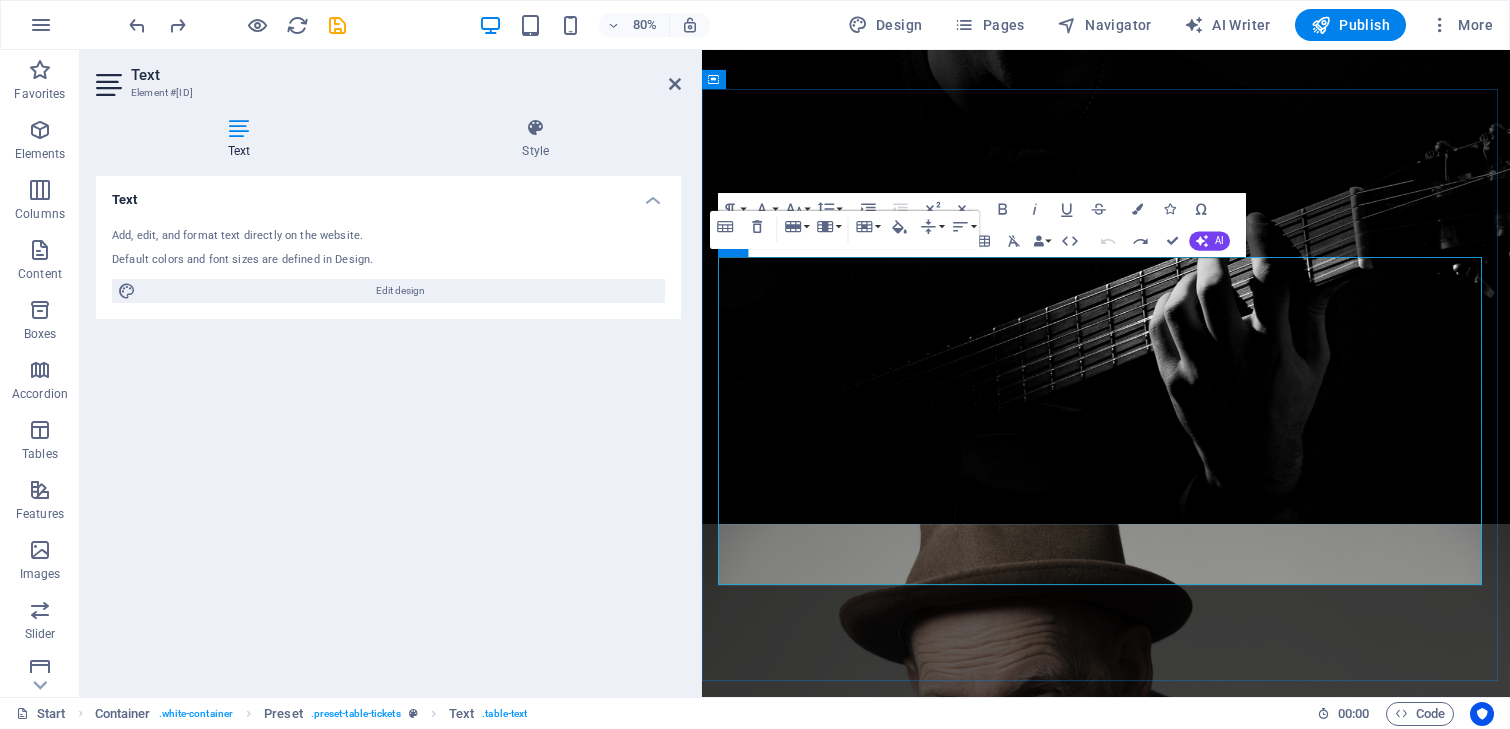 click on "?? [MONTH] [YEAR]" at bounding box center (834, 1541) 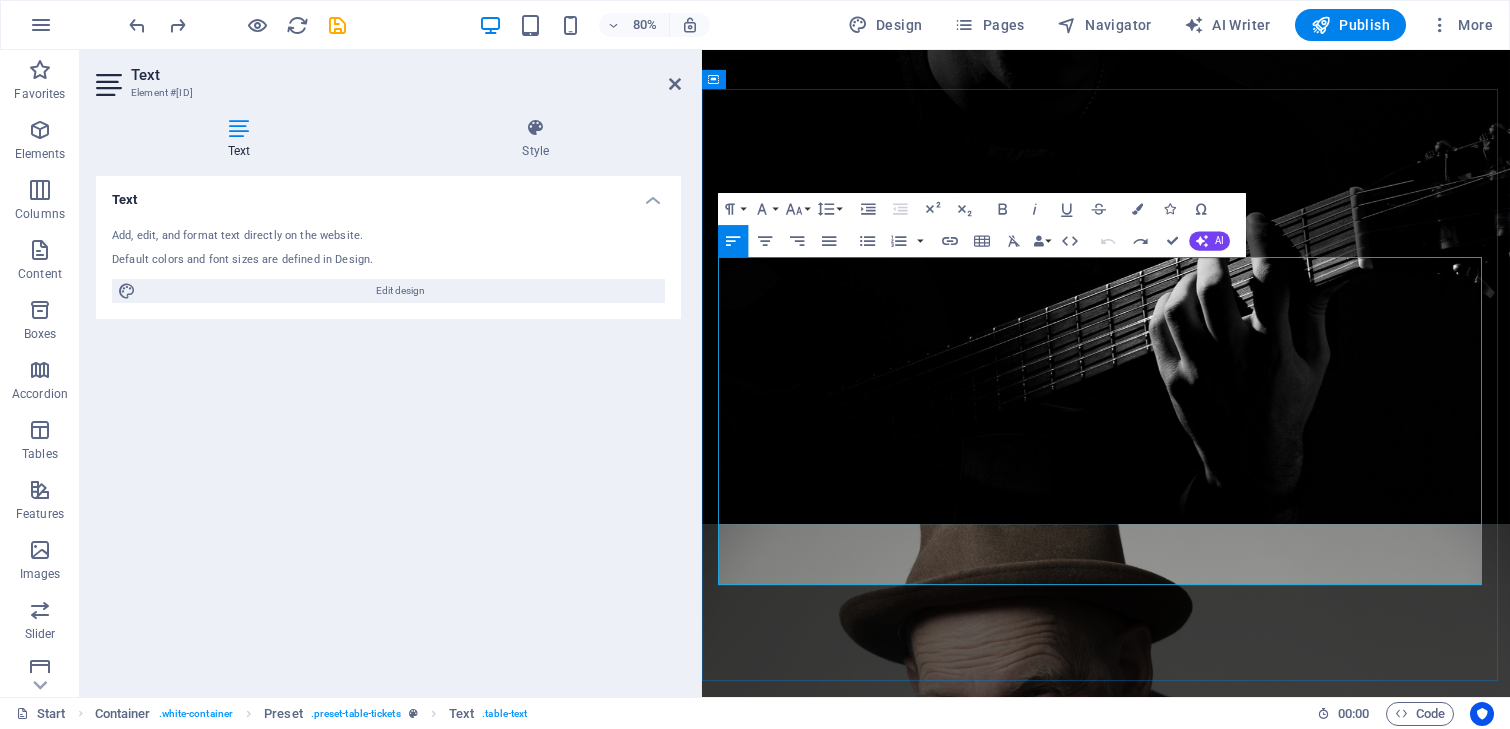 click on "?? [MONTH] [YEAR]" at bounding box center [834, 1541] 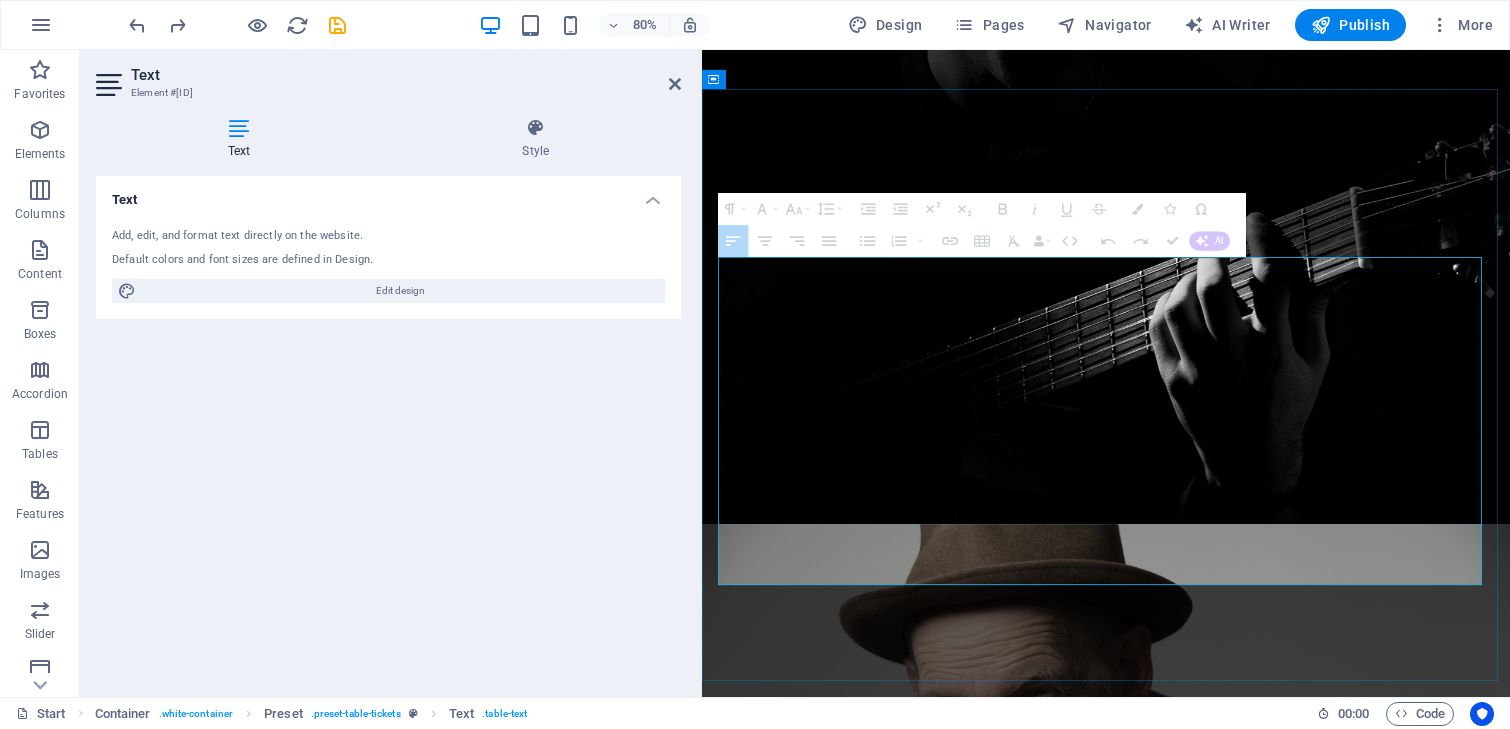 drag, startPoint x: 727, startPoint y: 336, endPoint x: 1485, endPoint y: 337, distance: 758.0007 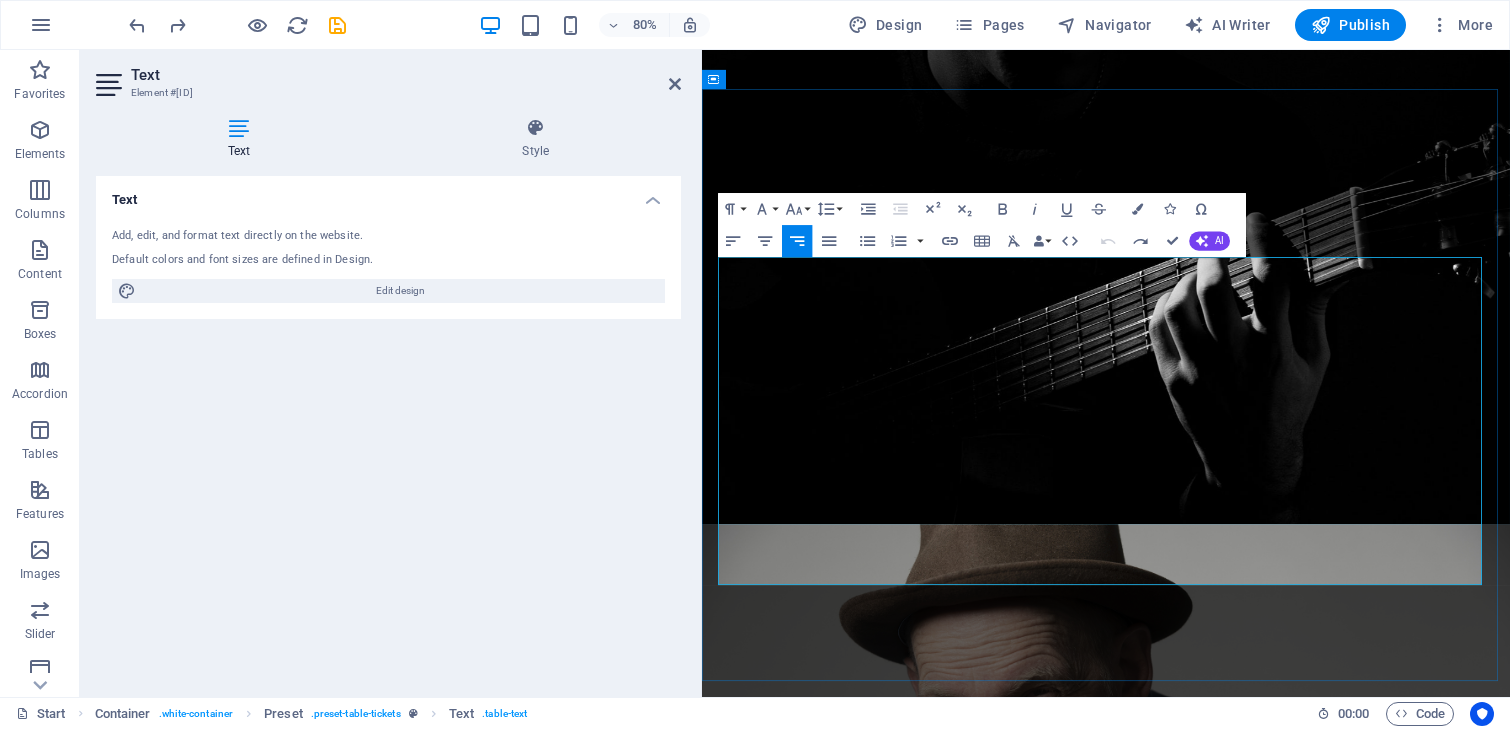 copy on "Buy" 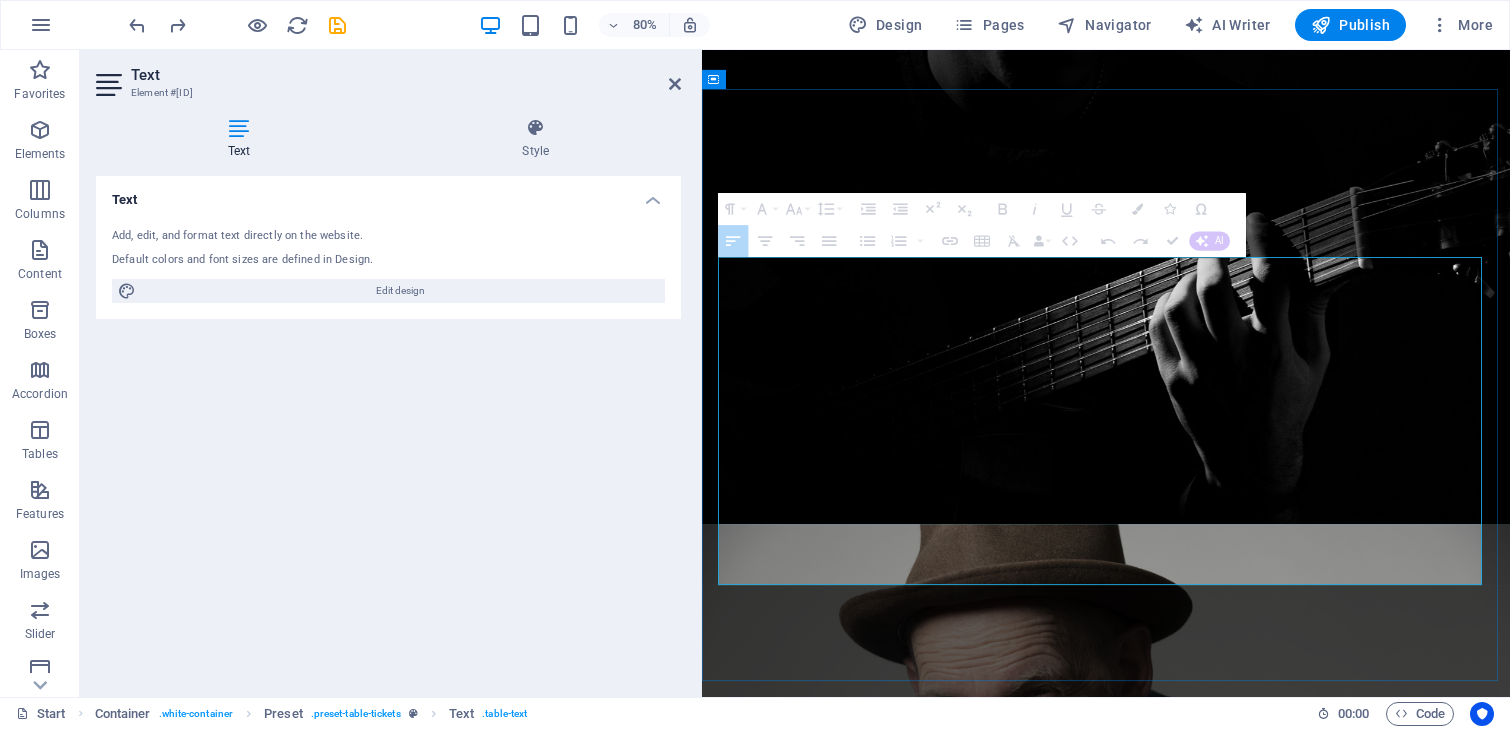 drag, startPoint x: 728, startPoint y: 344, endPoint x: 935, endPoint y: 343, distance: 207.00241 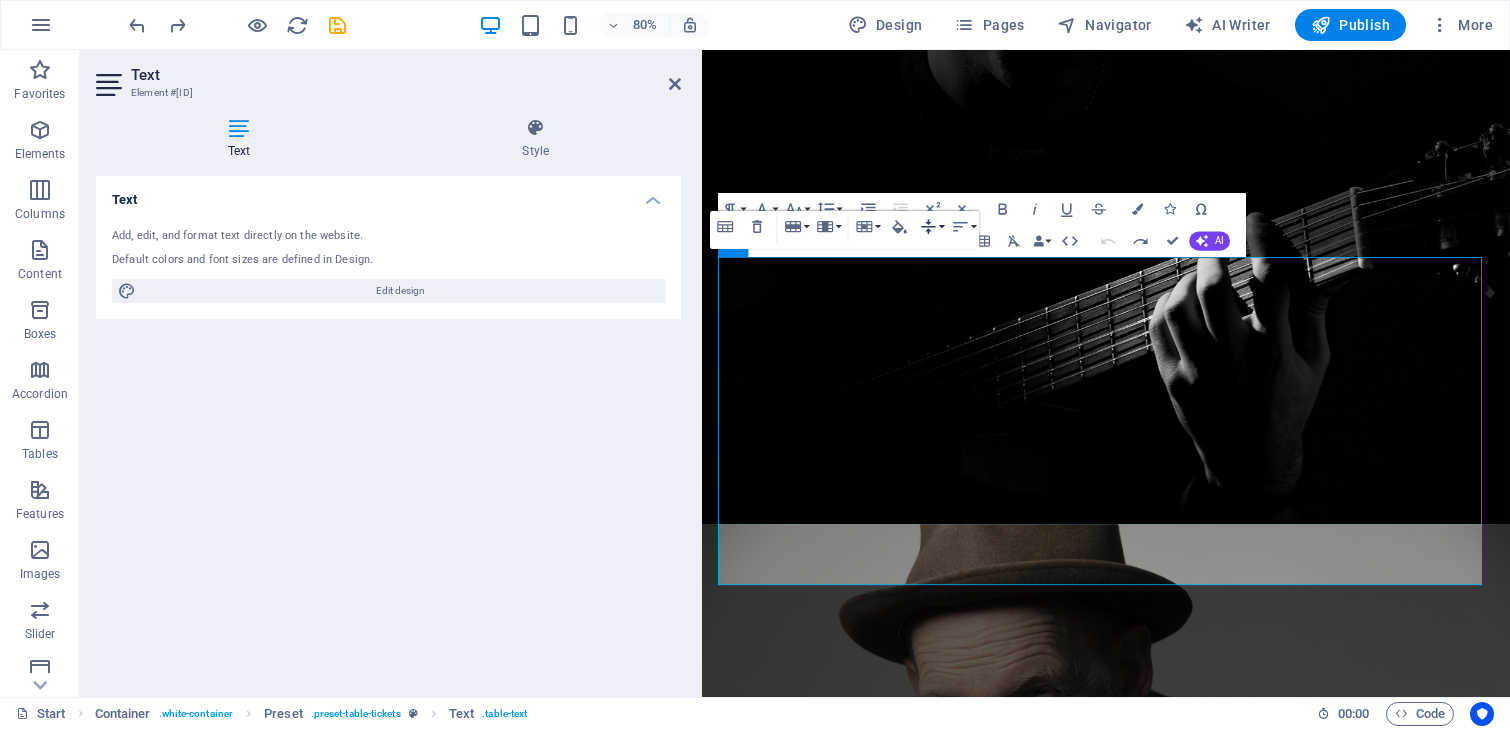 click 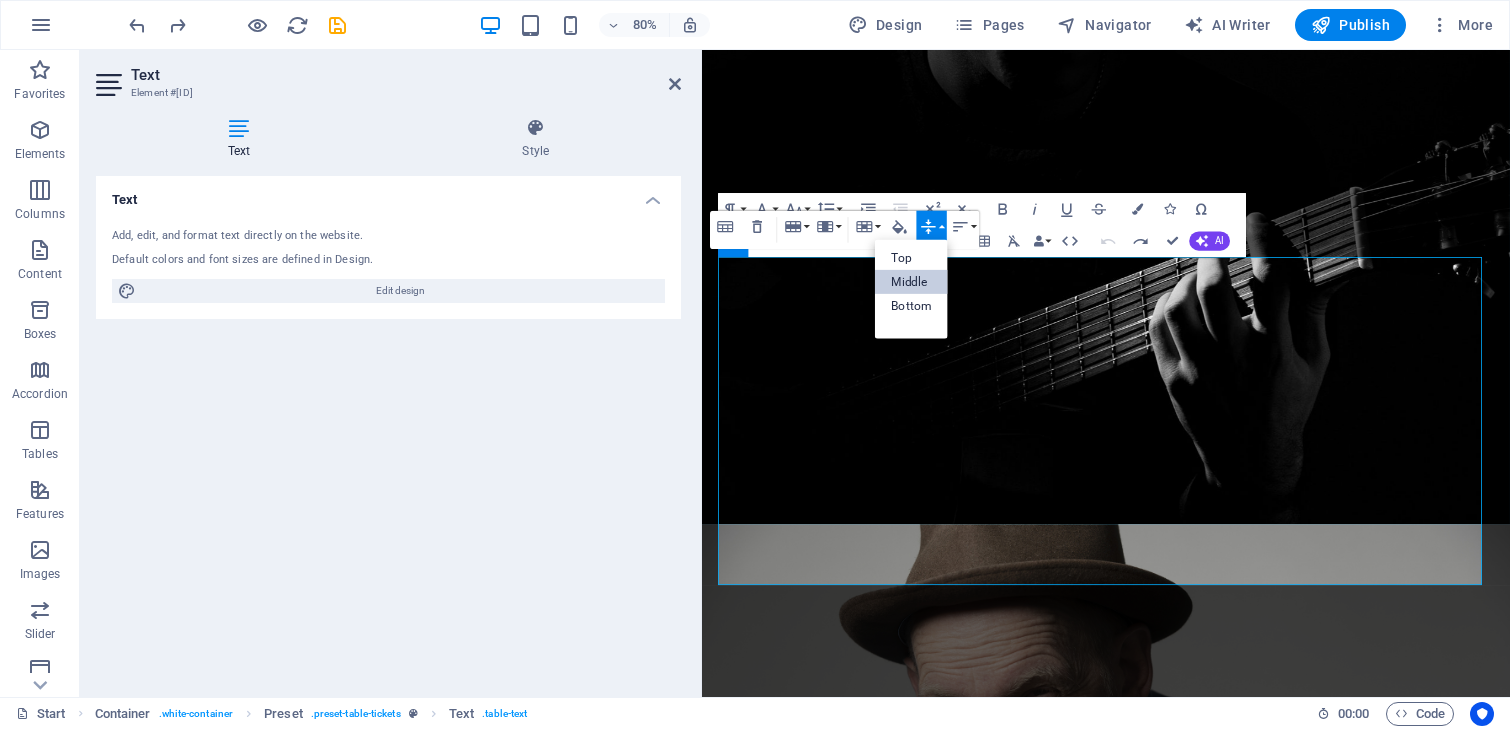 scroll, scrollTop: 0, scrollLeft: 0, axis: both 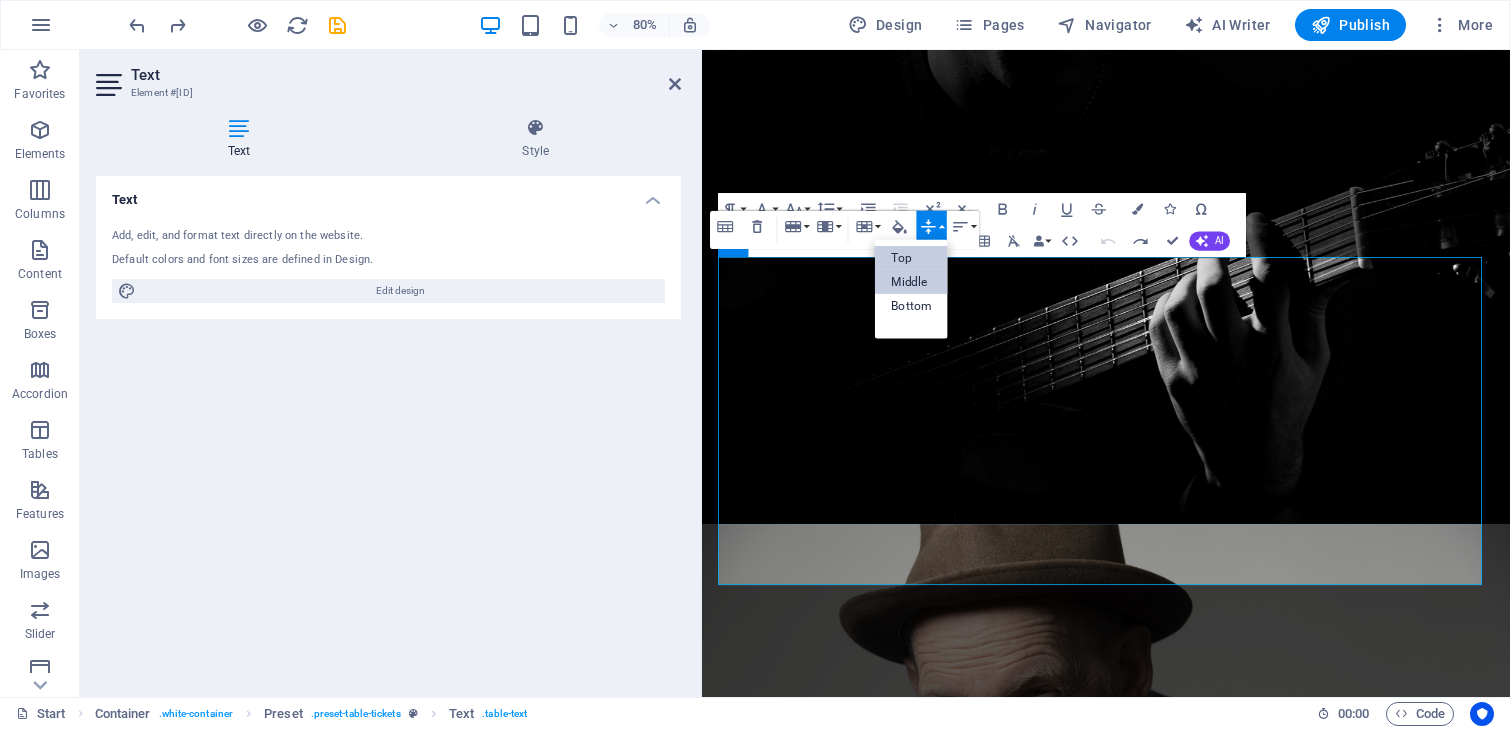 click on "Top" at bounding box center (911, 258) 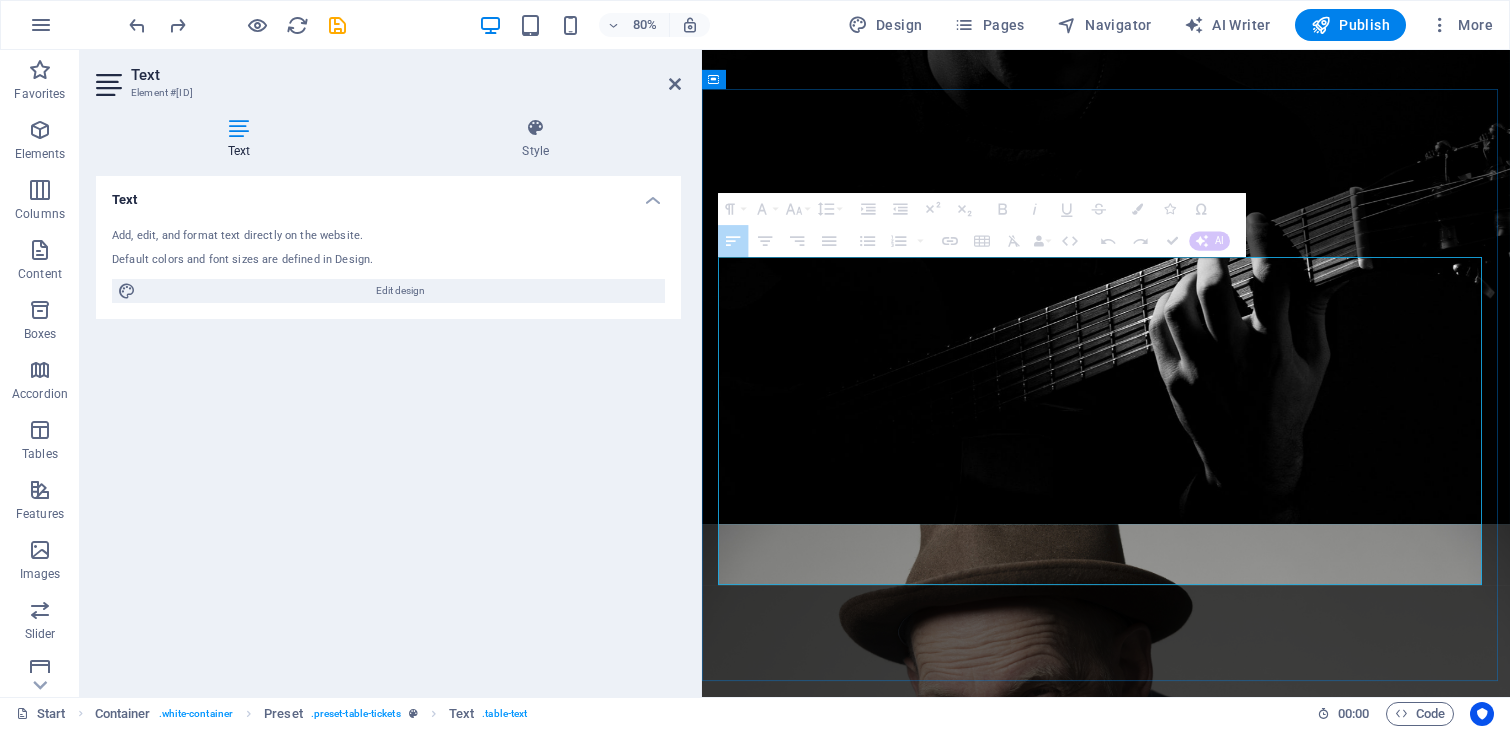 drag, startPoint x: 736, startPoint y: 518, endPoint x: 1365, endPoint y: 512, distance: 629.0286 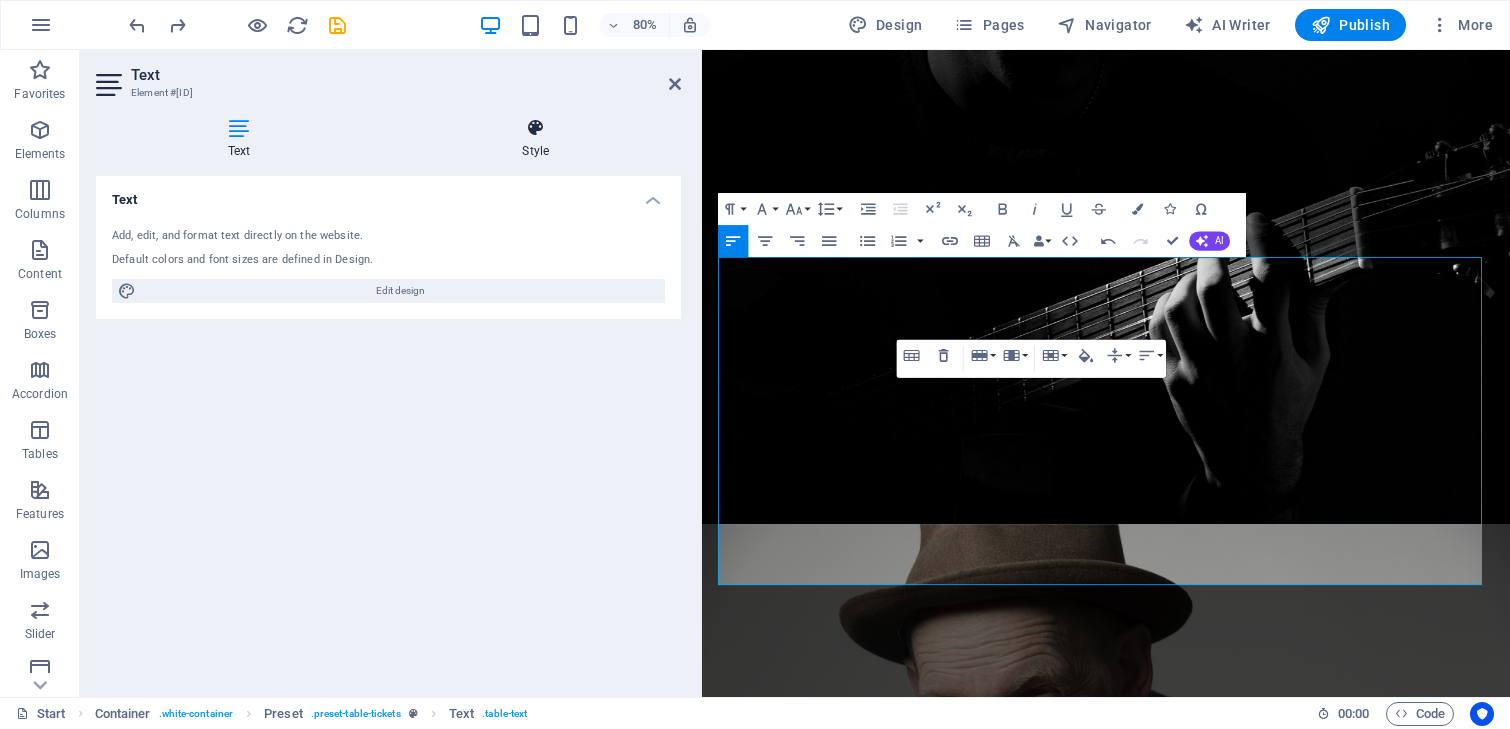 click at bounding box center [535, 128] 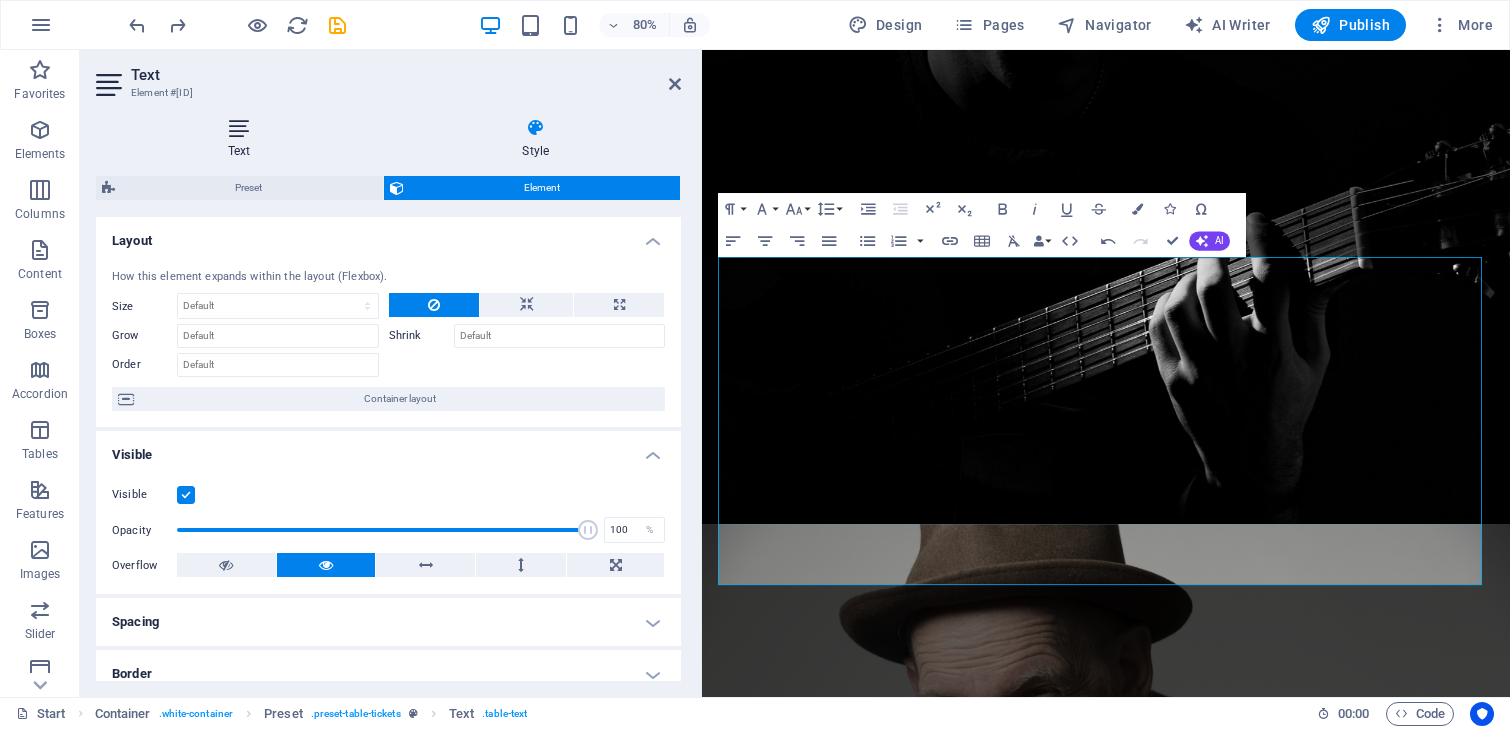 click at bounding box center (239, 128) 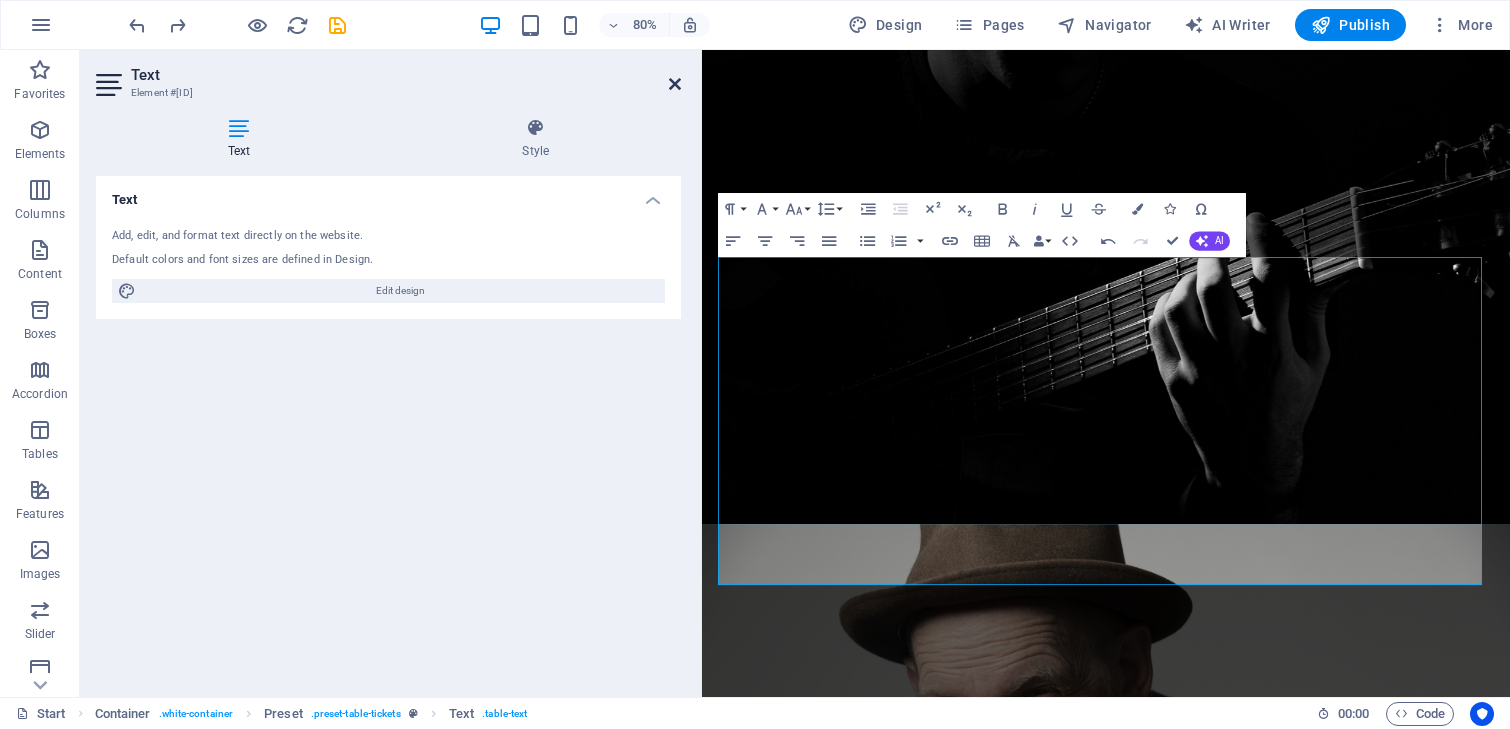 click at bounding box center (675, 84) 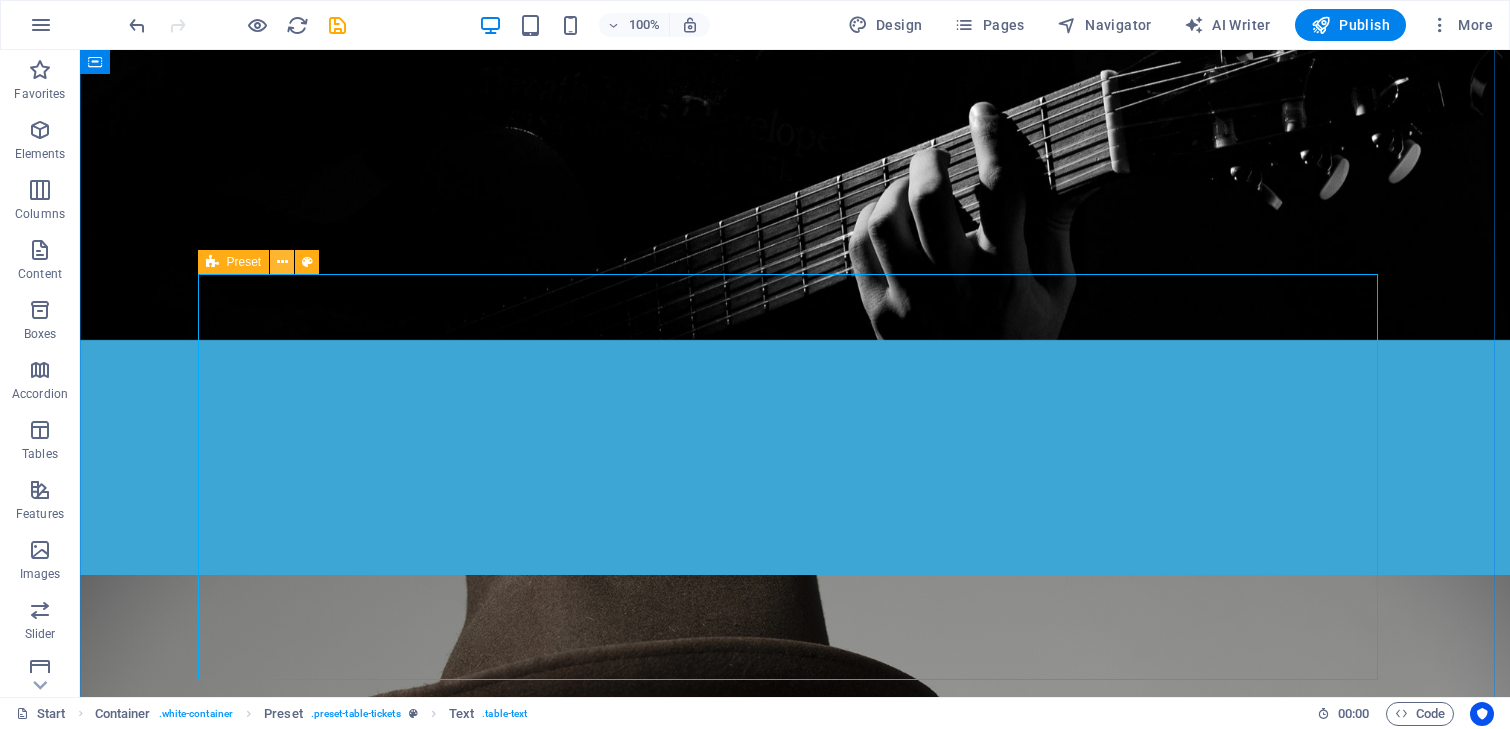 click at bounding box center [282, 262] 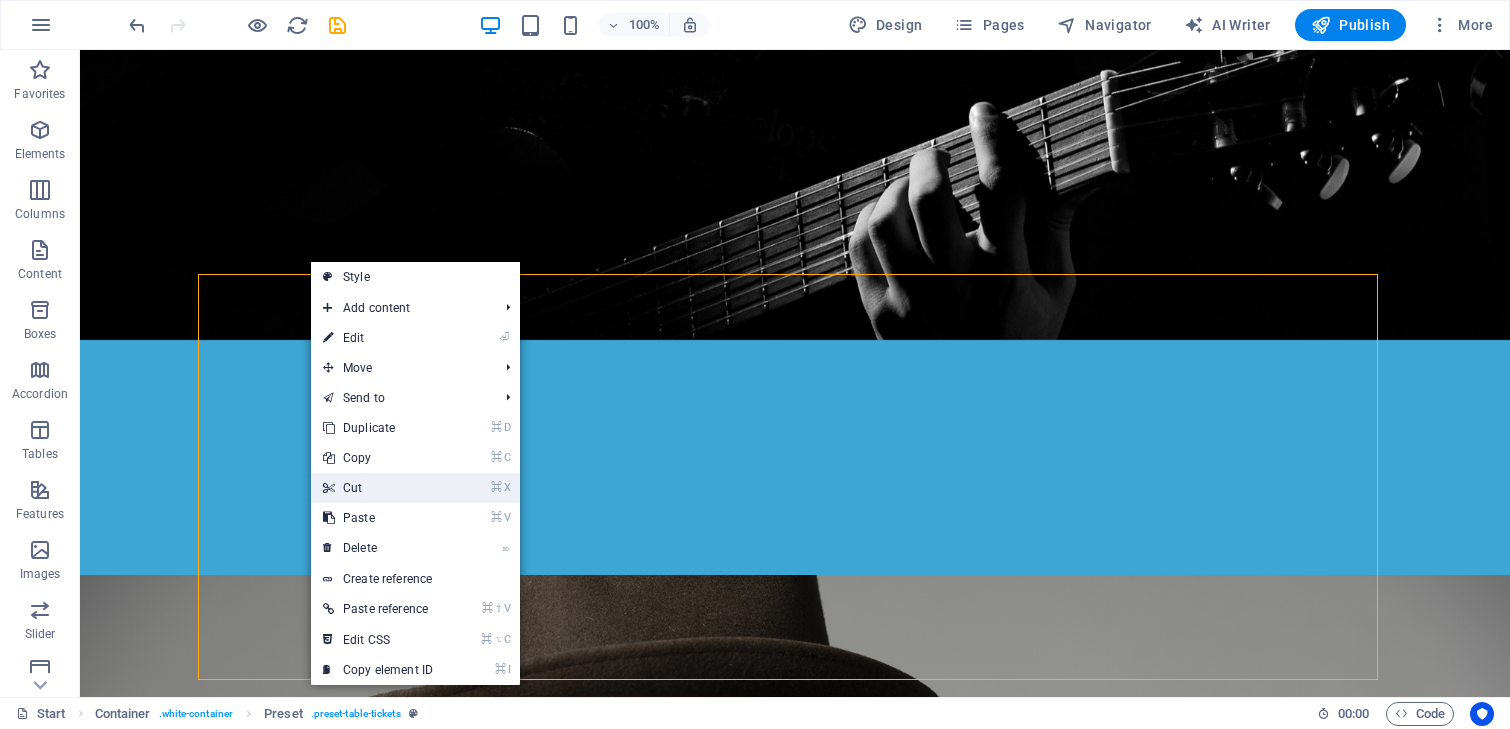 click on "⌘ X  Cut" at bounding box center (378, 488) 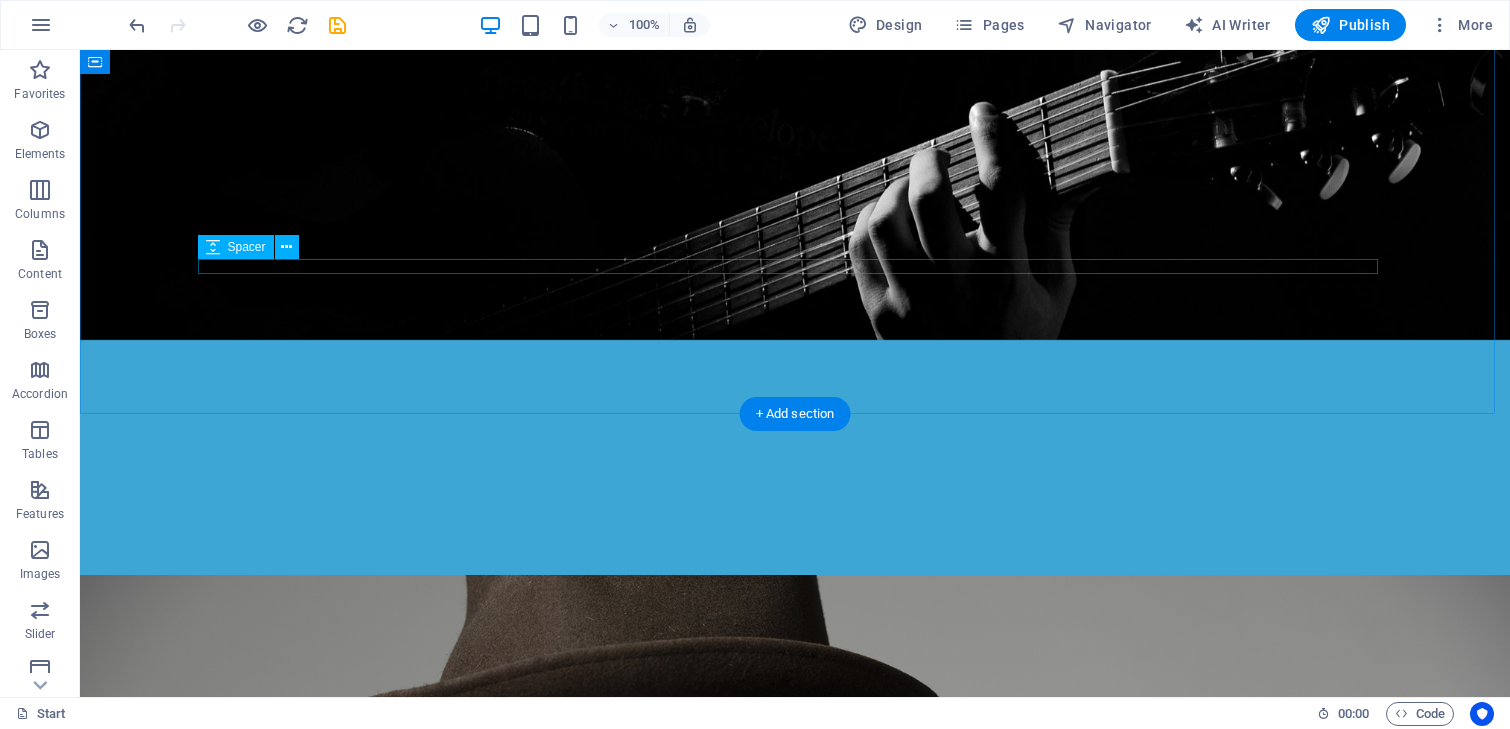 click at bounding box center [795, 1716] 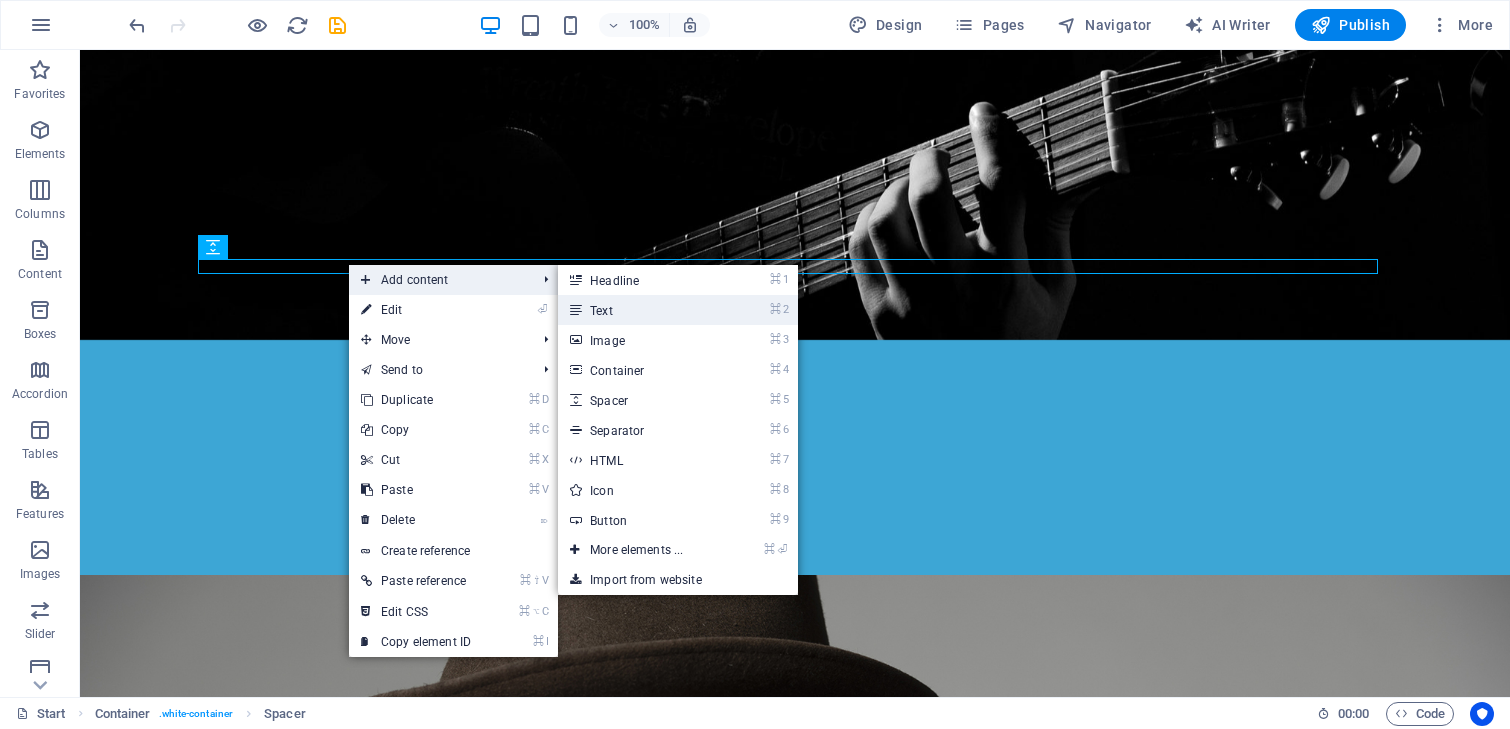 click on "⌘ 2  Text" at bounding box center [640, 310] 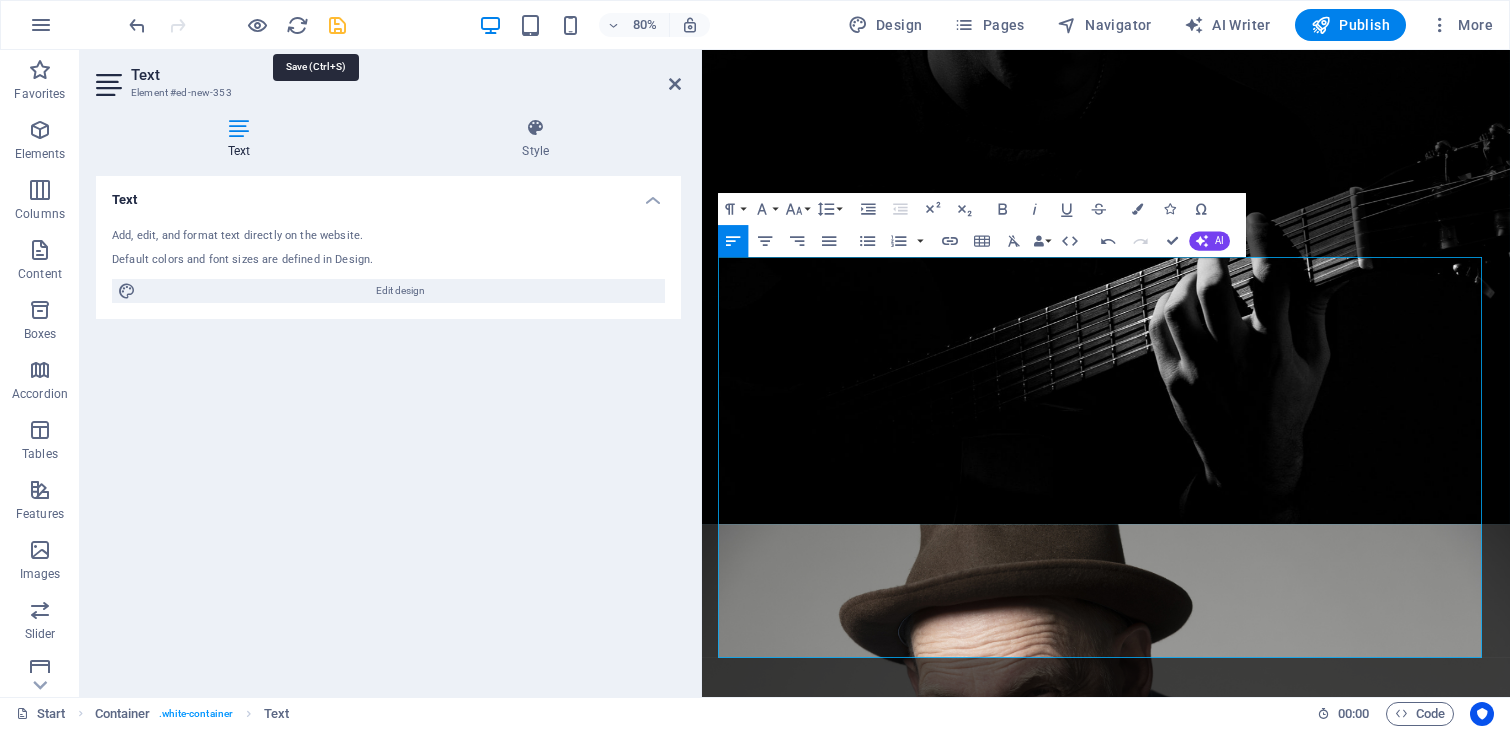 click at bounding box center (337, 25) 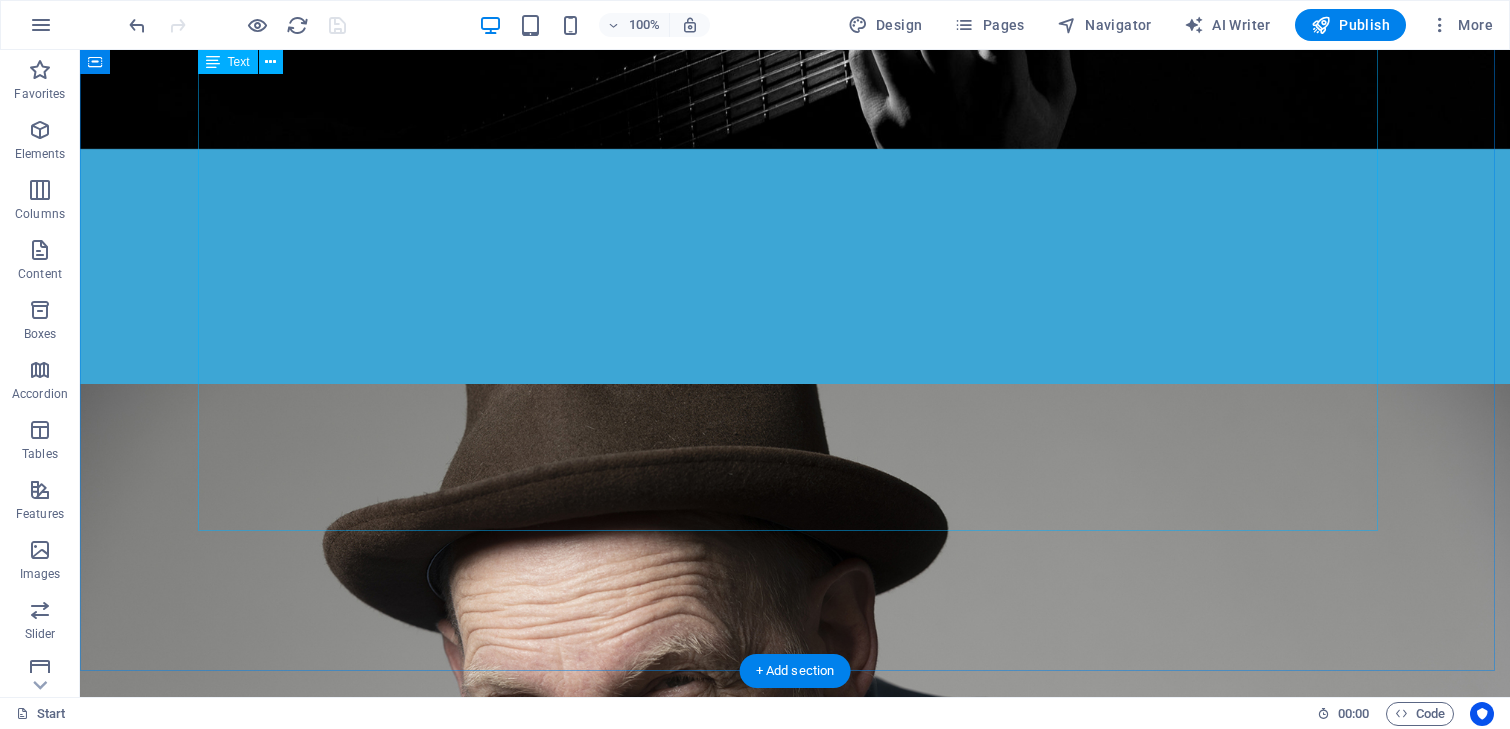 scroll, scrollTop: 1013, scrollLeft: 0, axis: vertical 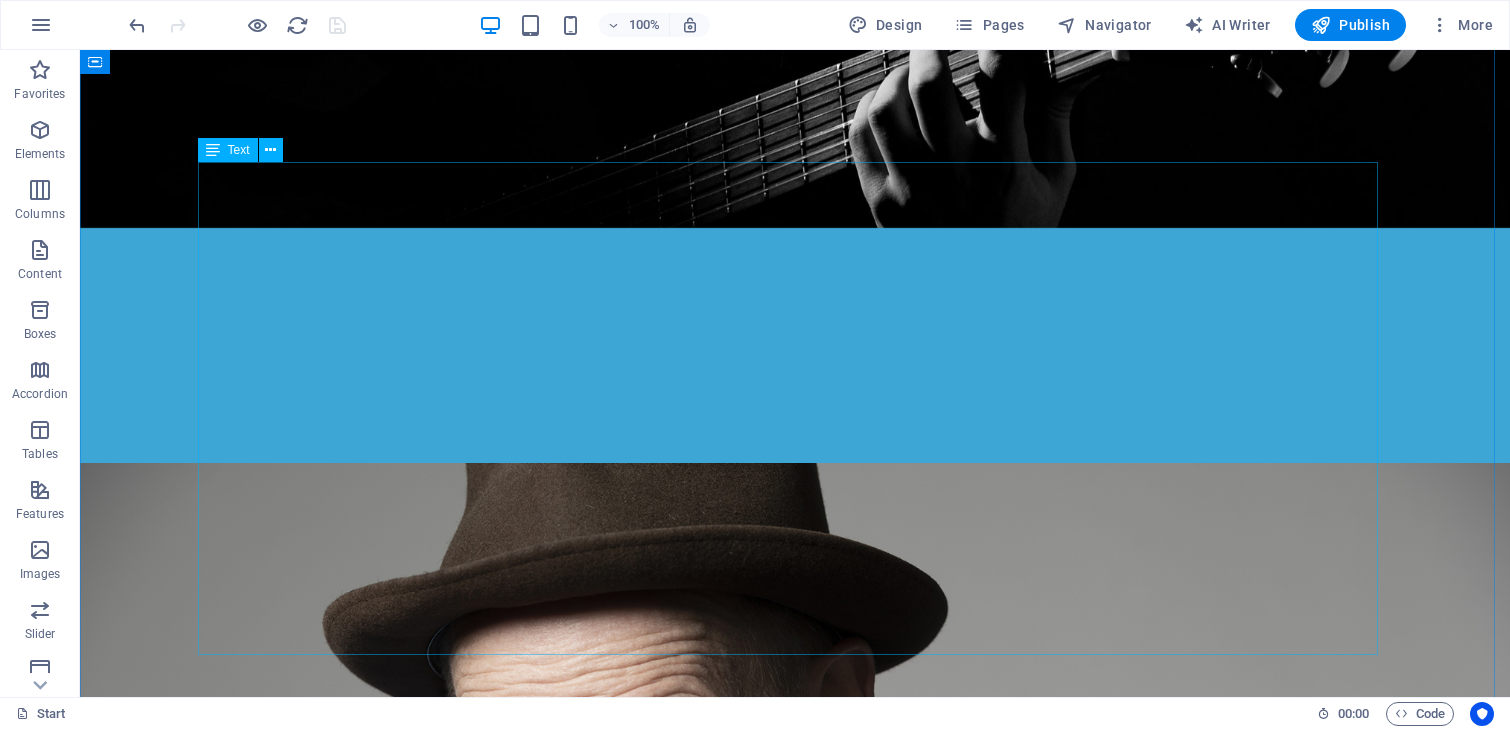 click on "[DAY] [DATE] [CITY] [VENUE] [EVENT] in [VENUE], [STREET], [POSTAL_CODE] [CITY] Solo-show [EVENT] in intieme zaal in binnenstad van [CITY] Aanvang 20.15, twee sets van 45 min met pauze [DAY] [DATE] [CITY] [EVENT] in [VENUE], [STREET], [POSTAL_CODE] [CITY] Solo-show [EVENT] in intieme zaal in binnenstad van [CITY] Aanvang plm. 20.15, twee sets van 45 min met pauze [DAY] [DATE] [CITY], [STATE] [EVENT] in een ‘yurd’ (met kachel) op Een bunder kunst. [STREET], [POSTAL_CODE] , twee sets van 45 min met pauze. Open vanaf 14.30, showtime 15.00 uur" at bounding box center (795, 1875) 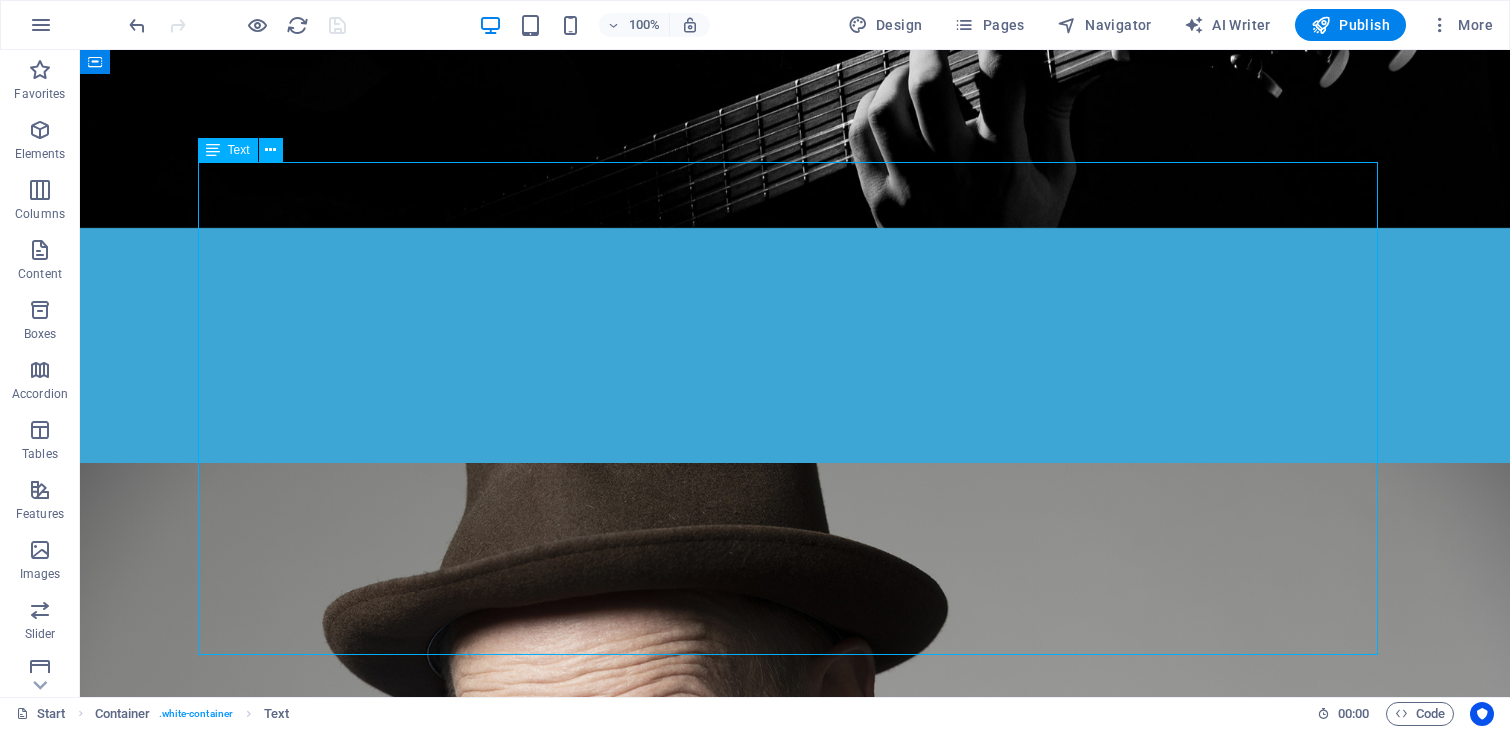 click on "[DAY] [DATE] [CITY] [VENUE] [EVENT] in [VENUE], [STREET], [POSTAL_CODE] [CITY] Solo-show [EVENT] in intieme zaal in binnenstad van [CITY] Aanvang 20.15, twee sets van 45 min met pauze [DAY] [DATE] [CITY] [EVENT] in [VENUE], [STREET], [POSTAL_CODE] [CITY] Solo-show [EVENT] in intieme zaal in binnenstad van [CITY] Aanvang plm. 20.15, twee sets van 45 min met pauze [DAY] [DATE] [CITY], [STATE] [EVENT] in een ‘yurd’ (met kachel) op Een bunder kunst. [STREET], [POSTAL_CODE] , twee sets van 45 min met pauze. Open vanaf 14.30, showtime 15.00 uur" at bounding box center (795, 1875) 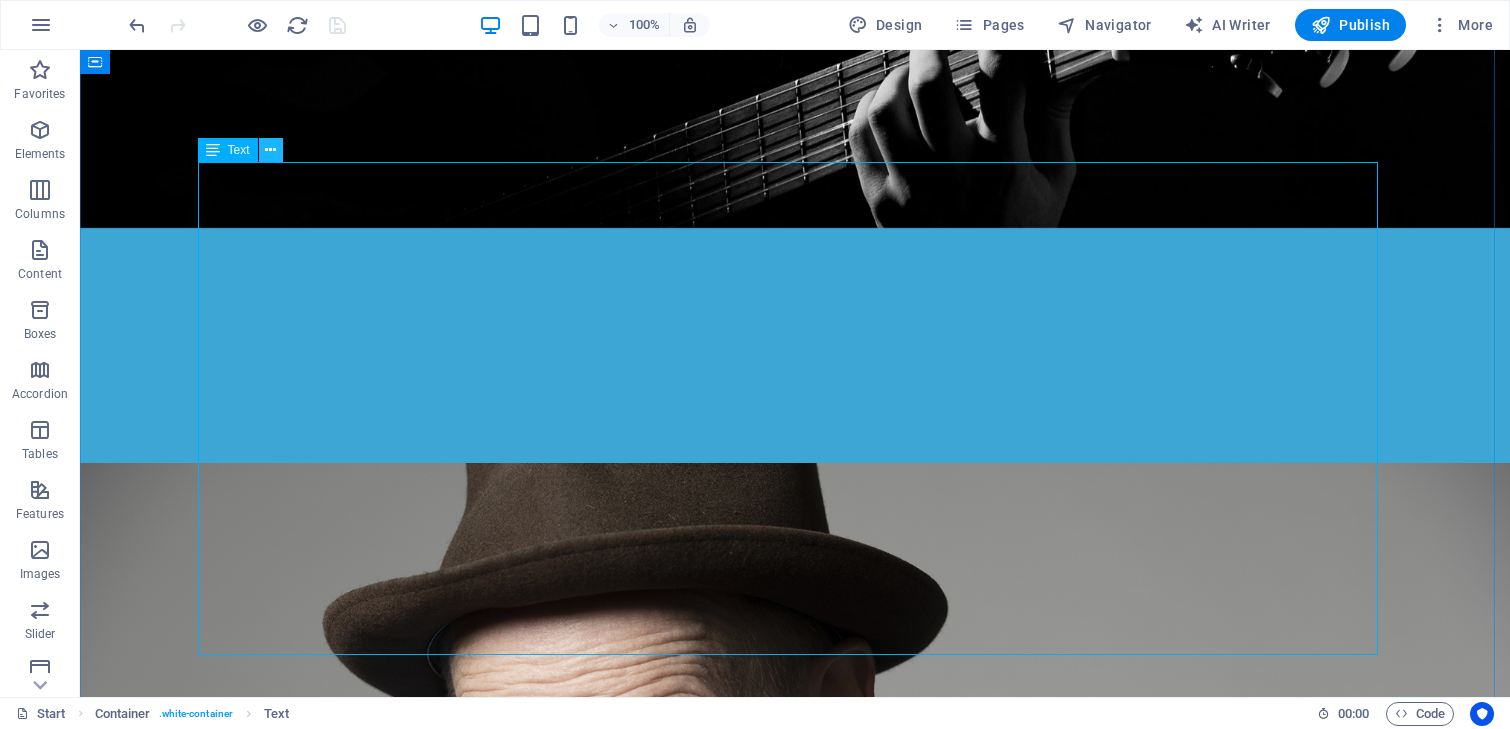 click at bounding box center (270, 150) 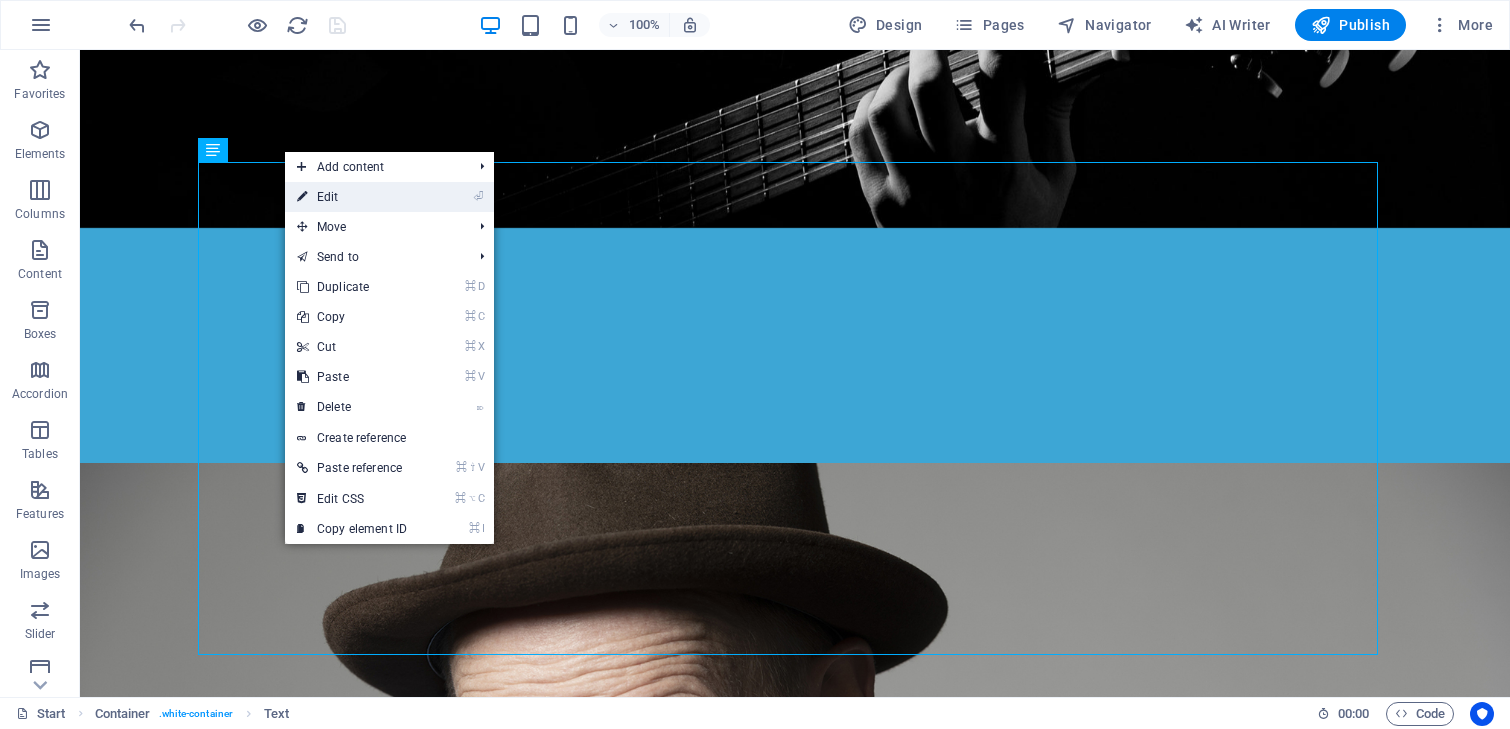click on "⏎  Edit" at bounding box center [352, 197] 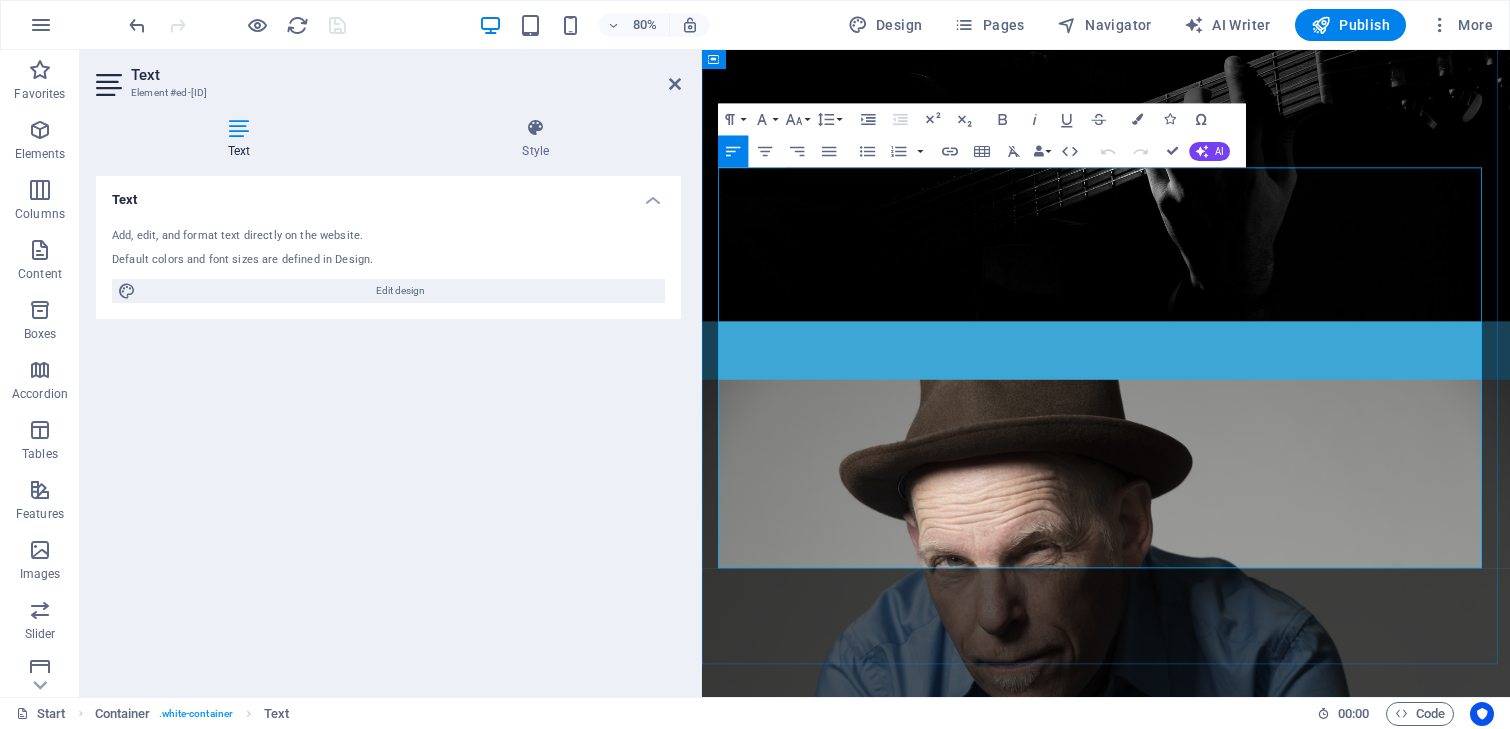 click on "[DAY] [DATE] [CITY] [VENUE] [EVENT] in [VENUE], [STREET], [POSTAL_CODE] [CITY] Solo-show [EVENT] in intieme zaal in binnenstad van [CITY] Aanvang 20.15, twee sets van 45 min met pauze" at bounding box center (1207, 1401) 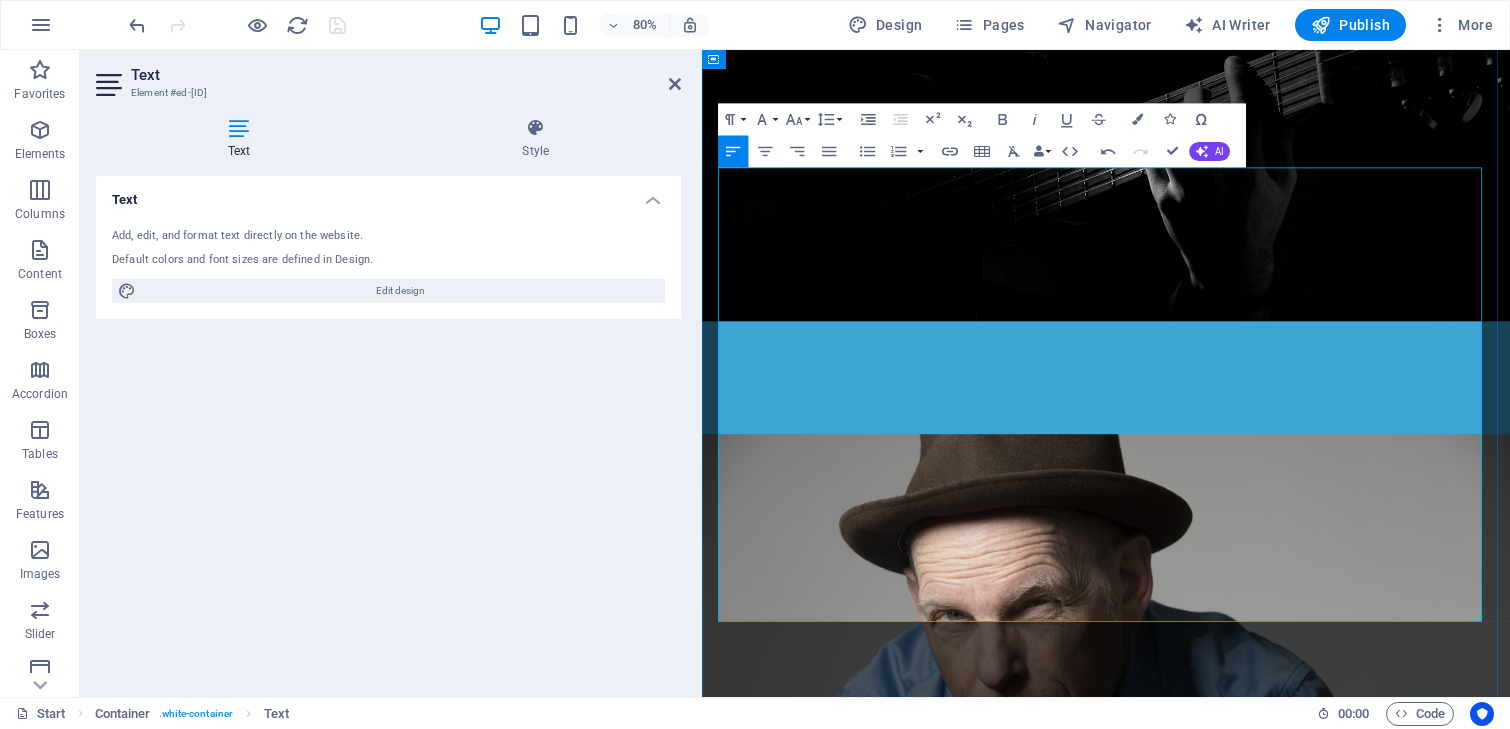click at bounding box center [1207, 1418] 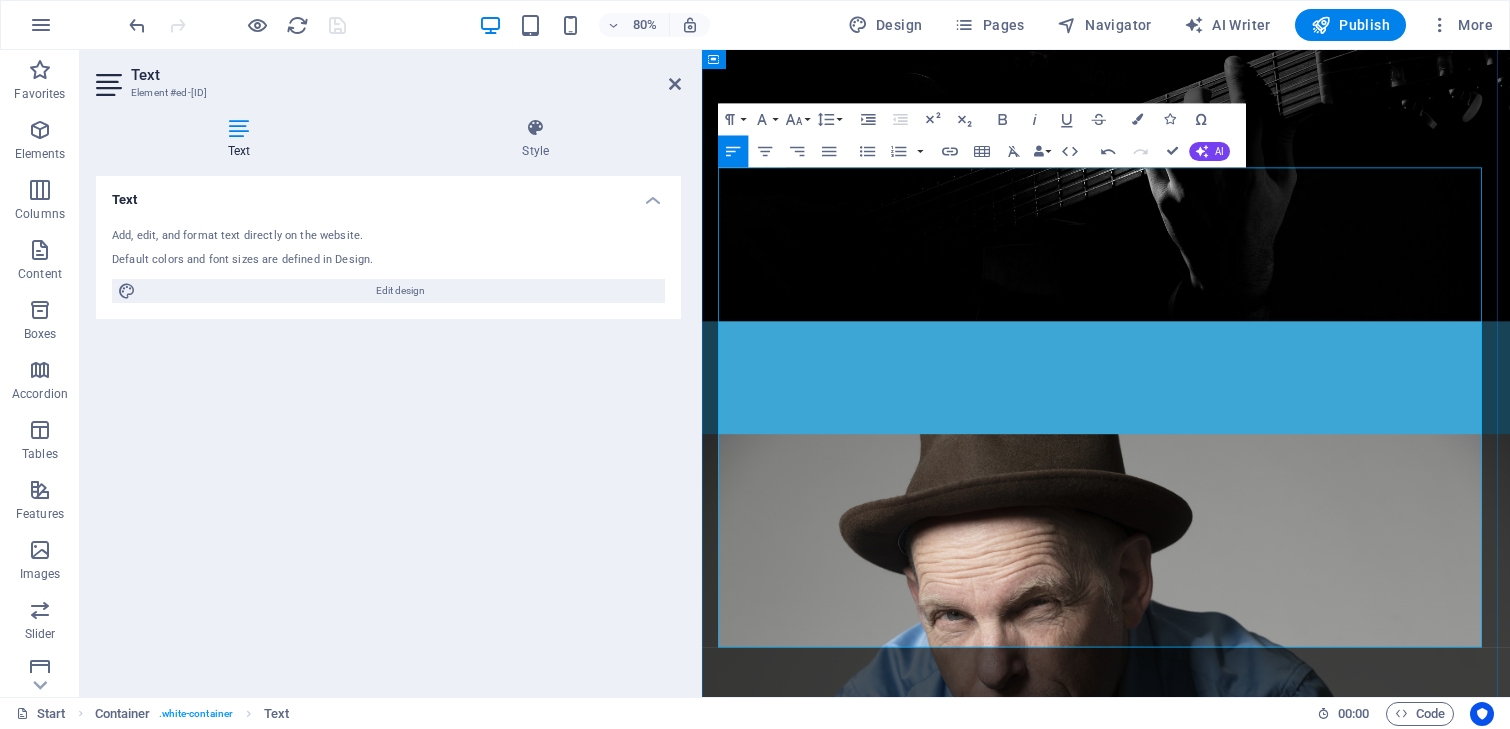 click on "[DAY] [DATE] [CITY] [VENUE] [EVENT] in [VENUE], [STREET], [POSTAL_CODE] [CITY] Solo-show [EVENT] in intieme zaal in binnenstad van [CITY] Aanvang 20.15, twee sets van 45 min met pauze" at bounding box center [1207, 1572] 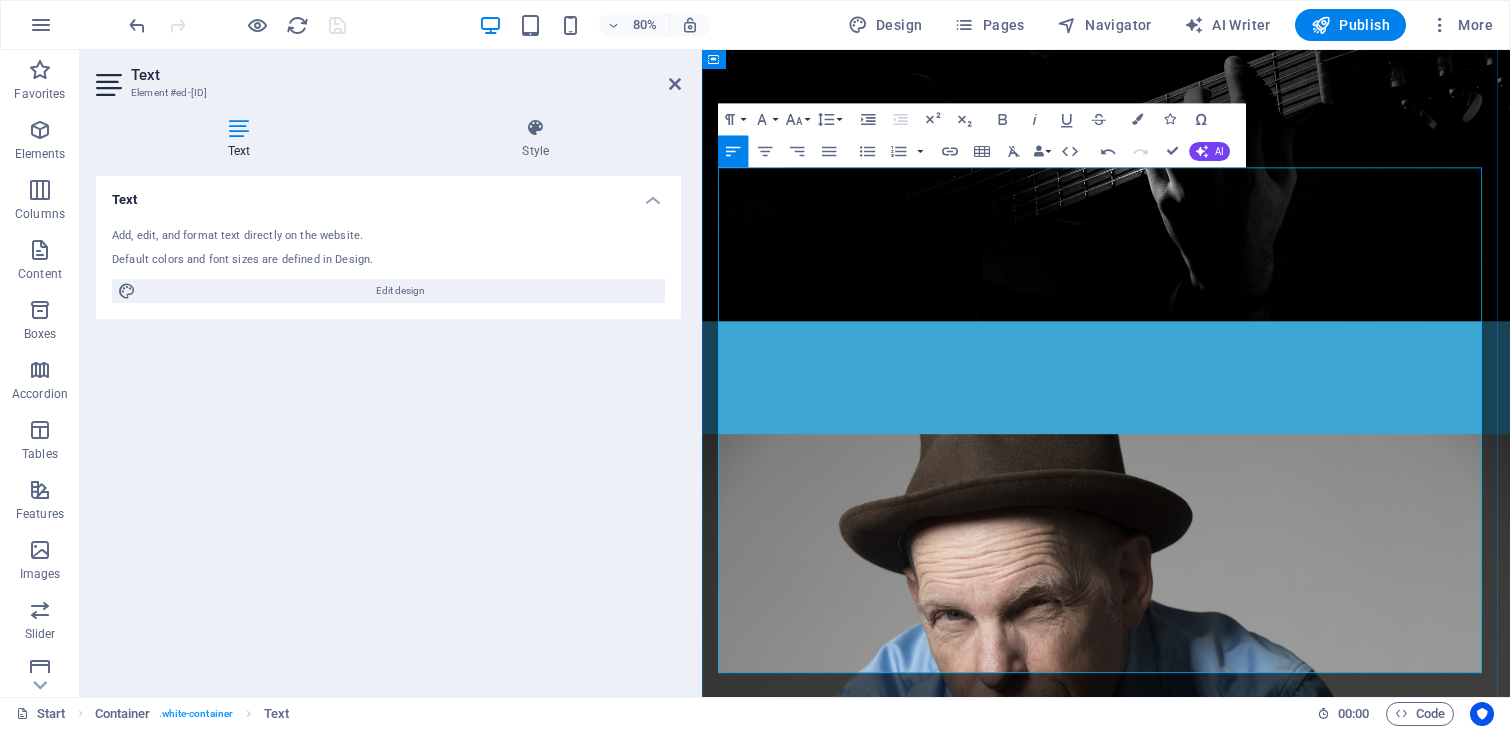 click on "[DAY] [DATE] [CITY] ([PROVINCE])" at bounding box center [1207, 1435] 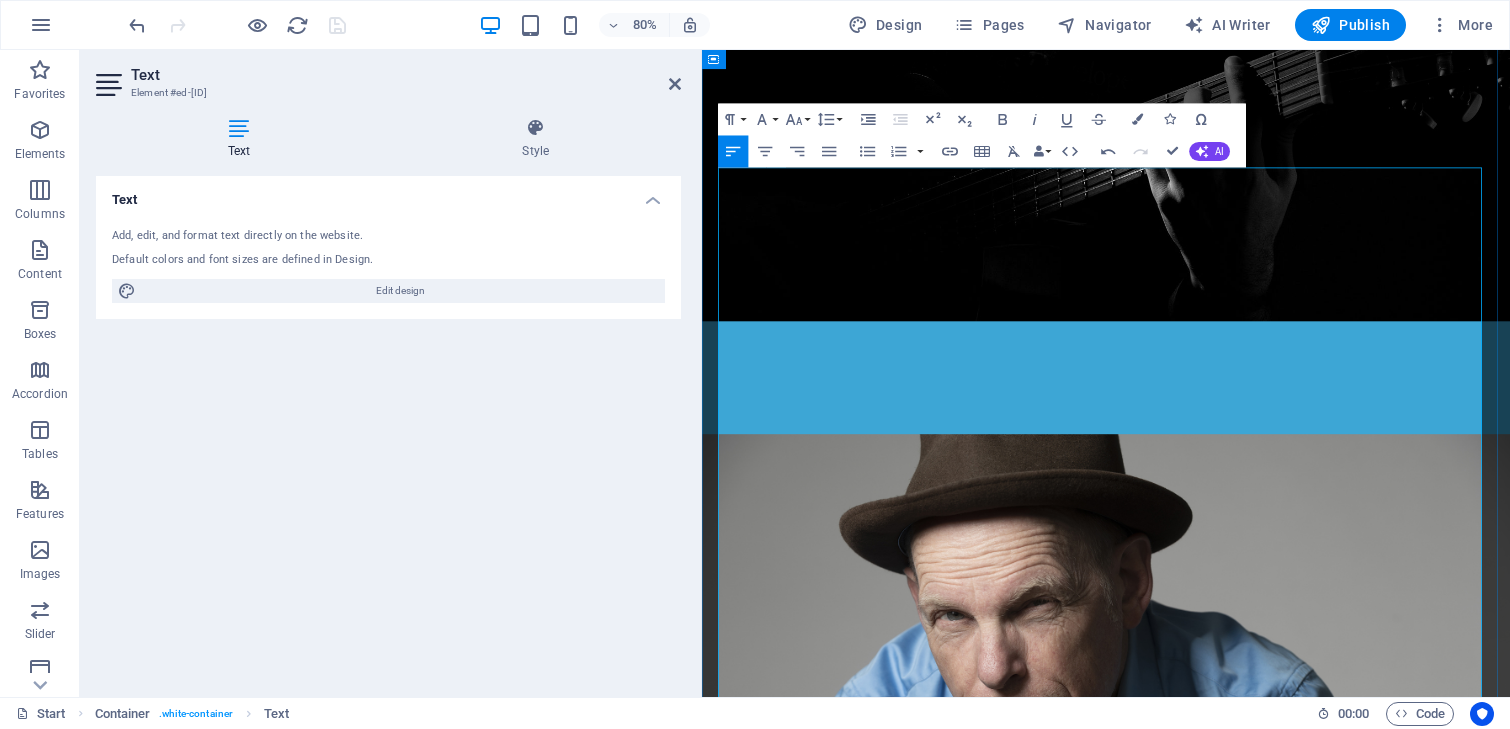 click on "[DAY] [DATE] [ORGANIZATION], [CITY] ([PROVINCE])" at bounding box center (1207, 1452) 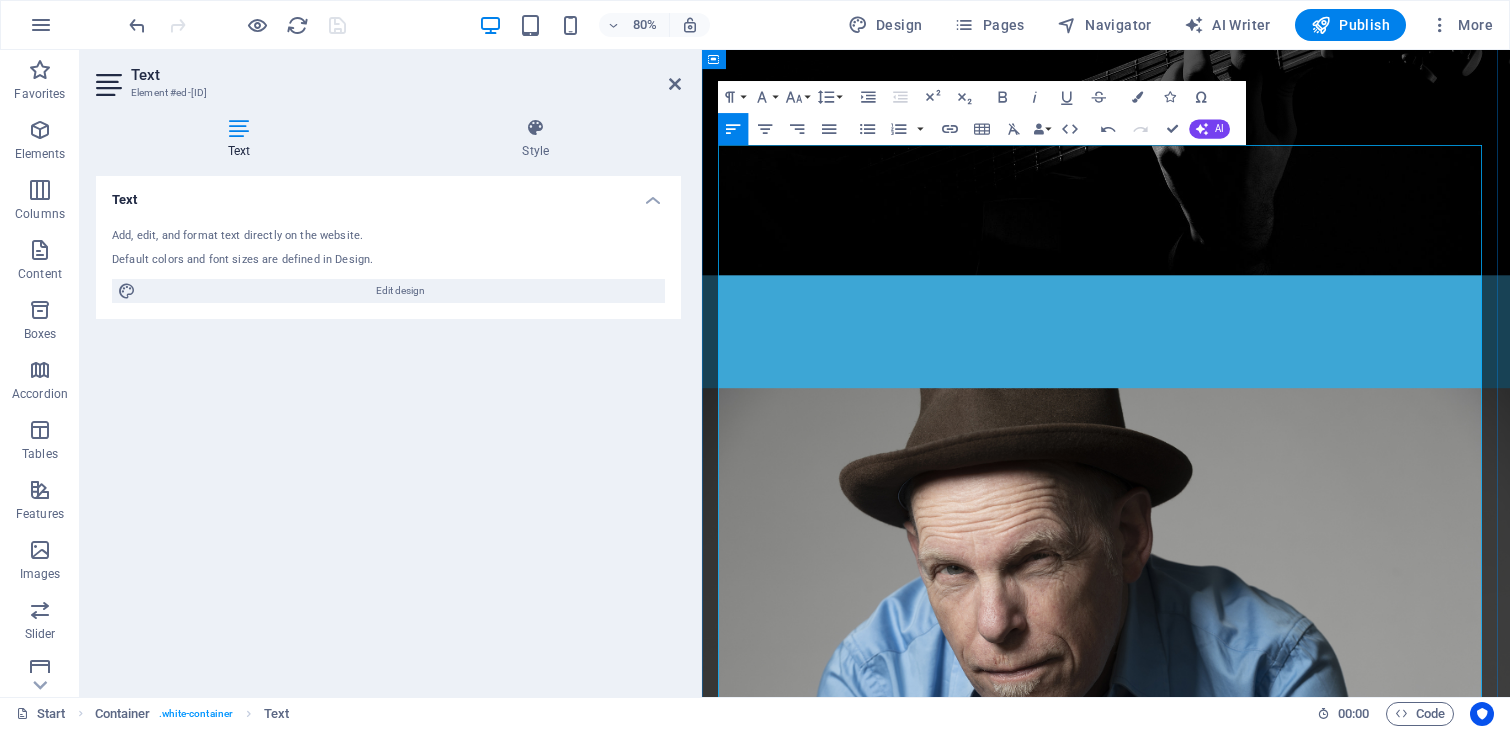 scroll, scrollTop: 1088, scrollLeft: 0, axis: vertical 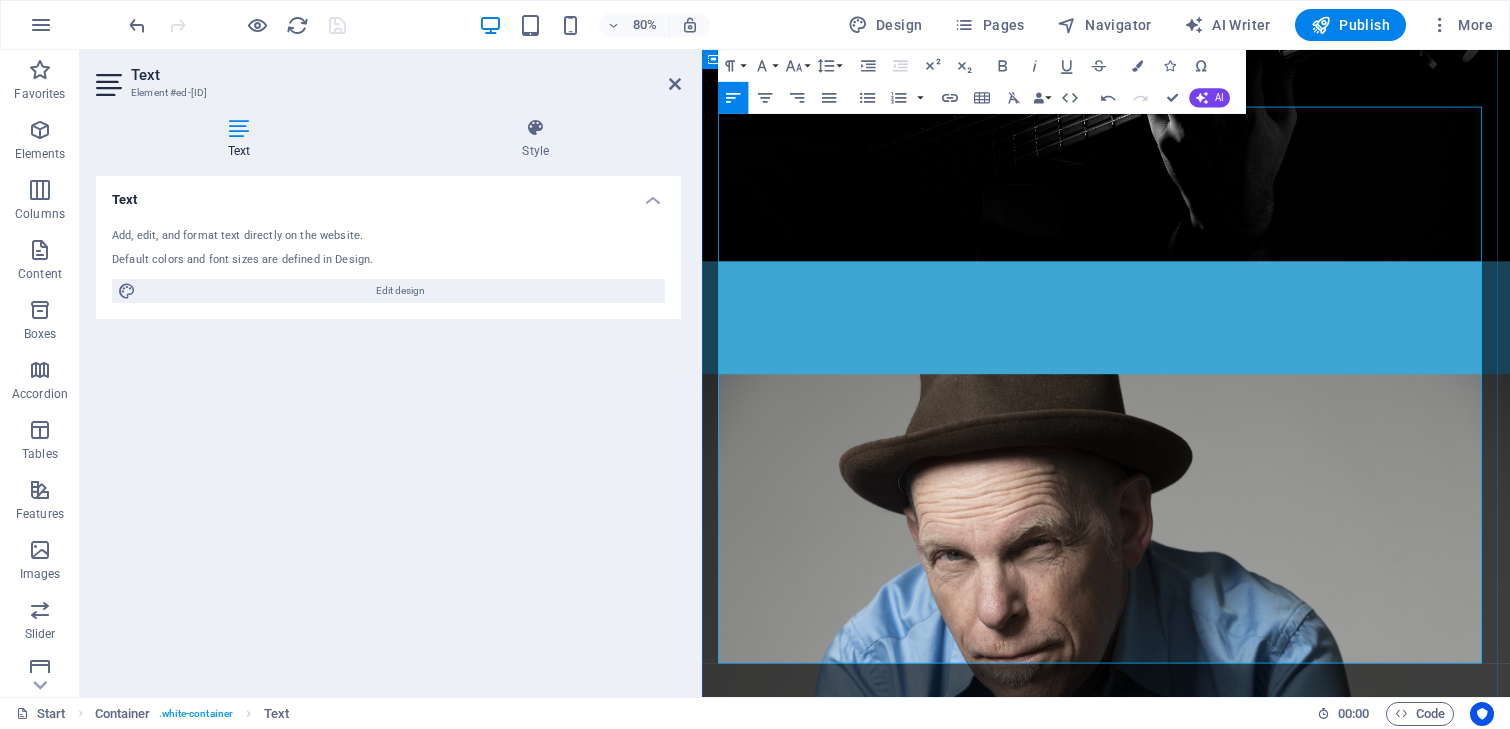 click on "[DAY] [DATE] ‘S-HEER ARENDSKERKE, [PROVINCE] Wilde Tulpen Show in een ‘yurd’ (met kachel) op Een bunder kunst. Panhoeveweg, [POSTAL CODE] , twee sets van 45 min met pauze. Open vanaf 14.30, showtime 15.00 uur" at bounding box center [1207, 1941] 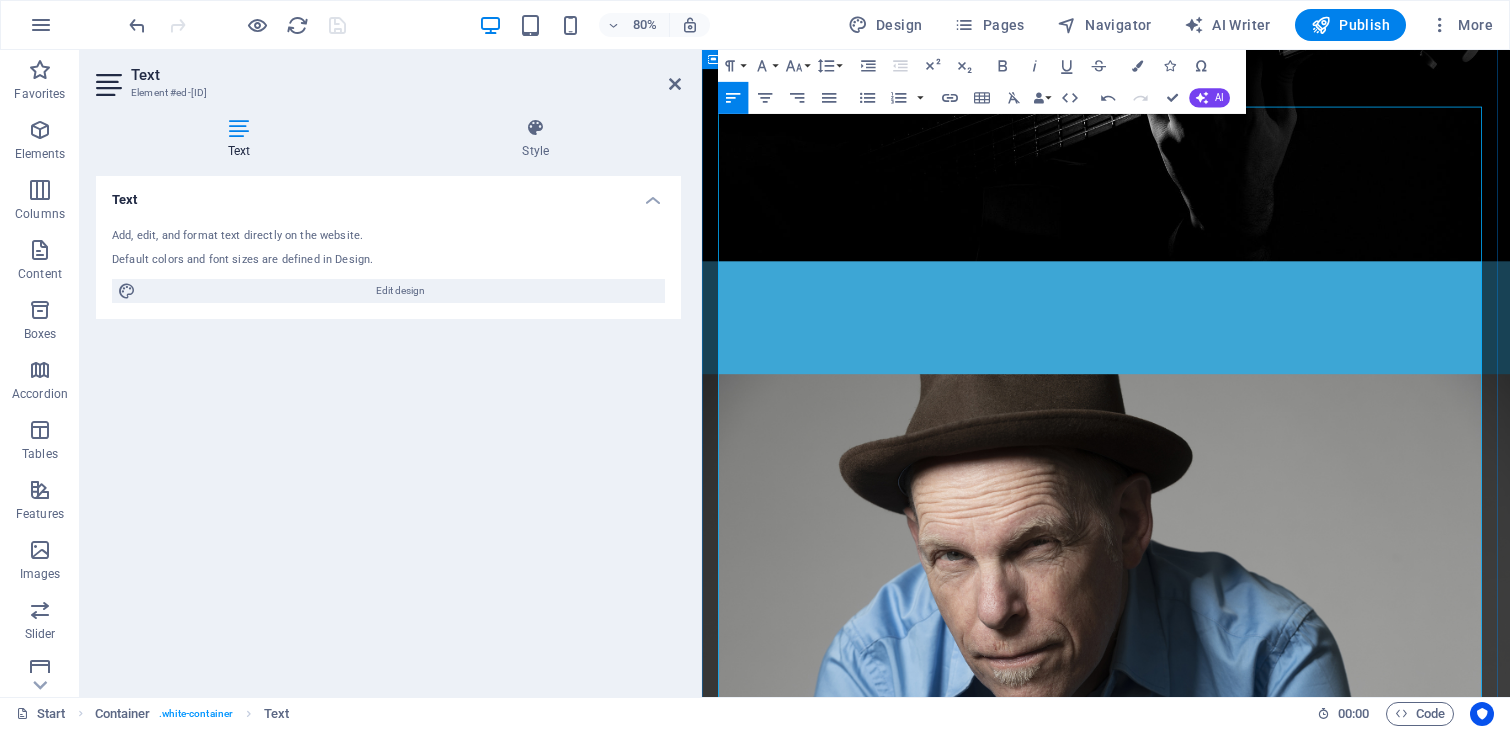click on "Een bunder kunst. Panhoeveweg, [POSTAL CODE]" at bounding box center (1405, 1958) 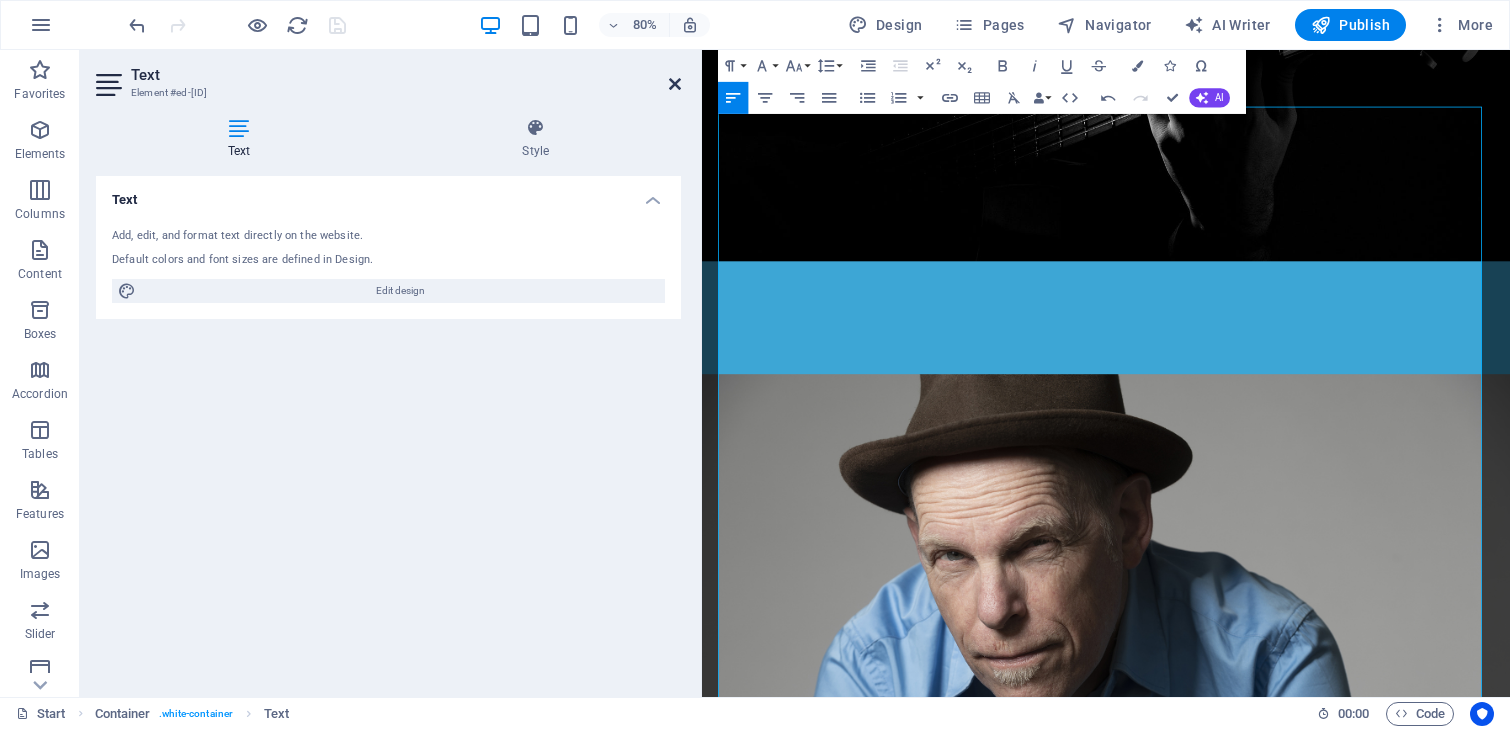 click at bounding box center [675, 84] 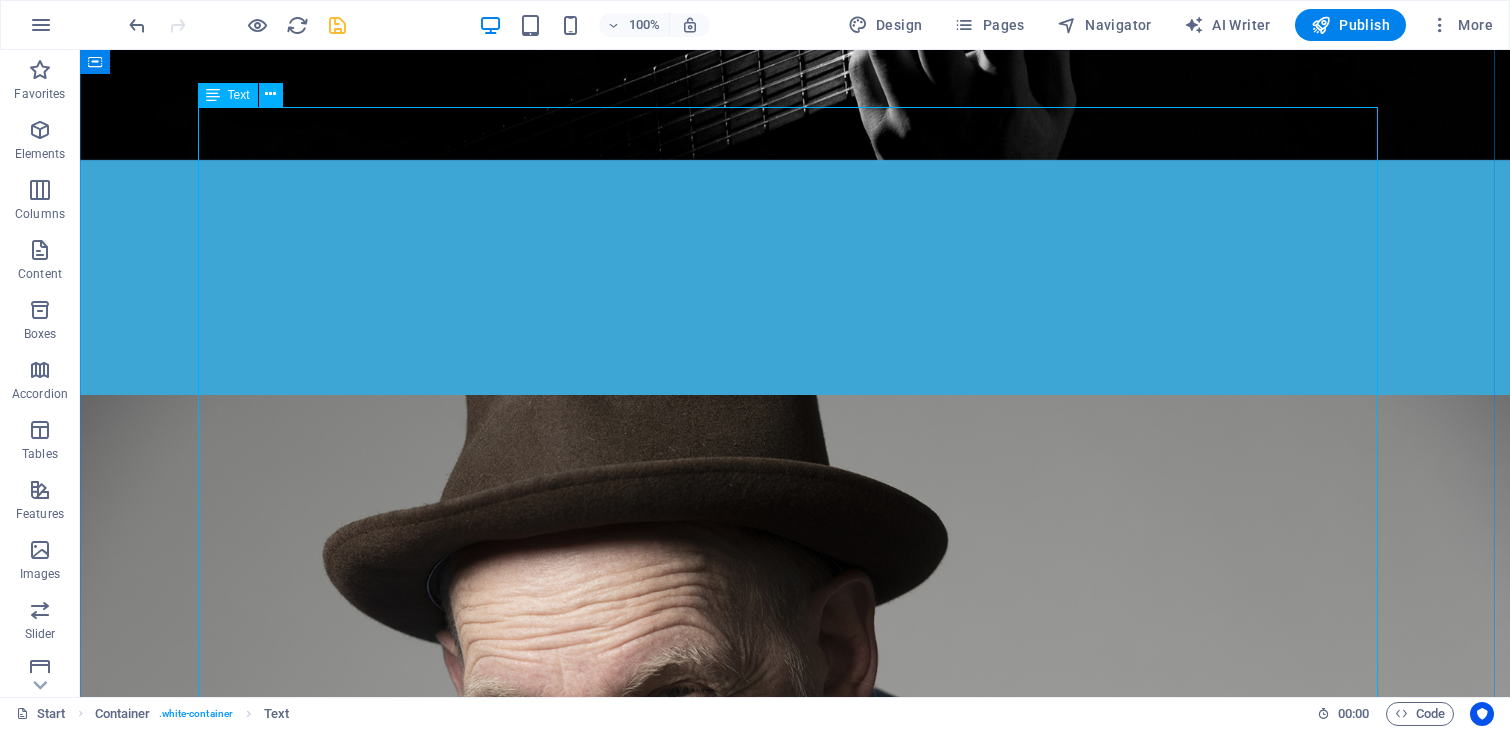 scroll, scrollTop: 1068, scrollLeft: 0, axis: vertical 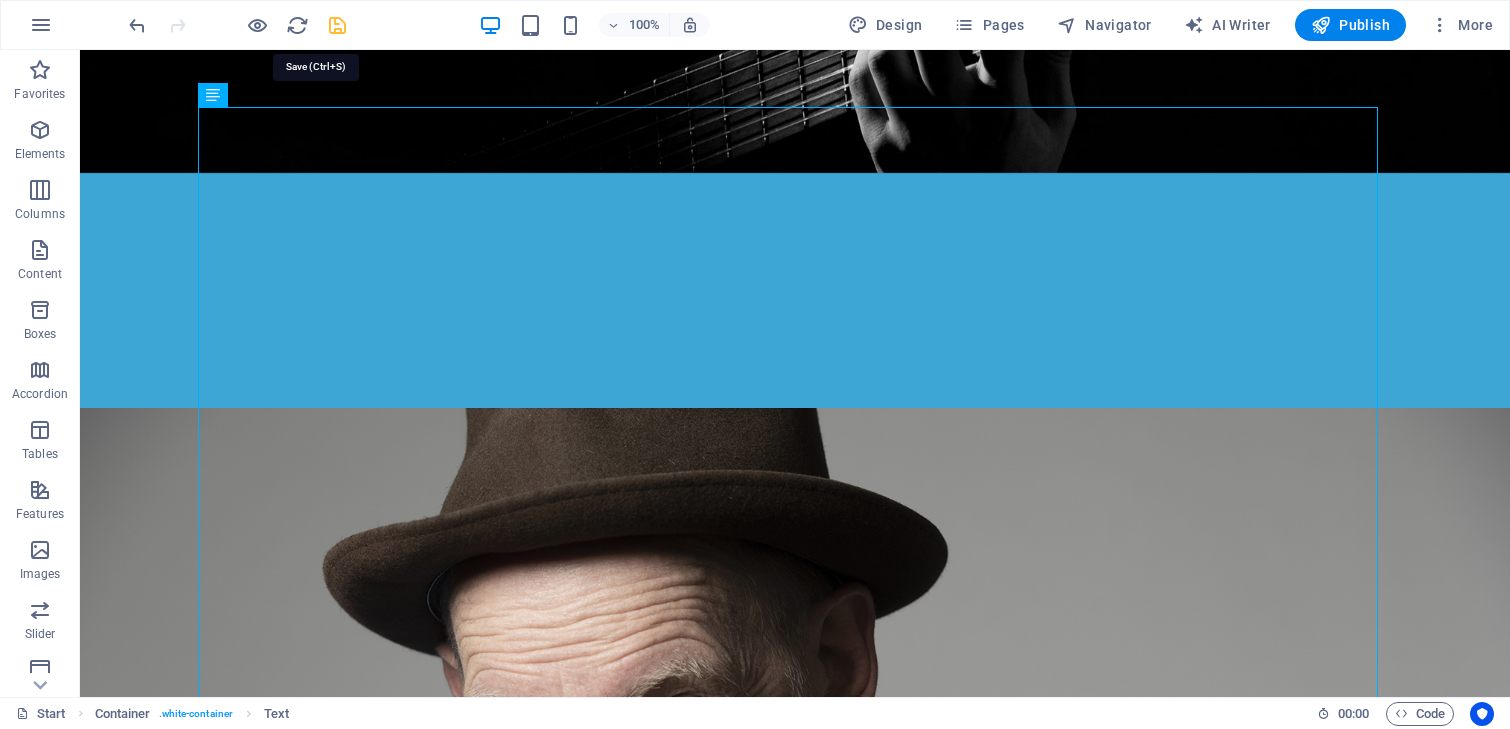 click at bounding box center [337, 25] 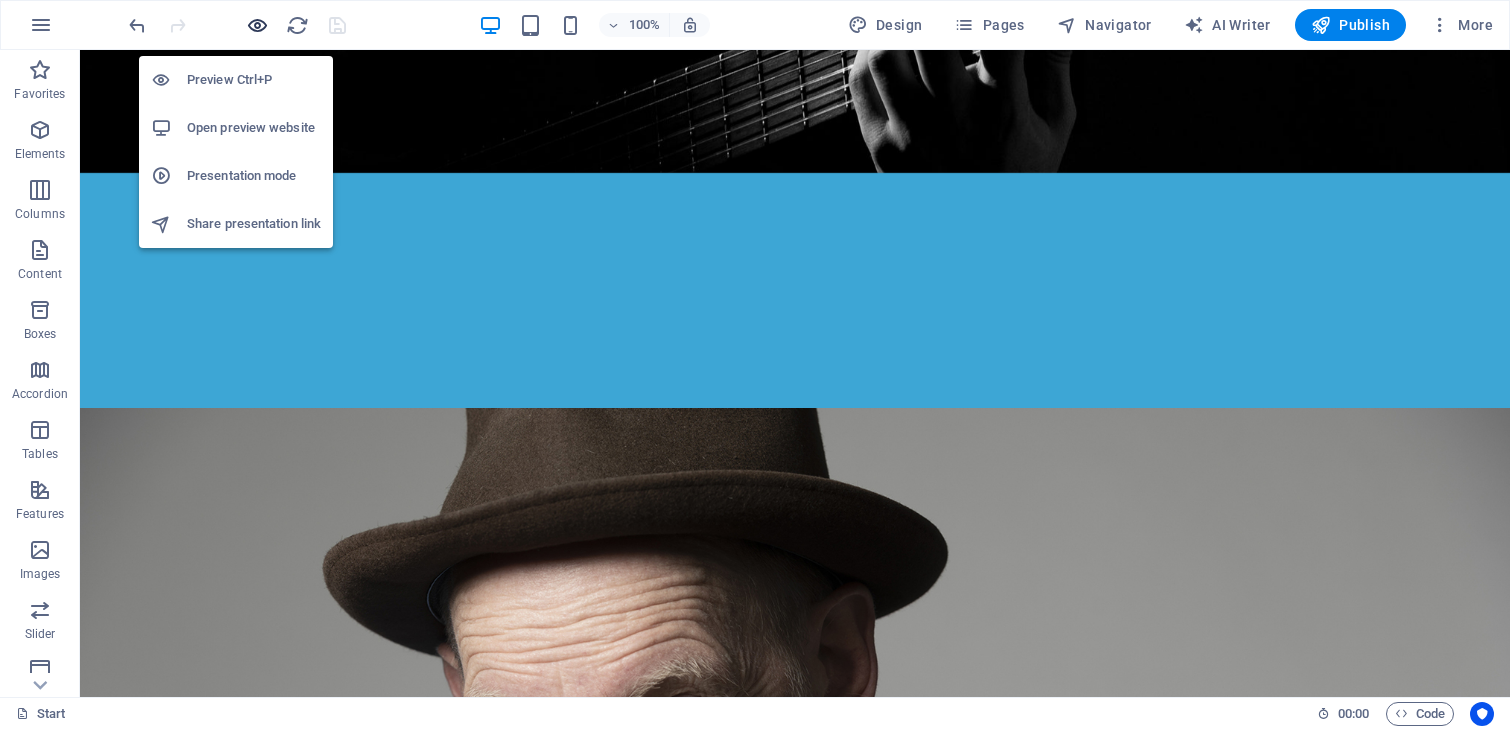 click at bounding box center (257, 25) 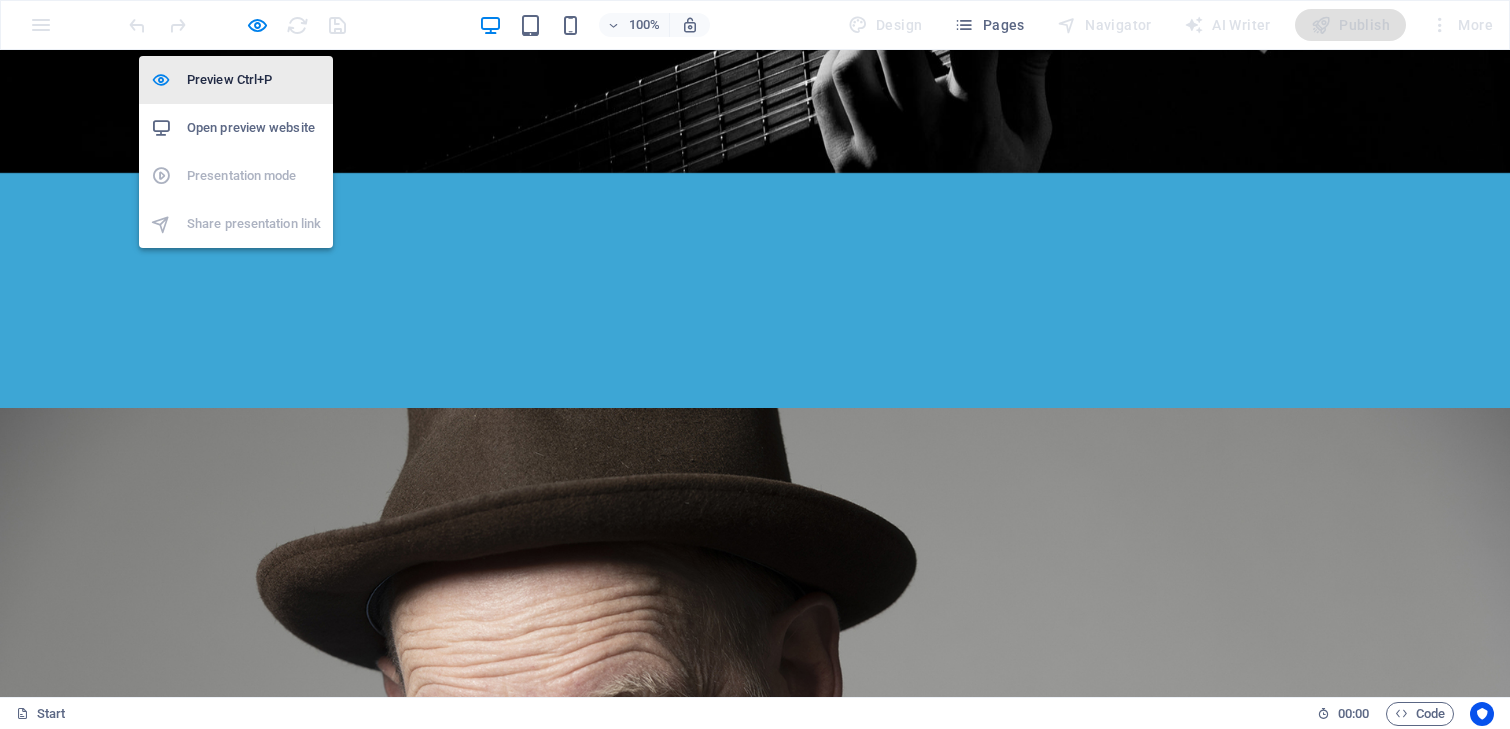 click on "Preview Ctrl+P" at bounding box center (254, 80) 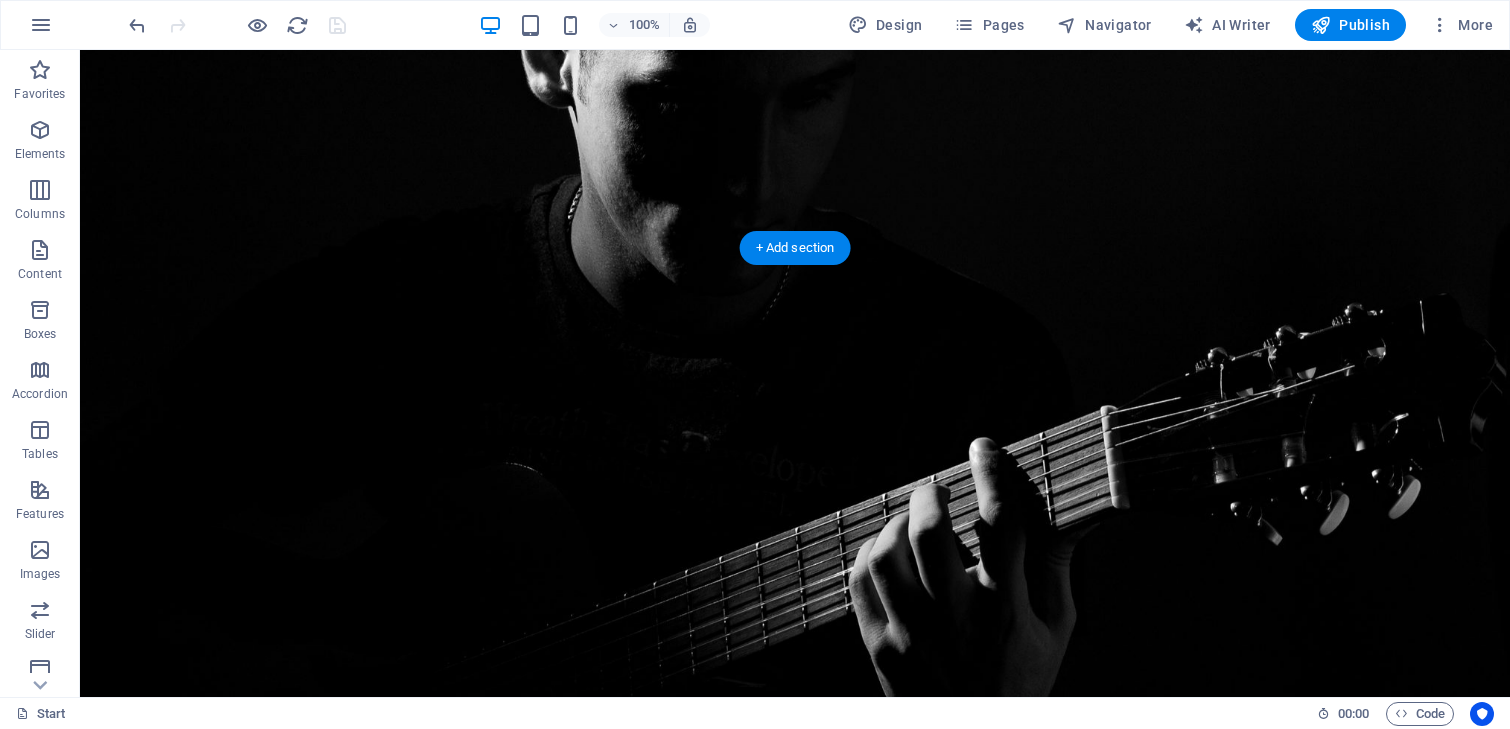 scroll, scrollTop: 684, scrollLeft: 0, axis: vertical 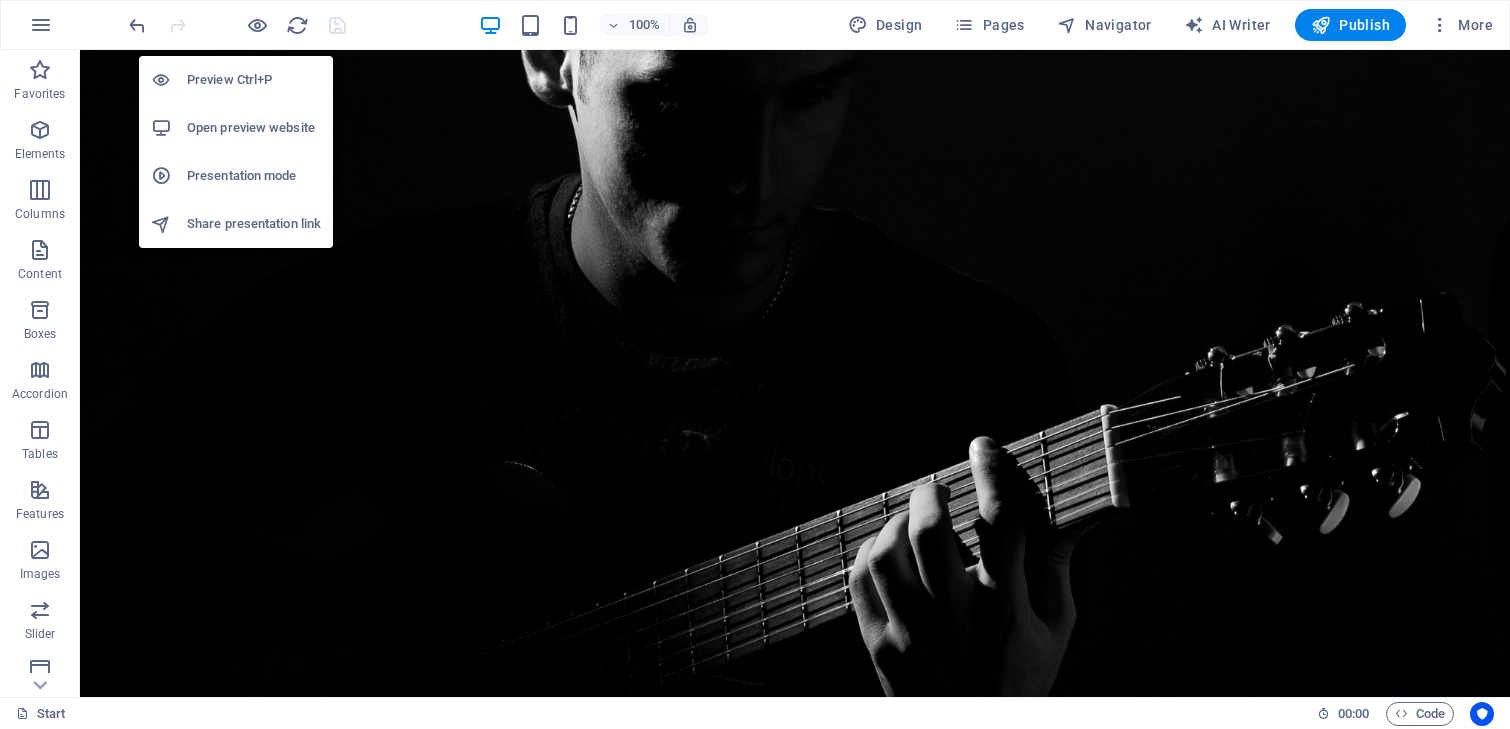 click on "Open preview website" at bounding box center [254, 128] 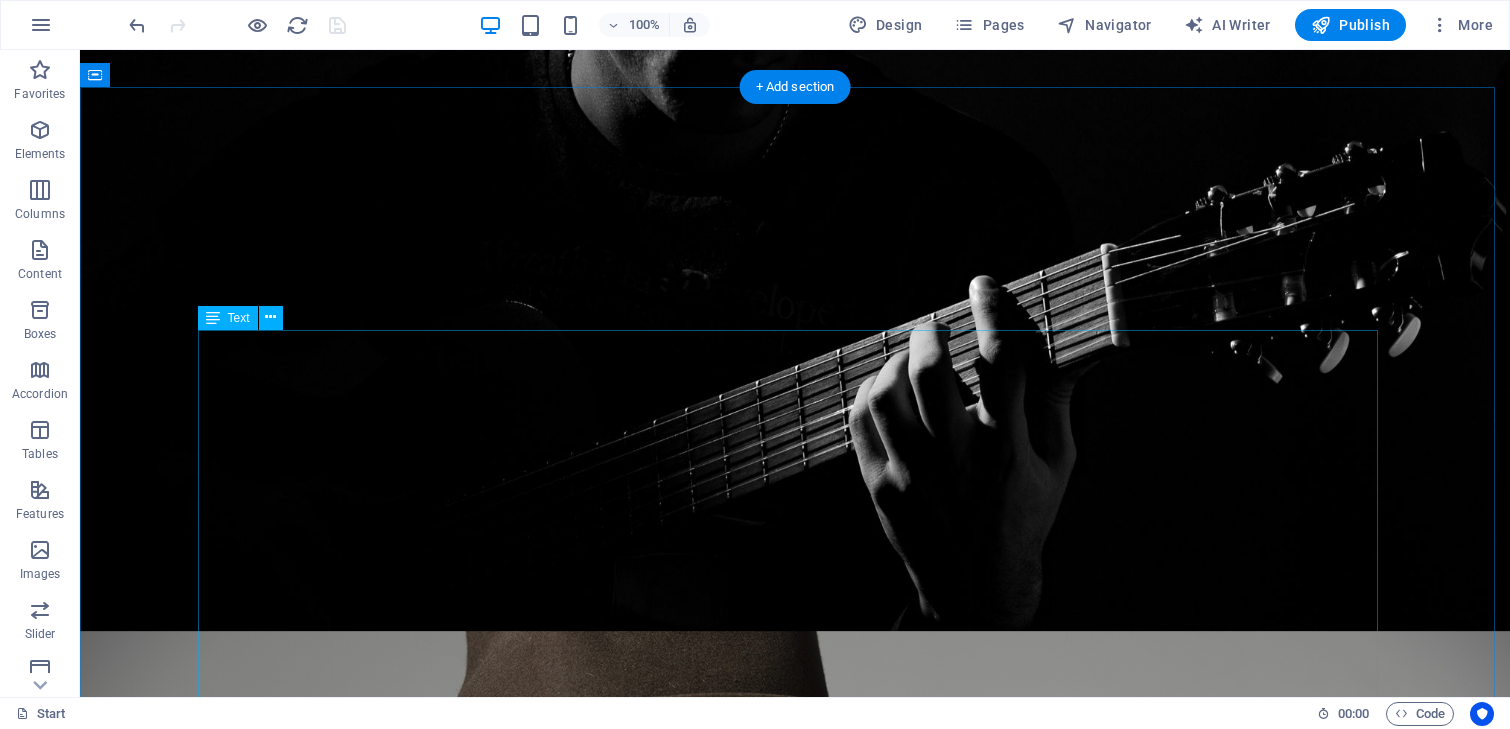 scroll, scrollTop: 849, scrollLeft: 0, axis: vertical 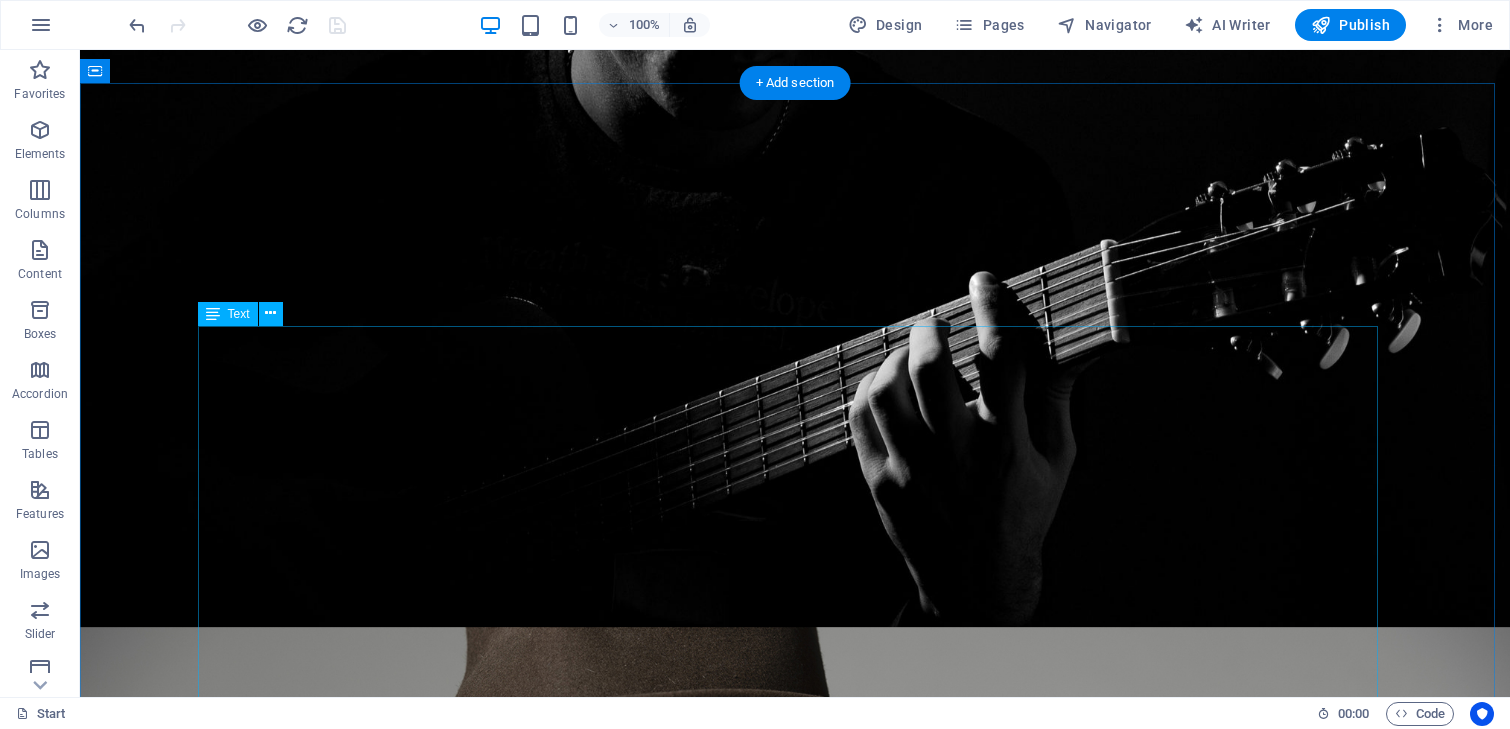 click on "[DAY] [DATE] [CITY] [ORGANIZATION], [CITY] Wilde Tulpen Show in De Alkenaer, [STREET], [POSTAL CODE] [CITY] Solo-show Wilde Tulpen in intieme zaal in binnenstad van Alkmaar Aanvang 20.15, twee sets van 45 min met pauze [DAY] [DATE] [CITY] [ORGANIZATION], [CITY] Wilde Tulpen Show in Theater Branoul, [STREET], [POSTAL CODE] [CITY] Solo-show Wilde Tulpen in intieme zaal in binnenstad van Den Haag Aanvang plm. 20.15, twee sets van 45 min met pauze [DAY] [DATE] ‘S-HEER ARENDSKERKE, [PROVINCE] EEN BUNDER KUNST Wilde Tulpen Show in een ‘yurd’ (met kachel) op Een bunder kunst. Panhoeveweg, [POSTAL CODE] , twee sets van 45 min met pauze. Open vanaf 14.30, showtime 15.00 uur" at bounding box center [795, 2193] 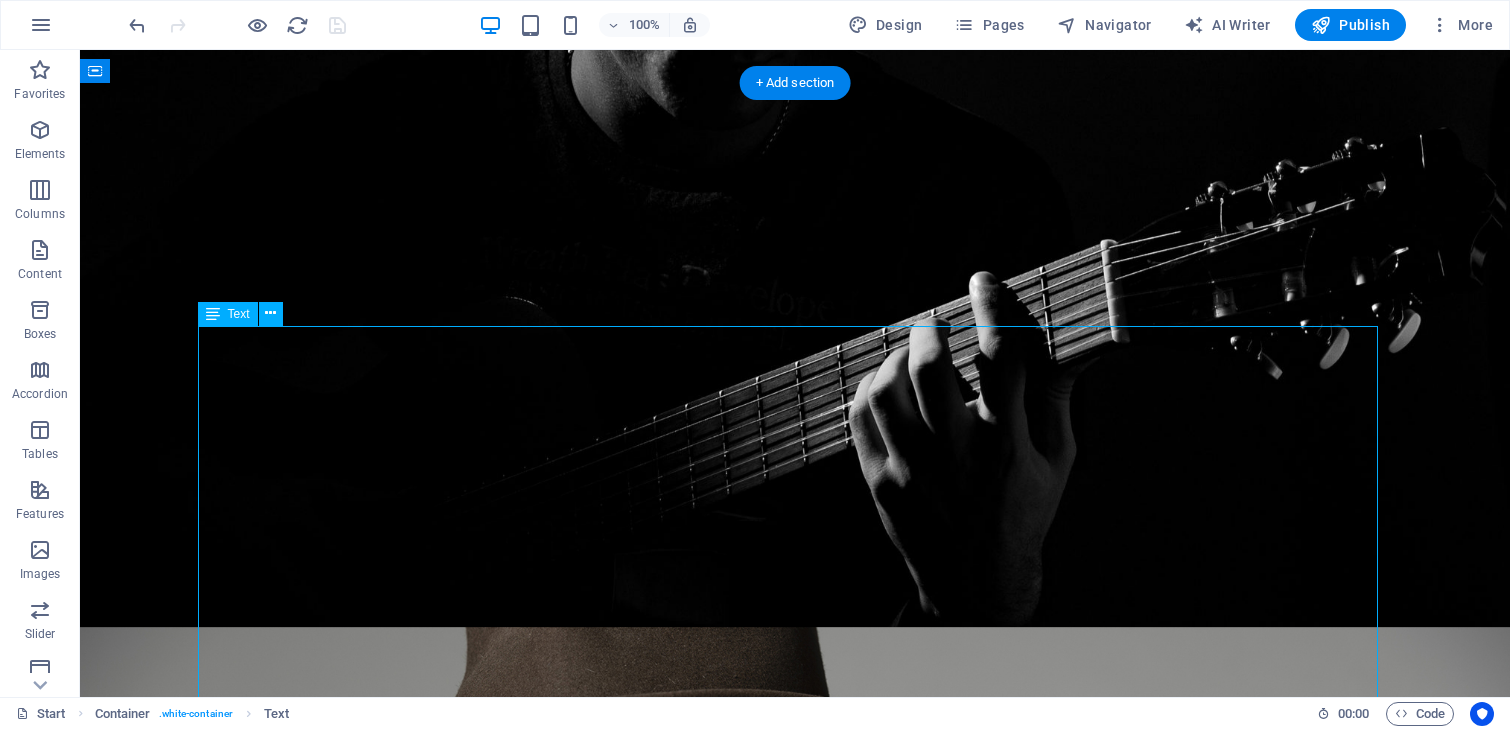 click on "[DAY] [DATE] [CITY] [ORGANIZATION], [CITY] Wilde Tulpen Show in De Alkenaer, [STREET], [POSTAL CODE] [CITY] Solo-show Wilde Tulpen in intieme zaal in binnenstad van Alkmaar Aanvang 20.15, twee sets van 45 min met pauze [DAY] [DATE] [CITY] [ORGANIZATION], [CITY] Wilde Tulpen Show in Theater Branoul, [STREET], [POSTAL CODE] [CITY] Solo-show Wilde Tulpen in intieme zaal in binnenstad van Den Haag Aanvang plm. 20.15, twee sets van 45 min met pauze [DAY] [DATE] ‘S-HEER ARENDSKERKE, [PROVINCE] EEN BUNDER KUNST Wilde Tulpen Show in een ‘yurd’ (met kachel) op Een bunder kunst. Panhoeveweg, [POSTAL CODE] , twee sets van 45 min met pauze. Open vanaf 14.30, showtime 15.00 uur" at bounding box center [795, 2193] 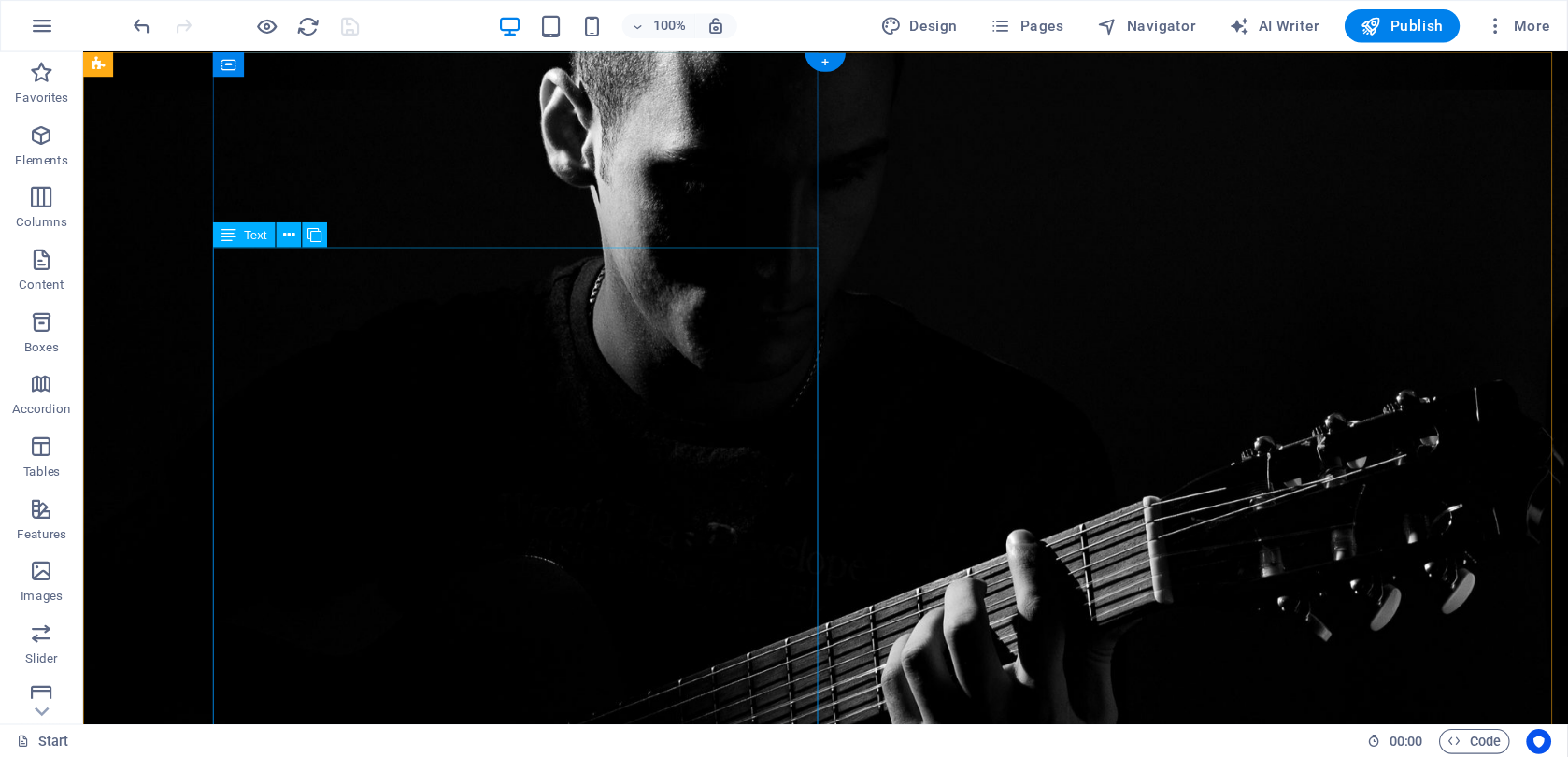 scroll, scrollTop: 0, scrollLeft: 0, axis: both 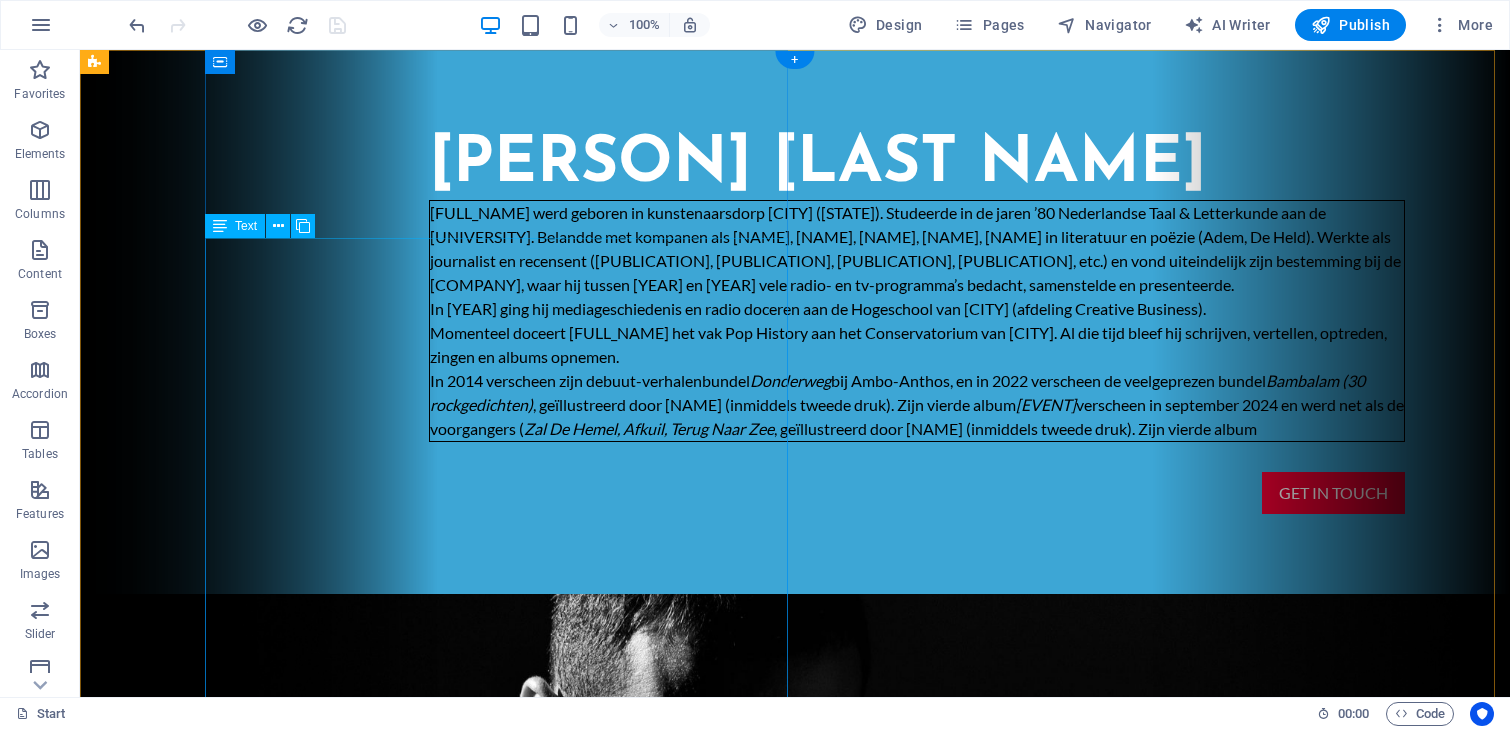 click on "[PERSON] [LAST NAME] werd geboren in kunstenaarsdorp [CITY] ([PROVINCE]). Studeerde in de jaren ’80 Nederlandse Taal & Letterkunde aan de [ORGANIZATION]. Belandde met kompanen als [PERSON] [LAST NAME], [PERSON] [LAST NAME], [PERSON] [LAST NAME], [PERSON] [LAST NAME], [PERSON] [LAST NAME] in literatuur en poëzie (Adem, De Held). Werkte als journalist en recensent (Vrij Nederland, HP/DeTijd, Vogue, Groene, etc.) en vond uiteindelijk zijn bestemming bij de [ORGANIZATION], waar hij tussen 1988 en 2014 vele radio- en tv-programma’s bedacht, samenstelde en presenteerde. In 2014 ging hij mediageschiedenis en radio doceren aan de Hogeschool van Amsterdam (afdeling Creative Business). Momenteel doceert Boots het vak Pop History aan het Conservatorium van Amsterdam. Al die tijd bleef hij schrijven, vertellen, optreden, zingen en albums opnemen. In 2014 verscheen zijn debuut-verhalenbundel Donderweg bij Ambo-Anthos, en in 2022 verscheen de veelgeprezen bundel Bambalam (30 rockgedichten) , geïllustreerd door Erik Kriek (inmiddels tweede druk). Zijn vierde album Wilde Tulpen" at bounding box center [917, 321] 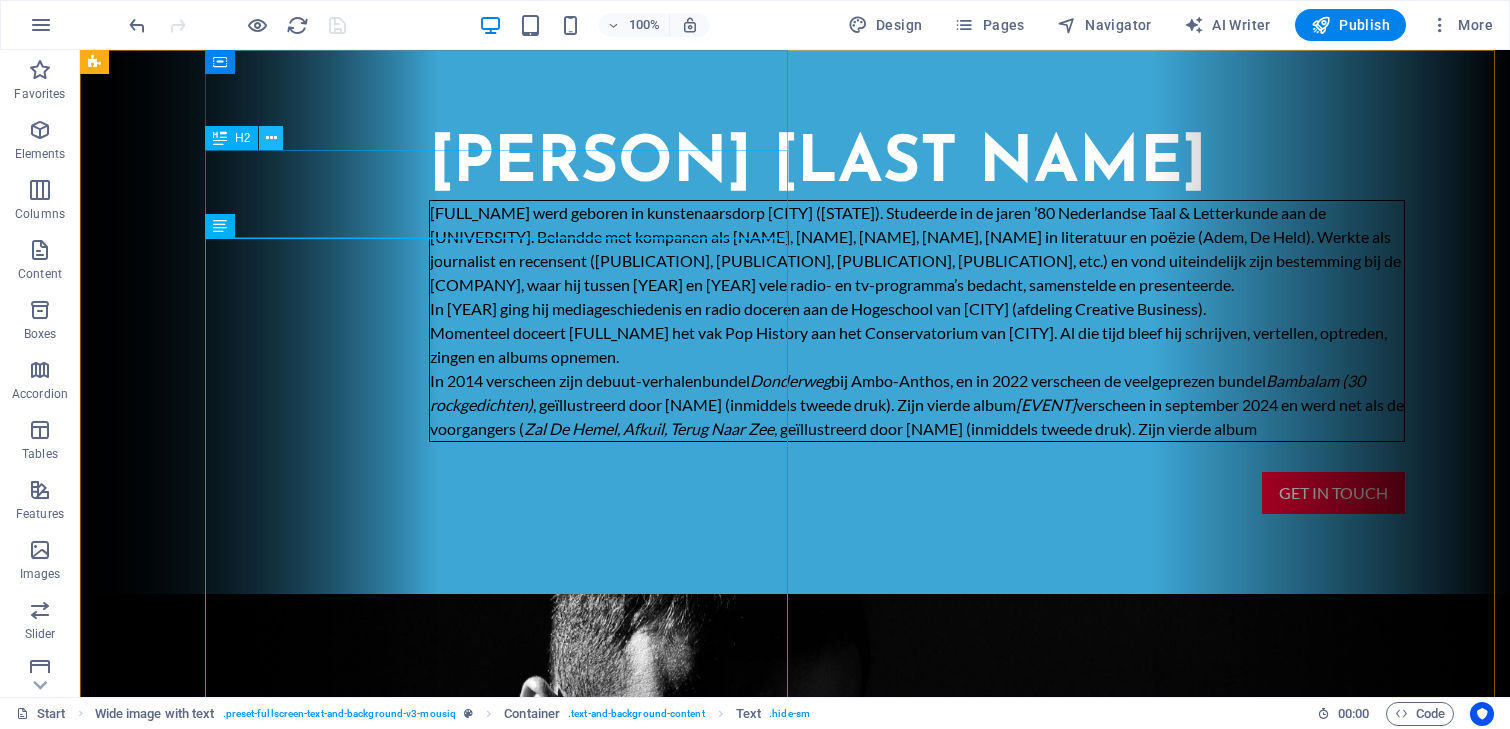 click at bounding box center [271, 138] 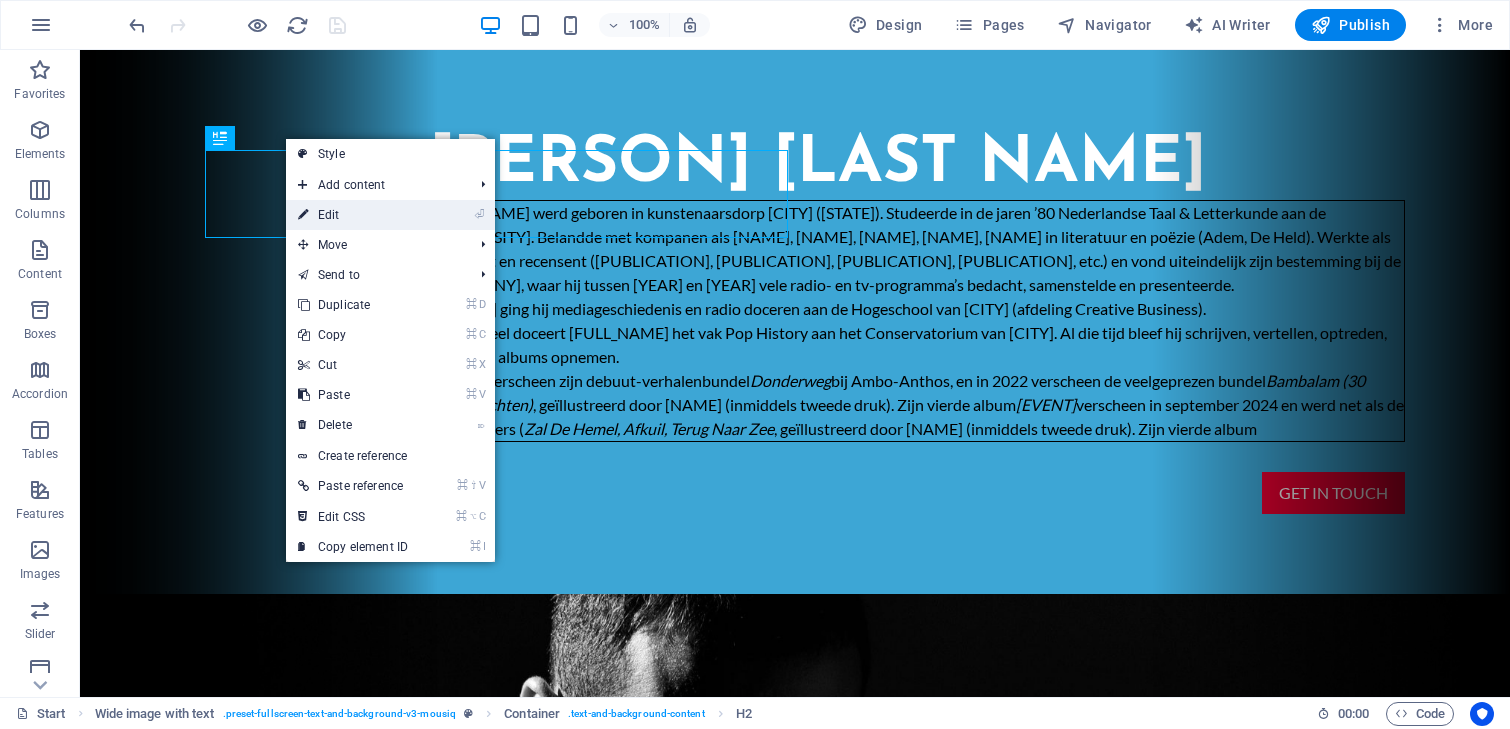 click on "⏎  Edit" at bounding box center (353, 215) 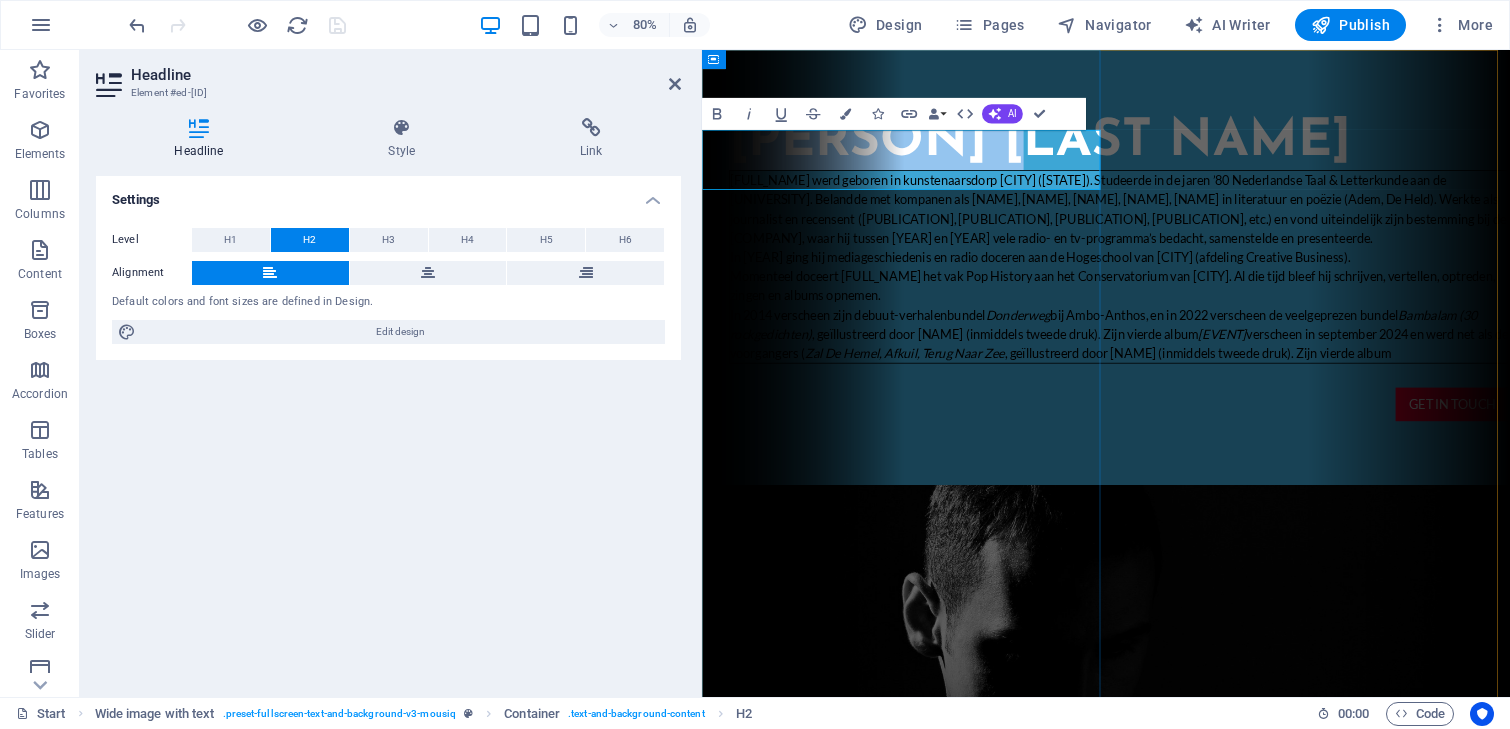 click on "[PERSON] [LAST NAME]" at bounding box center (1224, 165) 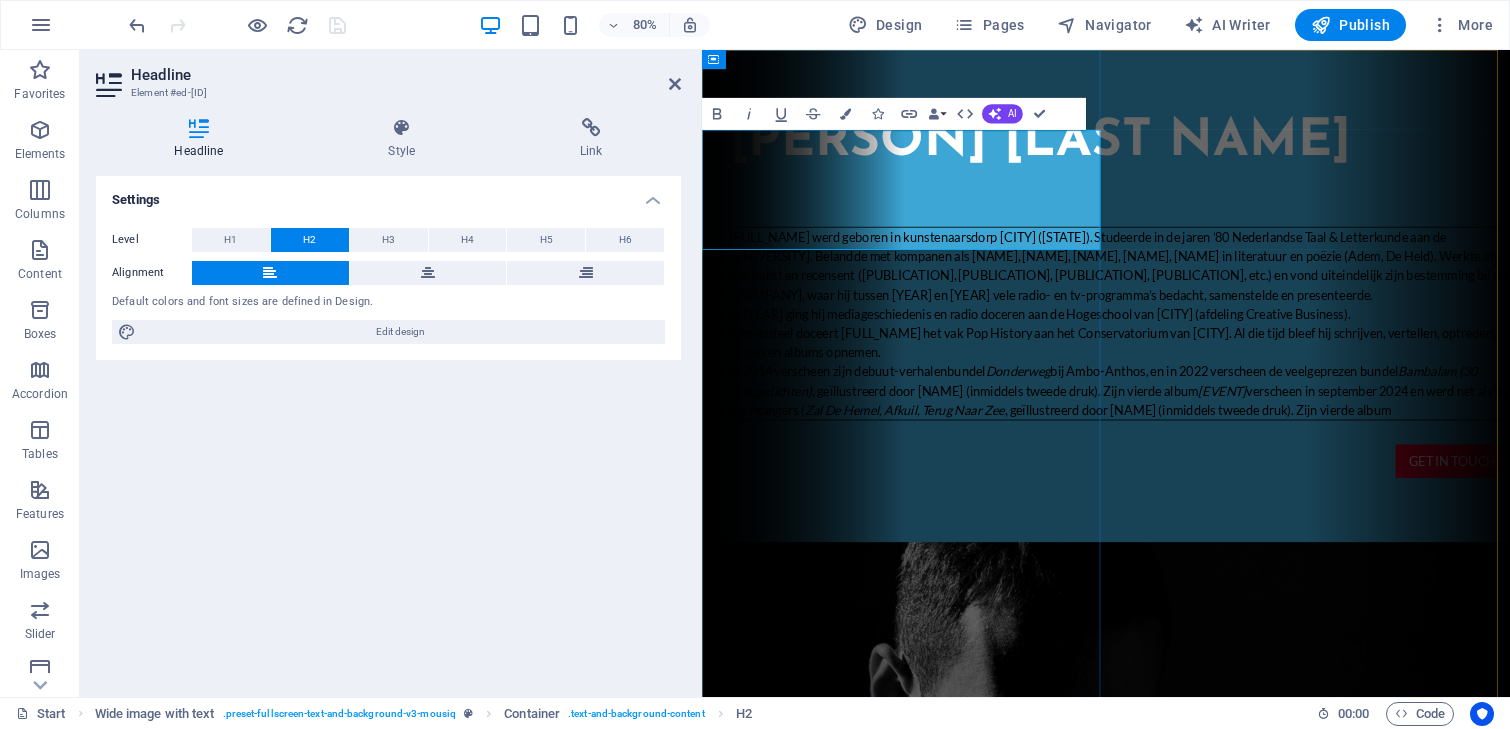 type 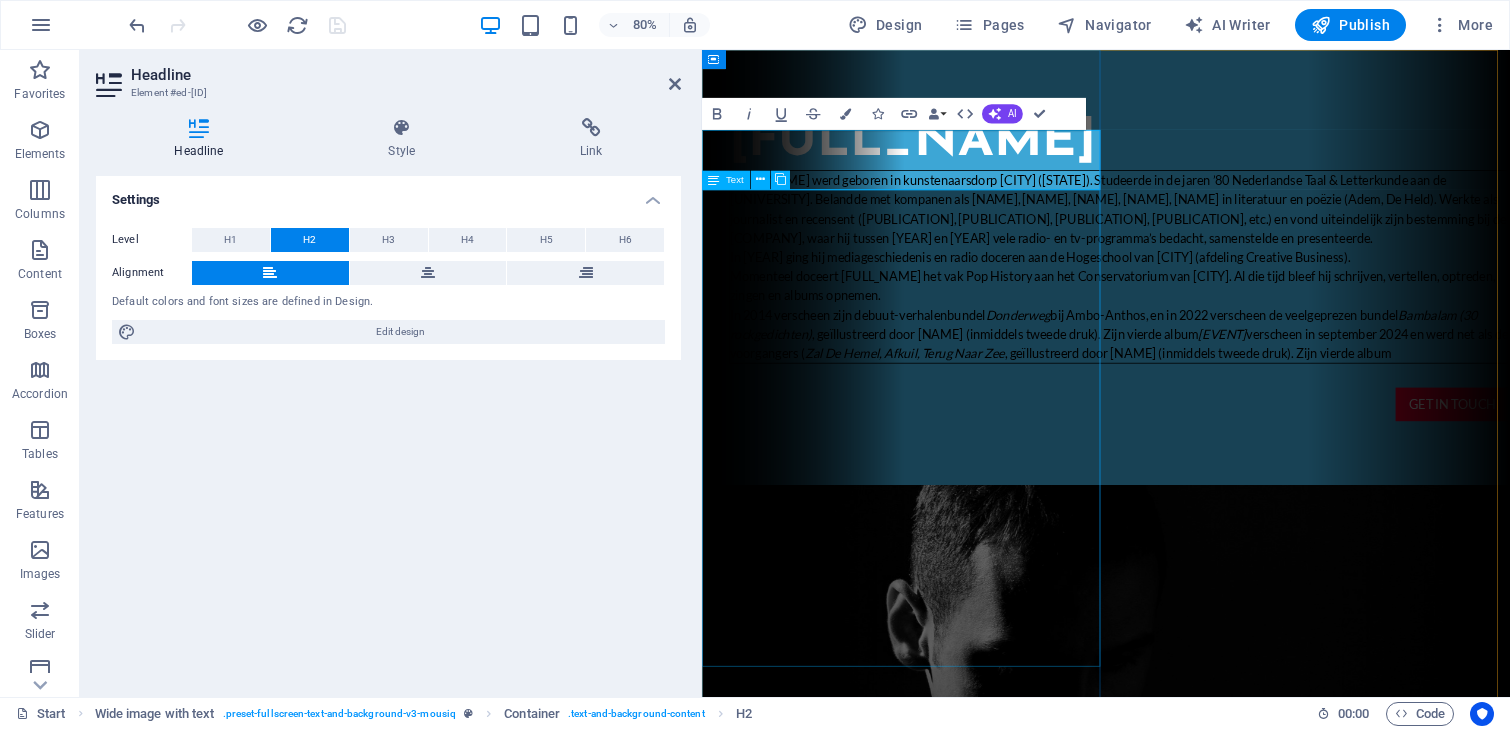 click on "[PERSON] [LAST NAME] werd geboren in kunstenaarsdorp [CITY] ([PROVINCE]). Studeerde in de jaren ’80 Nederlandse Taal & Letterkunde aan de [ORGANIZATION]. Belandde met kompanen als [PERSON] [LAST NAME], [PERSON] [LAST NAME], [PERSON] [LAST NAME], [PERSON] [LAST NAME], [PERSON] [LAST NAME] in literatuur en poëzie (Adem, De Held). Werkte als journalist en recensent (Vrij Nederland, HP/DeTijd, Vogue, Groene, etc.) en vond uiteindelijk zijn bestemming bij de [ORGANIZATION], waar hij tussen 1988 en 2014 vele radio- en tv-programma’s bedacht, samenstelde en presenteerde. In 2014 ging hij mediageschiedenis en radio doceren aan de Hogeschool van Amsterdam (afdeling Creative Business). Momenteel doceert Boots het vak Pop History aan het Conservatorium van Amsterdam. Al die tijd bleef hij schrijven, vertellen, optreden, zingen en albums opnemen. In 2014 verscheen zijn debuut-verhalenbundel Donderweg bij Ambo-Anthos, en in 2022 verscheen de veelgeprezen bundel Bambalam (30 rockgedichten) , geïllustreerd door Erik Kriek (inmiddels tweede druk). Zijn vierde album Wilde Tulpen" at bounding box center (1224, 321) 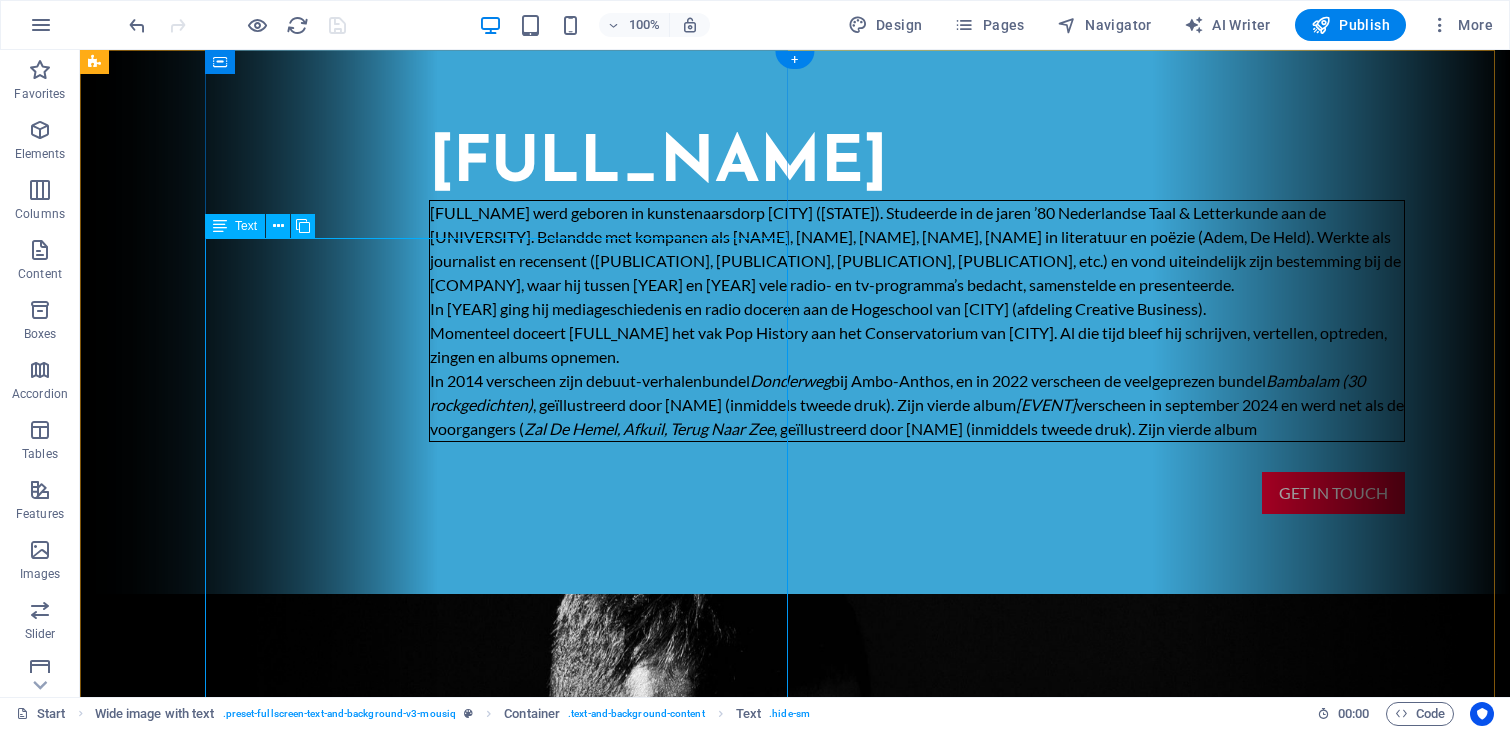 click on "[PERSON] [LAST NAME] werd geboren in kunstenaarsdorp [CITY] ([PROVINCE]). Studeerde in de jaren ’80 Nederlandse Taal & Letterkunde aan de [ORGANIZATION]. Belandde met kompanen als [PERSON] [LAST NAME], [PERSON] [LAST NAME], [PERSON] [LAST NAME], [PERSON] [LAST NAME], [PERSON] [LAST NAME] in literatuur en poëzie (Adem, De Held). Werkte als journalist en recensent (Vrij Nederland, HP/DeTijd, Vogue, Groene, etc.) en vond uiteindelijk zijn bestemming bij de [ORGANIZATION], waar hij tussen 1988 en 2014 vele radio- en tv-programma’s bedacht, samenstelde en presenteerde. In 2014 ging hij mediageschiedenis en radio doceren aan de Hogeschool van Amsterdam (afdeling Creative Business). Momenteel doceert Boots het vak Pop History aan het Conservatorium van Amsterdam. Al die tijd bleef hij schrijven, vertellen, optreden, zingen en albums opnemen. In 2014 verscheen zijn debuut-verhalenbundel Donderweg bij Ambo-Anthos, en in 2022 verscheen de veelgeprezen bundel Bambalam (30 rockgedichten) , geïllustreerd door Erik Kriek (inmiddels tweede druk). Zijn vierde album Wilde Tulpen" at bounding box center (917, 321) 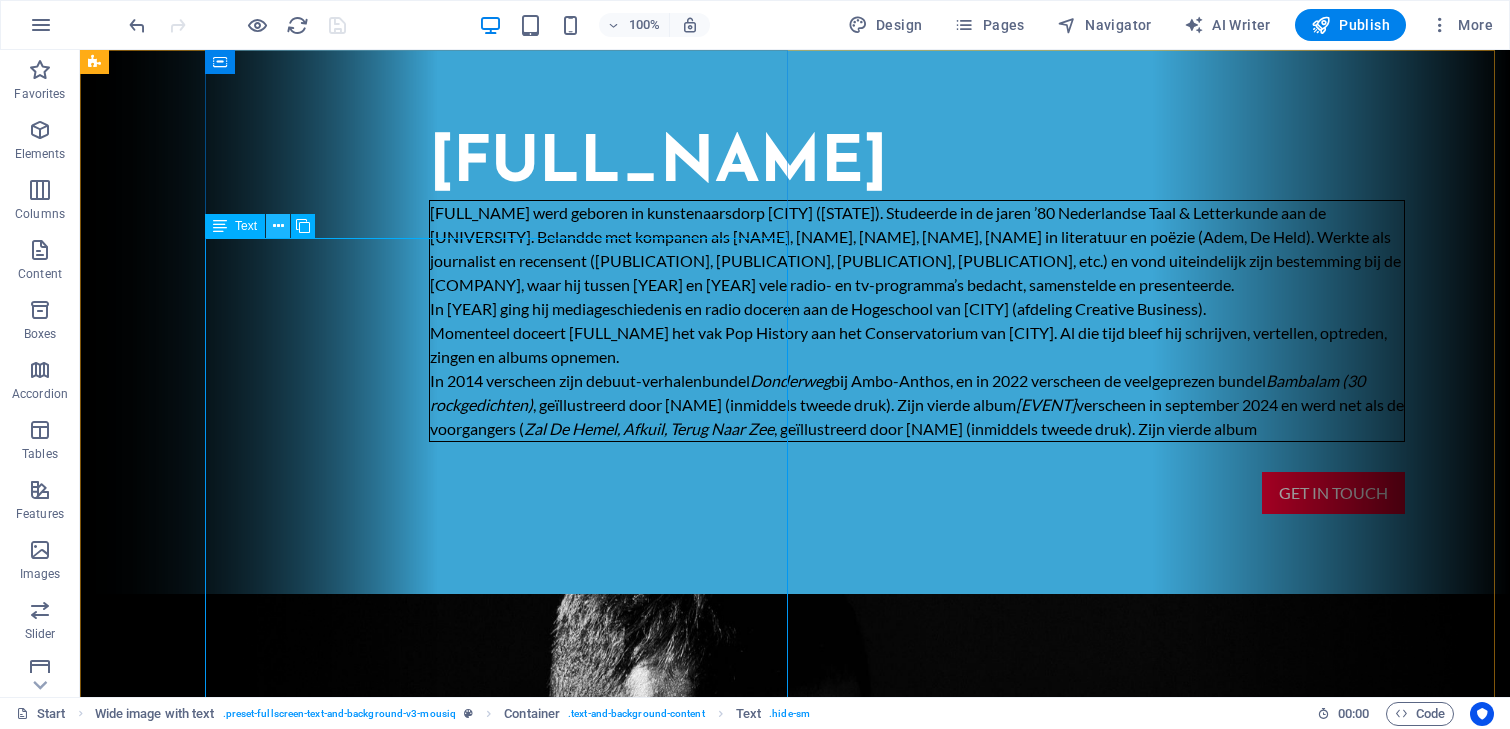 click at bounding box center [278, 226] 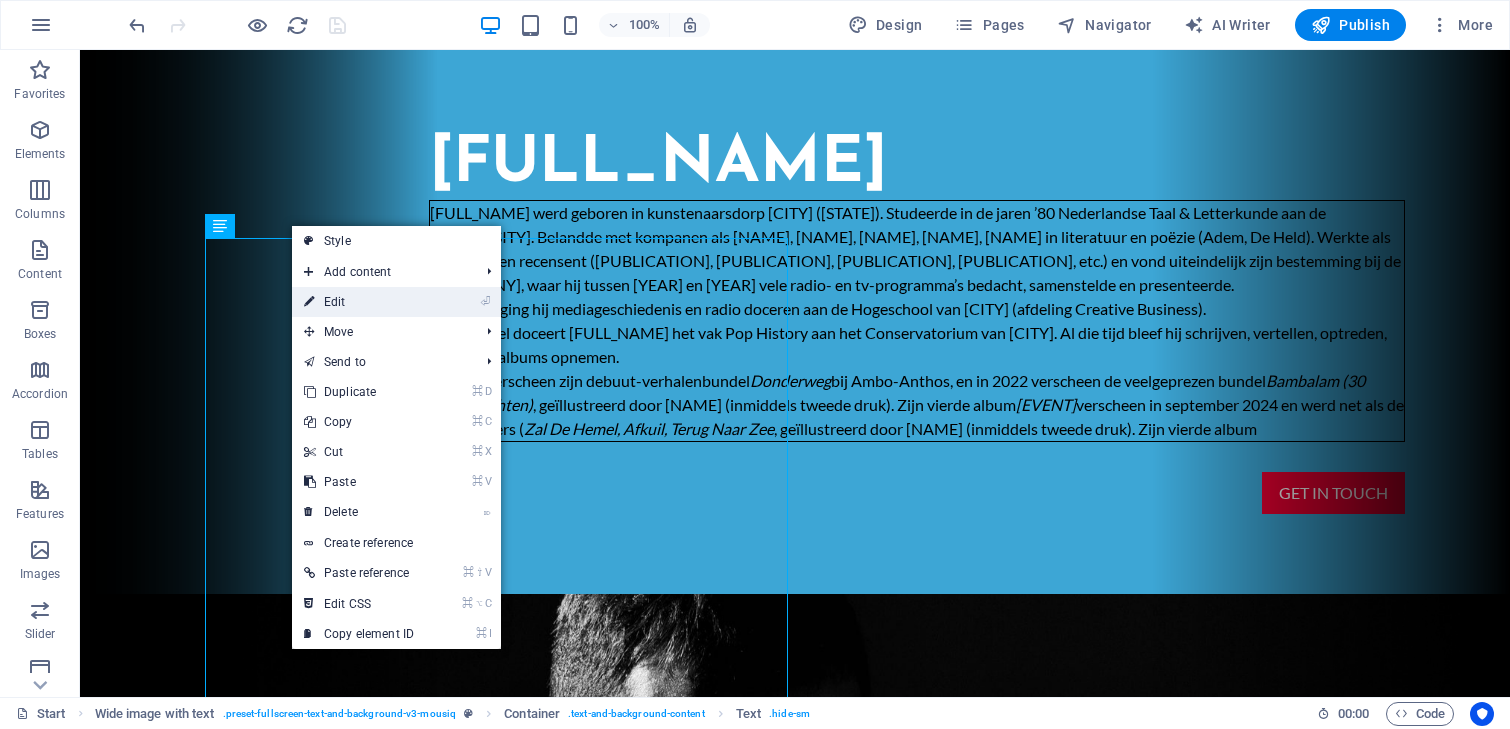 click on "⏎  Edit" at bounding box center (359, 302) 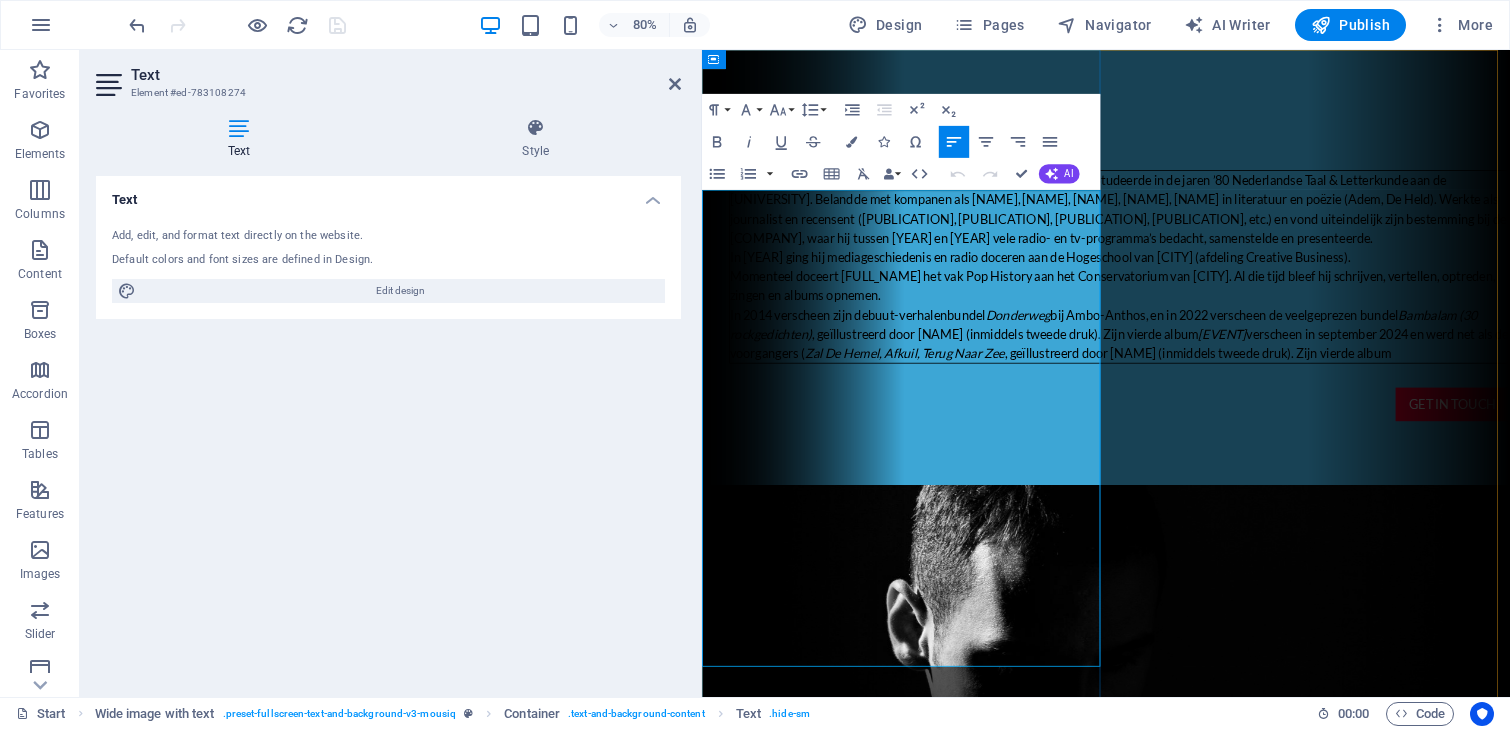 click on "[FULL_NAME] werd geboren in kunstenaarsdorp [CITY] ([STATE]). Studeerde in de jaren ’80 Nederlandse Taal & Letterkunde aan de [UNIVERSITY]. Belandde met kompanen als [NAME], [NAME], [NAME], [NAME], [NAME] in literatuur en poëzie (Adem, De Held). Werkte als journalist en recensent ([PUBLICATION], [PUBLICATION], [PUBLICATION], [PUBLICATION], etc.) en vond uiteindelijk zijn bestemming bij de [COMPANY], waar hij tussen [YEAR] en [YEAR] vele radio- en tv-programma’s bedacht, samenstelde en presenteerde." at bounding box center (1224, 249) 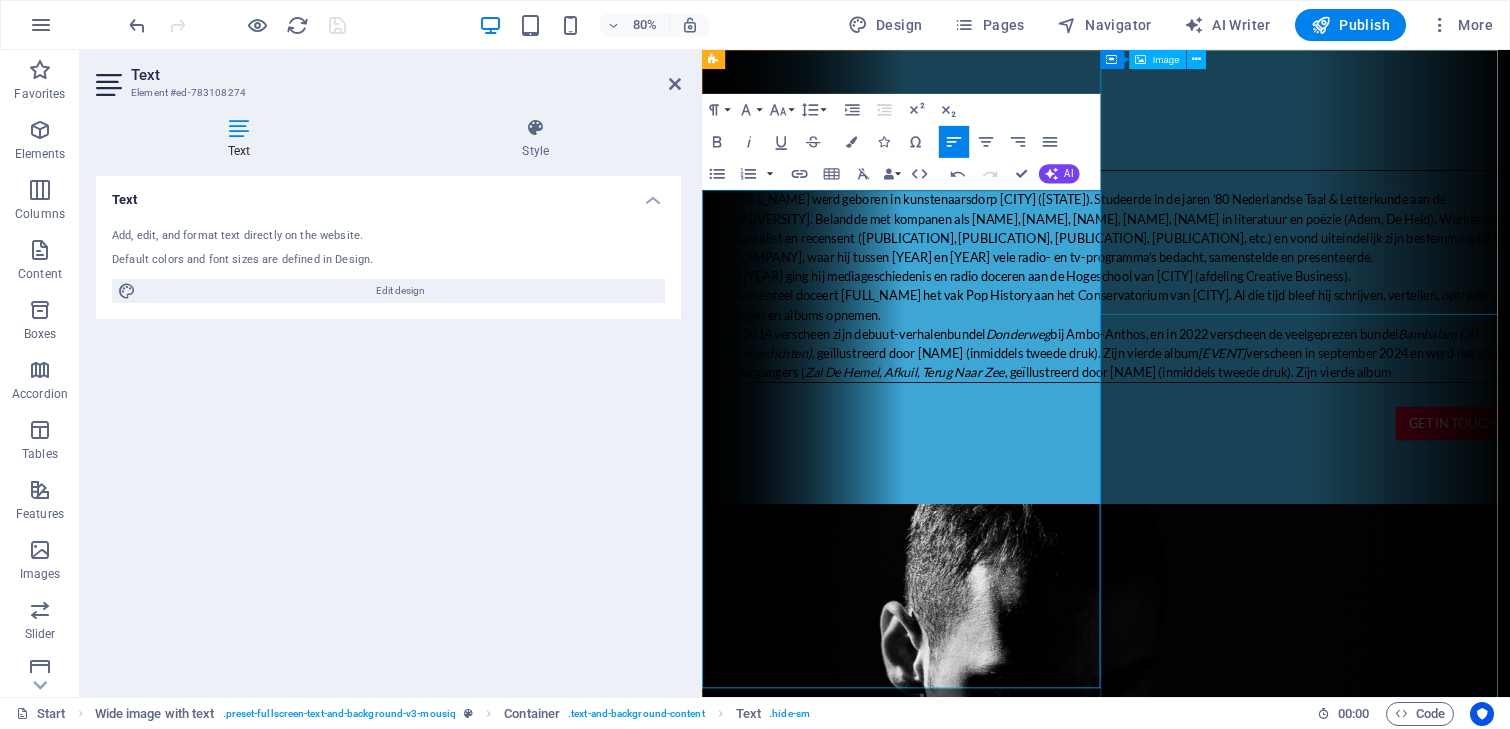 click at bounding box center [1207, 1931] 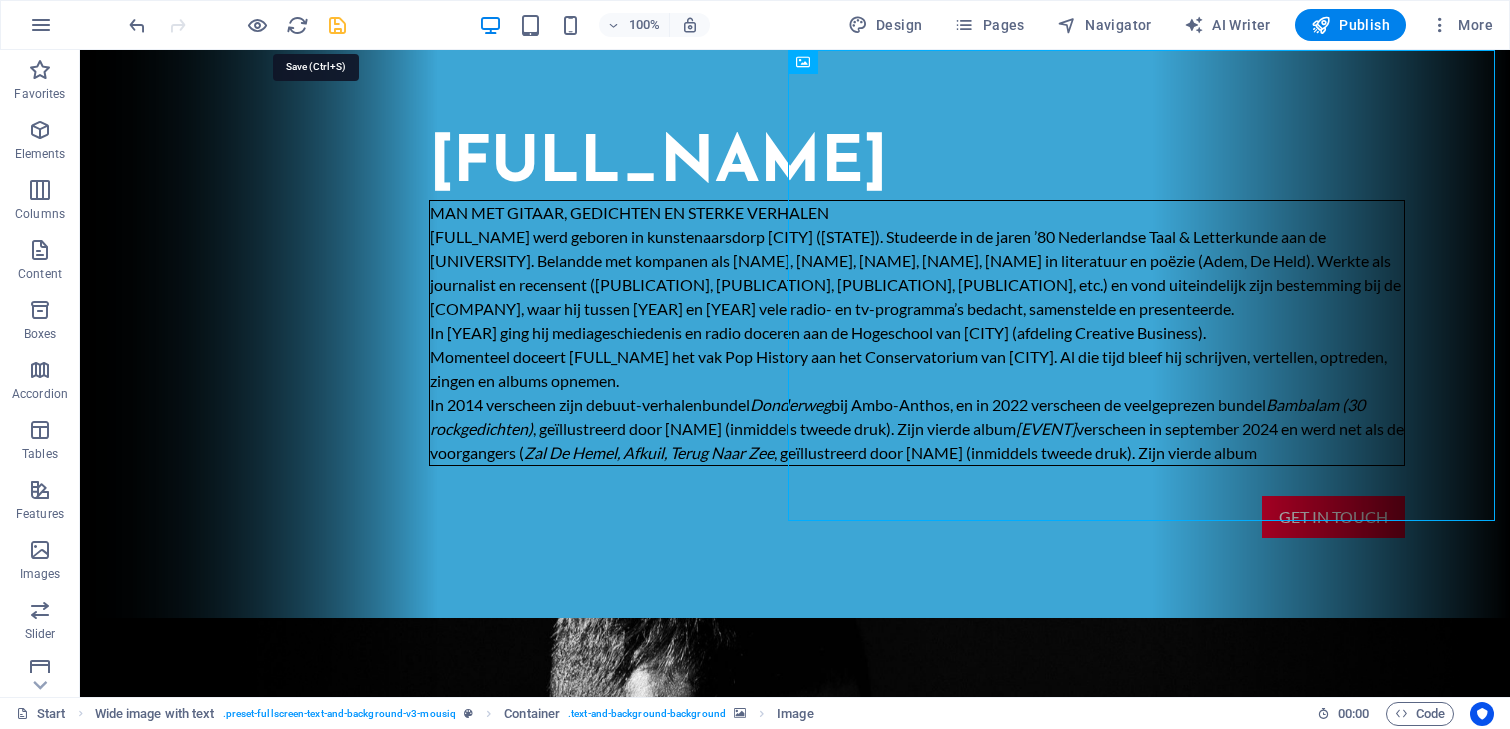 click at bounding box center (337, 25) 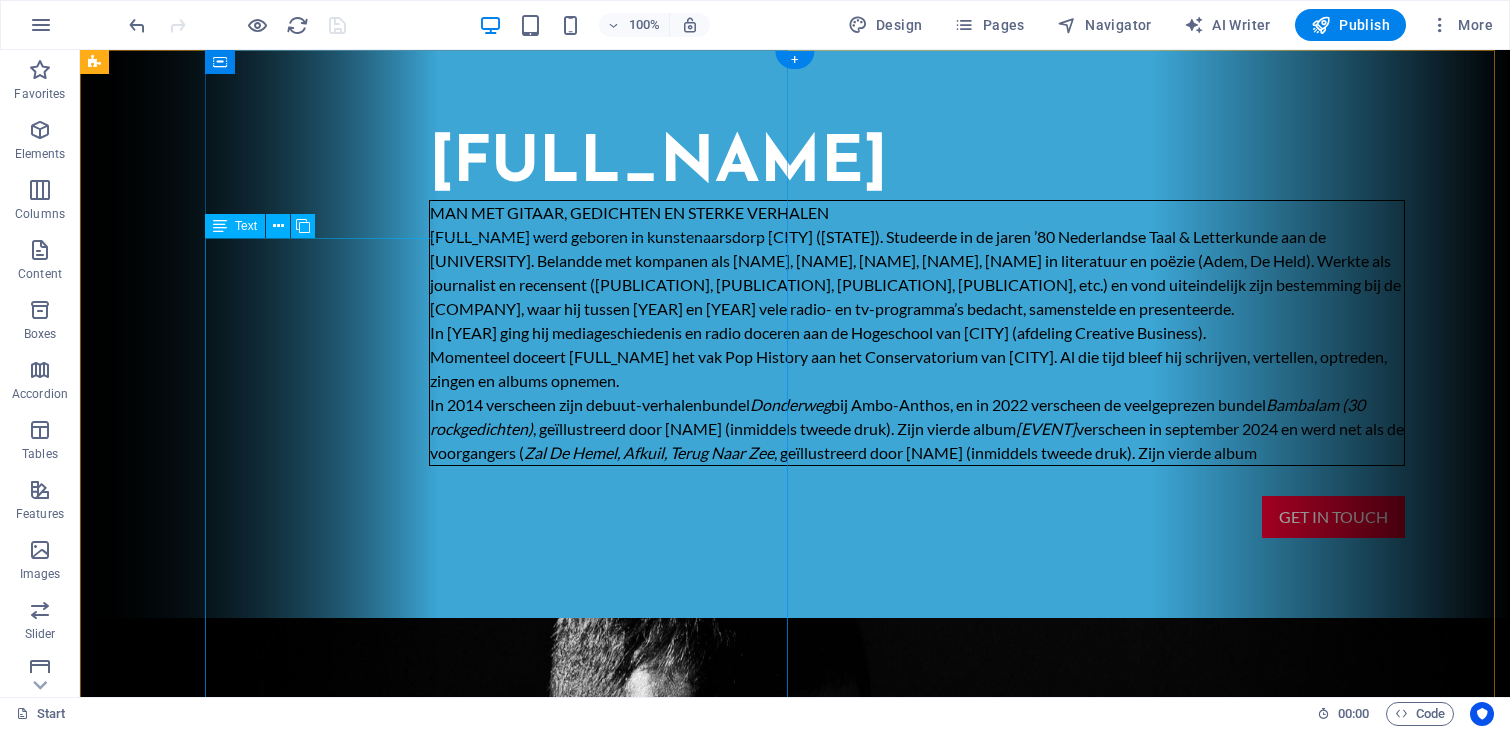 click on "MAN MET GITAAR, GEDICHTEN EN STERKE VERHALEN [PERSON] [LAST NAME] werd geboren in kunstenaarsdorp [CITY] ([PROVINCE]). Studeerde in de jaren ’80 Nederlandse Taal & Letterkunde aan de [ORGANIZATION]. Belandde met kompanen als [PERSON] [LAST NAME], [PERSON] [LAST NAME], [PERSON] [LAST NAME], [PERSON] [LAST NAME], [PERSON] [LAST NAME] in literatuur en poëzie (Adem, De Held). Werkte als journalist en recensent (Vrij Nederland, HP/DeTijd, Vogue, Groene, etc.) en vond uiteindelijk zijn bestemming bij de [ORGANIZATION], waar hij tussen 1988 en 2014 vele radio- en tv-programma’s bedacht, samenstelde en presenteerde. In 2014 ging hij mediageschiedenis en radio doceren aan de Hogeschool van Amsterdam (afdeling Creative Business). Momenteel doceert Boots het vak Pop History aan het Conservatorium van Amsterdam. Al die tijd bleef hij schrijven, vertellen, optreden, zingen en albums opnemen. In 2014 verscheen zijn debuut-verhalenbundel Donderweg bij Ambo-Anthos, en in 2022 verscheen de veelgeprezen bundel Bambalam (30 rockgedichten) Wilde Tulpen Zal De Hemel, Afkuil, Terug Naar Zee" at bounding box center [917, 333] 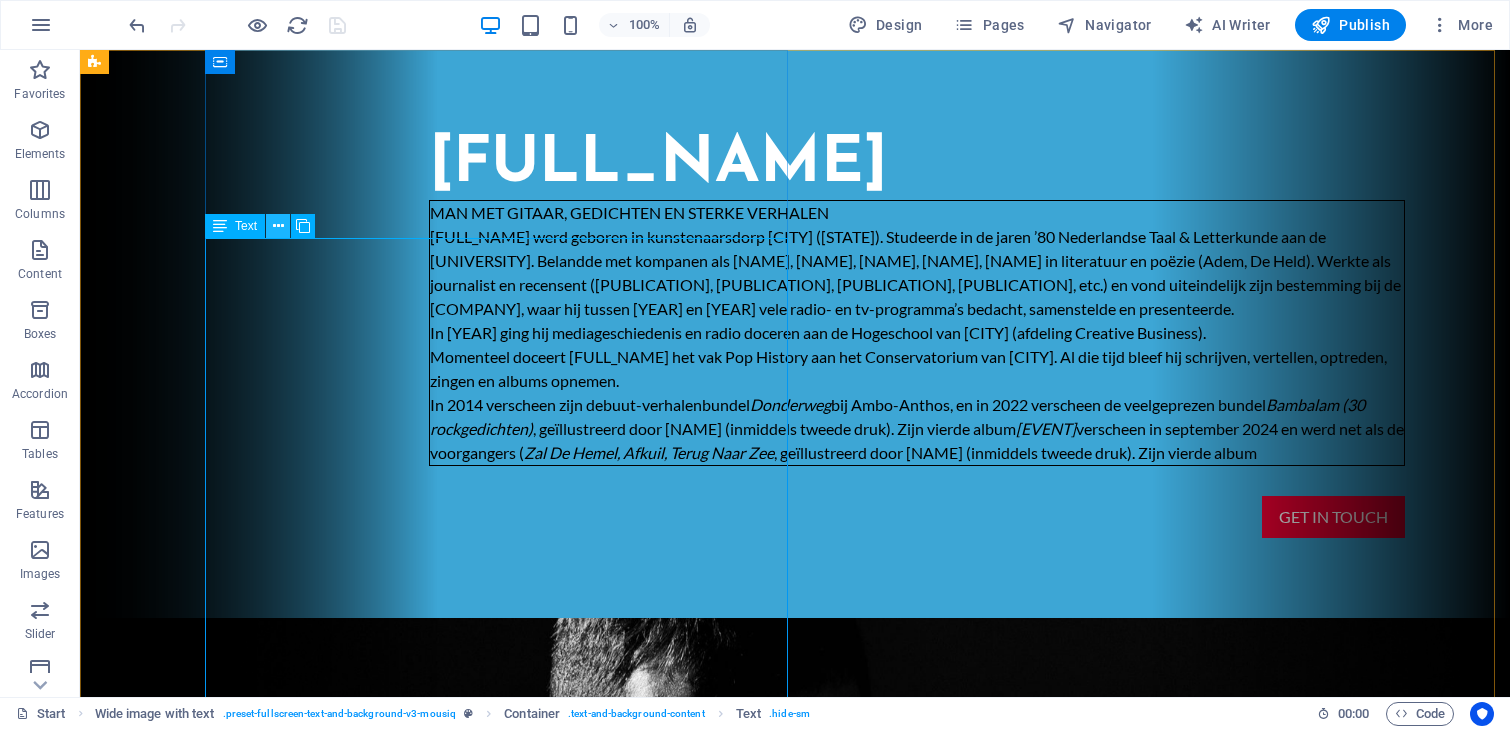 click at bounding box center (278, 226) 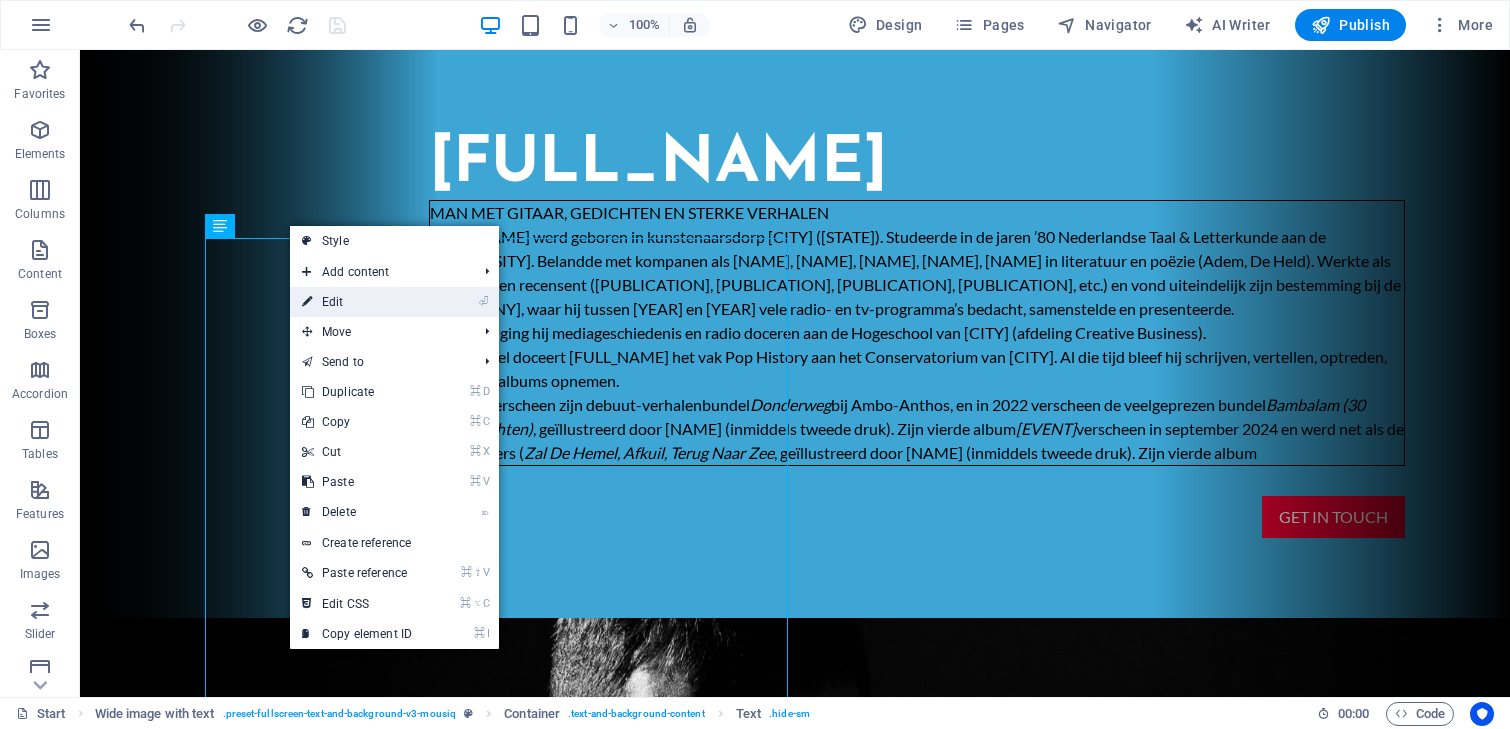 click on "⏎  Edit" at bounding box center [357, 302] 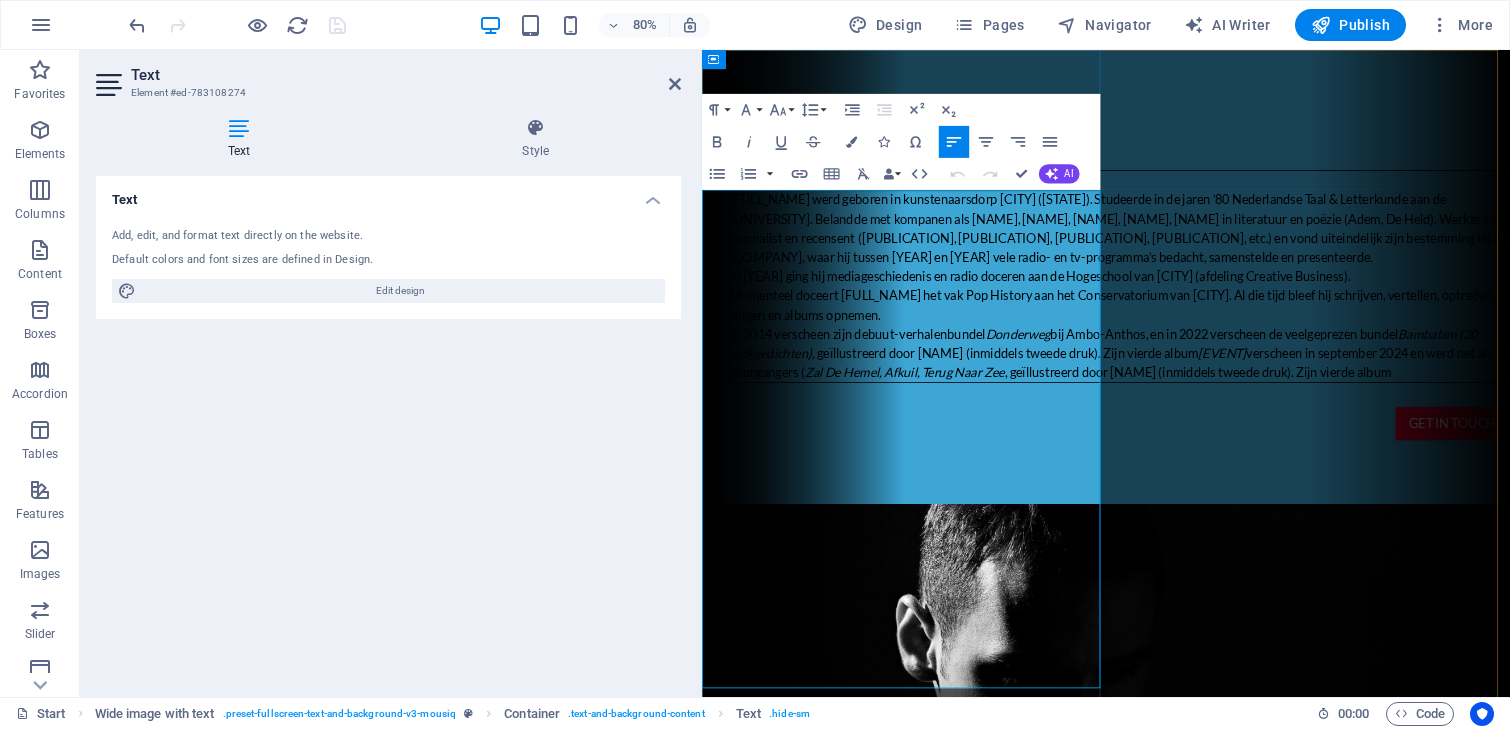 click on "MAN MET GITAAR, GEDICHTEN EN STERKE VERHALEN [PERSON] [LAST NAME] werd geboren in kunstenaarsdorp [CITY] ([PROVINCE]). Studeerde in de jaren ’80 Nederlandse Taal & Letterkunde aan de [ORGANIZATION]. Belandde met kompanen als [PERSON] [LAST NAME], [PERSON] [LAST NAME], [PERSON] [LAST NAME], [PERSON] [LAST NAME], [PERSON] [LAST NAME] in literatuur en poëzie (Adem, De Held). Werkte als journalist en recensent (Vrij Nederland, HP/DeTijd, Vogue, Groene, etc.) en vond uiteindelijk zijn bestemming bij de [ORGANIZATION], waar hij tussen 1988 en 2014 vele radio- en tv-programma’s bedacht, samenstelde en presenteerde." at bounding box center [1224, 261] 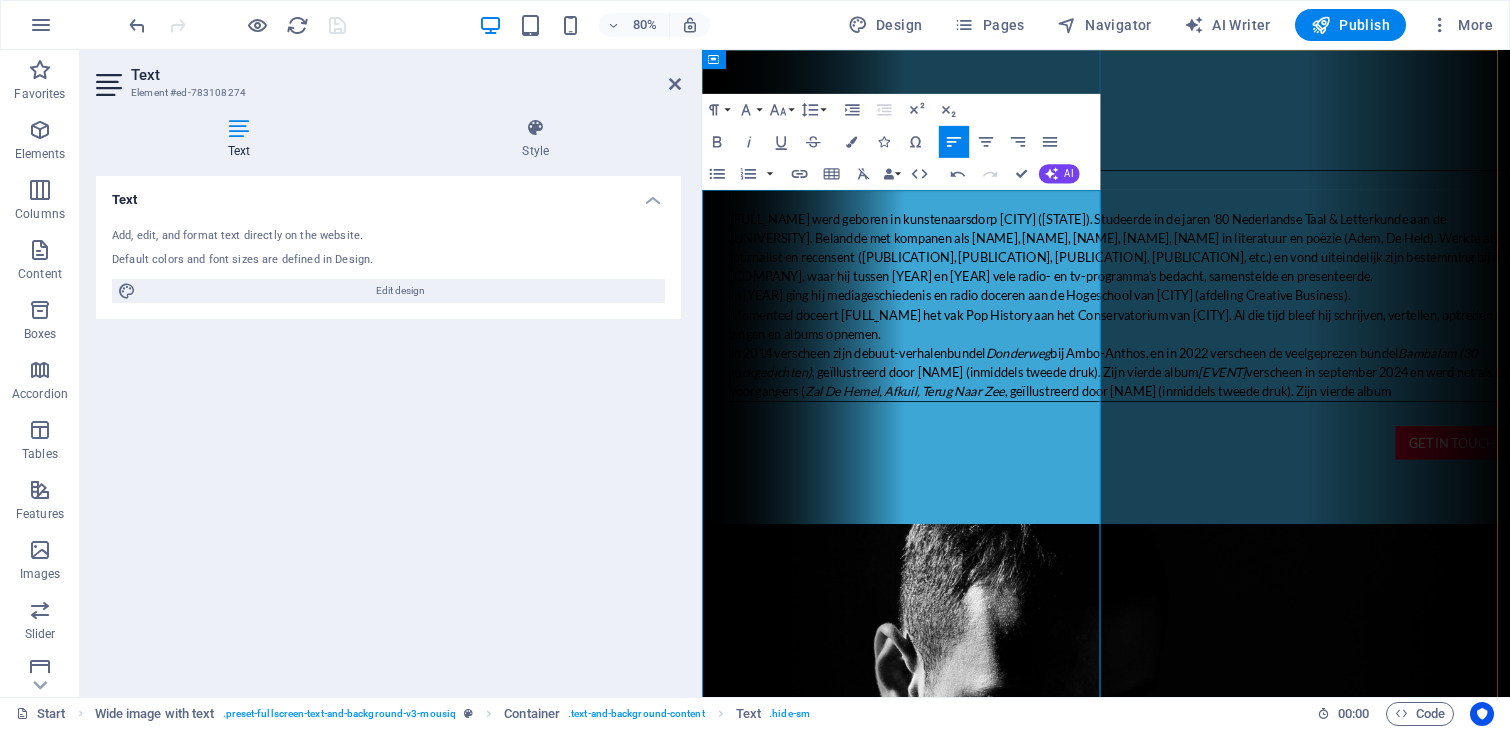 click on "MAN MET GITAAR, GEDICHTEN EN STERKE VERHALEN [PERSON] [LAST NAME] werd geboren in kunstenaarsdorp [CITY] ([PROVINCE]). Studeerde in de jaren ’80 Nederlandse Taal & Letterkunde aan de [ORGANIZATION]. Belandde met kompanen als [PERSON] [LAST NAME], [PERSON] [LAST NAME], [PERSON] [LAST NAME], [PERSON] [LAST NAME], [PERSON] [LAST NAME] in literatuur en poëzie (Adem, De Held). Werkte als journalist en recensent (Vrij Nederland, HP/DeTijd, Vogue, Groene, etc.) en vond uiteindelijk zijn bestemming bij de [ORGANIZATION], waar hij tussen 1988 en 2014 vele radio- en tv-programma’s bedacht, samenstelde en presenteerde." at bounding box center [1224, 273] 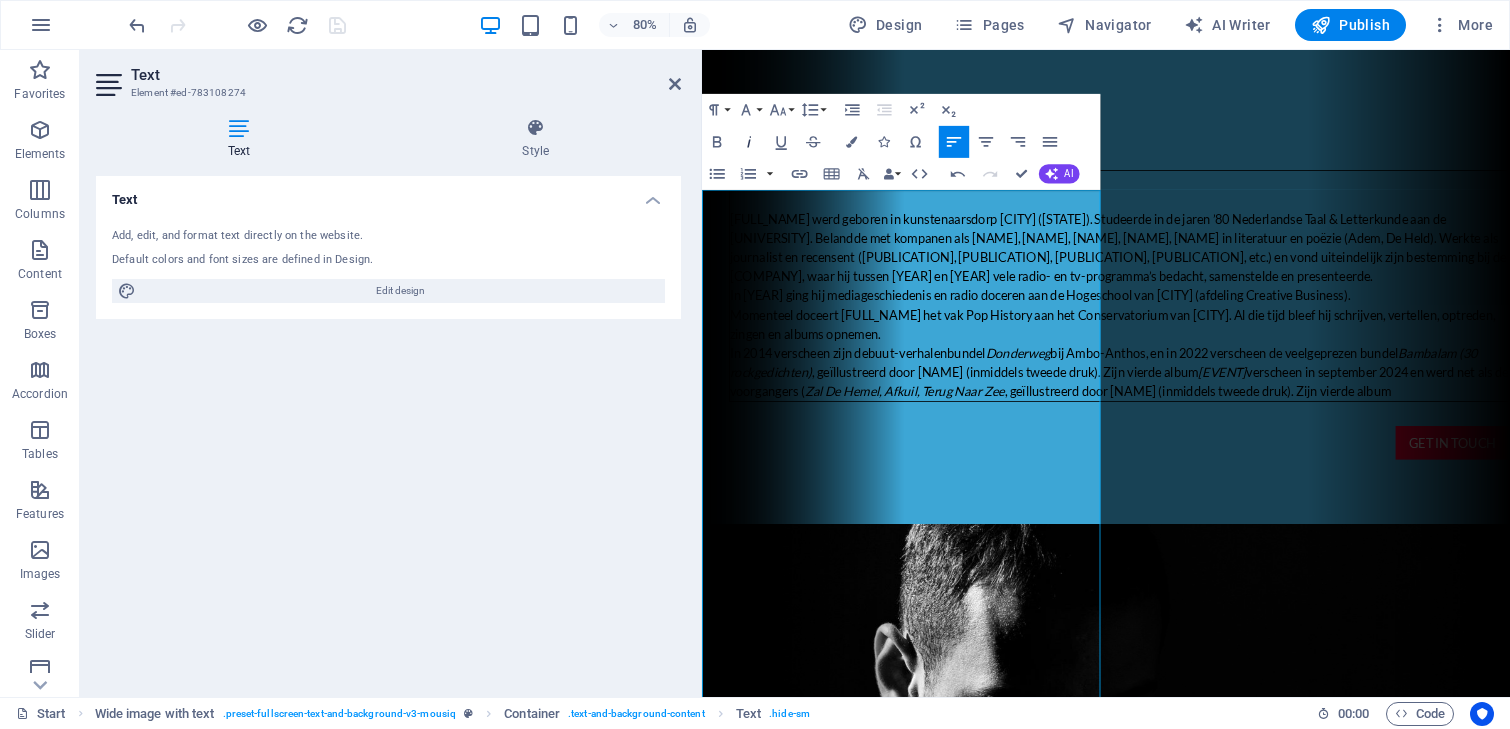 click 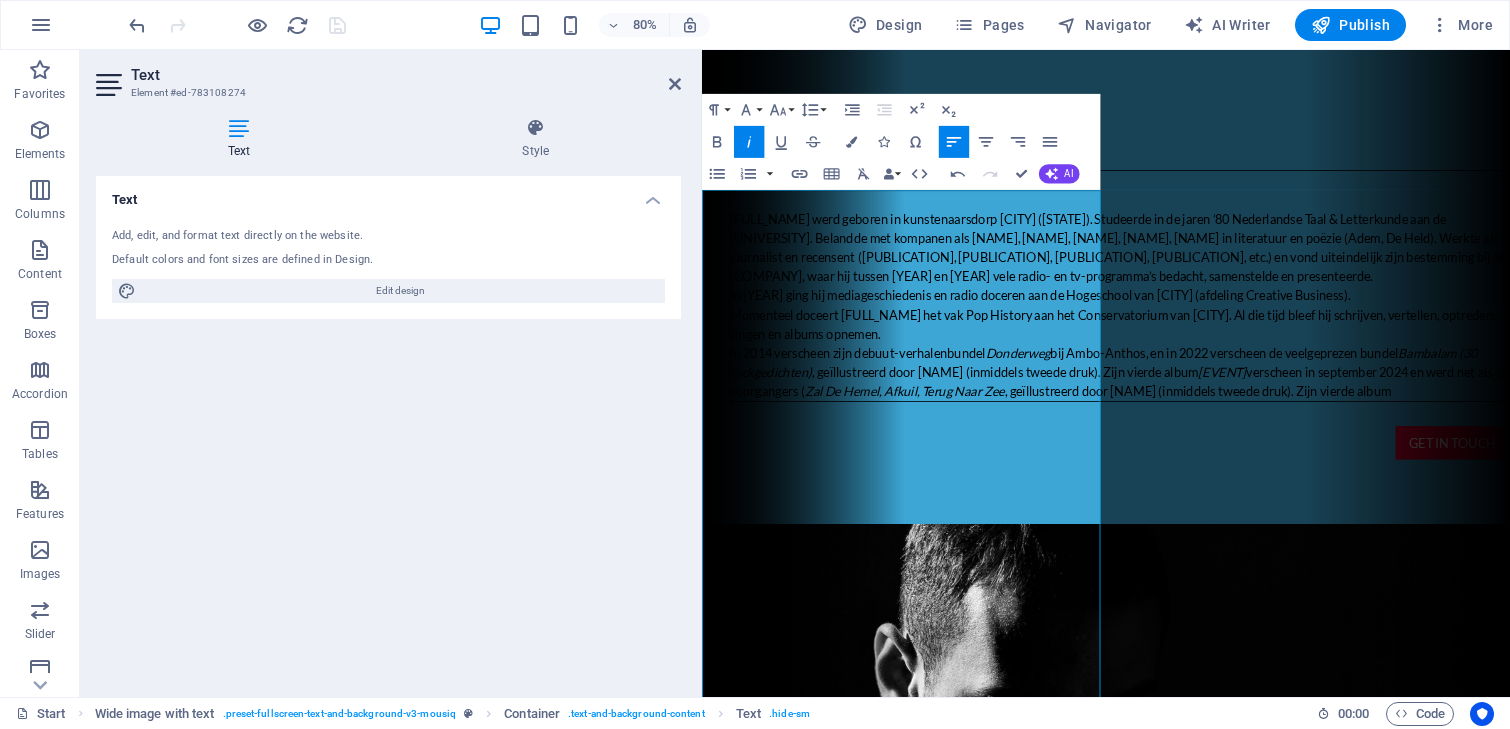 type 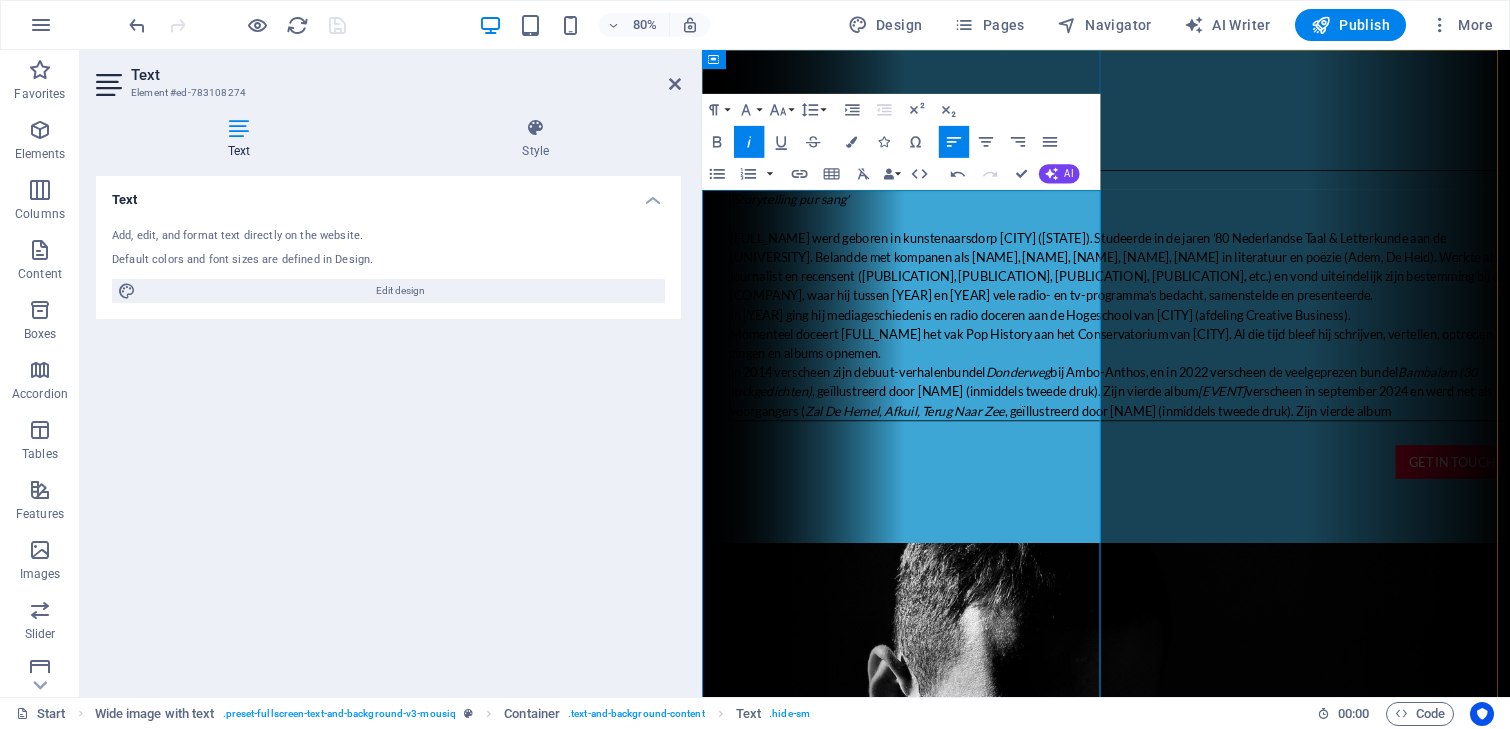 click on "[FIRST] [LAST] werd geboren in kunstenaarsdorp Bergen ([STATE]). Studeerde in de jaren ’80 Nederlandse Taal & Letterkunde aan de UvA. Belandde met kompanen als [FIRST] [LAST], [FIRST] [LAST], [FIRST] [LAST], [FIRST] [LAST], [FIRST] [LAST] in literatuur en poëzie (Adem, De Held). Werkte als journalist en recensent (Vrij Nederland, HP/DeTijd, Vogue, Groene, etc.) en vond uiteindelijk zijn bestemming bij de VPRO, waar hij tussen 1988 en 2014 vele radio- en tv-programma’s bedacht, samenstelde en presenteerde." at bounding box center [1224, 285] 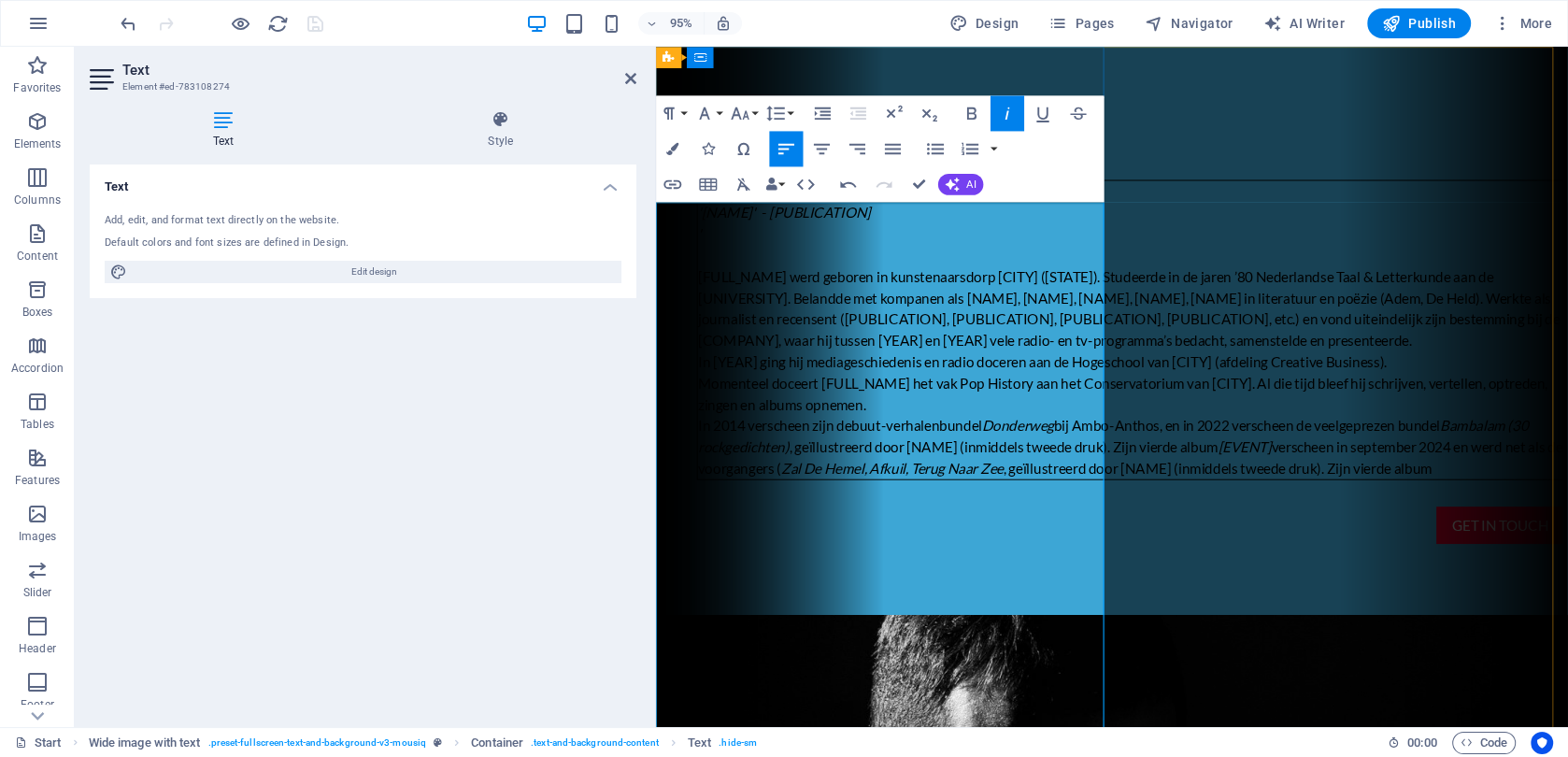 click on "'[NAME]' - [PUBLICATION] '[FULL_NAME] werd geboren in kunstenaarsdorp [CITY] ([STATE]). Studeerde in de jaren ’80 Nederlandse Taal & Letterkunde aan de [UNIVERSITY]. Belandde met kompanen als [NAME], [NAME], [NAME], [NAME], [NAME] in literatuur en poëzie (Adem, De Held). Werkte als journalist en recensent ([PUBLICATION], [PUBLICATION], [PUBLICATION], [PUBLICATION], etc.) en vond uiteindelijk zijn bestemming bij de [COMPANY], waar hij tussen [YEAR] en [YEAR] vele radio- en tv-programma’s bedacht, samenstelde en presenteerde." at bounding box center (1155, 278) 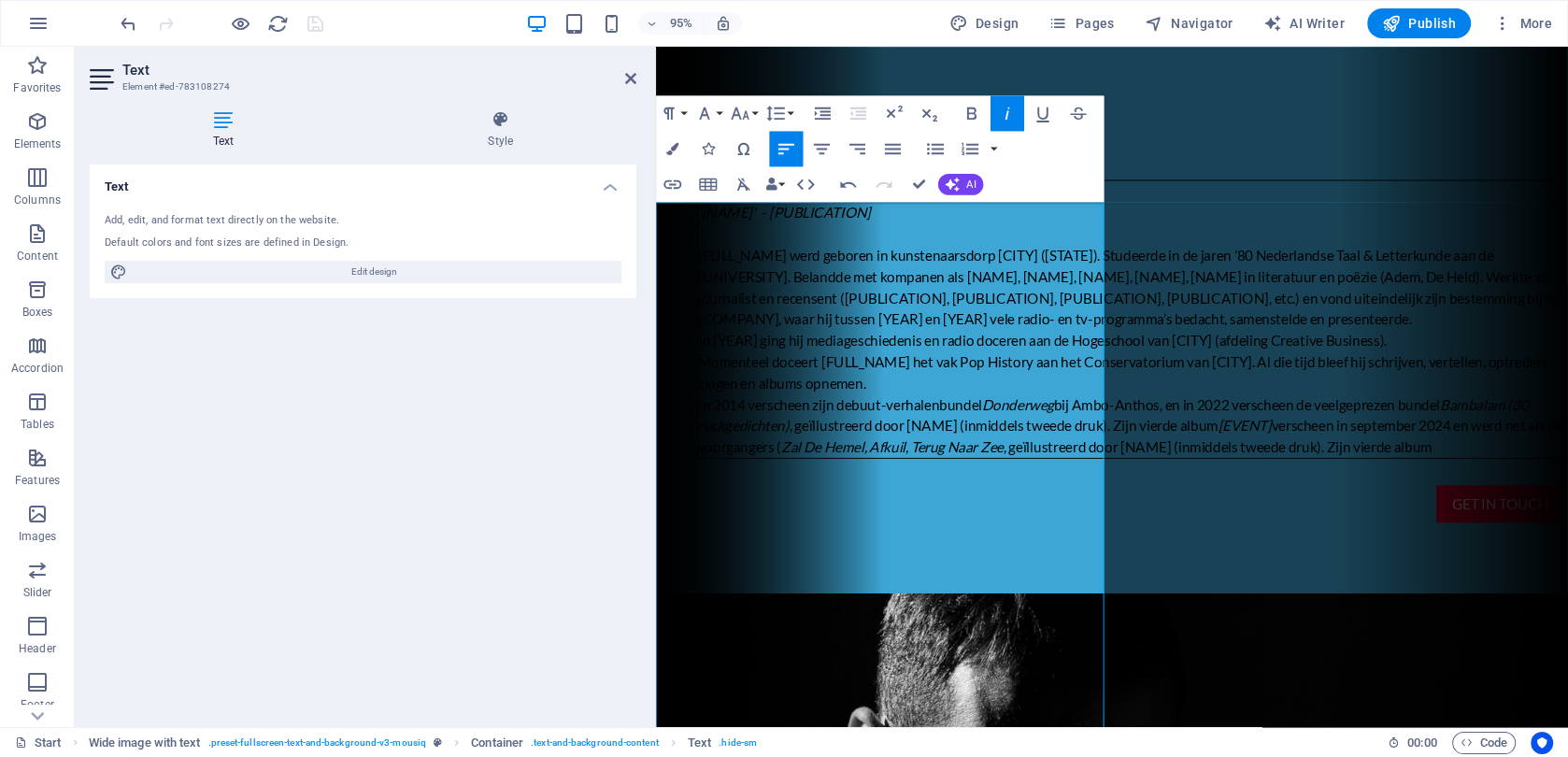 click 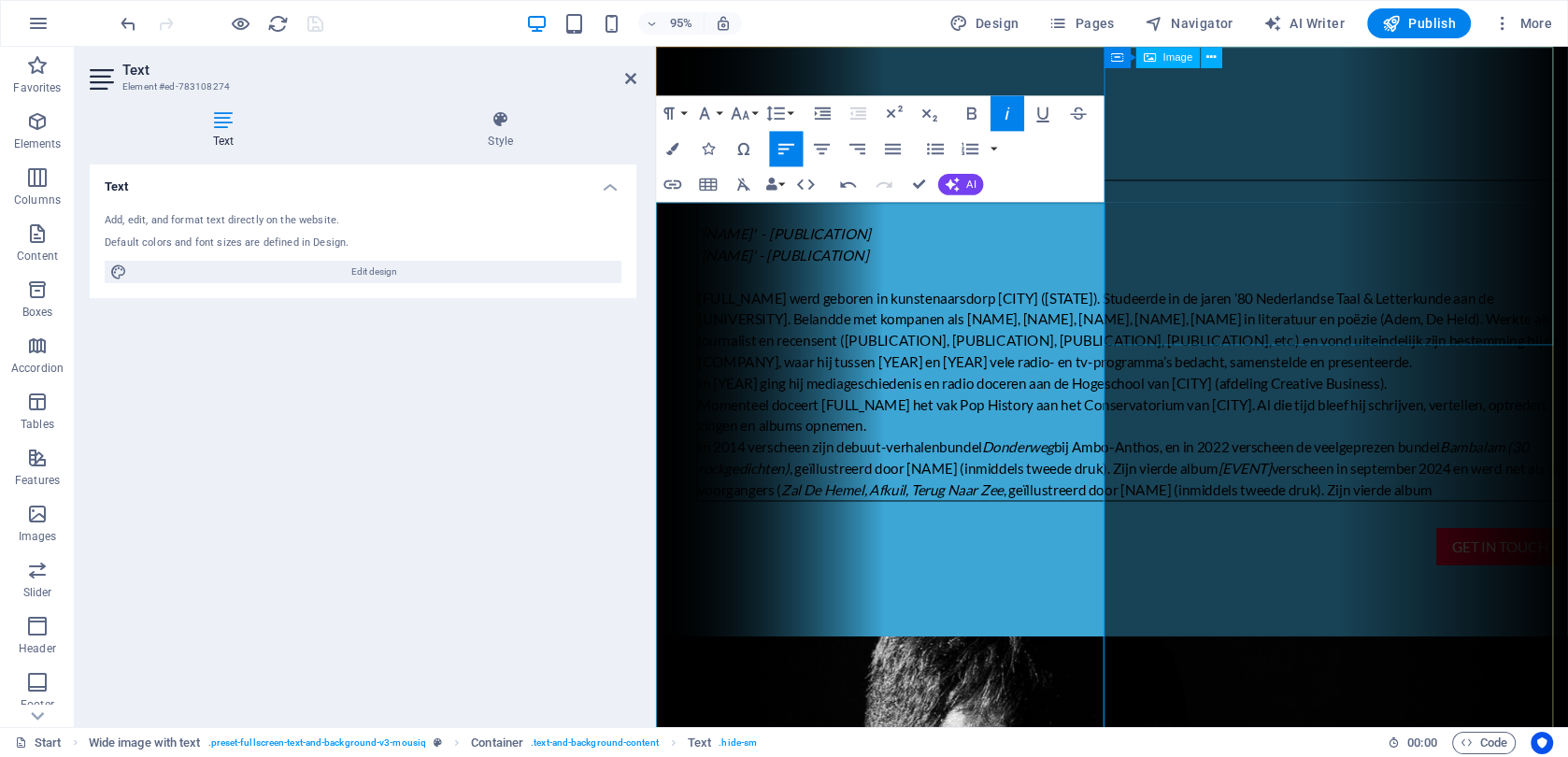 click at bounding box center [1135, 1999] 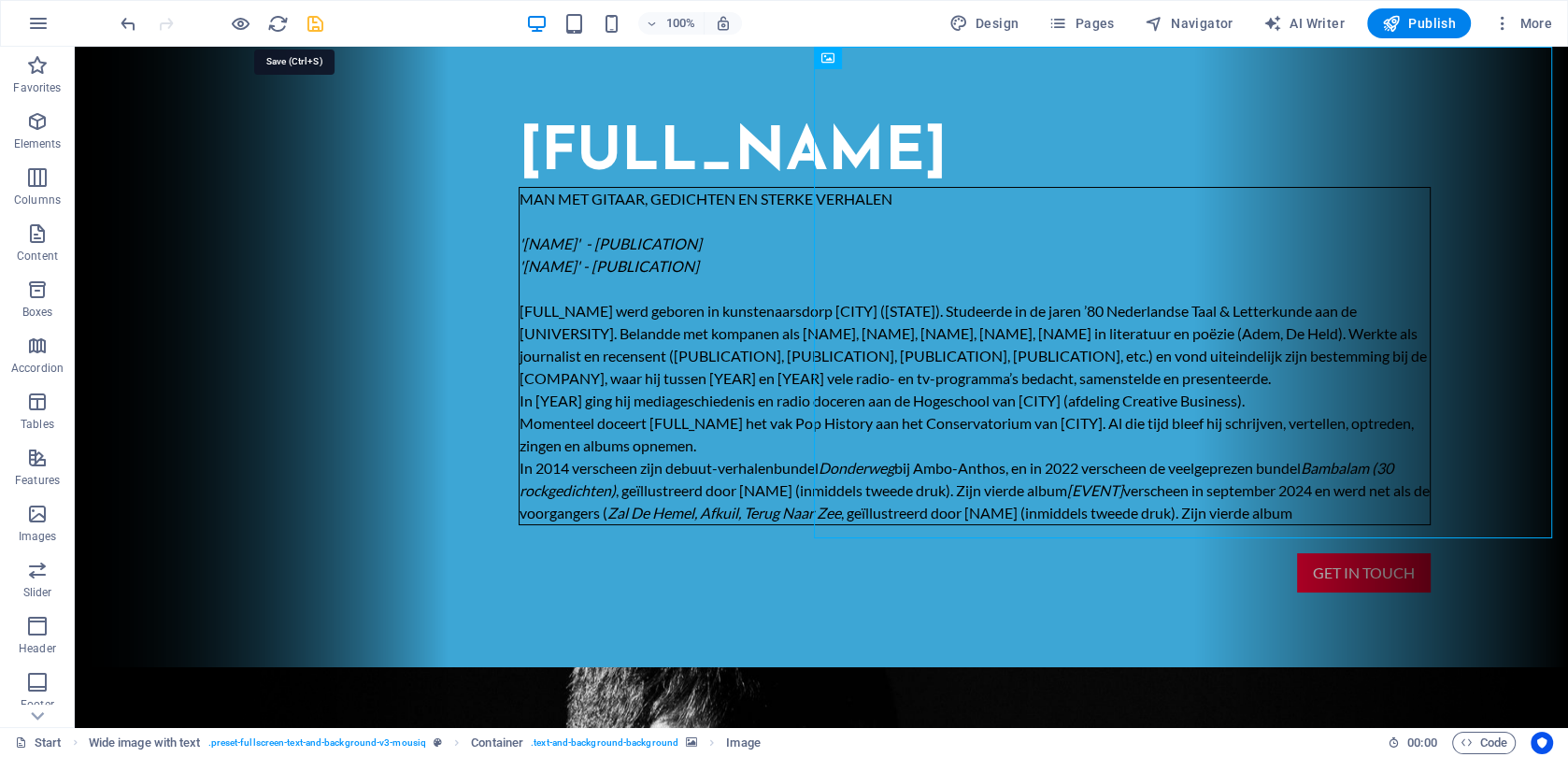 click at bounding box center (315, 23) 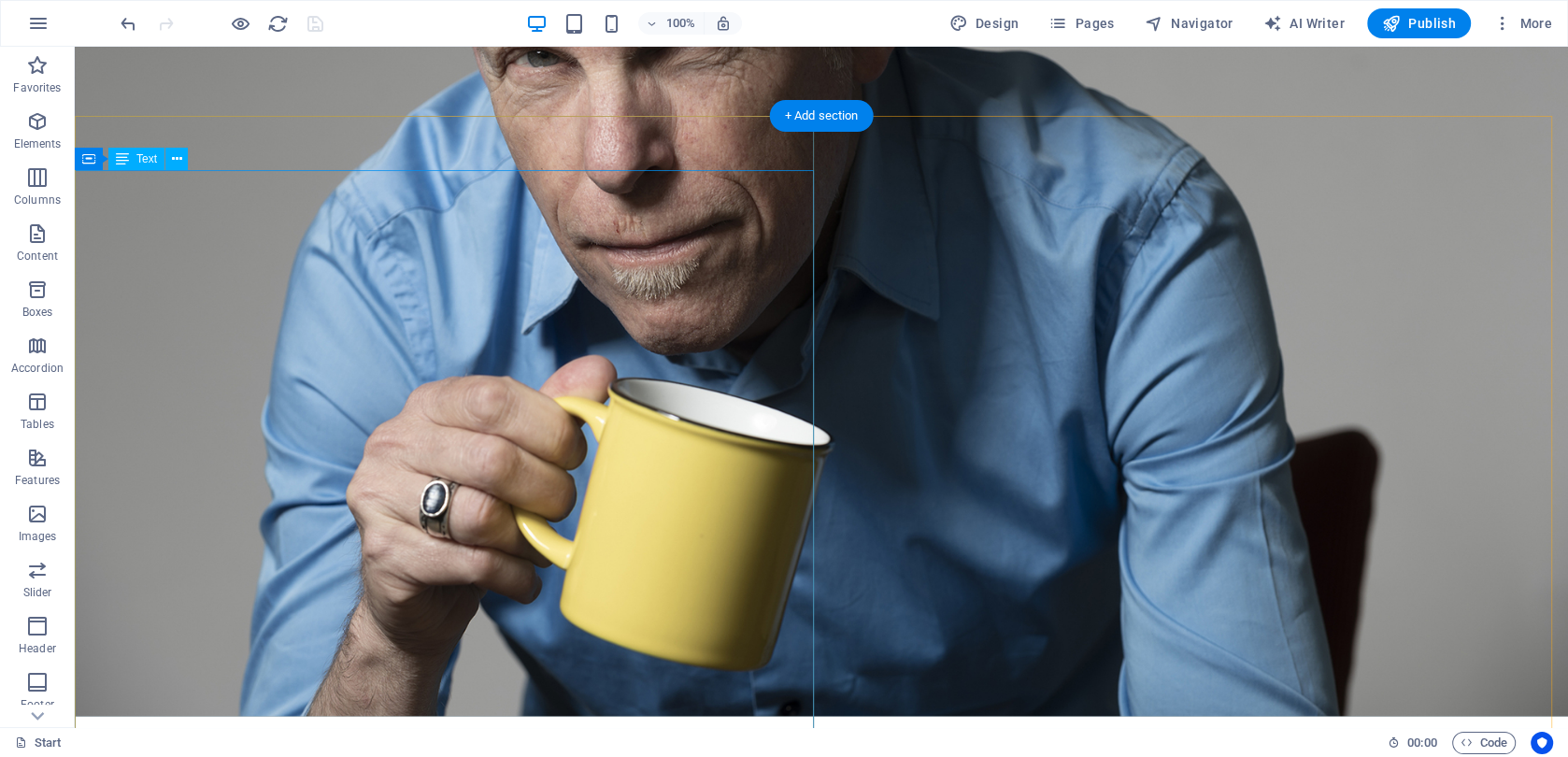 scroll, scrollTop: 2020, scrollLeft: 0, axis: vertical 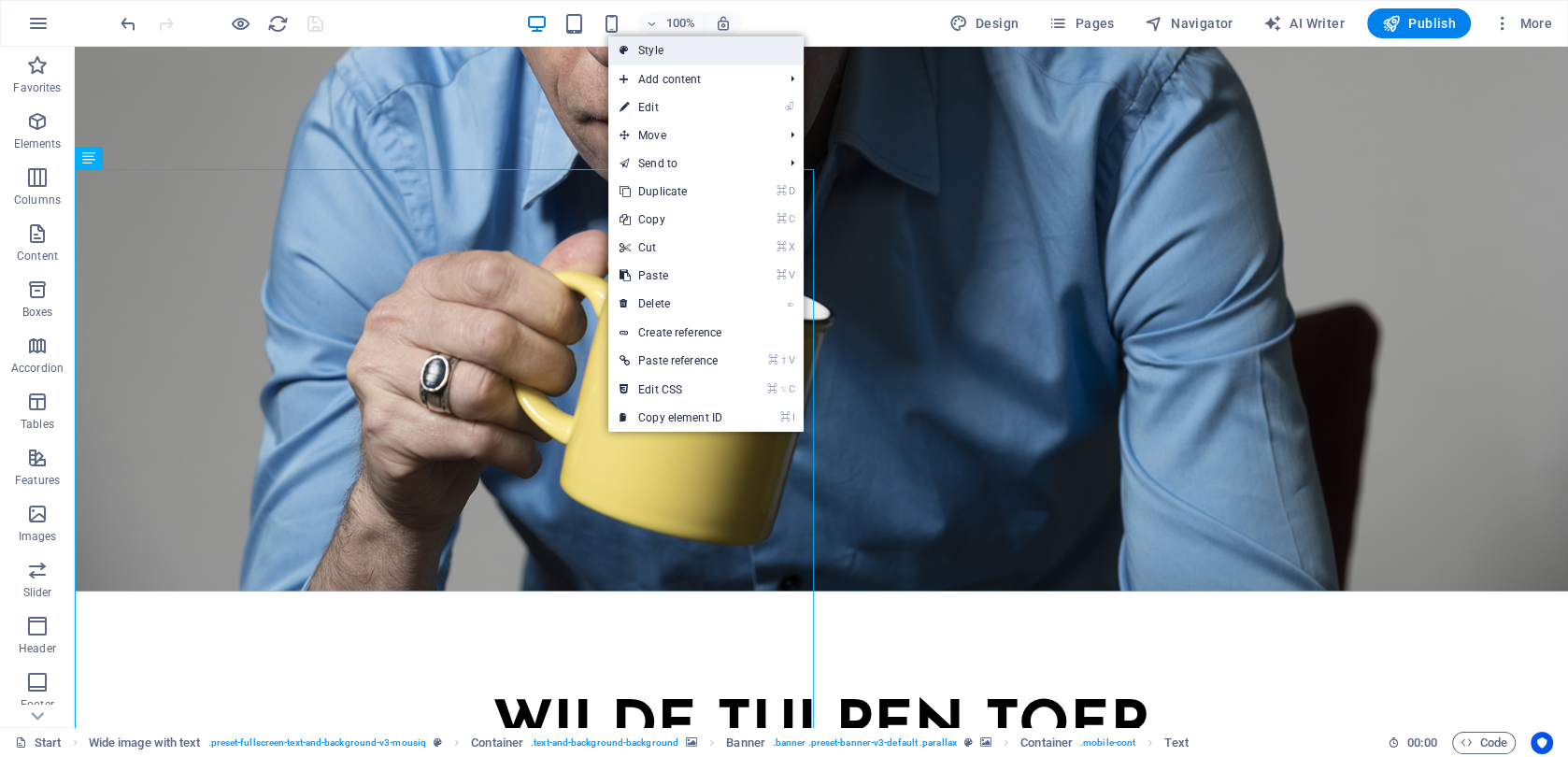 click on "Style" at bounding box center [706, 50] 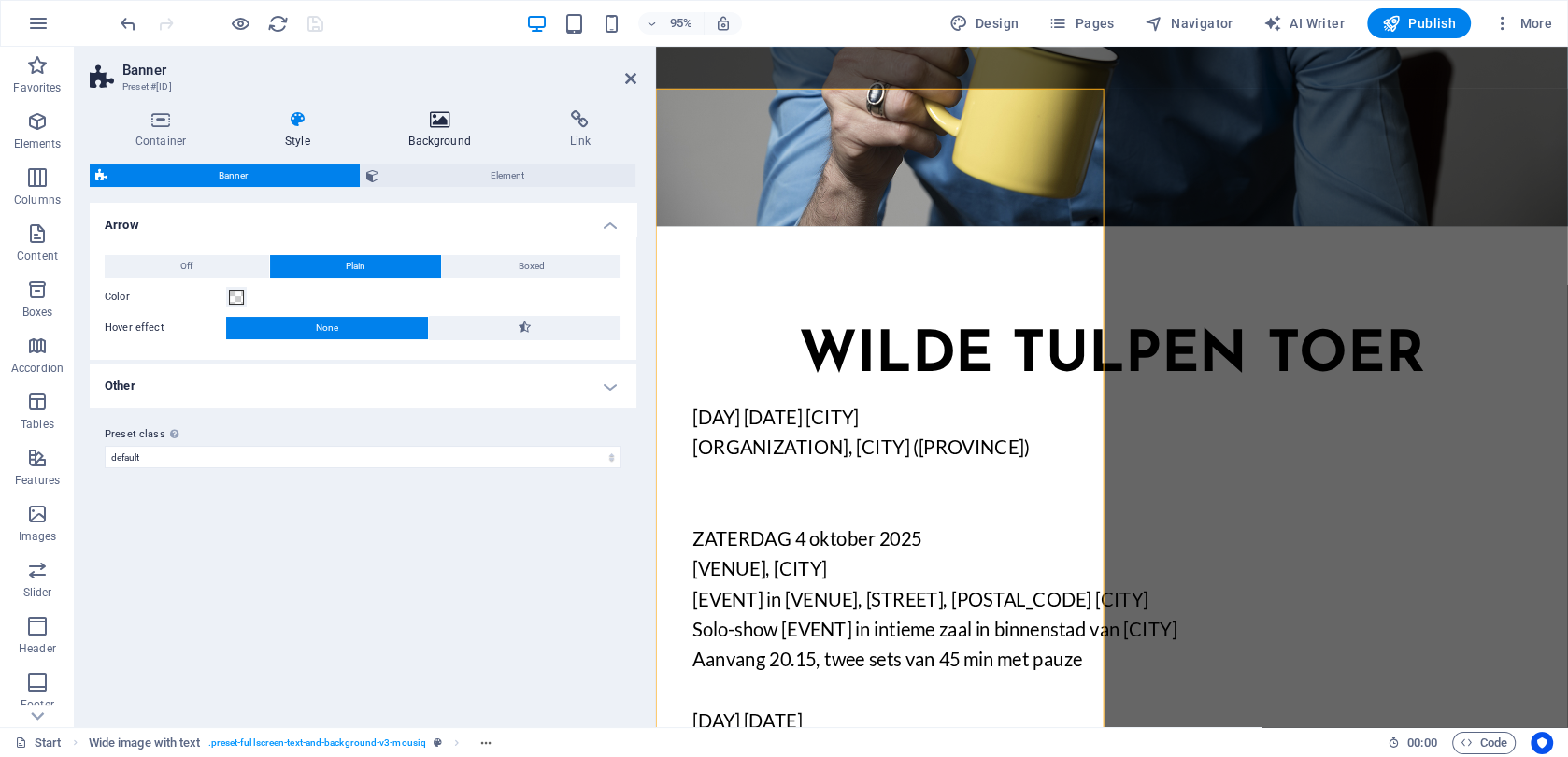 click at bounding box center (440, 120) 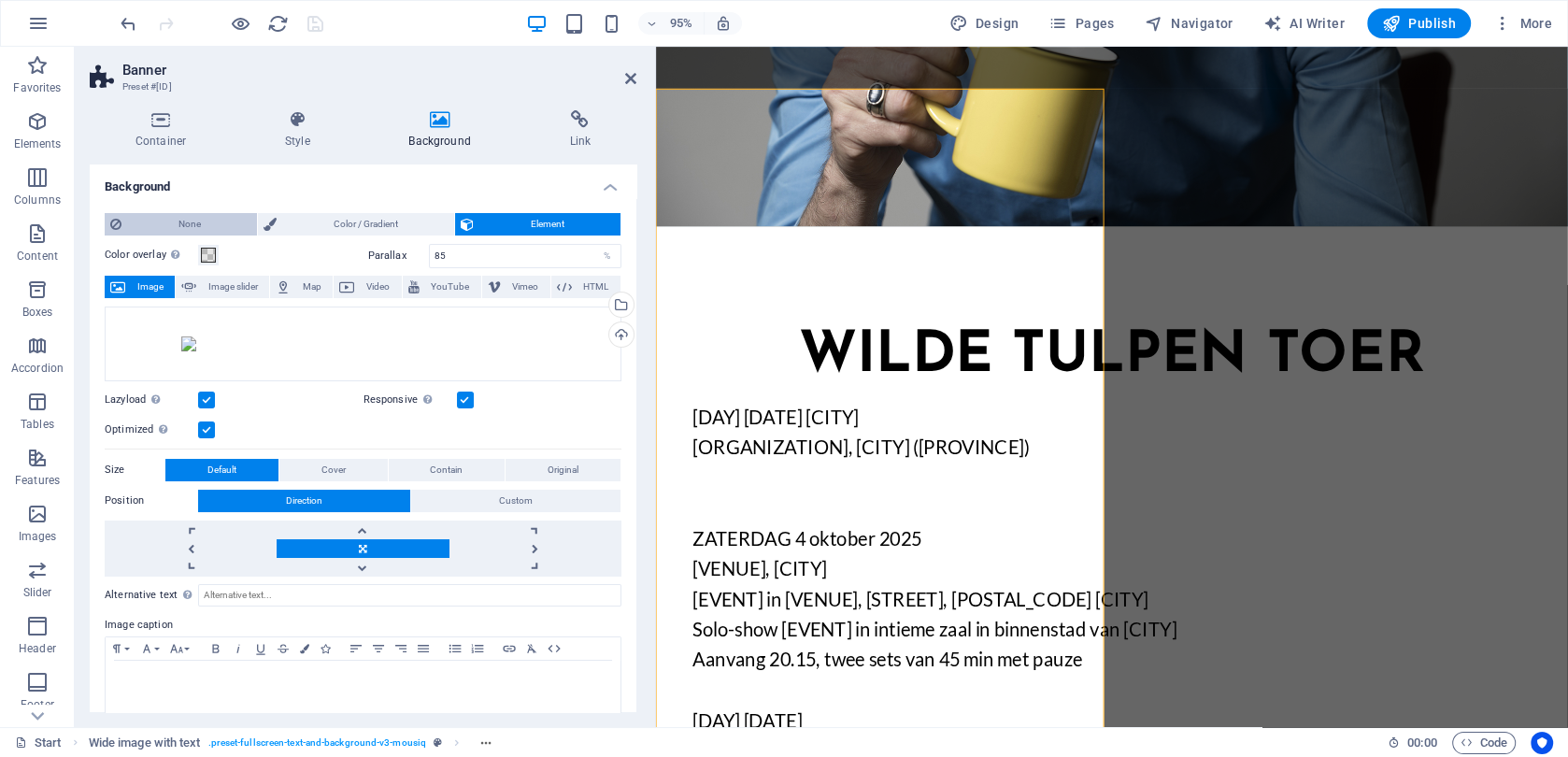 click on "None" at bounding box center (189, 224) 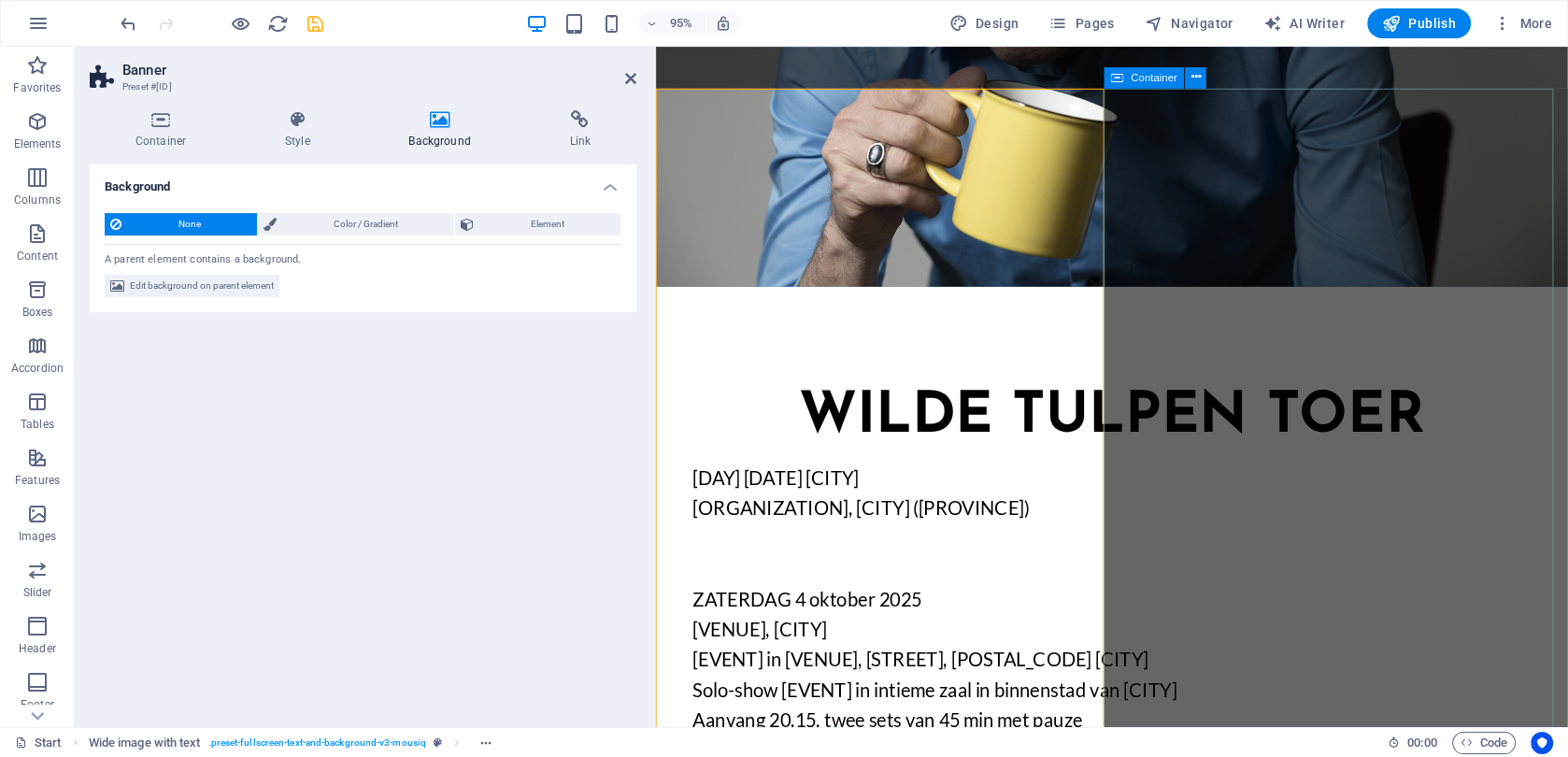 click on "[EVENT]" at bounding box center [1117, 3387] 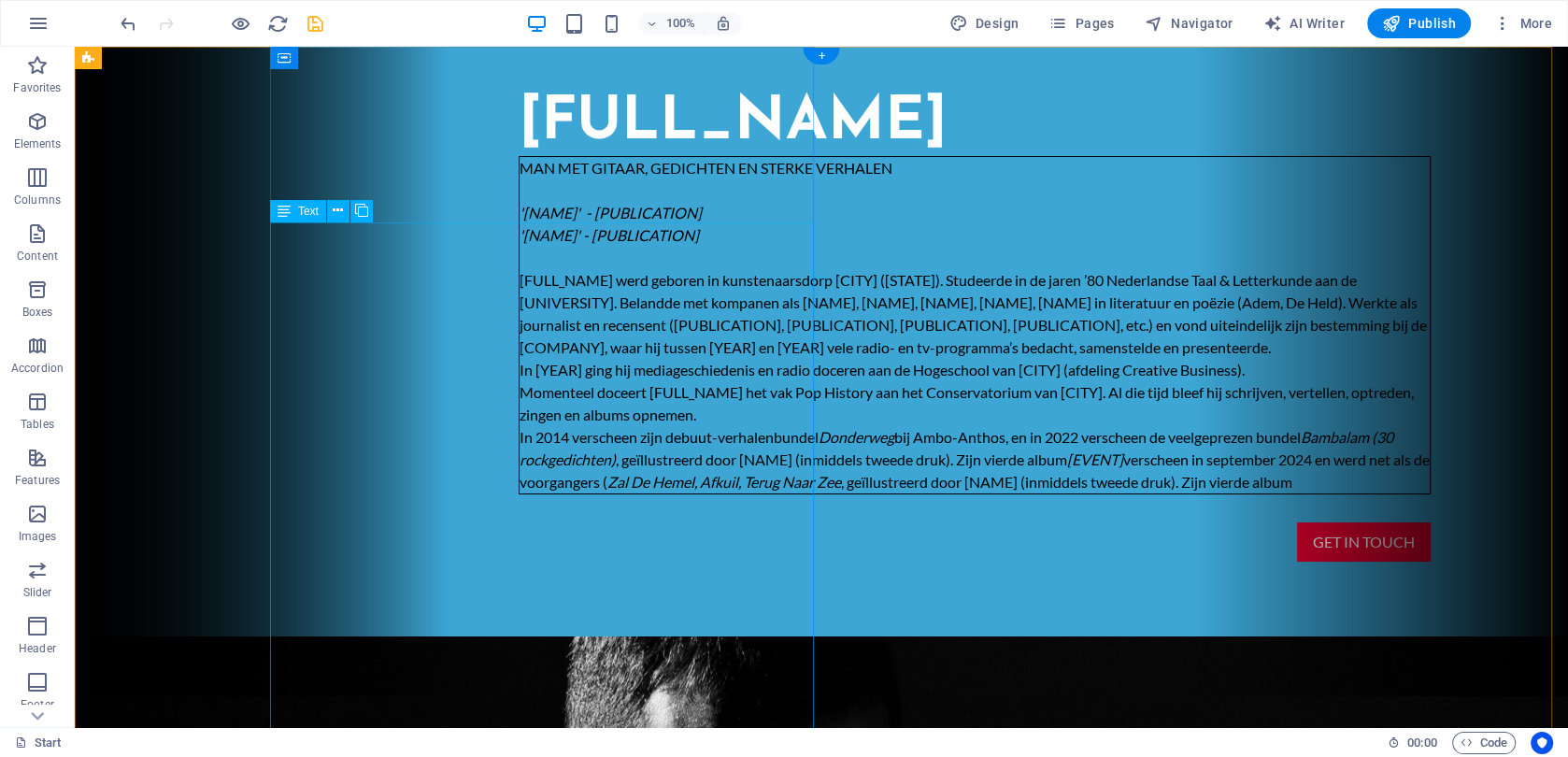 scroll, scrollTop: 0, scrollLeft: 0, axis: both 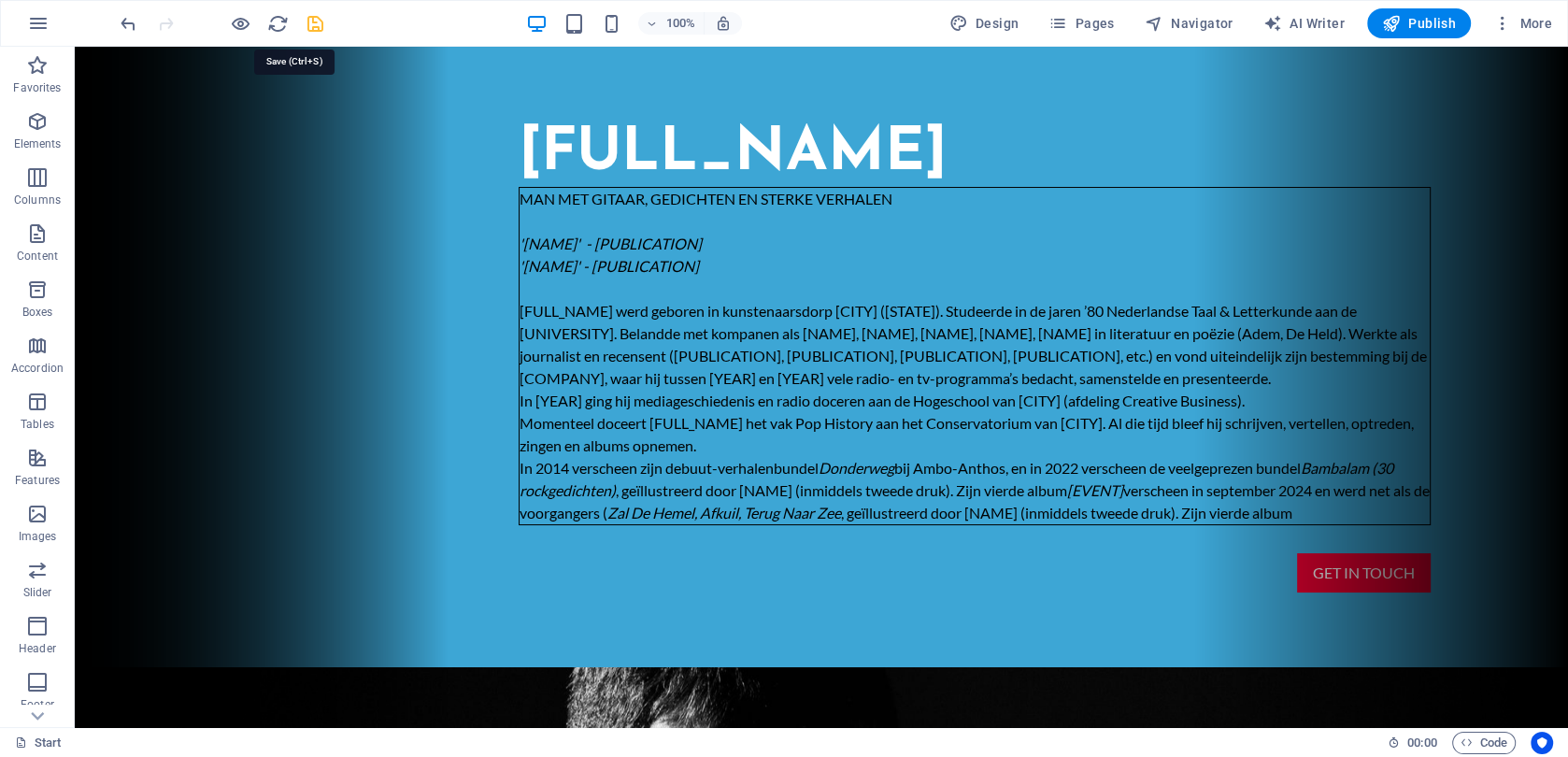 click at bounding box center (315, 23) 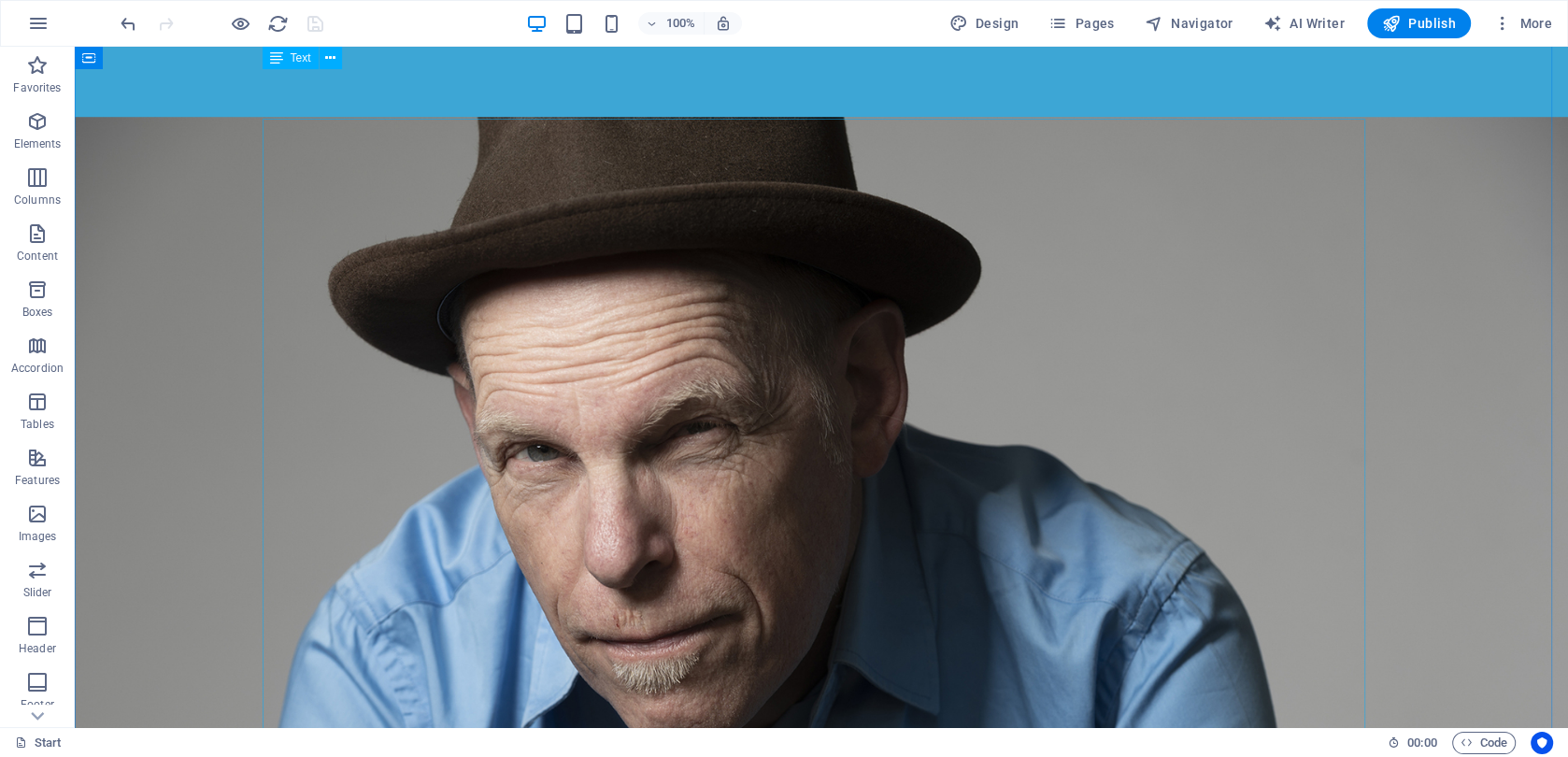scroll, scrollTop: 1097, scrollLeft: 0, axis: vertical 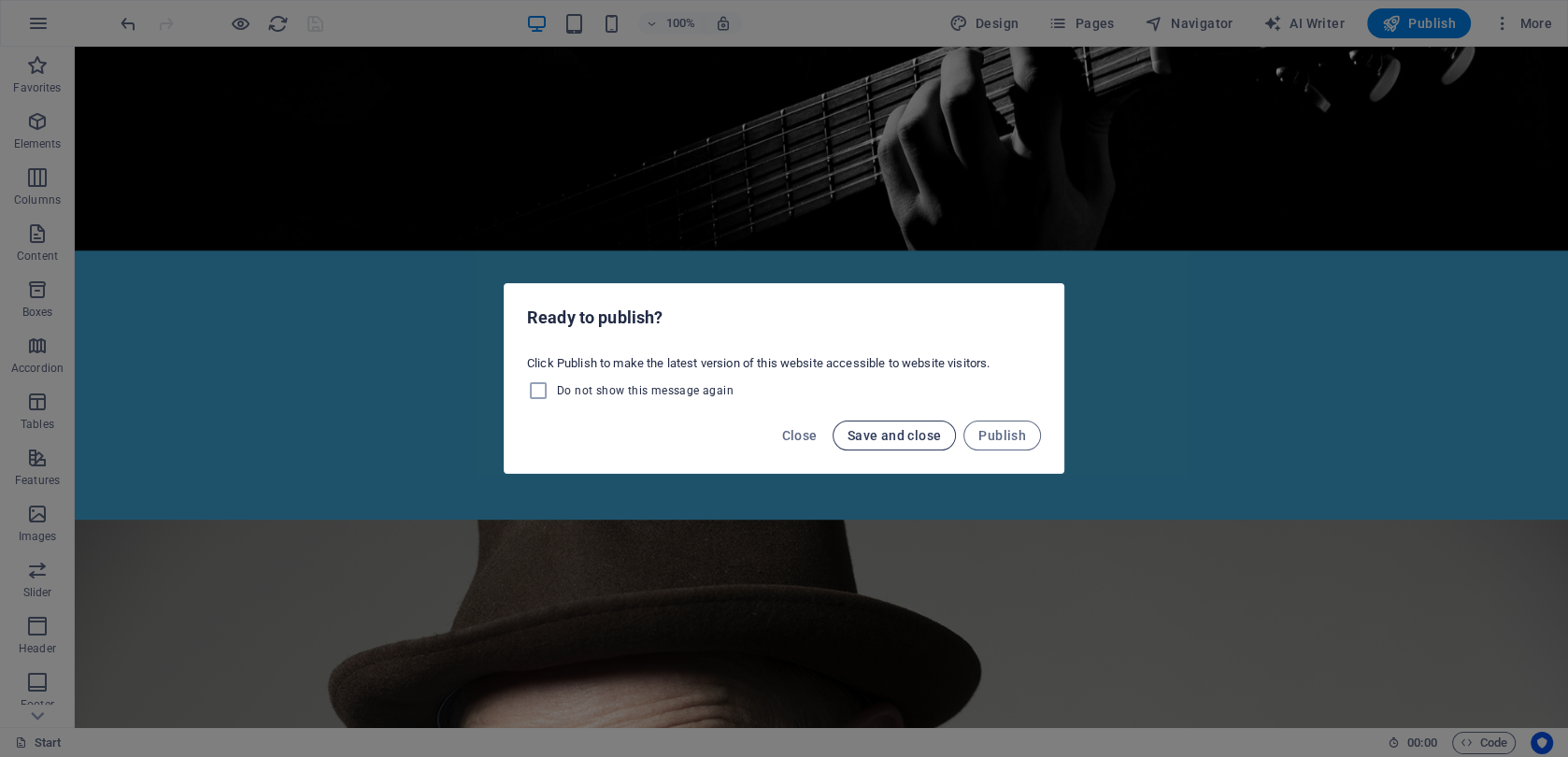 click on "Save and close" at bounding box center [894, 436] 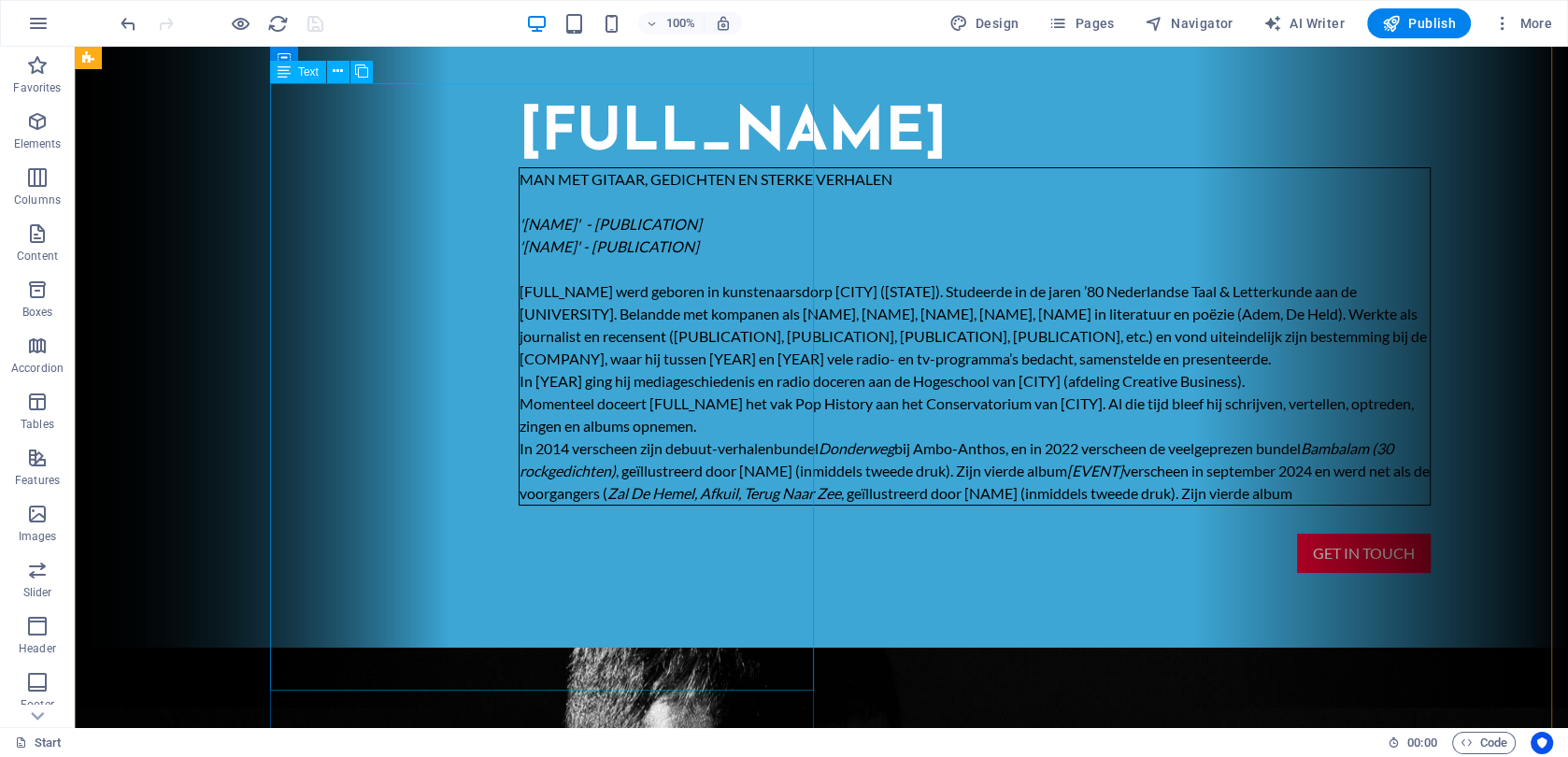 scroll, scrollTop: 0, scrollLeft: 0, axis: both 